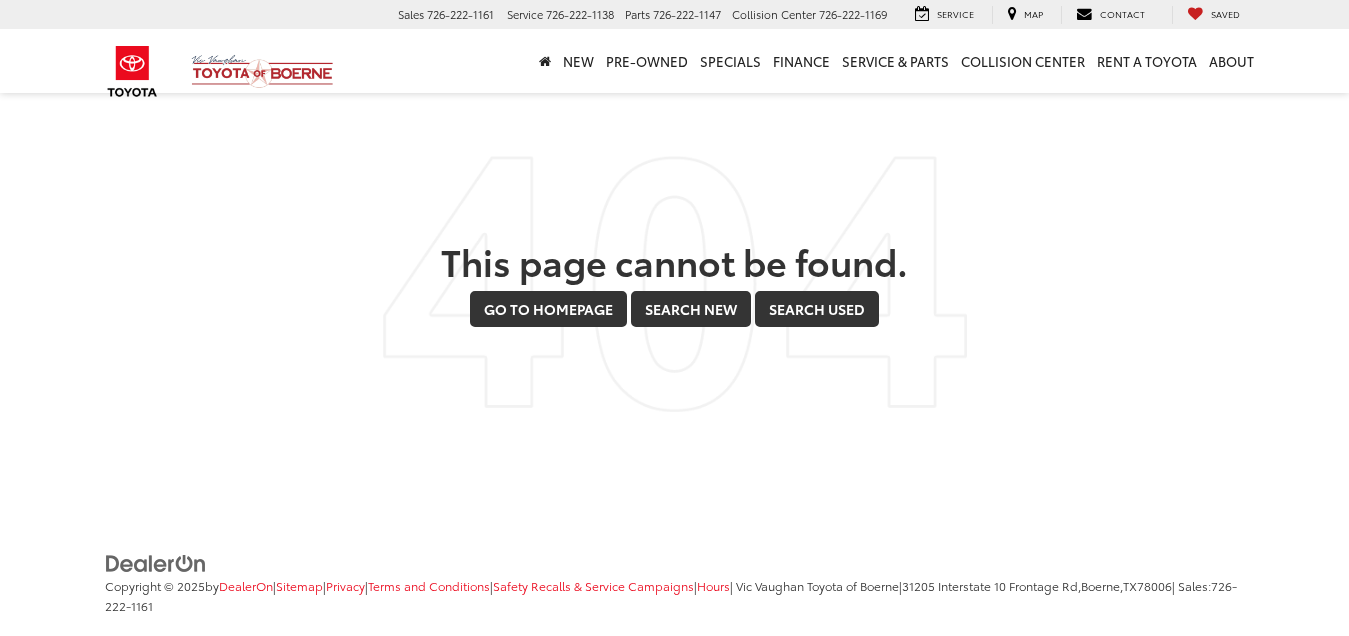 scroll, scrollTop: 0, scrollLeft: 0, axis: both 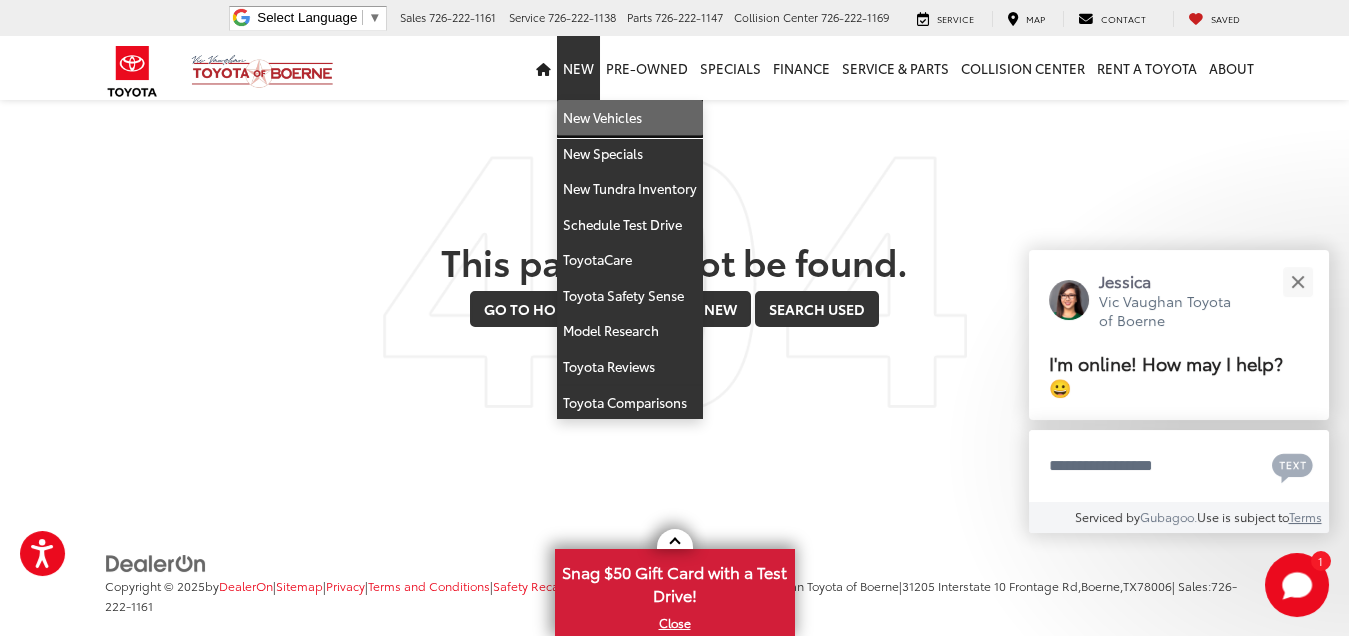 click on "New Vehicles" at bounding box center [630, 118] 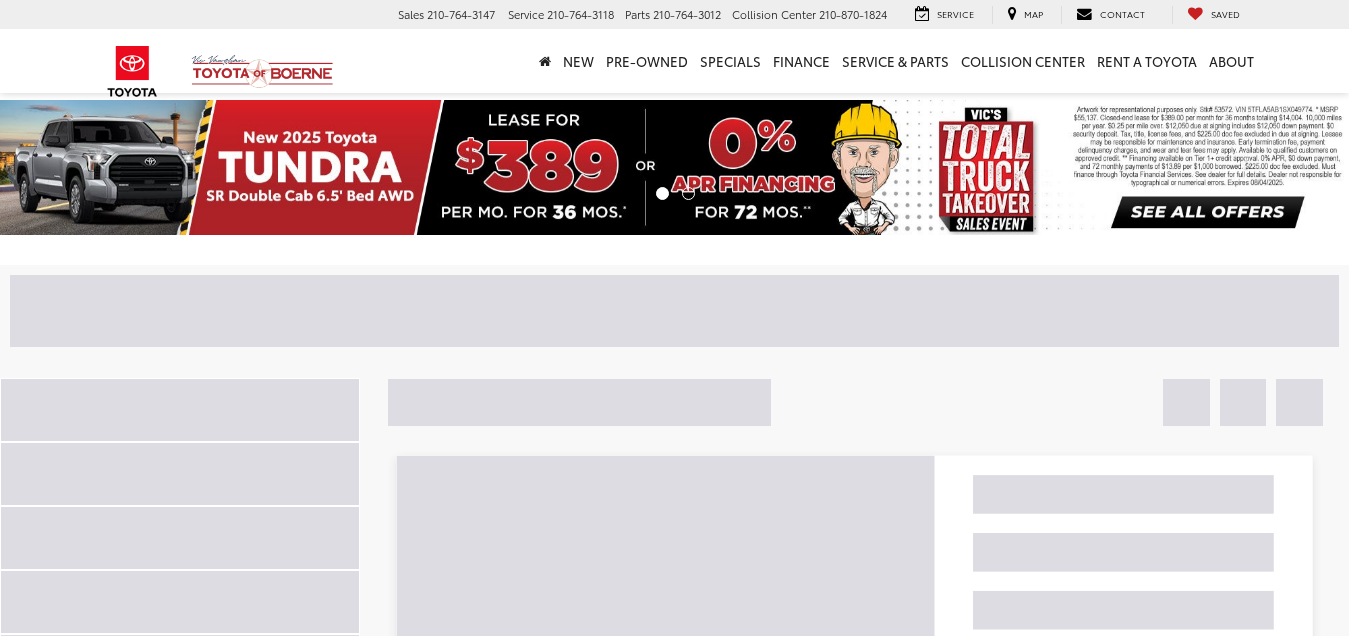 scroll, scrollTop: 0, scrollLeft: 0, axis: both 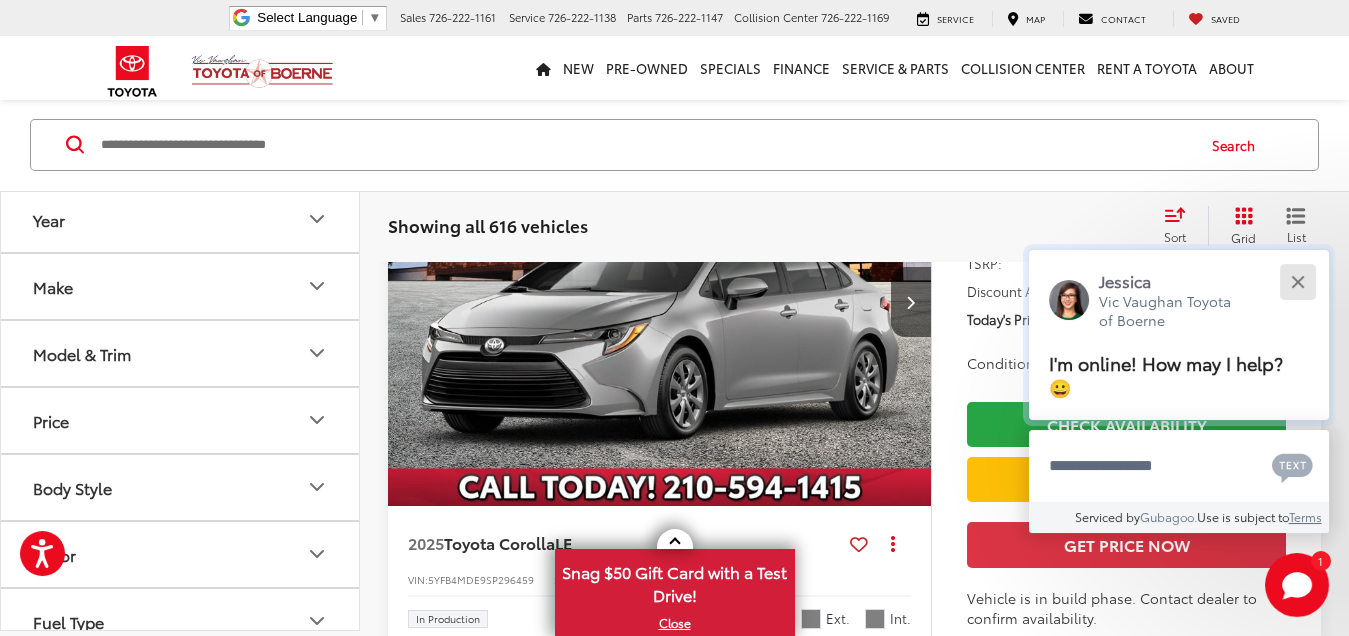 click at bounding box center [1297, 281] 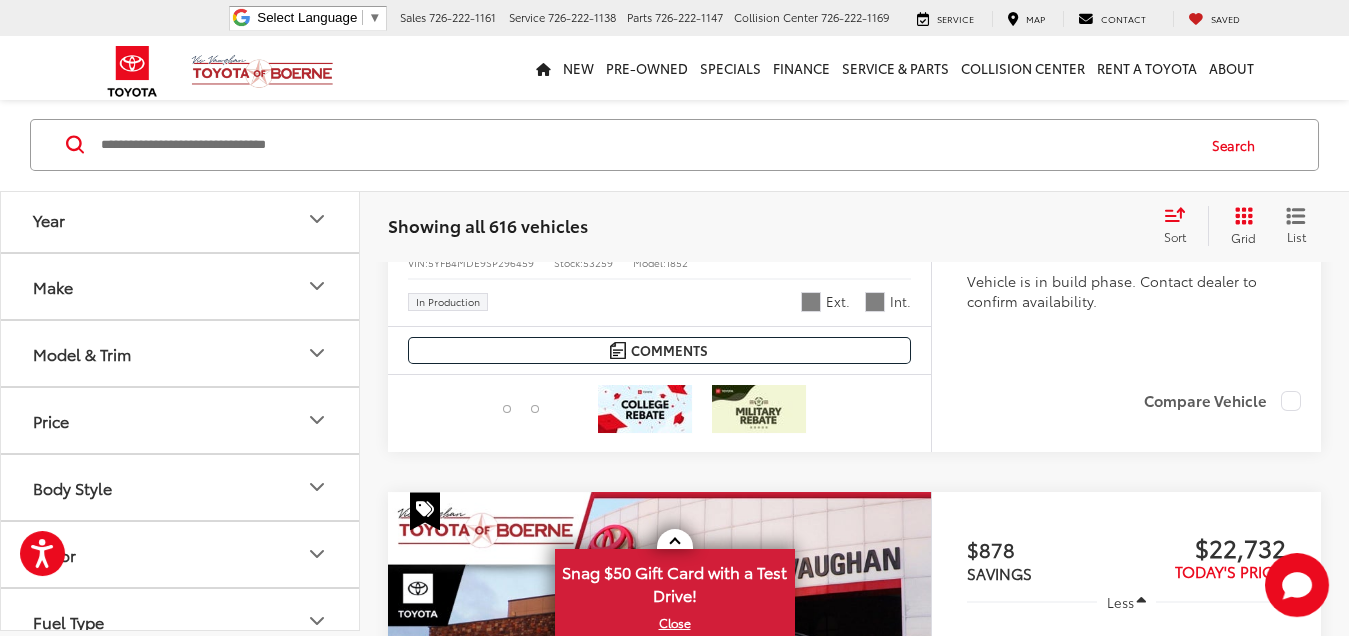 scroll, scrollTop: 777, scrollLeft: 0, axis: vertical 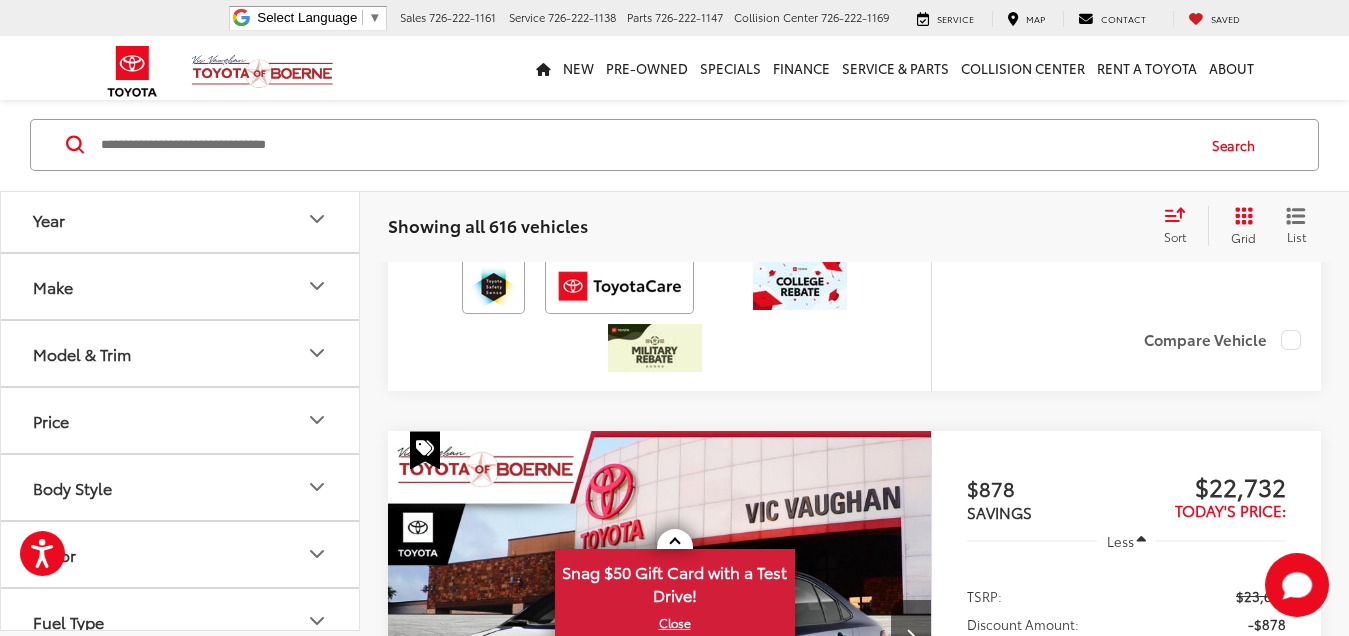 click 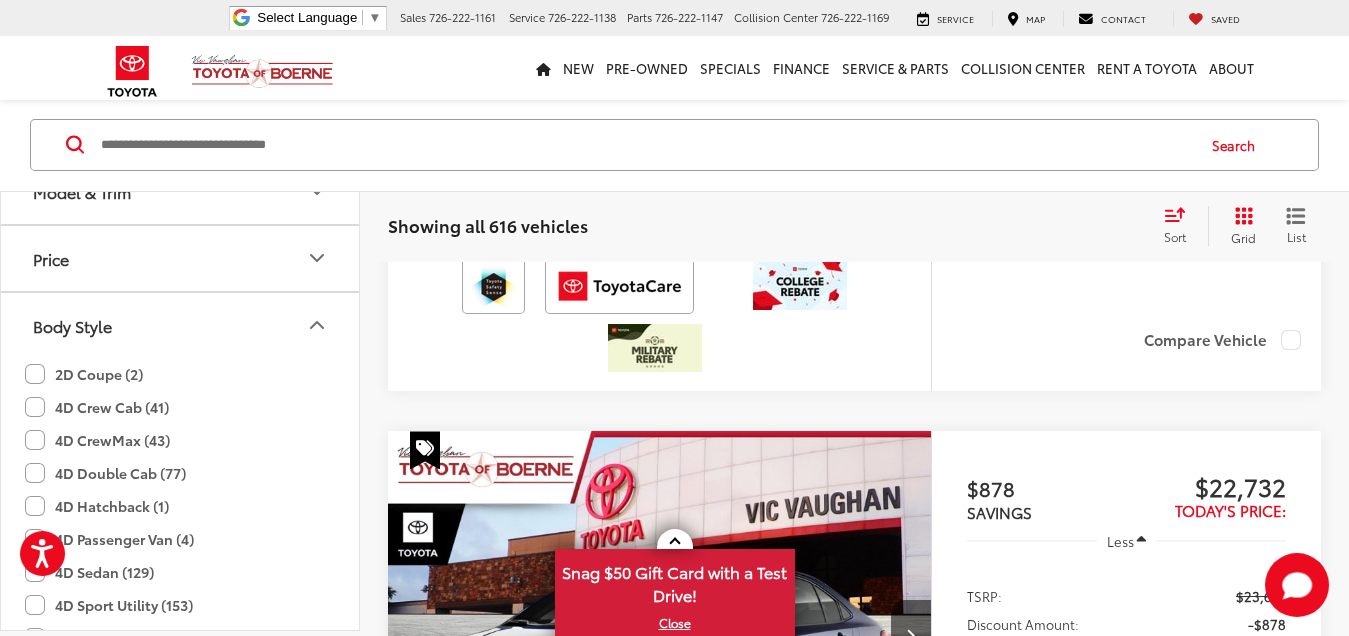 scroll, scrollTop: 0, scrollLeft: 0, axis: both 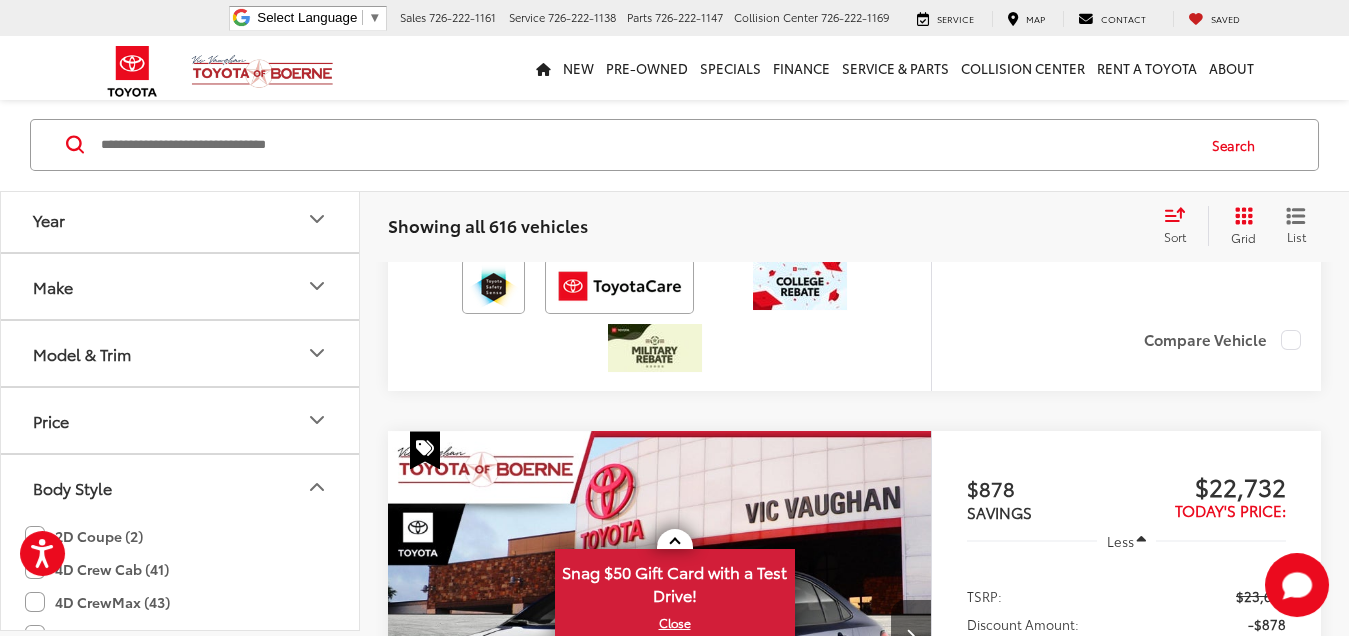 click 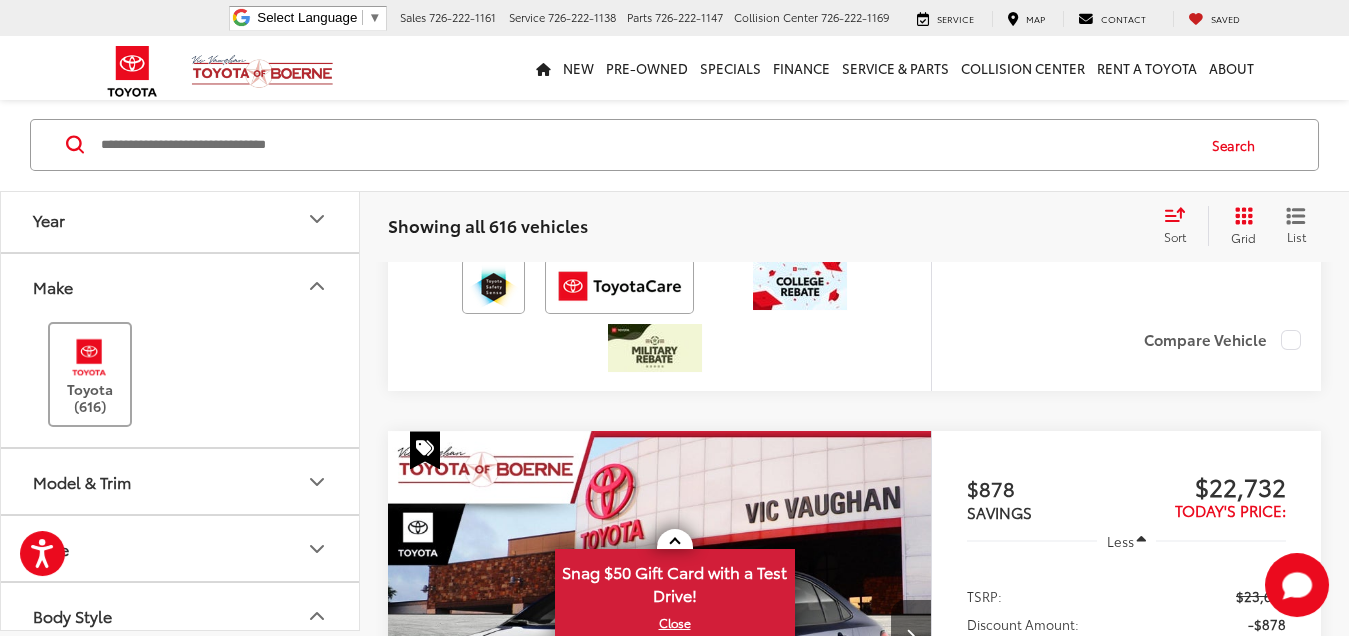 click on "Toyota   (616)" at bounding box center [90, 374] 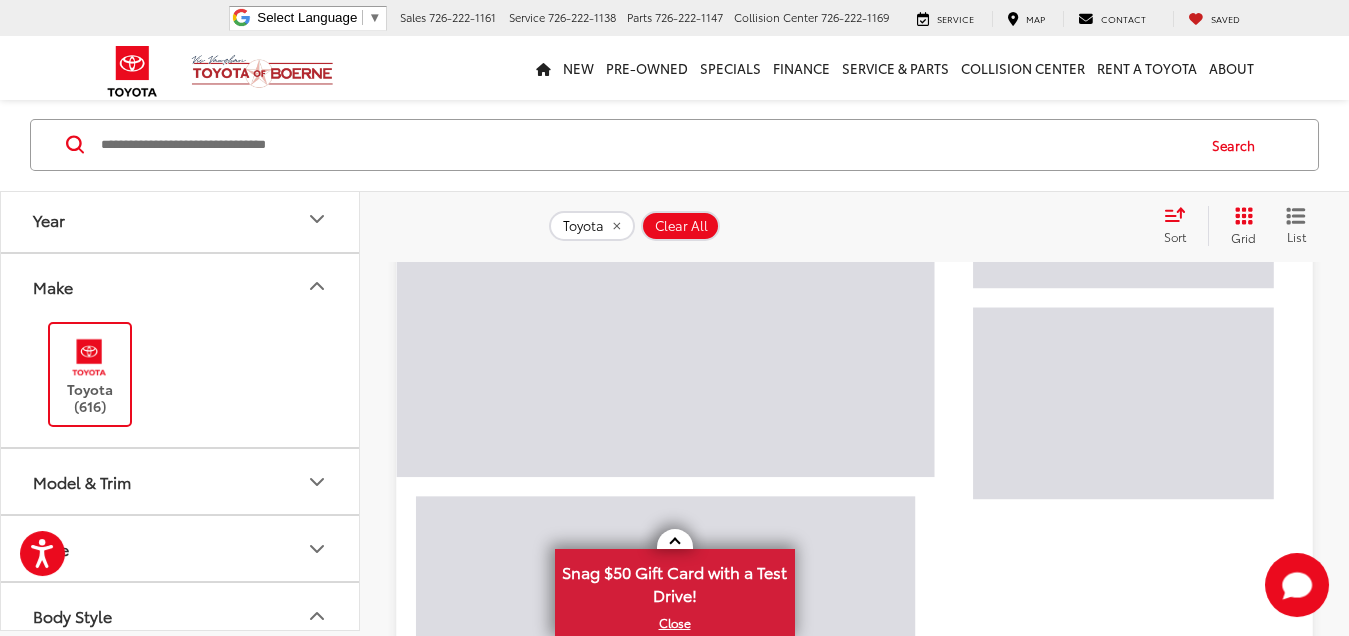 click 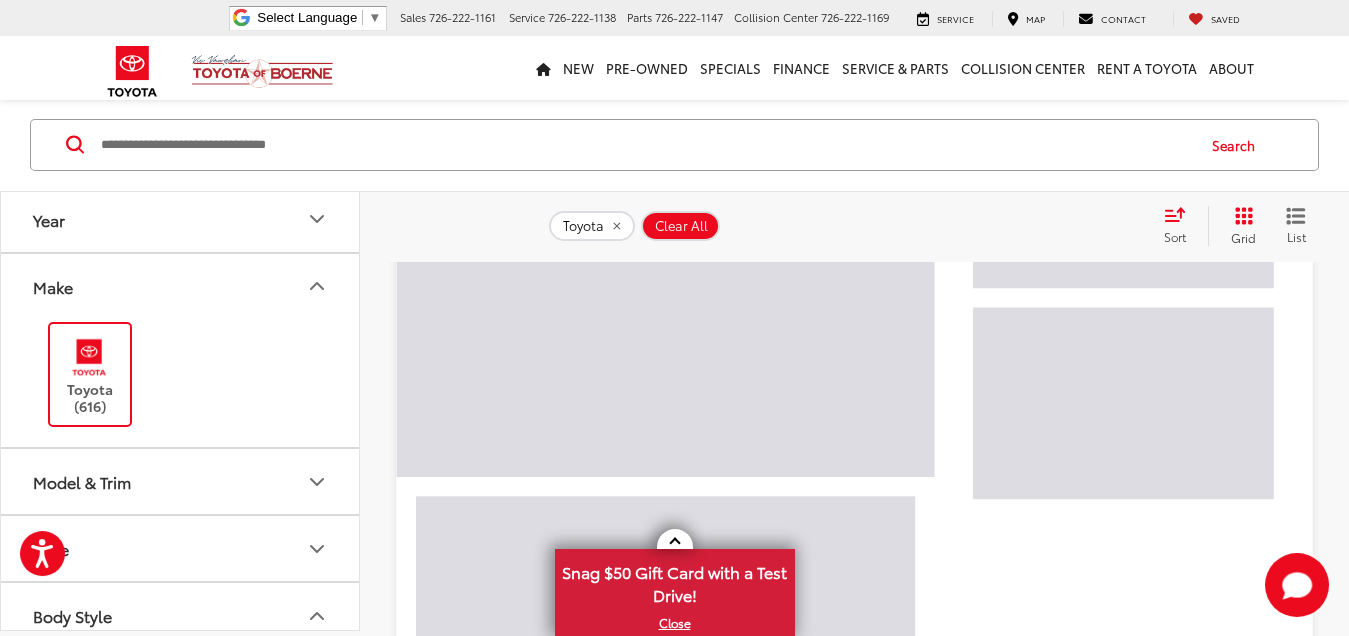 scroll, scrollTop: 166, scrollLeft: 0, axis: vertical 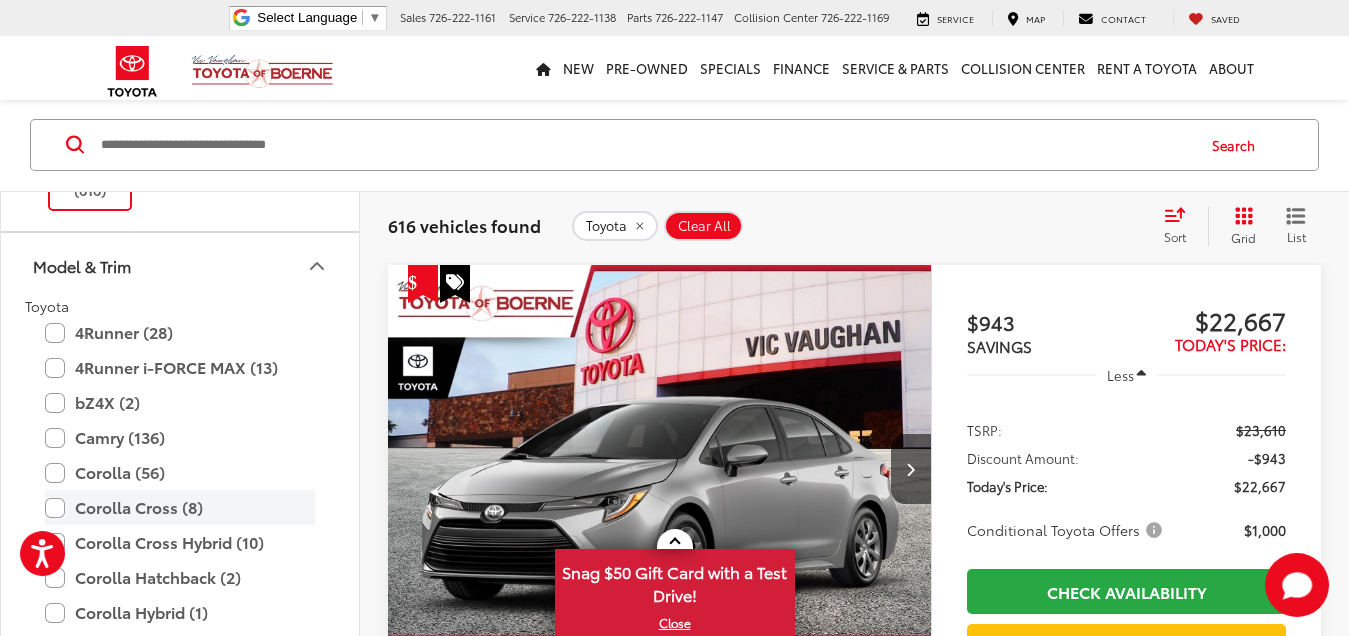 click on "Corolla Cross (8)" at bounding box center (180, 507) 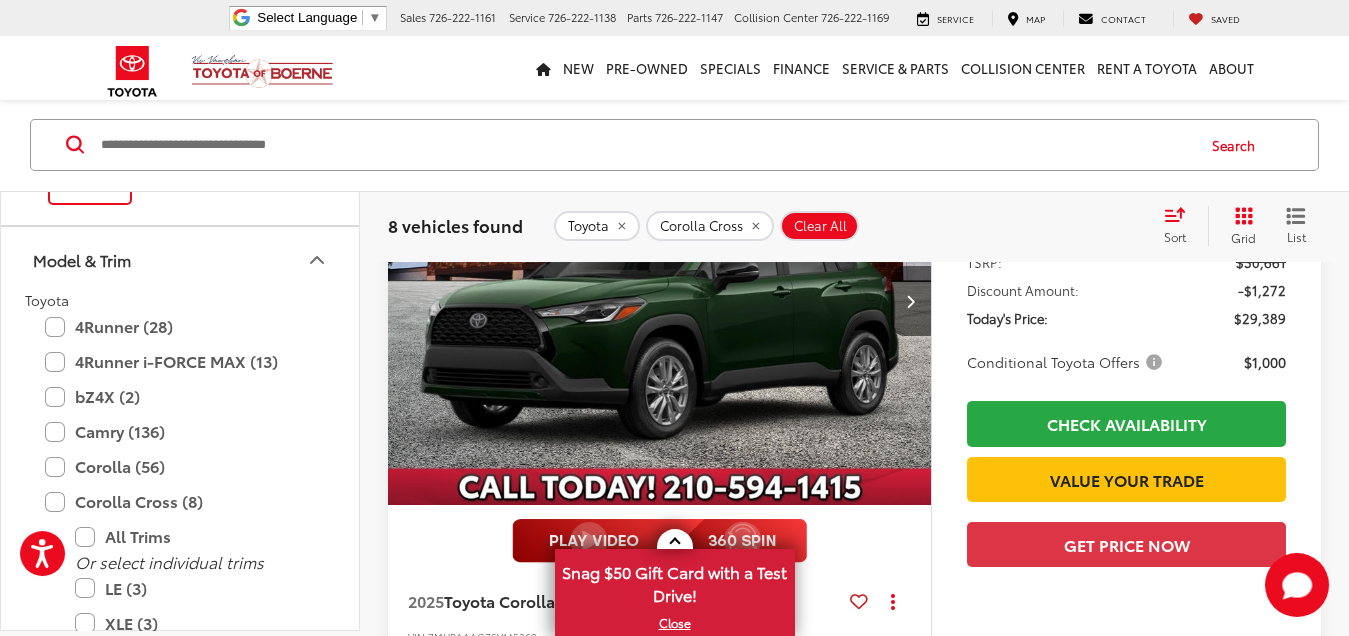 scroll, scrollTop: 1889, scrollLeft: 0, axis: vertical 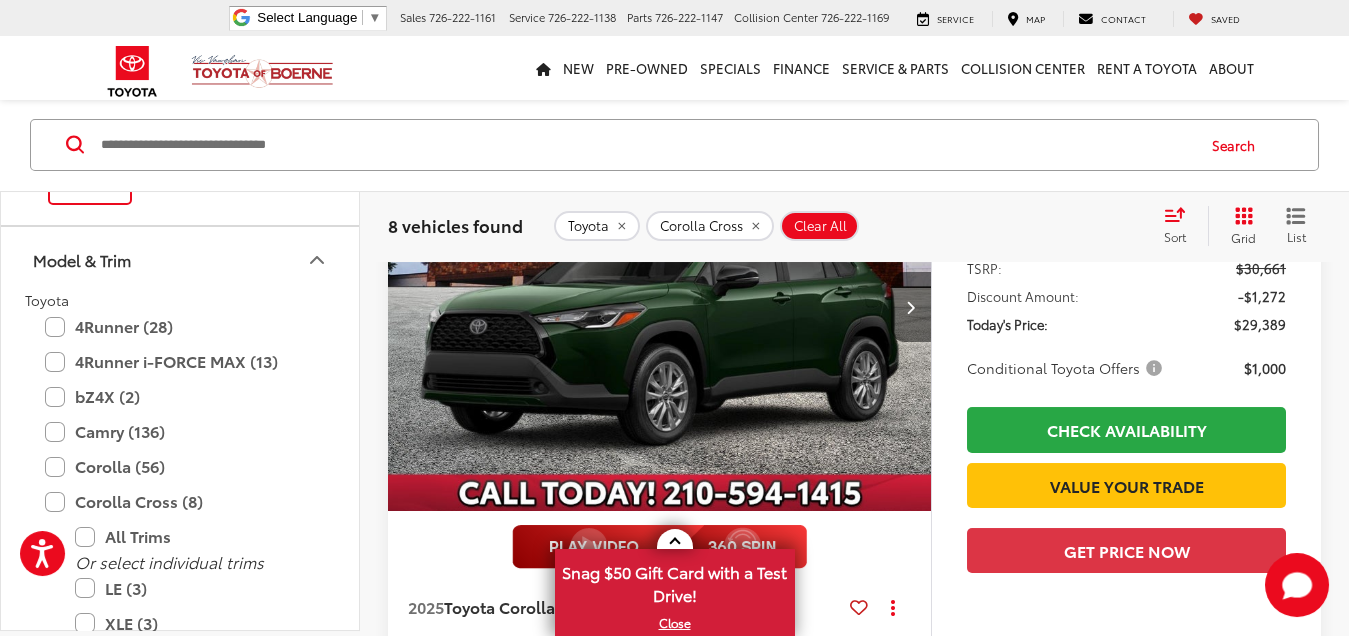 click at bounding box center (910, 307) 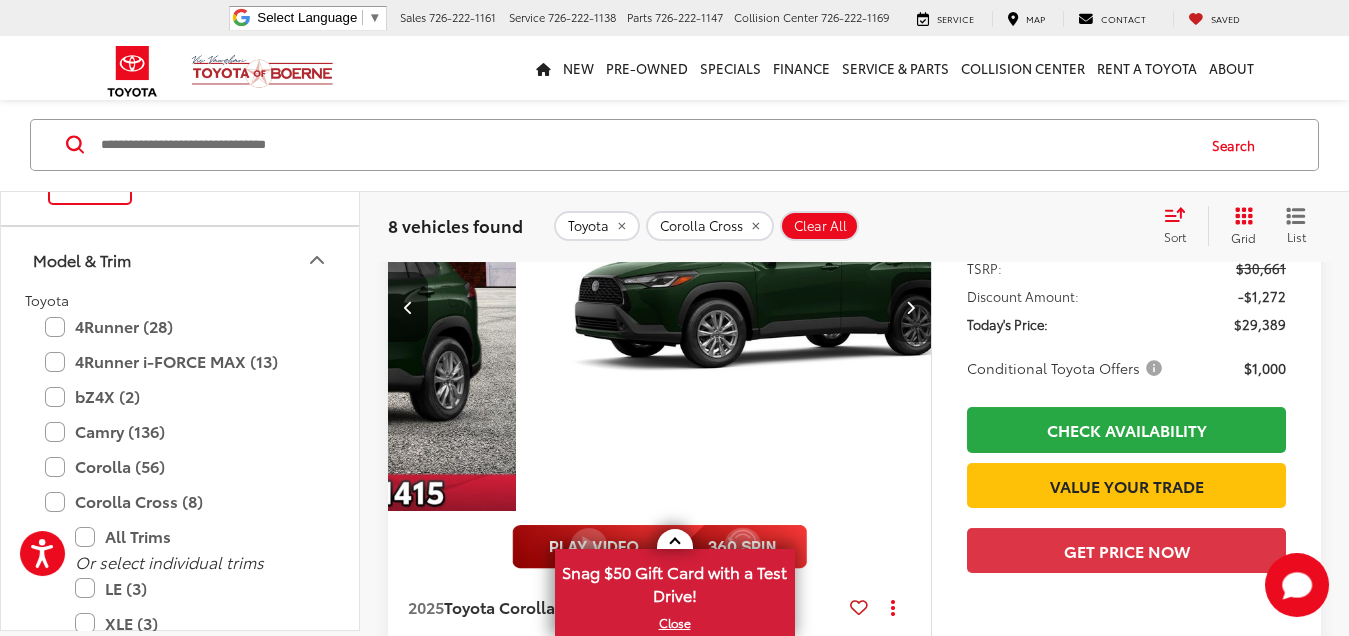 scroll, scrollTop: 0, scrollLeft: 546, axis: horizontal 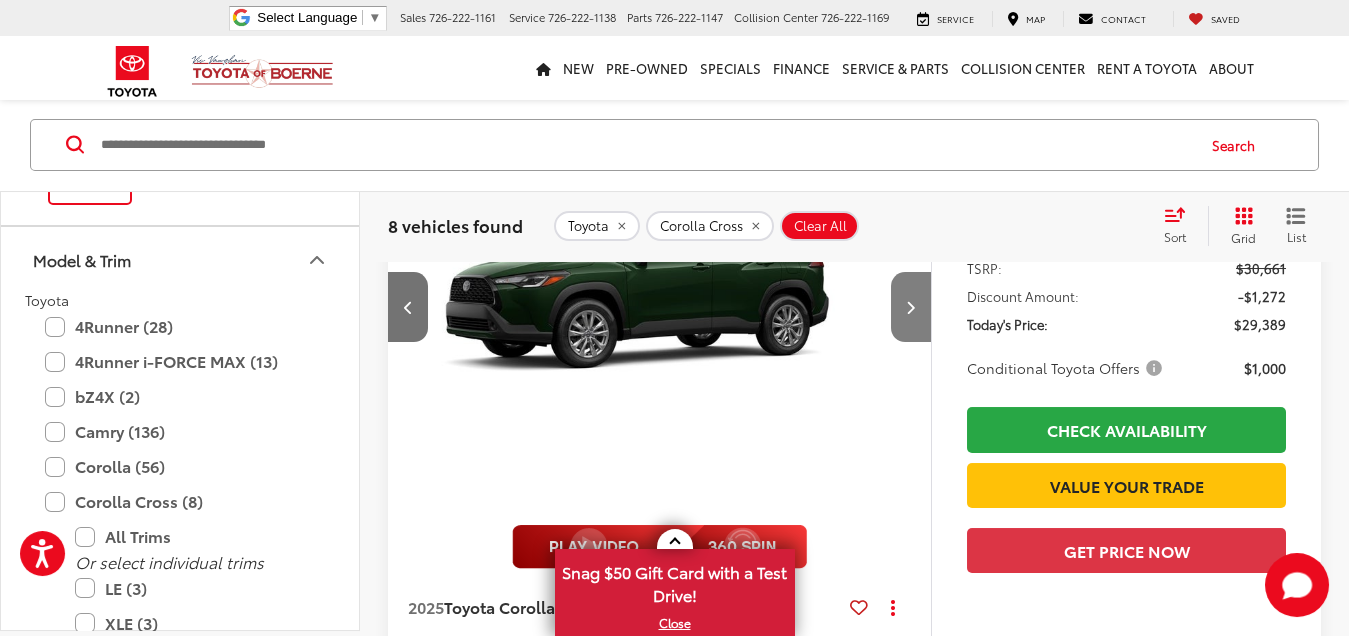 click at bounding box center [910, 307] 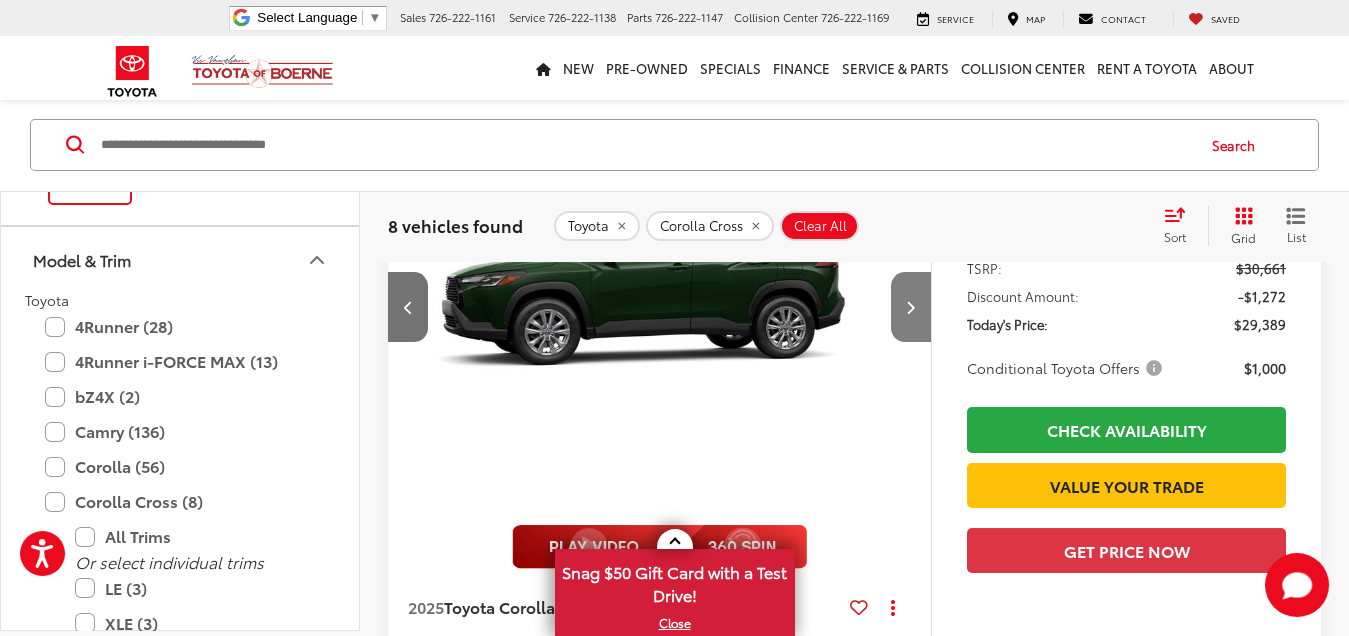 click at bounding box center (910, 307) 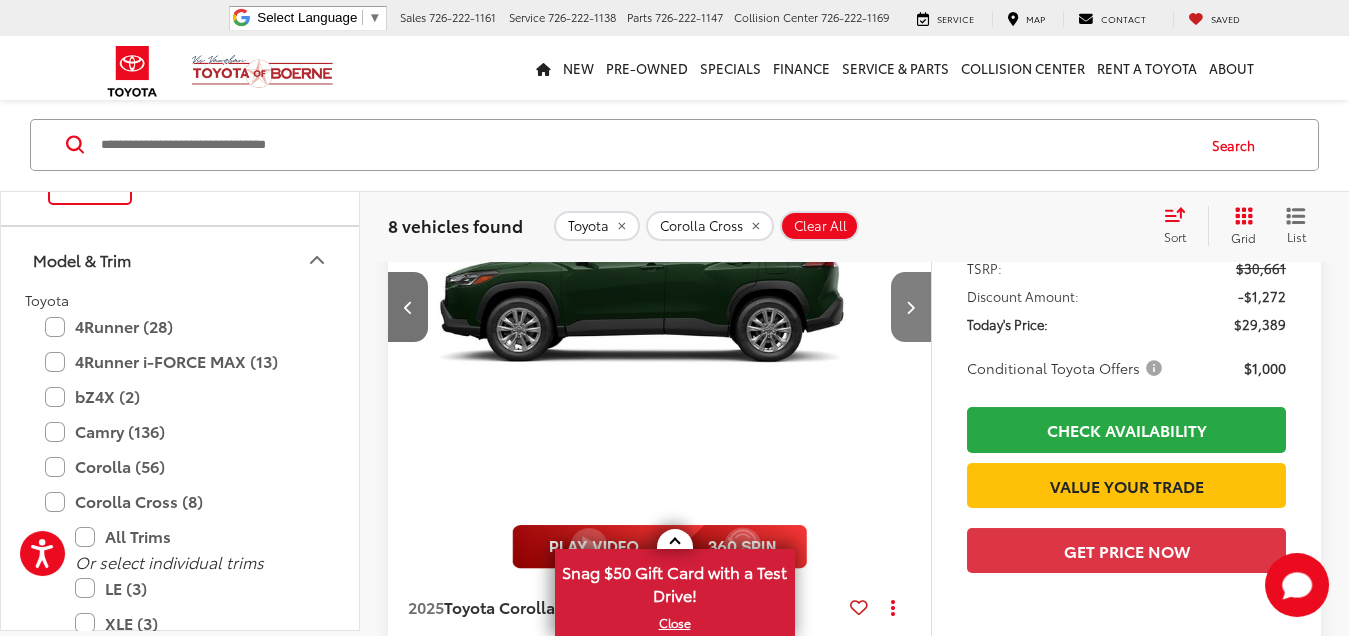 click at bounding box center [910, 307] 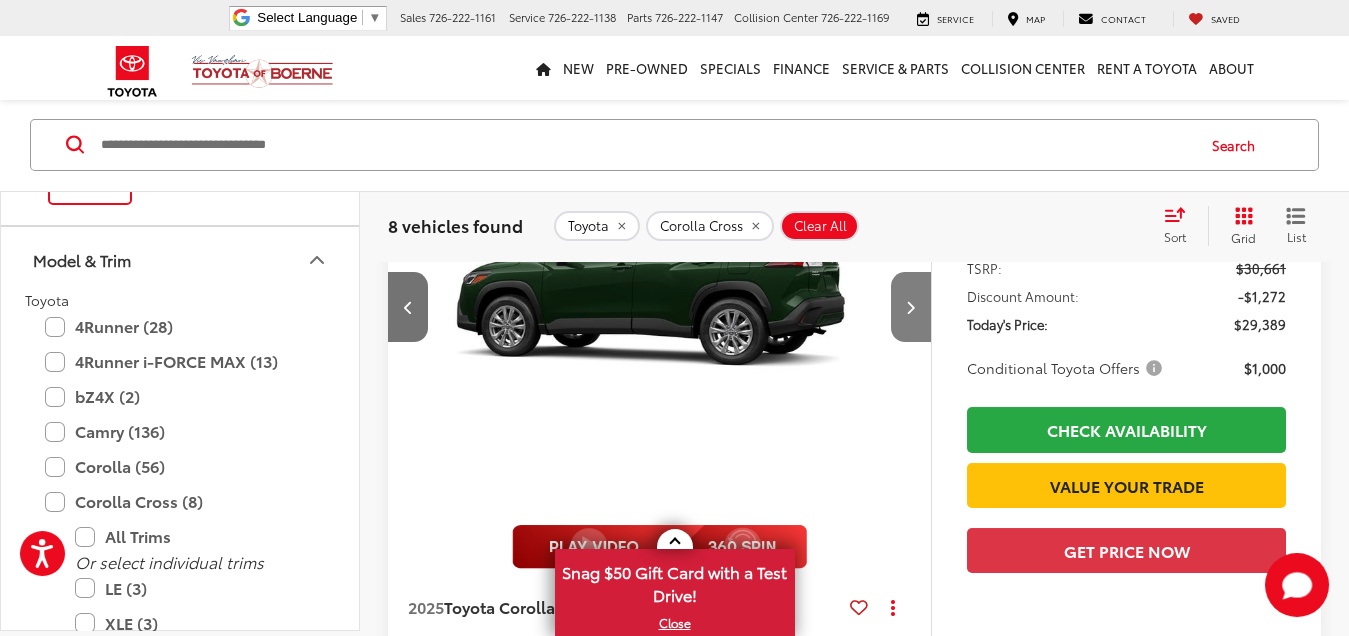 click at bounding box center [910, 307] 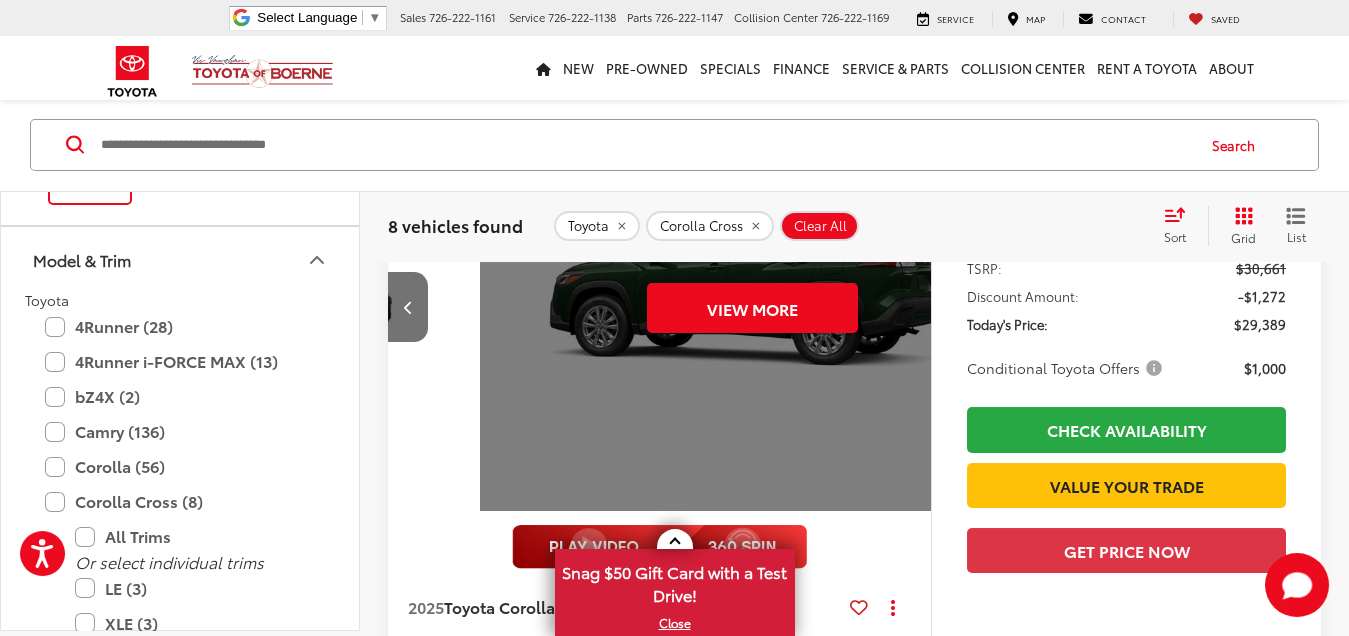scroll, scrollTop: 0, scrollLeft: 2729, axis: horizontal 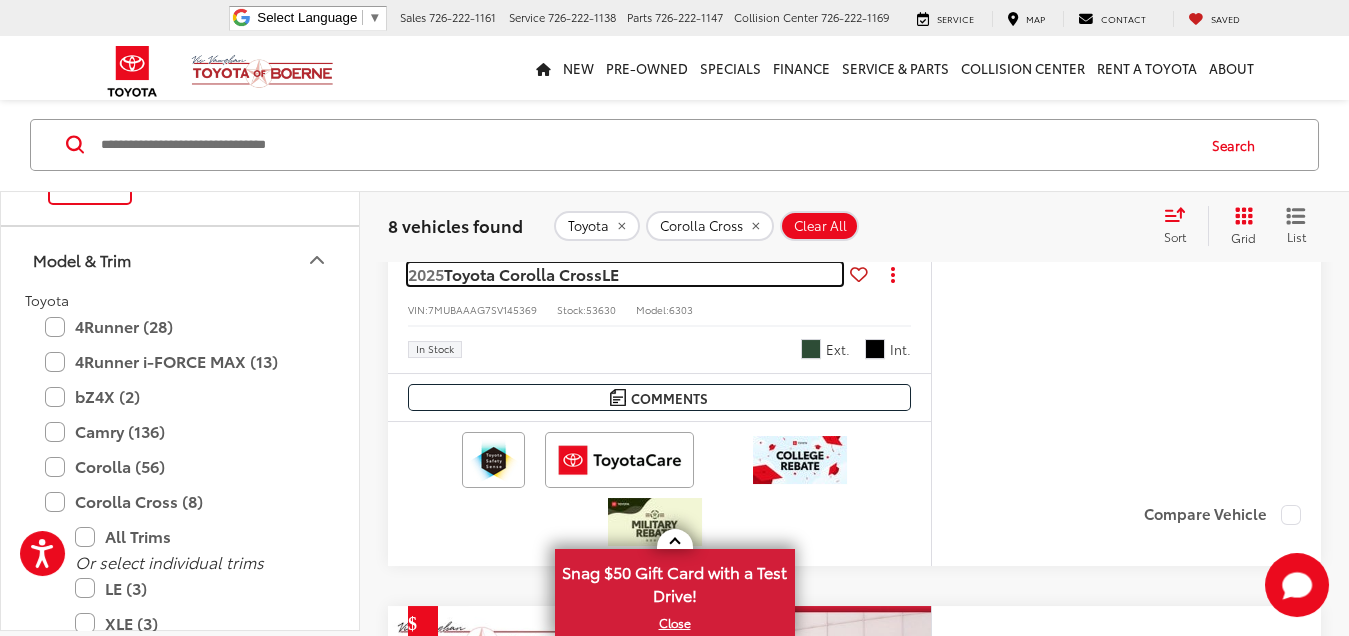 click on "Toyota Corolla Cross" at bounding box center [523, 273] 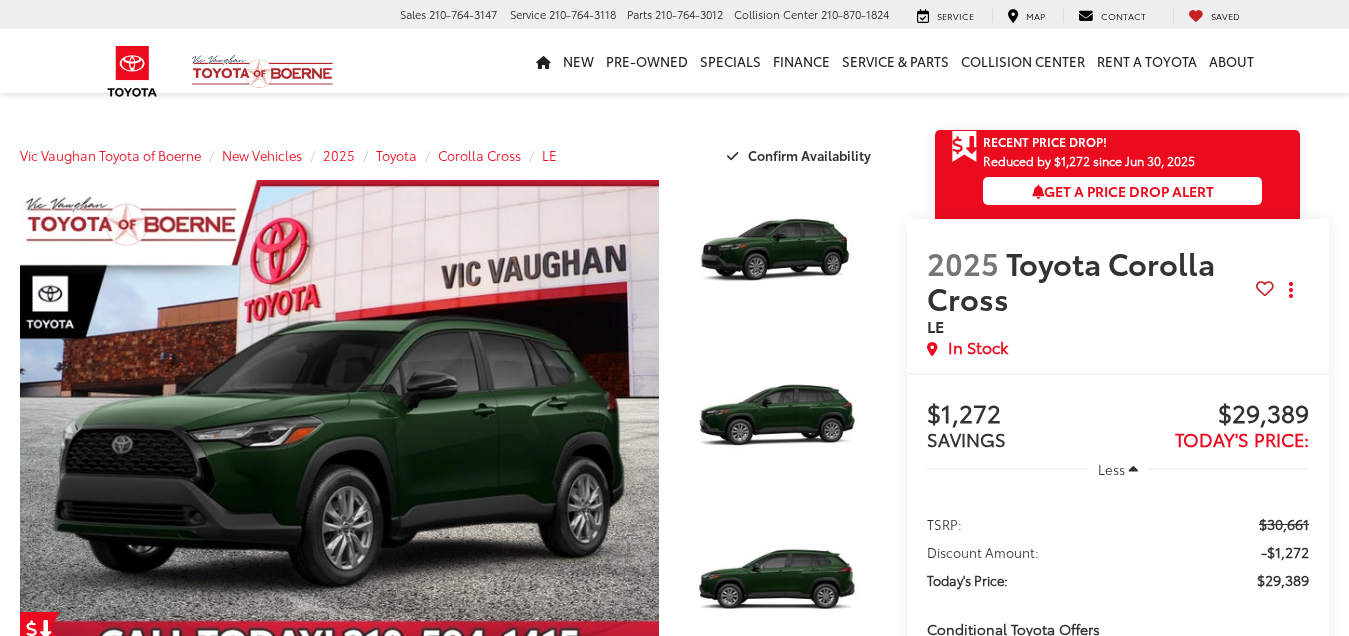 scroll, scrollTop: 0, scrollLeft: 0, axis: both 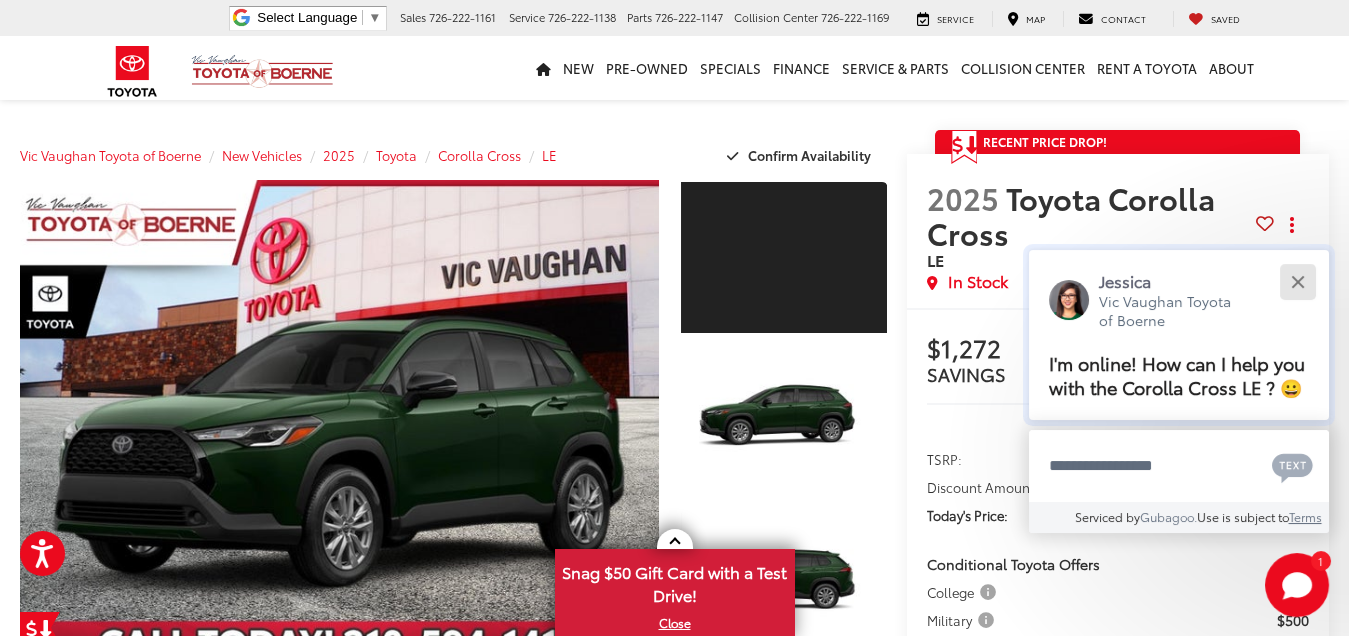 click at bounding box center (1297, 281) 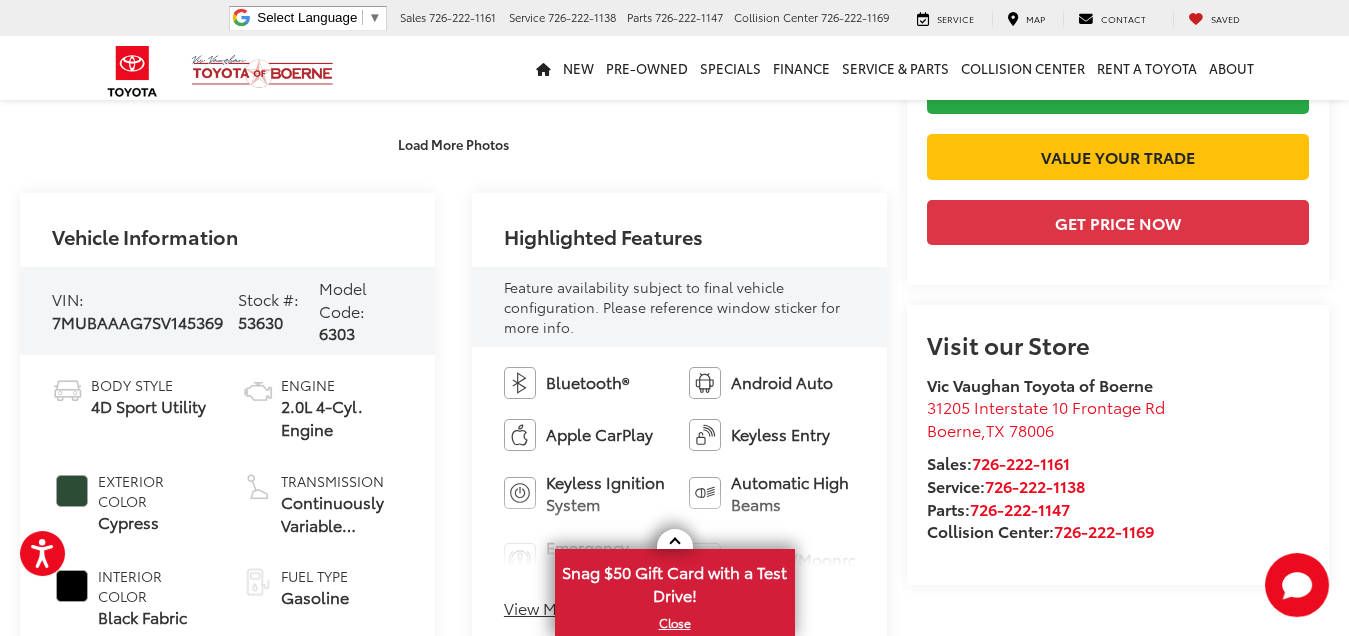 scroll, scrollTop: 555, scrollLeft: 0, axis: vertical 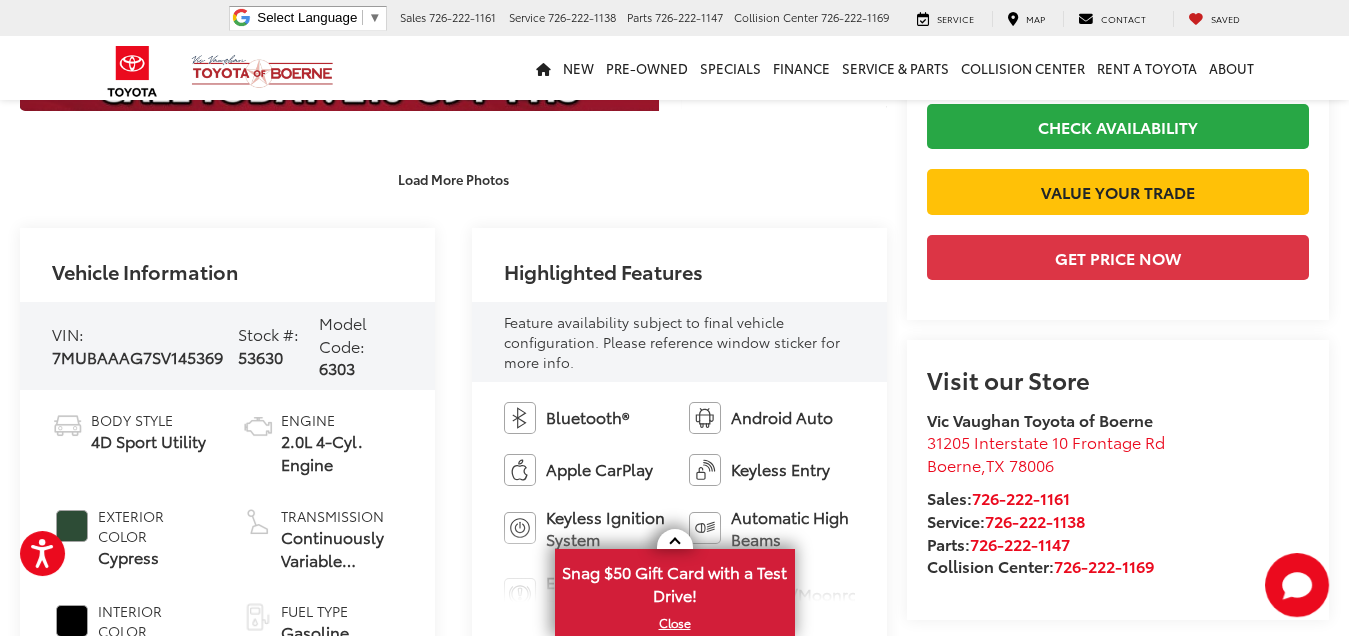 click on "7MUBAAAG7SV145369" at bounding box center (137, 356) 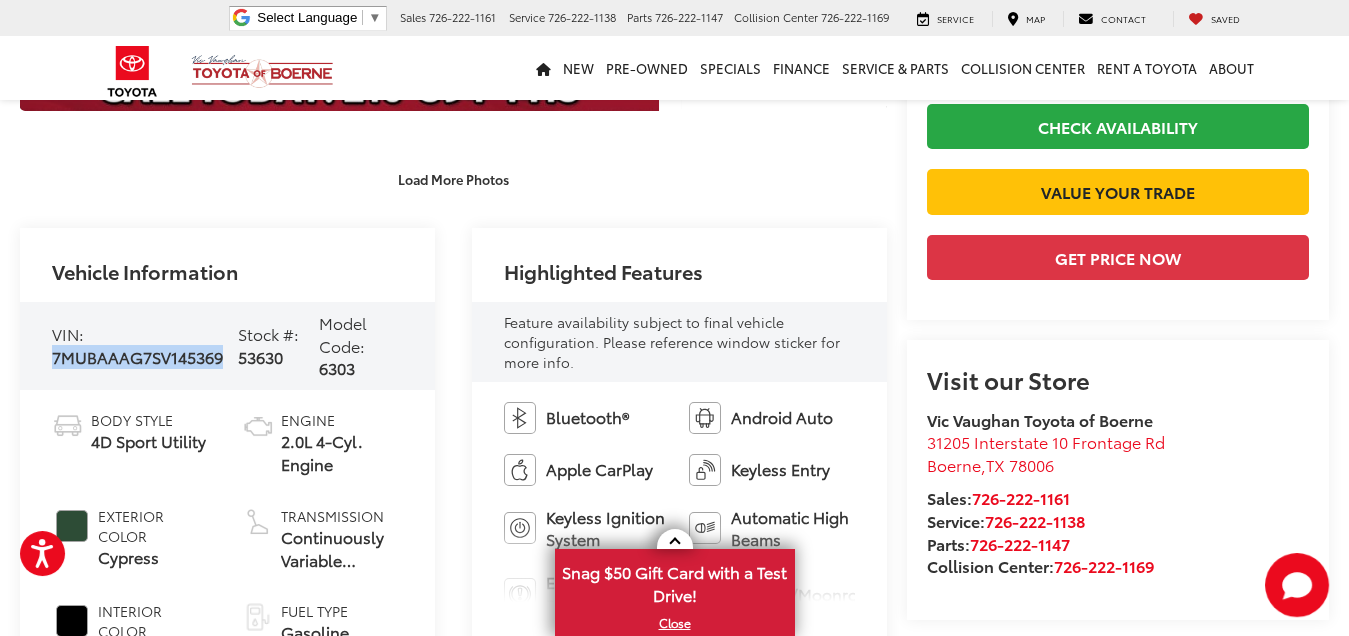 click on "7MUBAAAG7SV145369" at bounding box center (137, 356) 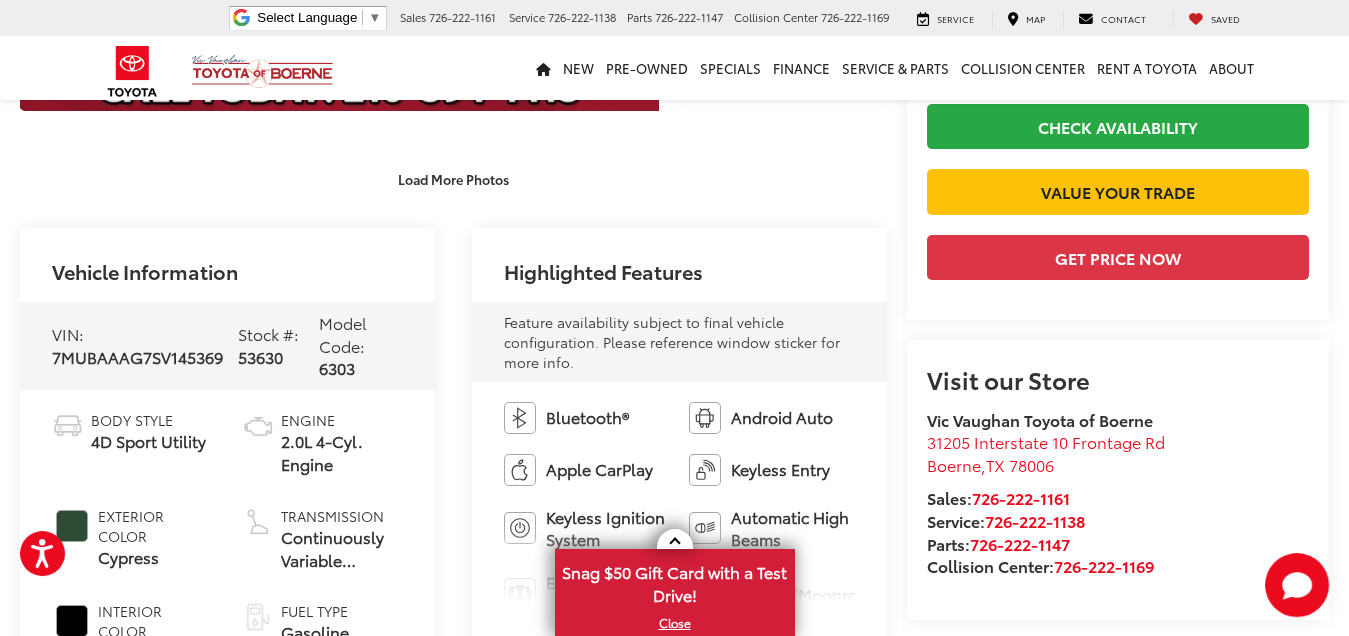 click on "Vehicle Information" at bounding box center (227, 265) 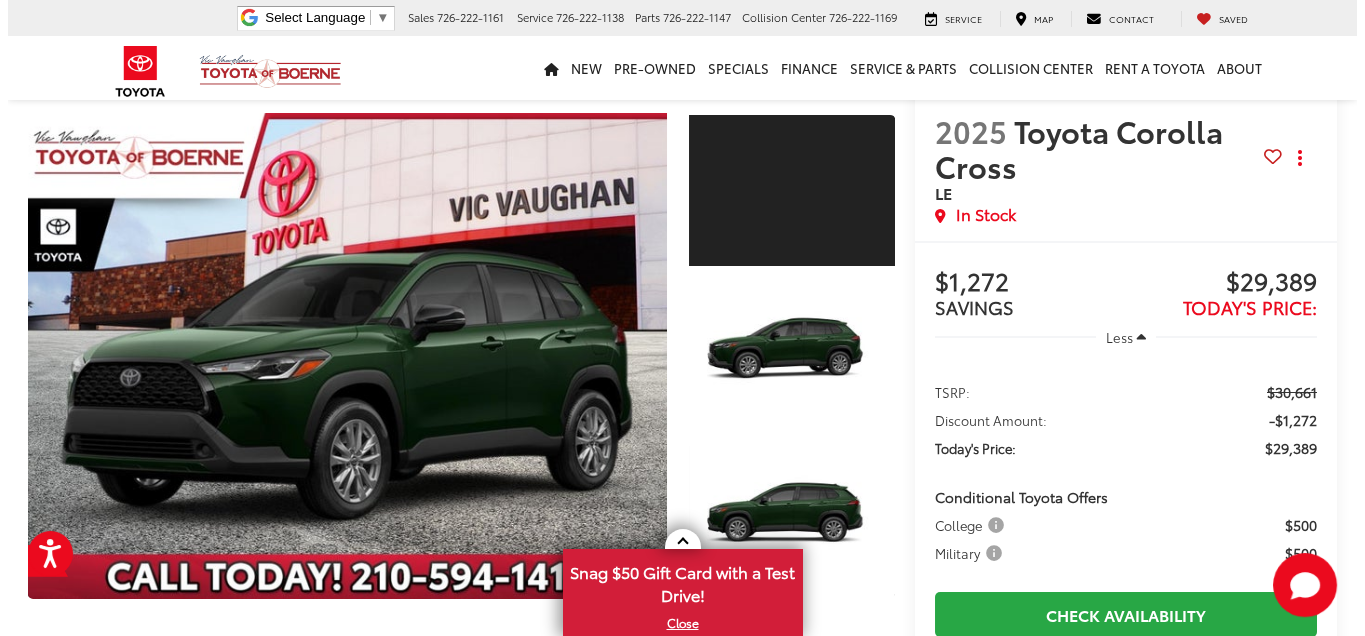scroll, scrollTop: 0, scrollLeft: 0, axis: both 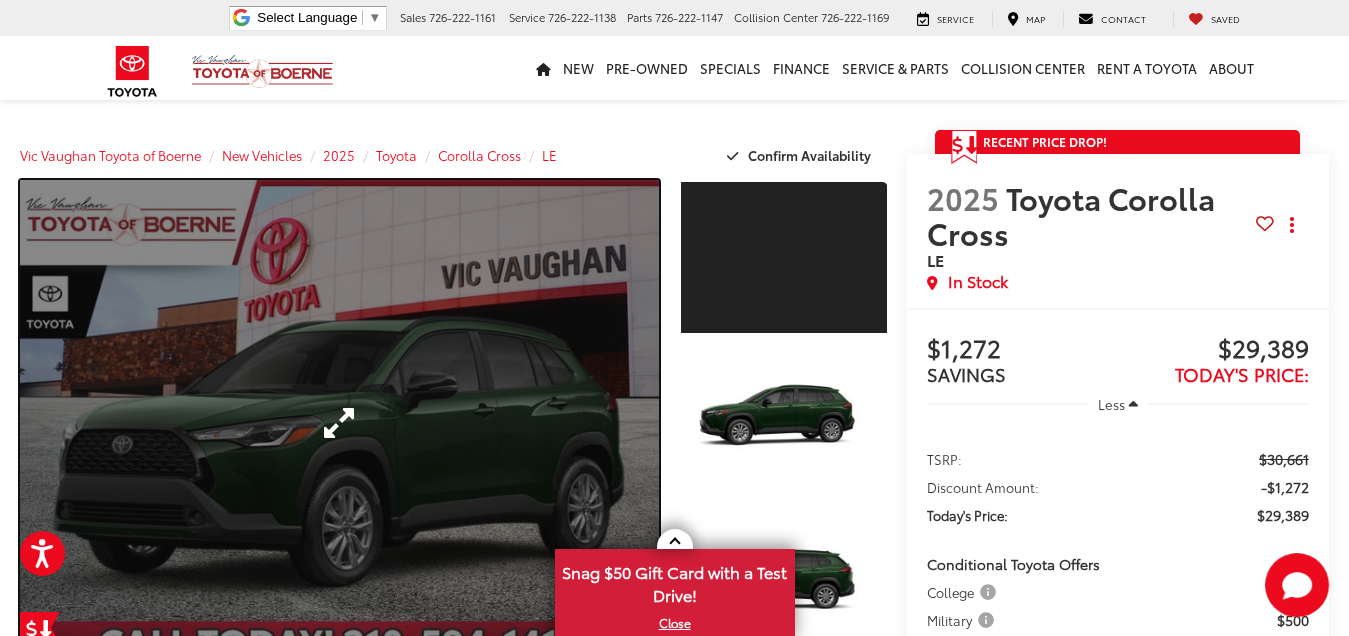 click at bounding box center (339, 423) 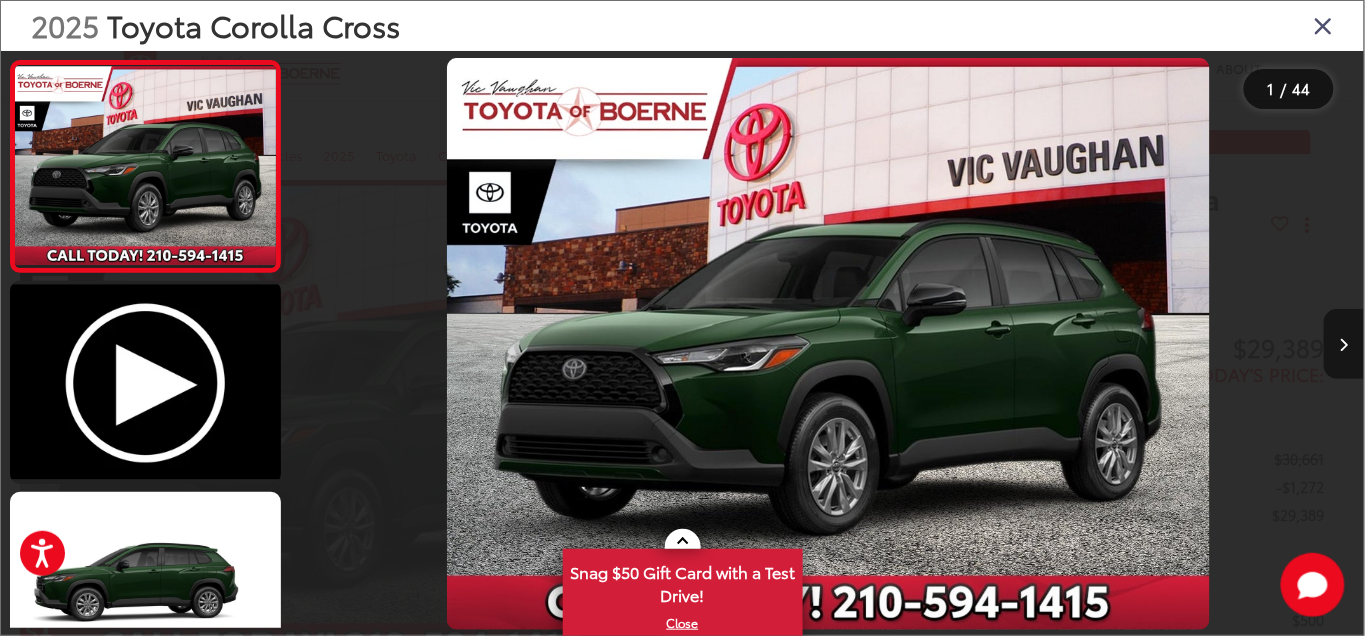 click at bounding box center (1344, 345) 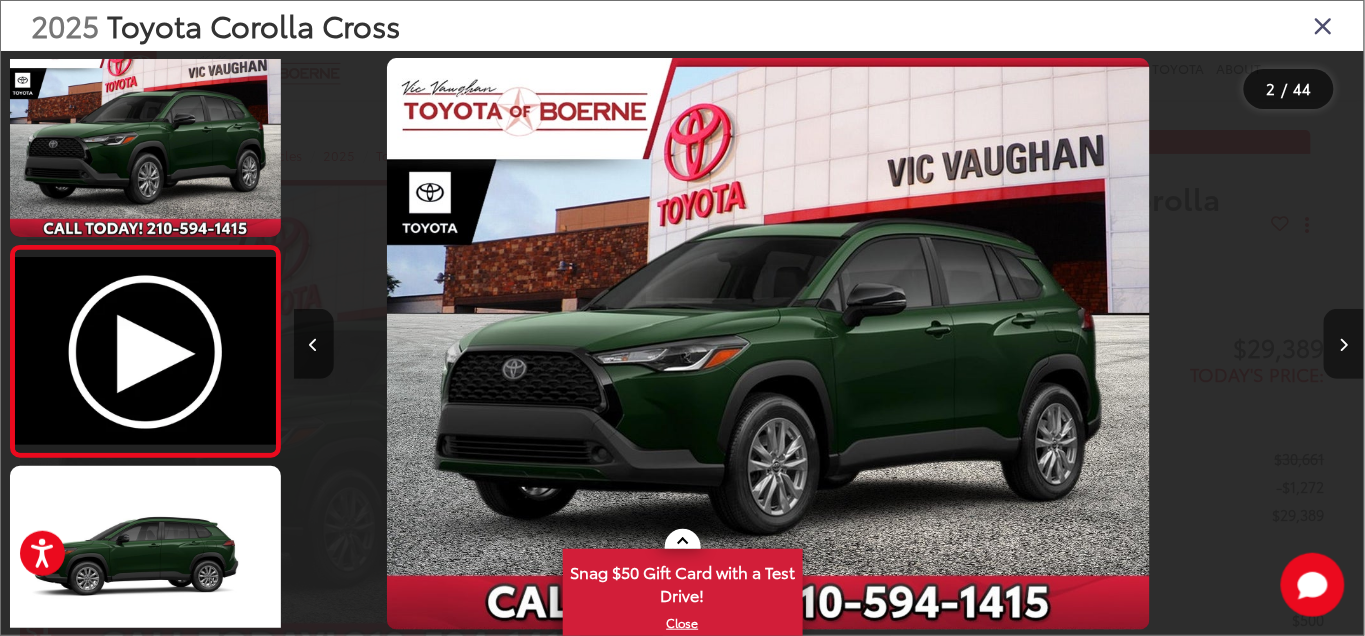 scroll, scrollTop: 84, scrollLeft: 0, axis: vertical 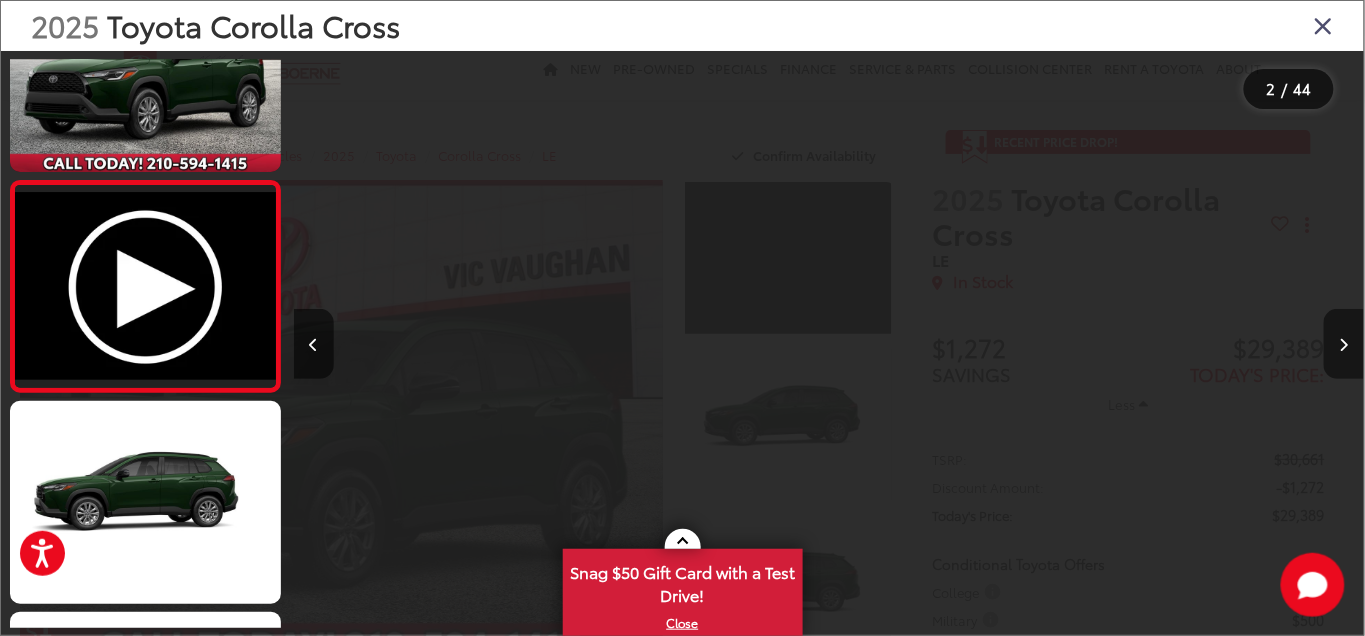 click at bounding box center [1344, 345] 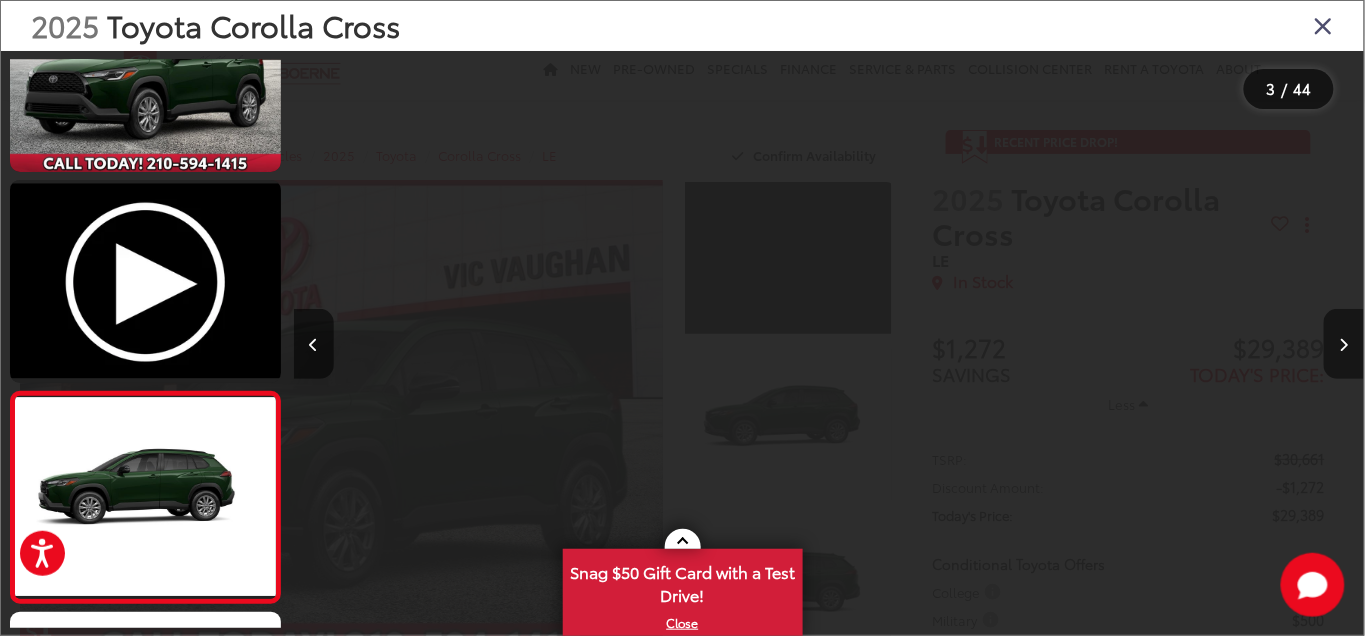 scroll, scrollTop: 0, scrollLeft: 1319, axis: horizontal 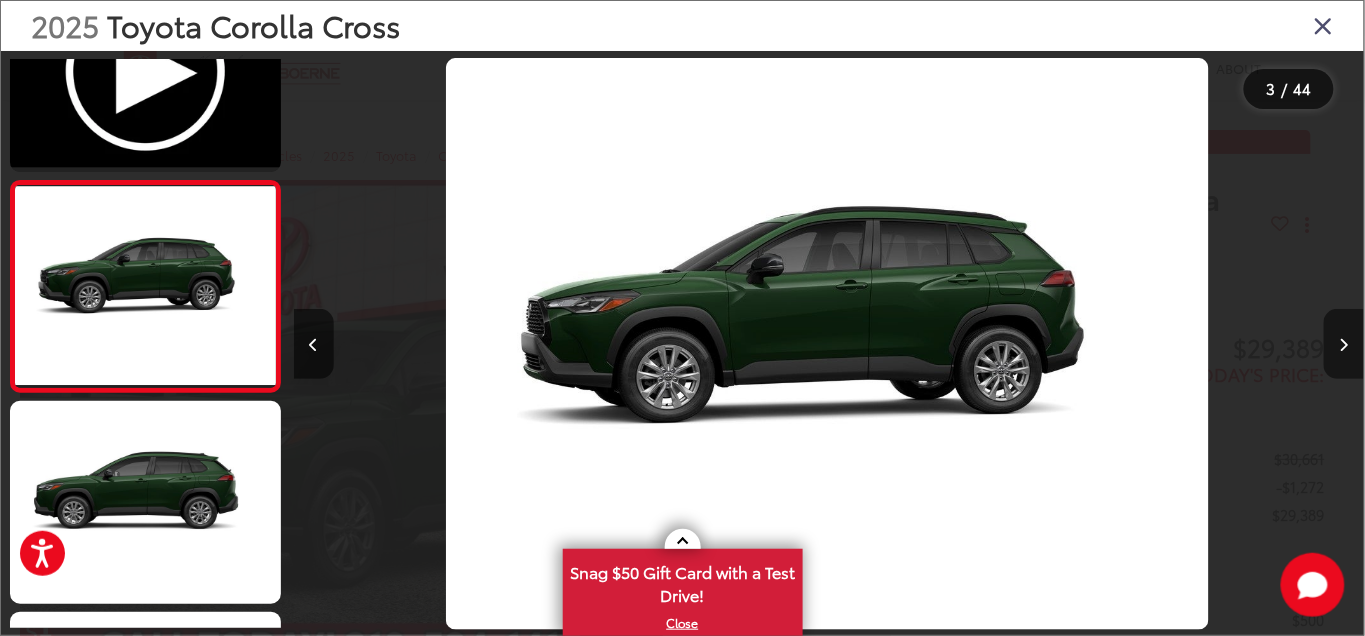 click at bounding box center [1344, 345] 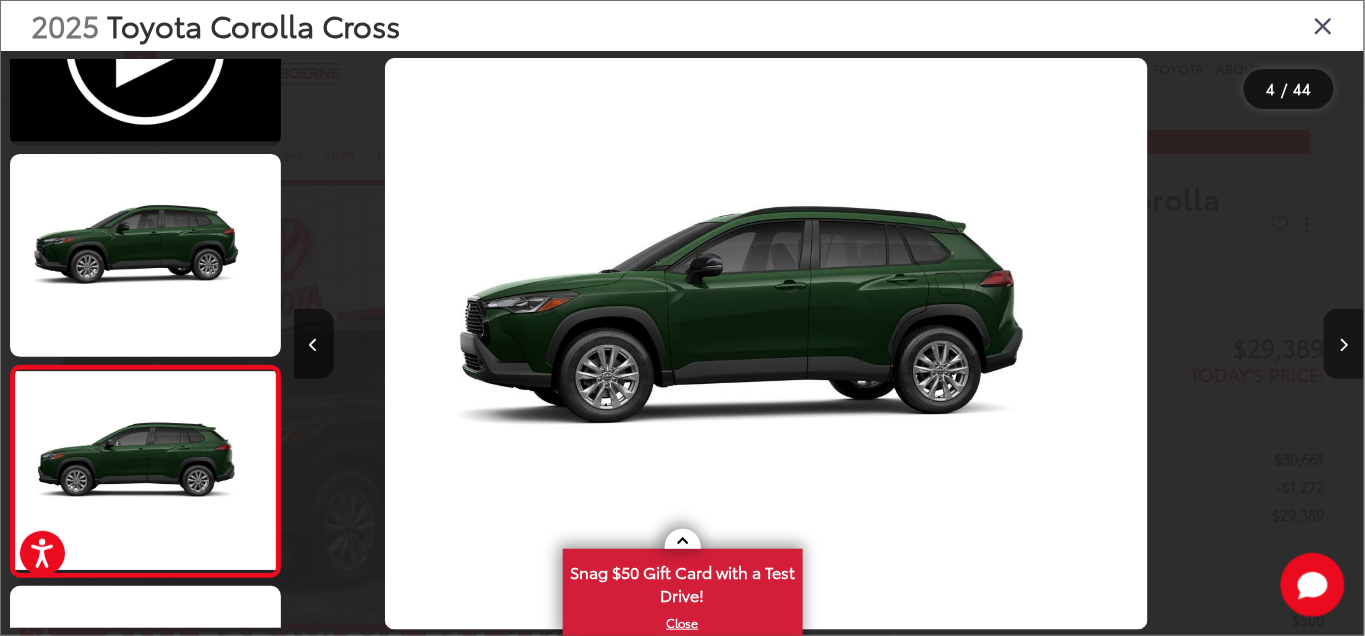 scroll, scrollTop: 404, scrollLeft: 0, axis: vertical 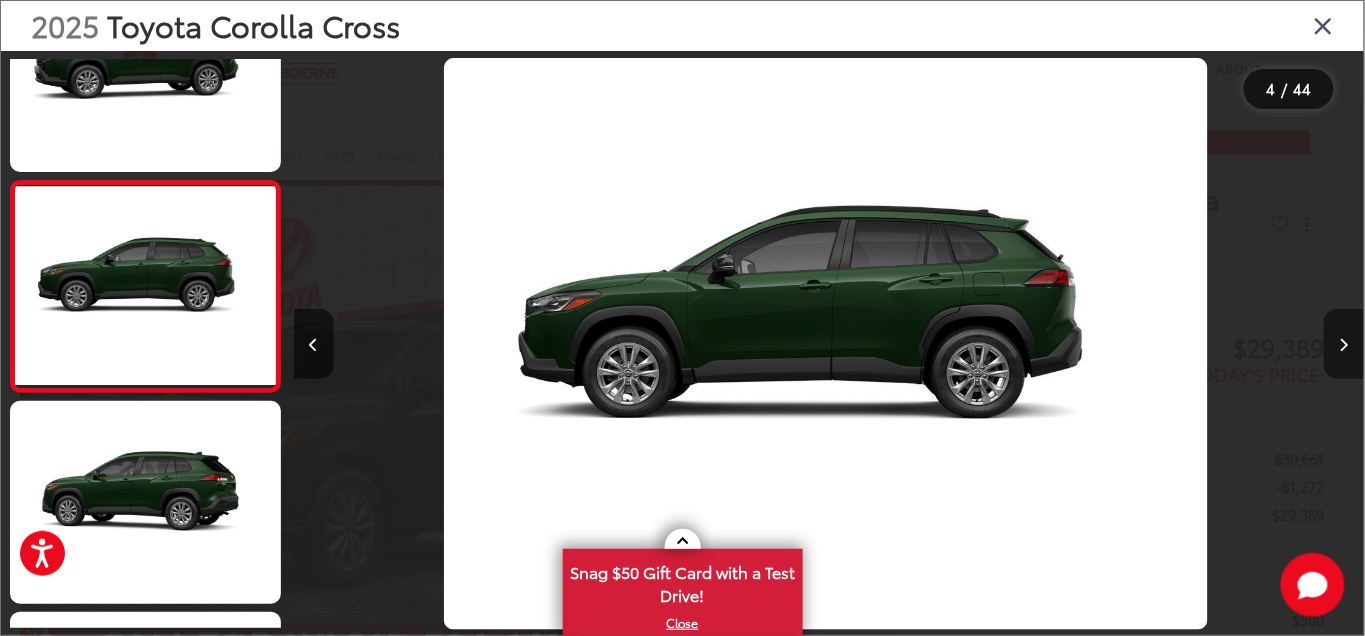click at bounding box center [1344, 345] 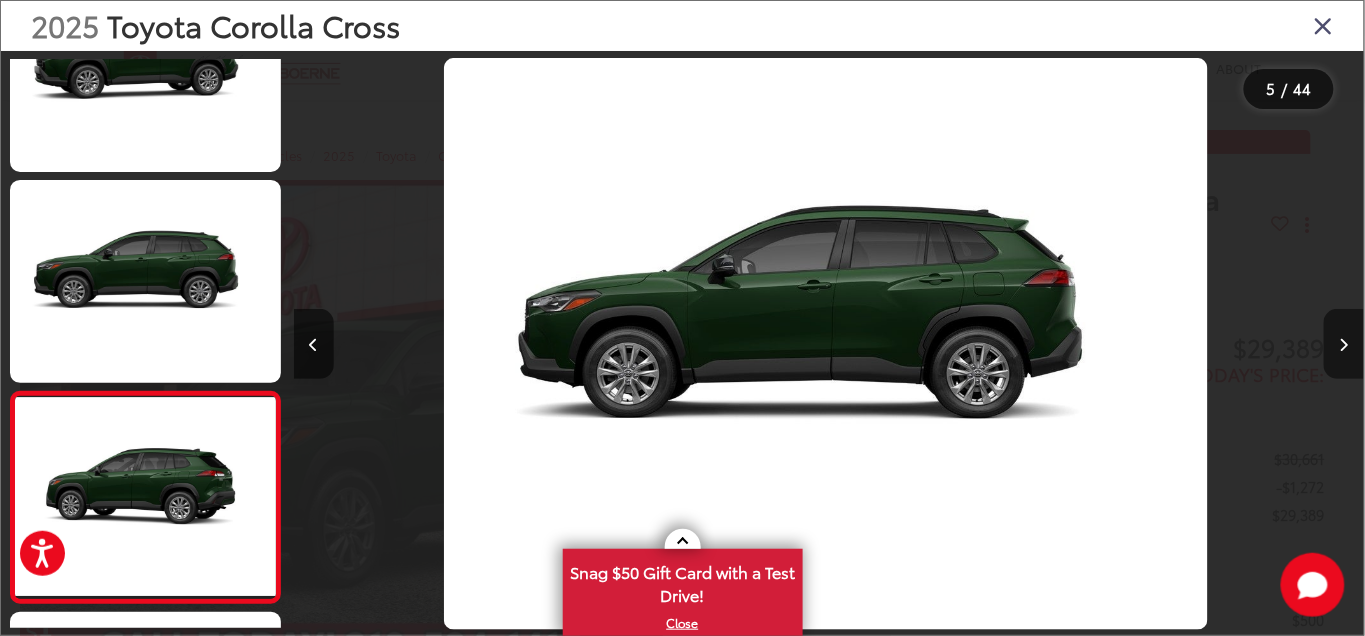 scroll, scrollTop: 0, scrollLeft: 3499, axis: horizontal 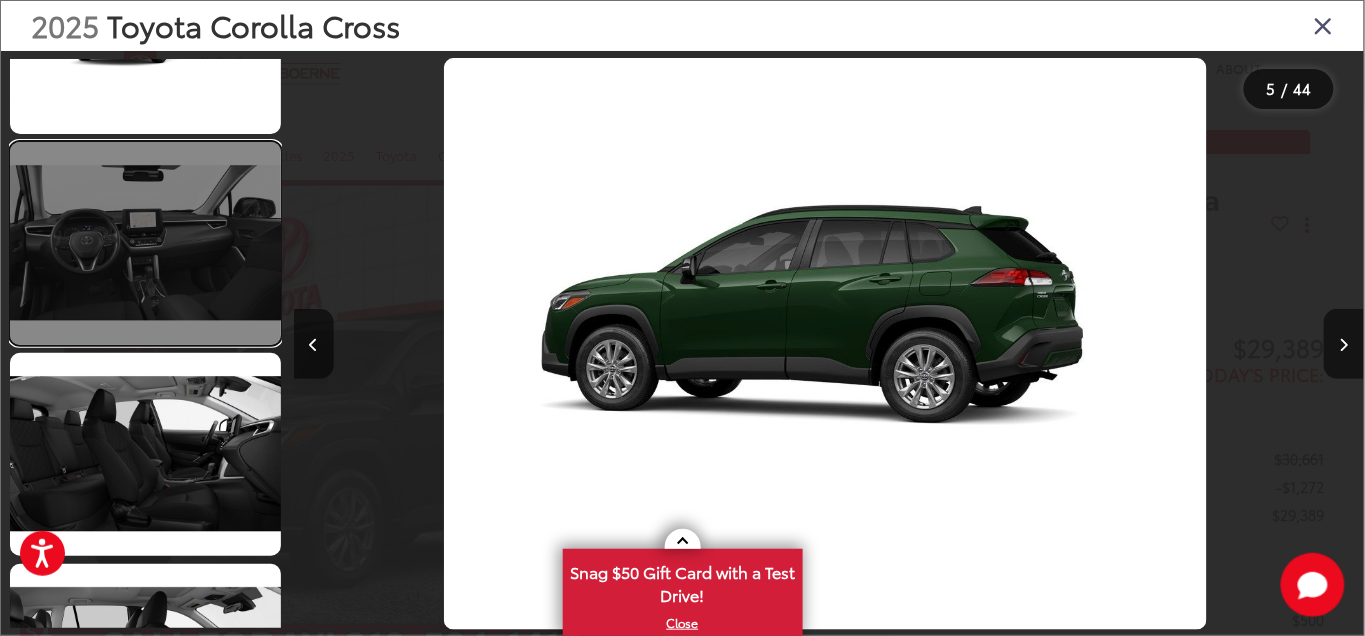 click at bounding box center [145, 243] 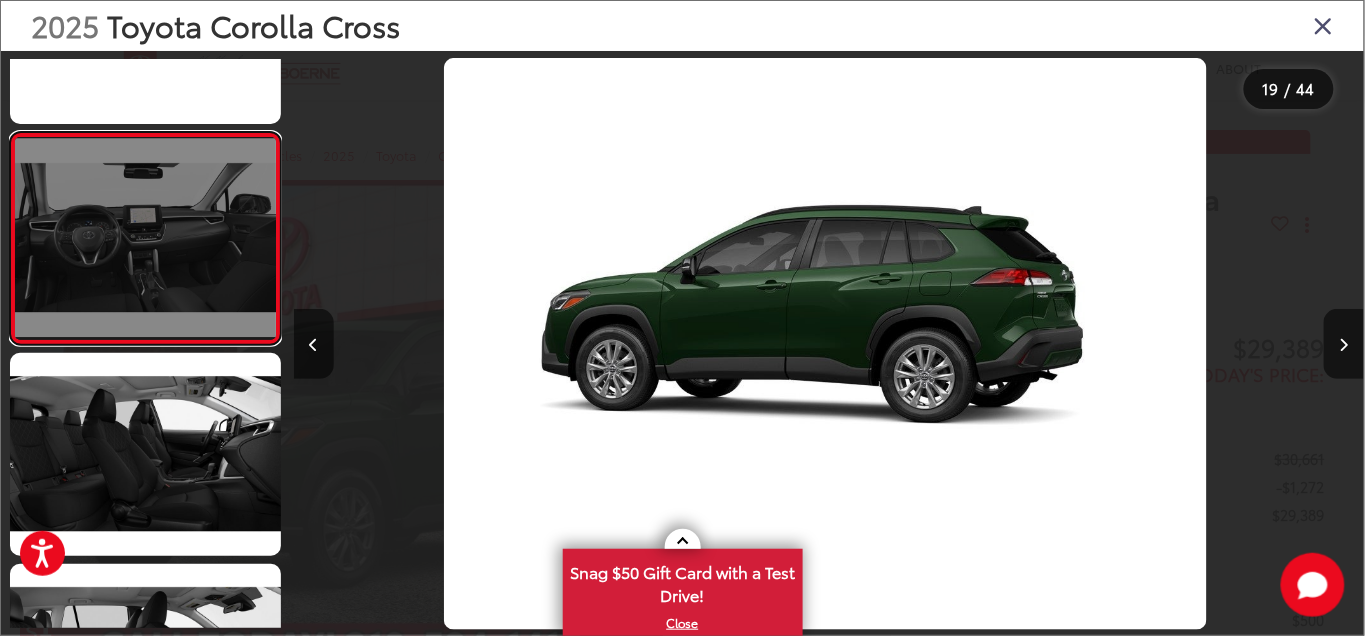 scroll, scrollTop: 3680, scrollLeft: 0, axis: vertical 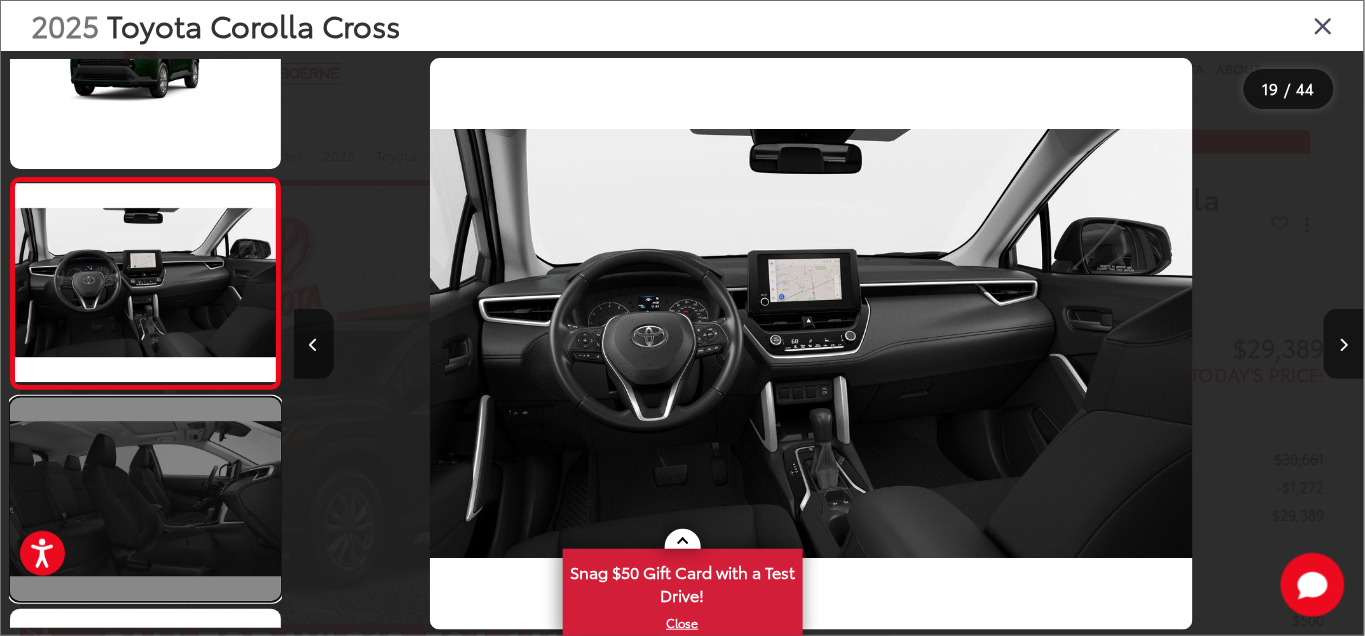 click at bounding box center (145, 499) 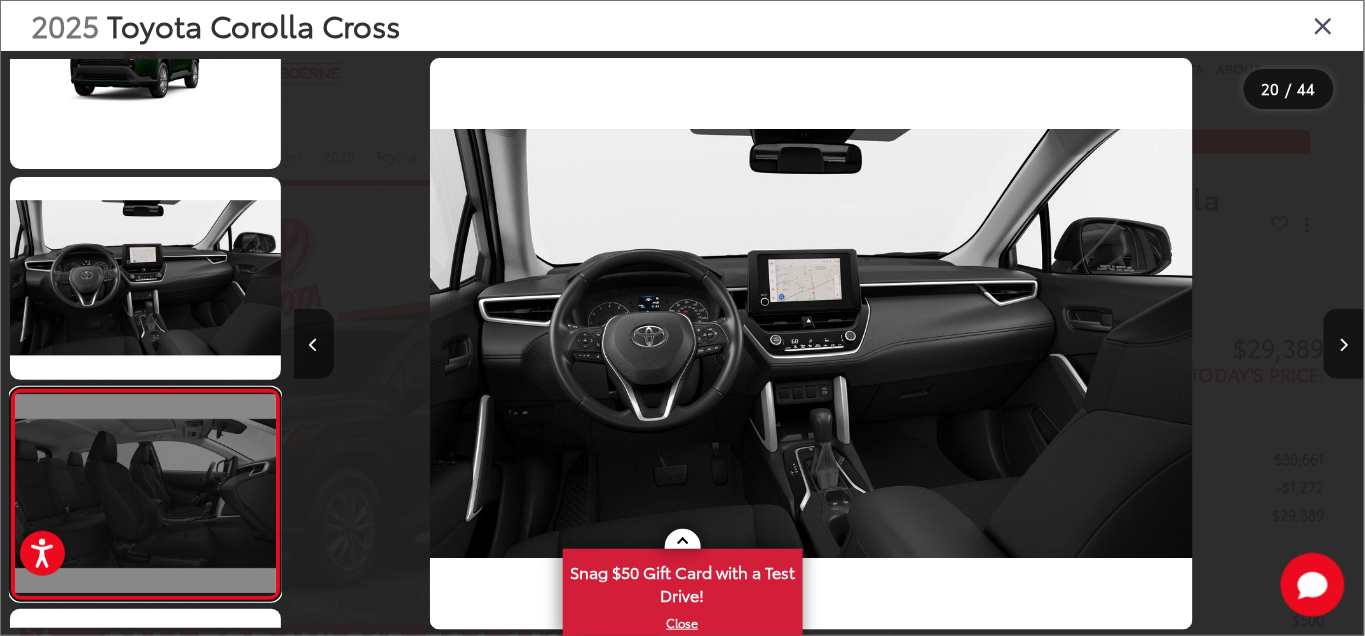scroll, scrollTop: 0, scrollLeft: 19499, axis: horizontal 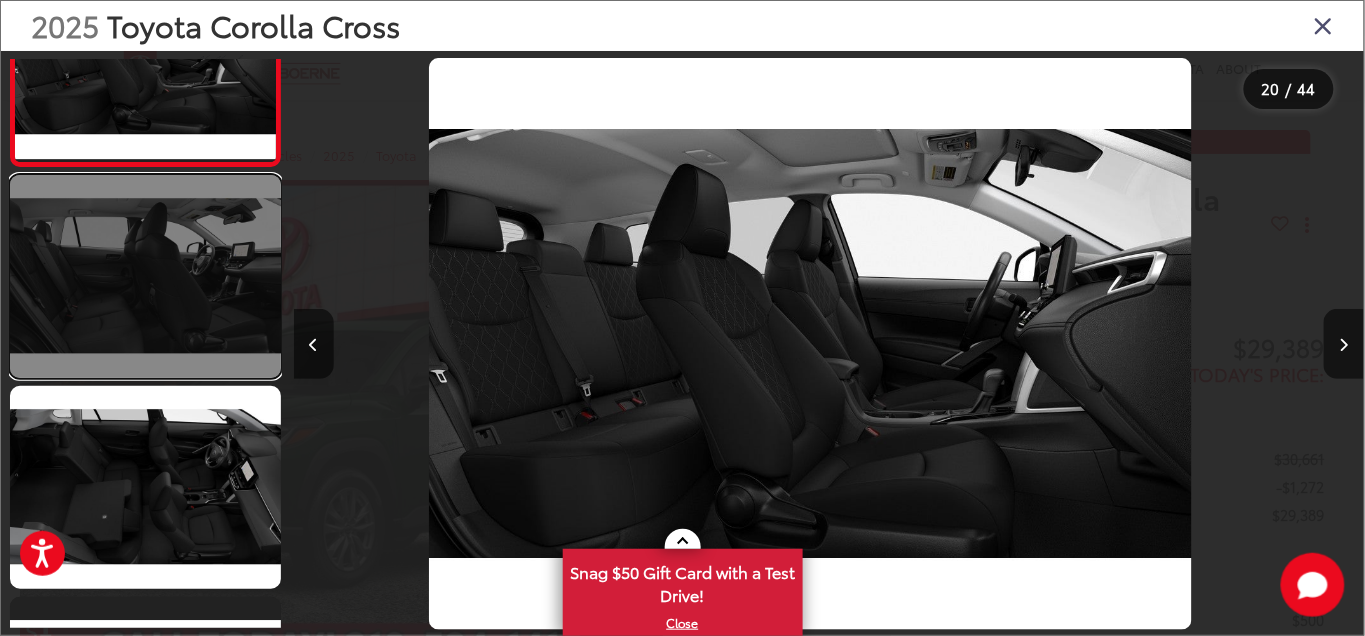 click at bounding box center [145, 276] 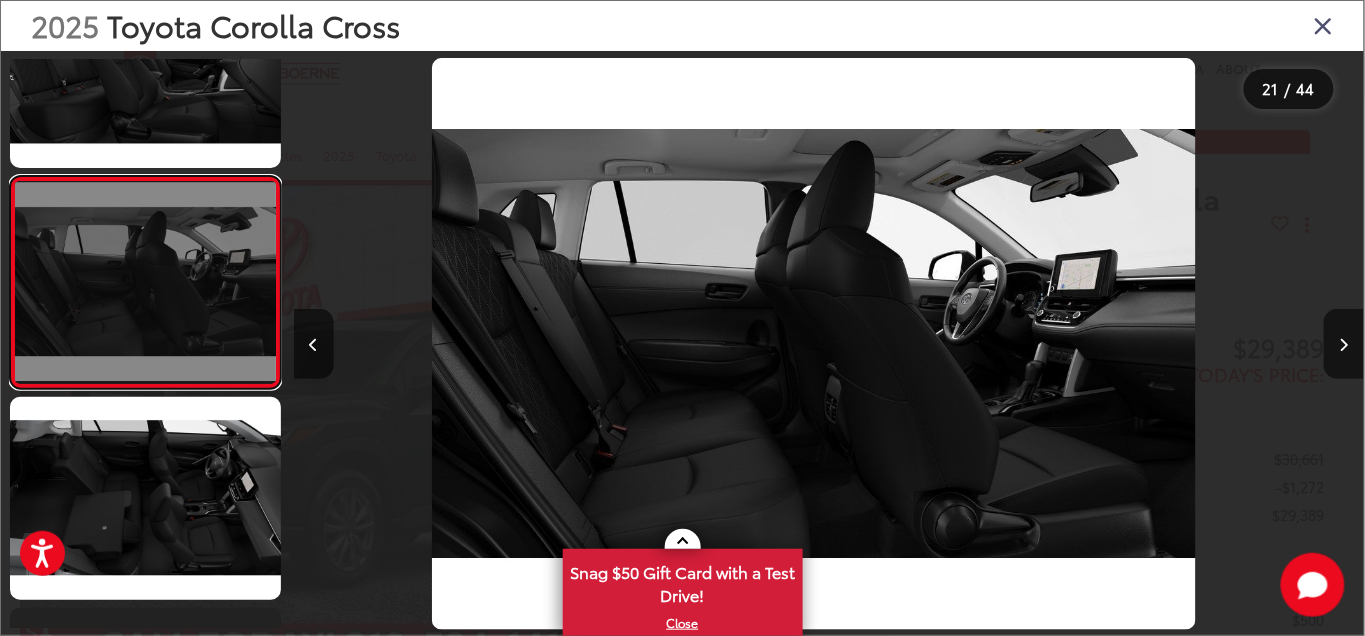 scroll, scrollTop: 0, scrollLeft: 21428, axis: horizontal 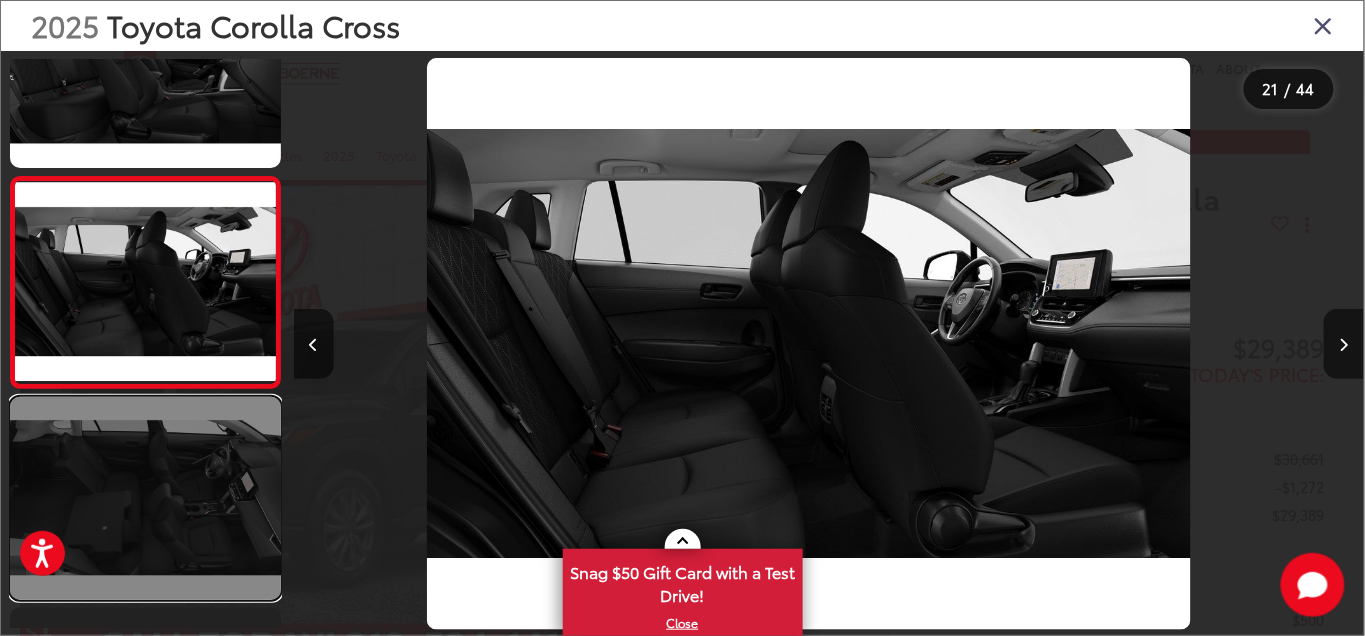 click at bounding box center (145, 498) 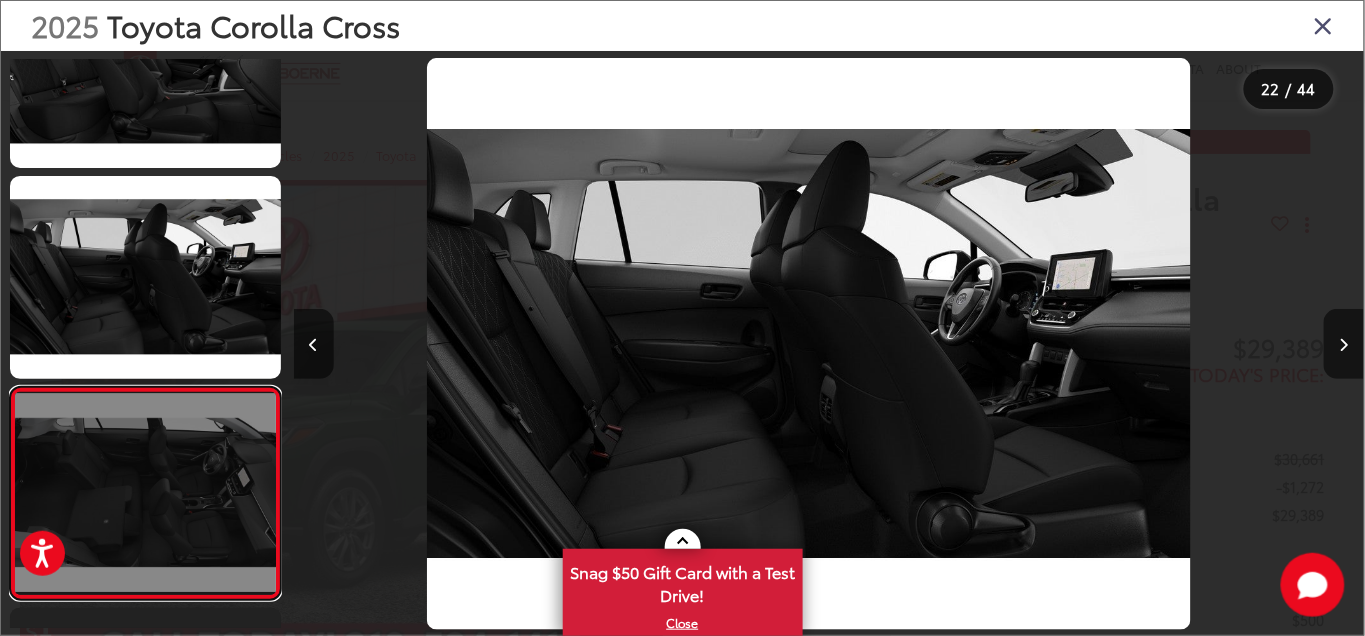 scroll, scrollTop: 0, scrollLeft: 21507, axis: horizontal 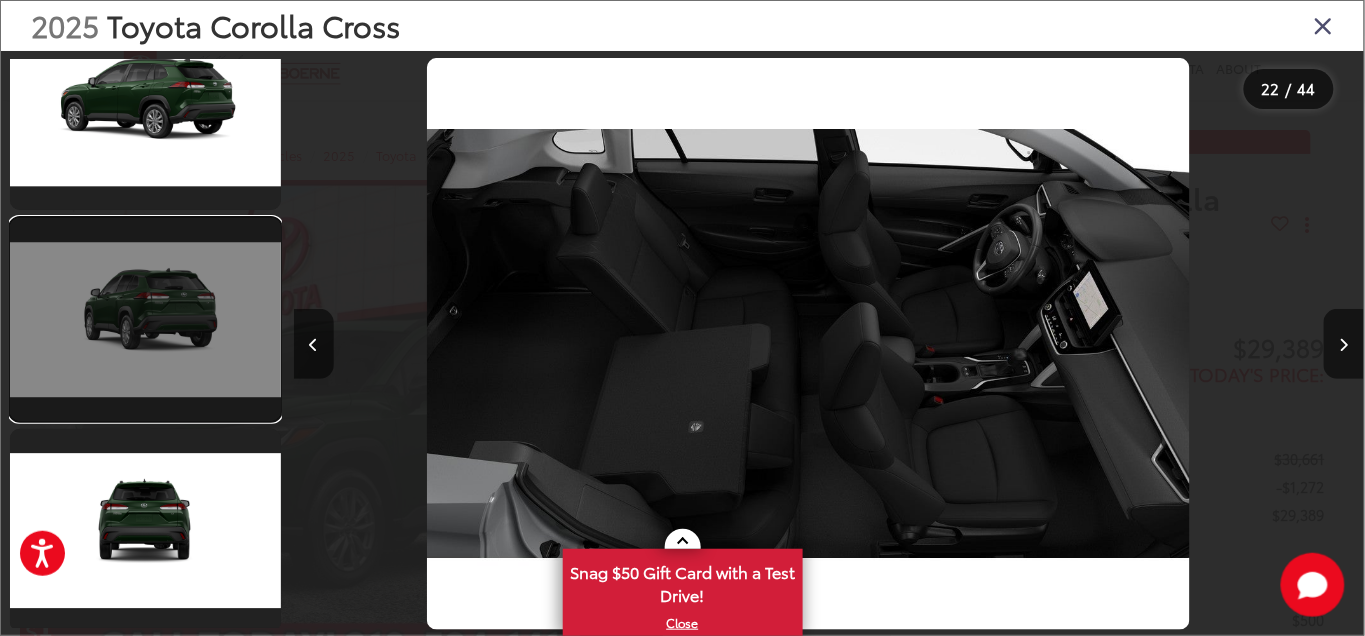 click at bounding box center (145, 319) 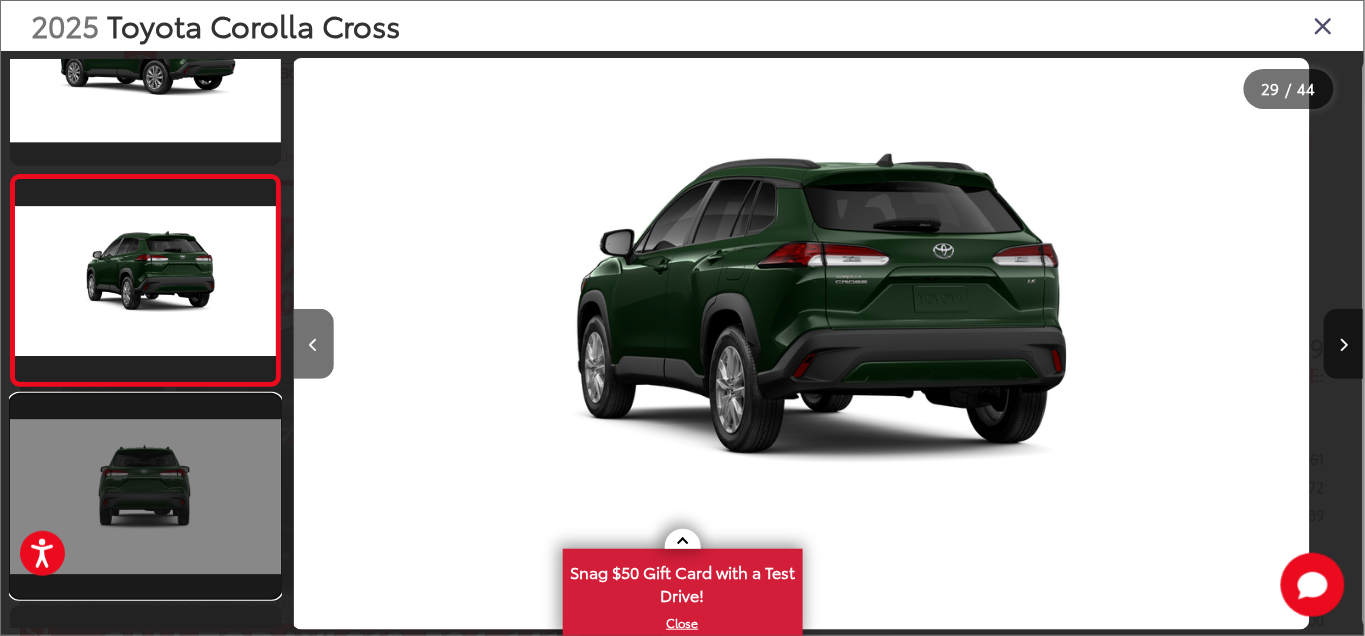 click at bounding box center [145, 496] 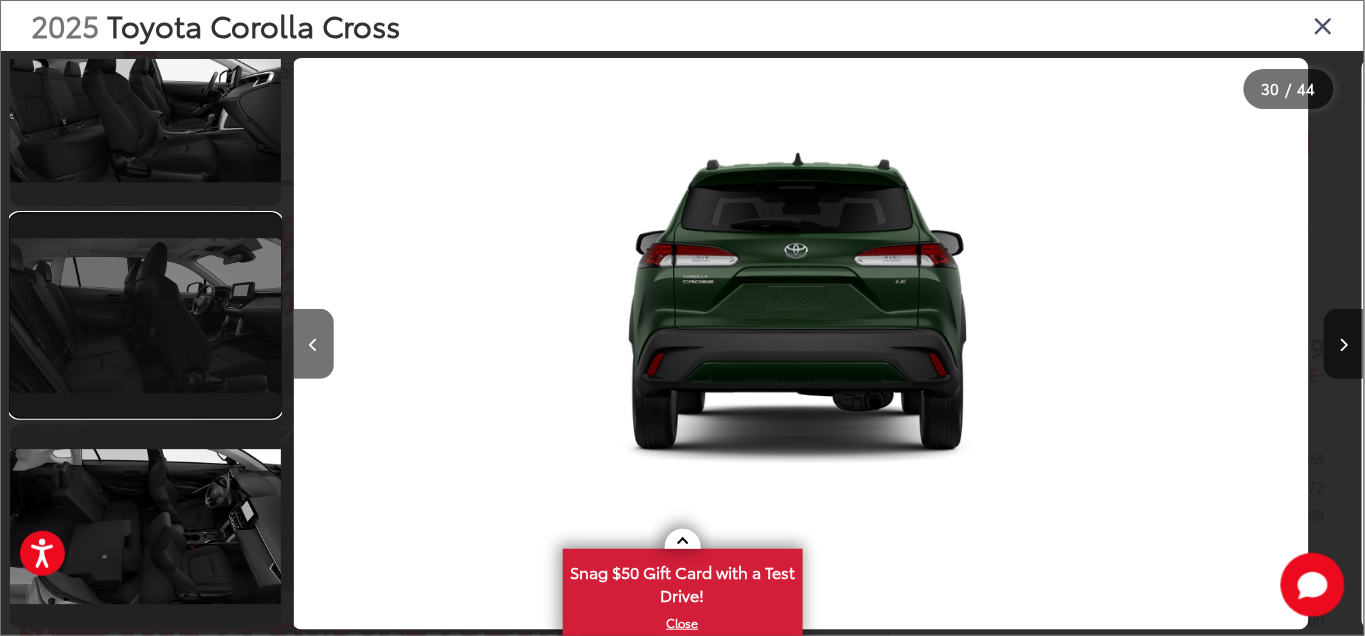 click at bounding box center (145, 315) 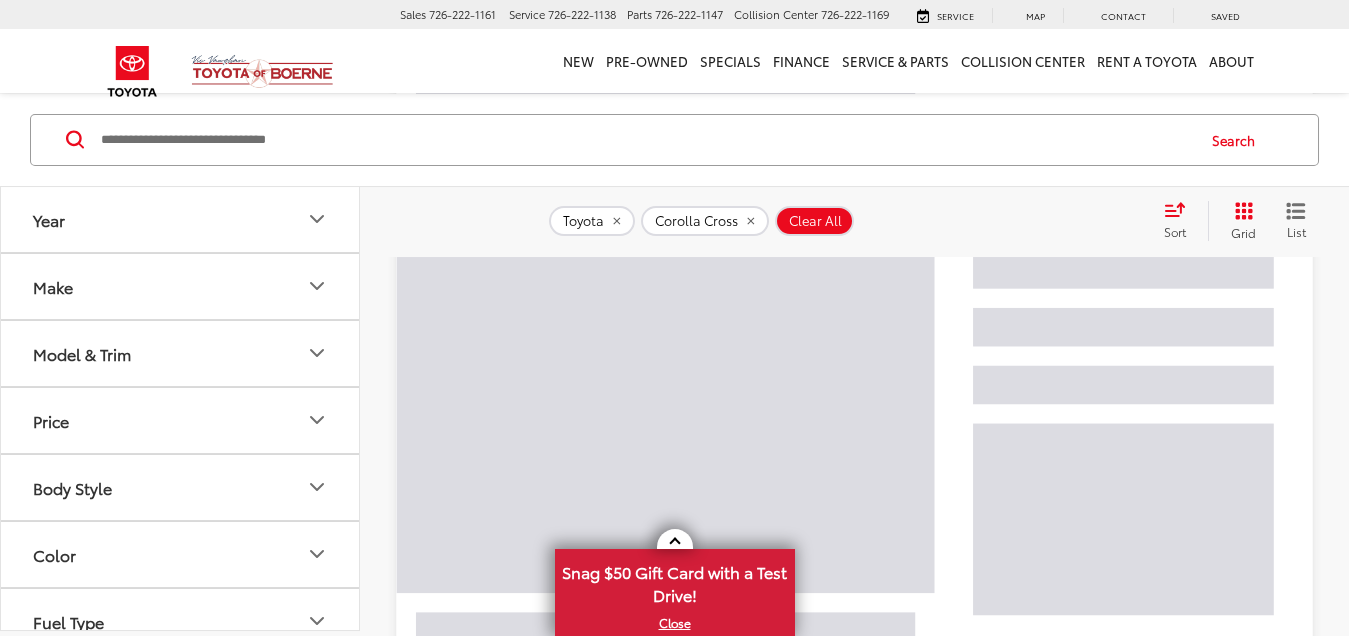 scroll, scrollTop: 2200, scrollLeft: 0, axis: vertical 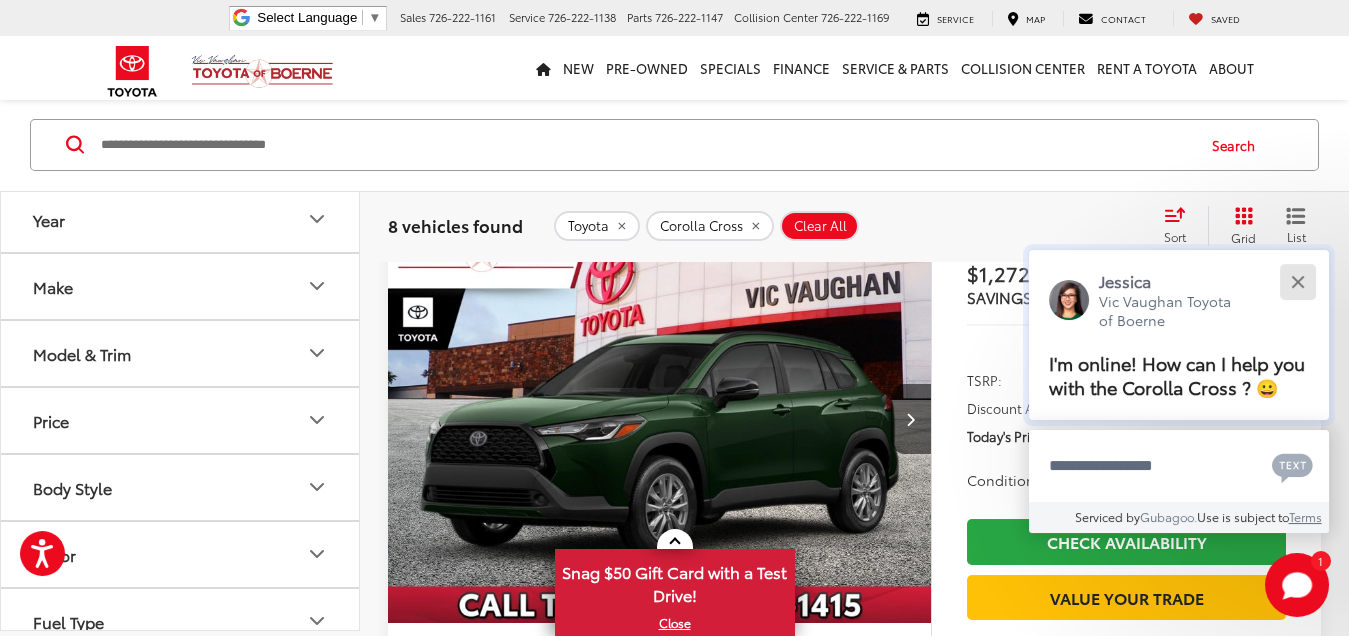 click at bounding box center (1297, 281) 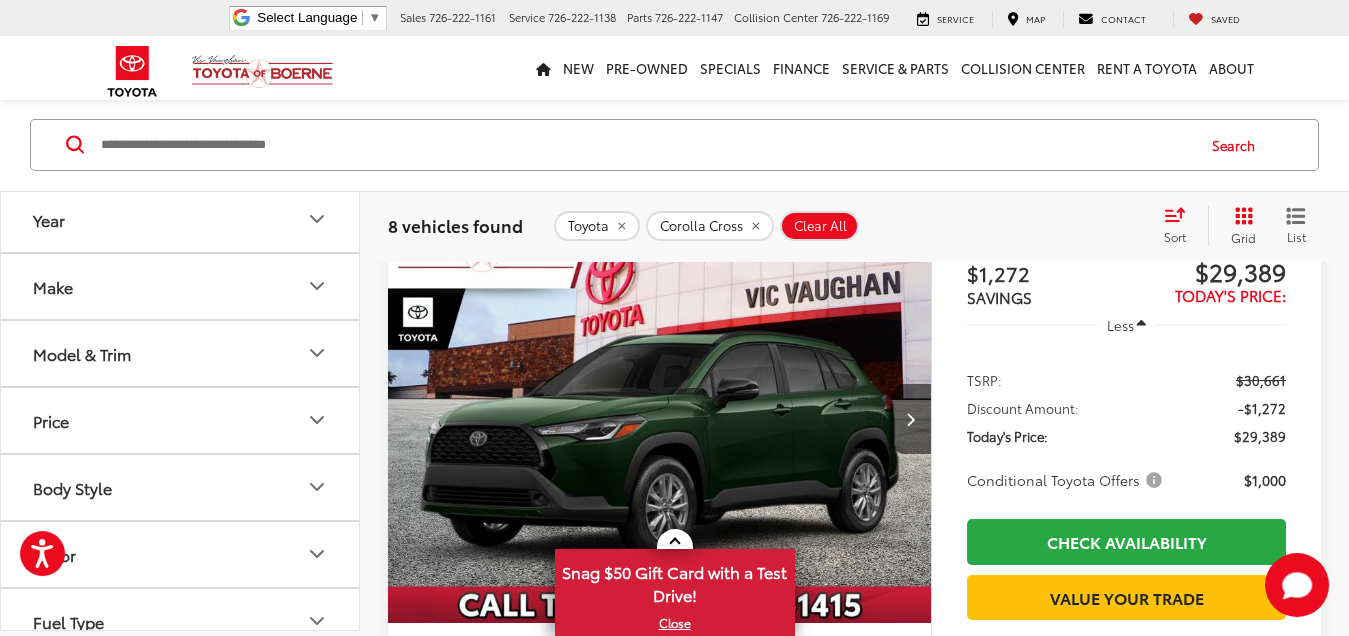 scroll, scrollTop: 1889, scrollLeft: 0, axis: vertical 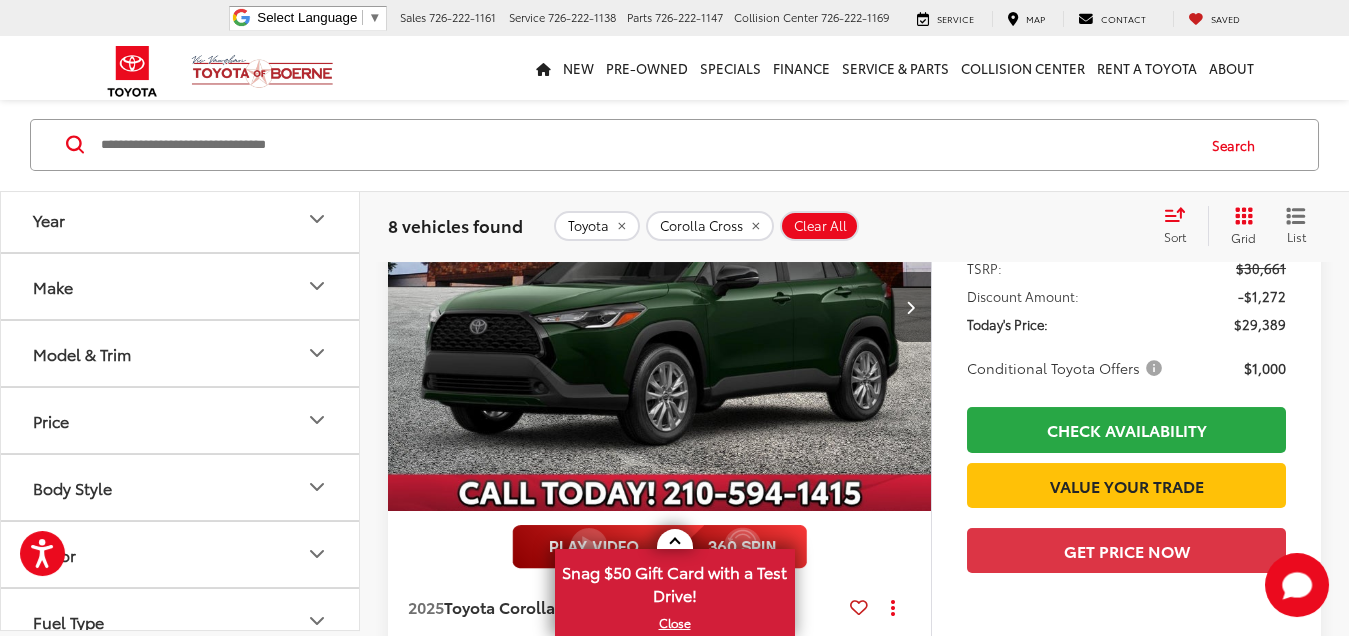 click on "Conditional Toyota Offers" at bounding box center (1066, 368) 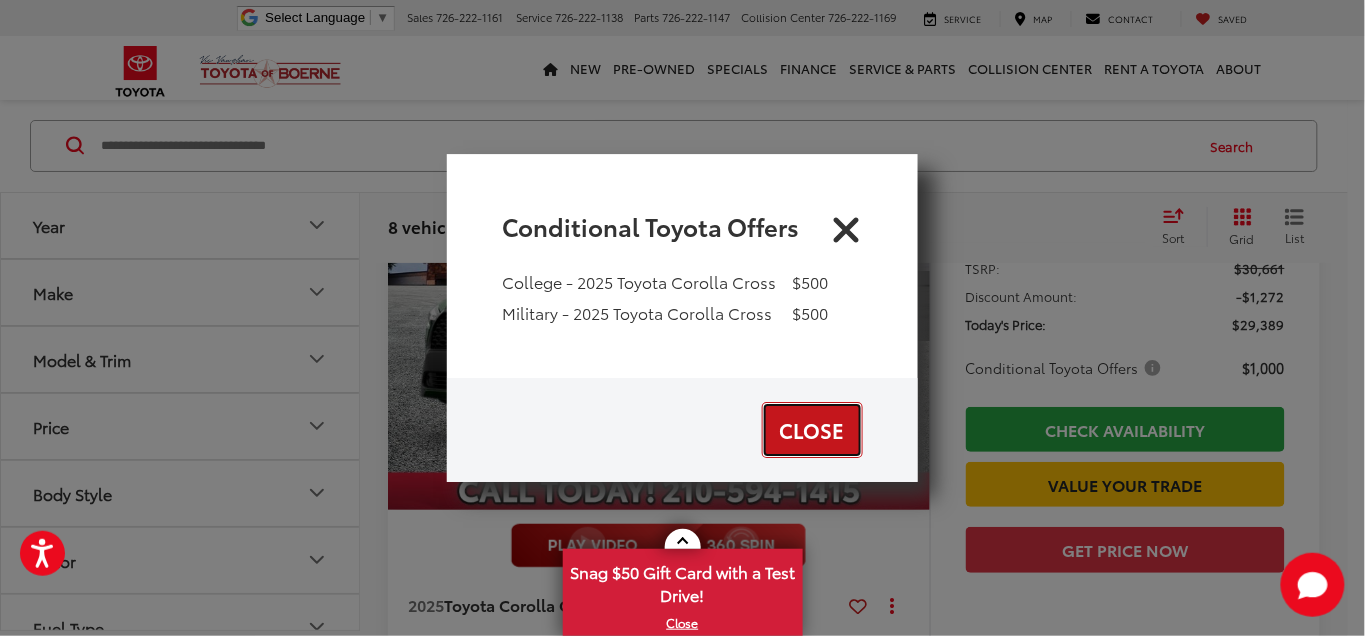click on "Close" at bounding box center (812, 430) 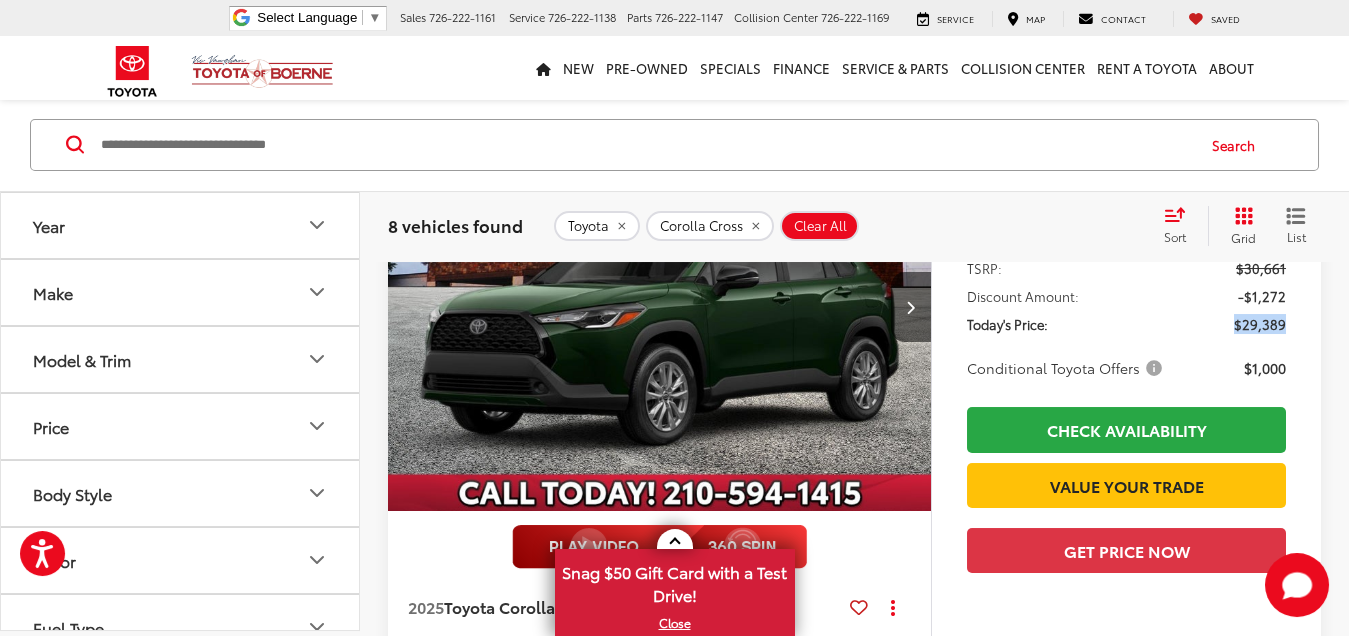 drag, startPoint x: 1238, startPoint y: 412, endPoint x: 1286, endPoint y: 412, distance: 48 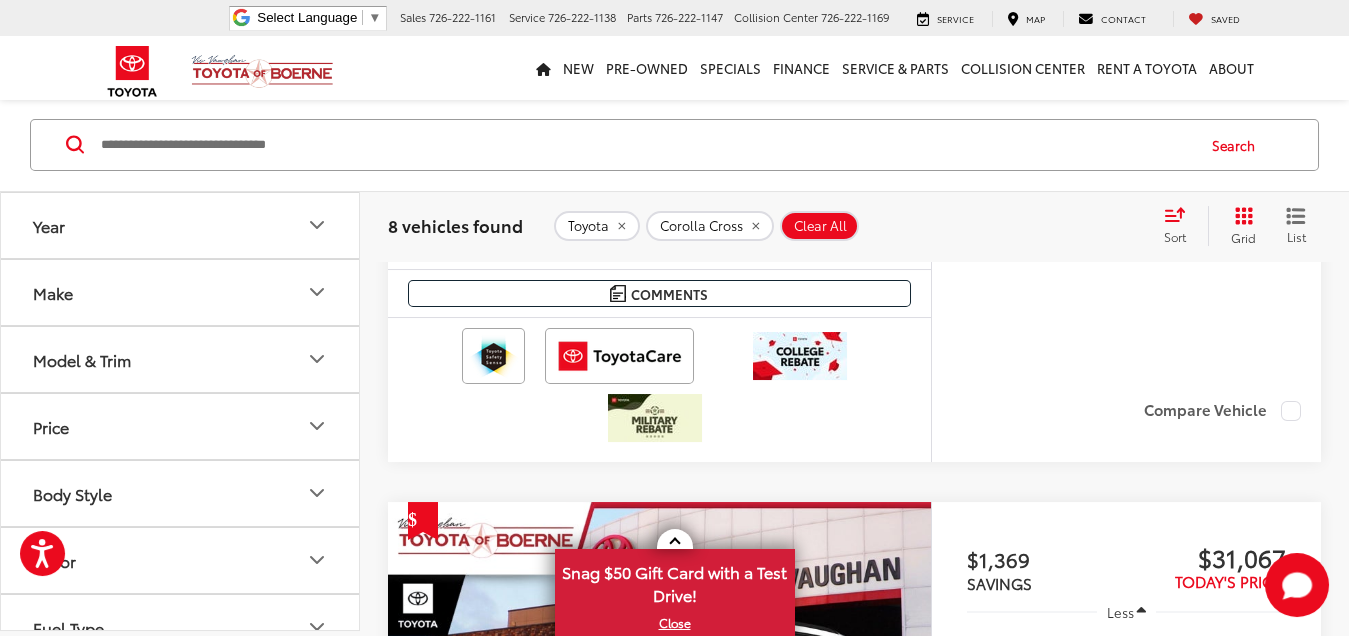 scroll, scrollTop: 2444, scrollLeft: 0, axis: vertical 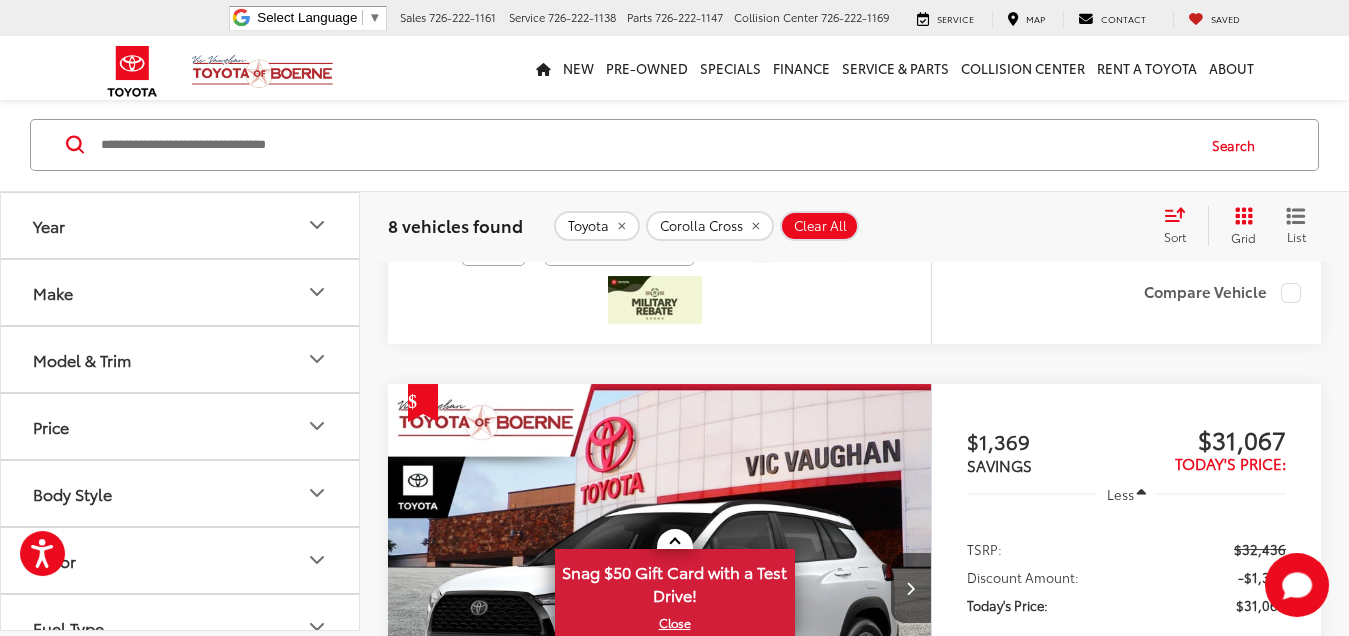 click on "$1,272
SAVINGS
$29,389
Today's Price:
Less
TSRP:
$30,661
Discount Amount:
-$1,272
Today's Price:
$29,389
Conditional Toyota Offers
$1,000
Check Availability
Value Your Trade
Get Price Now" at bounding box center [1126, -92] 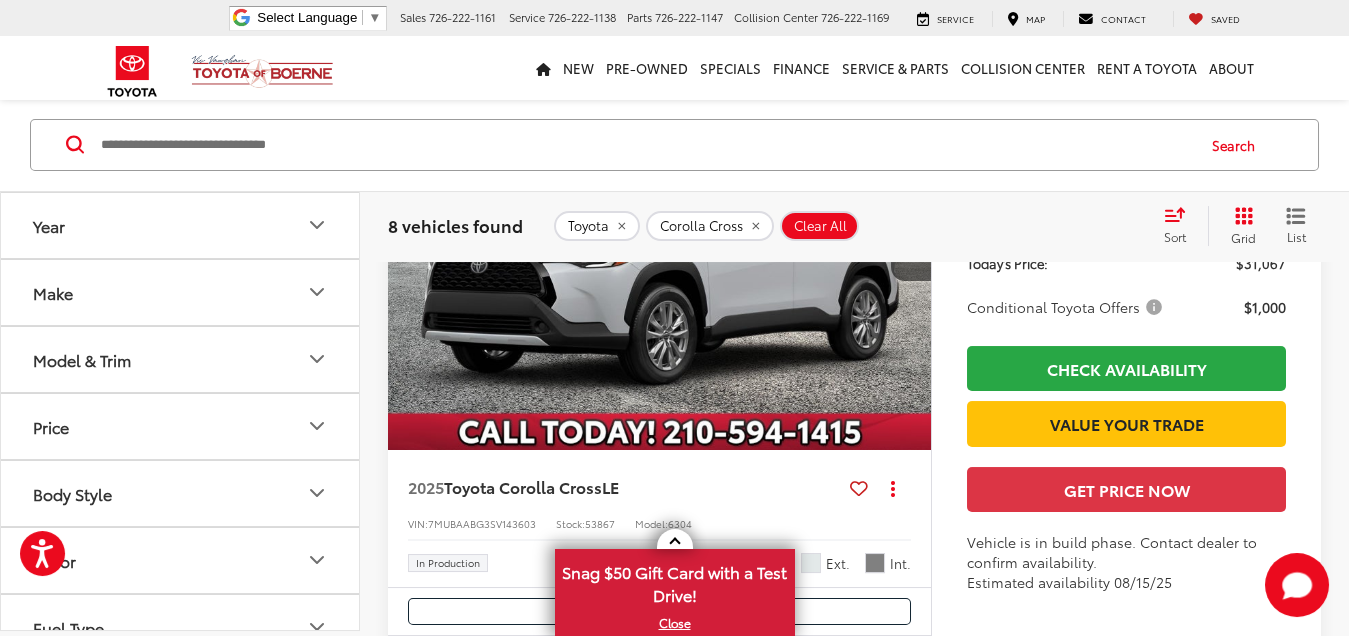 scroll, scrollTop: 2888, scrollLeft: 0, axis: vertical 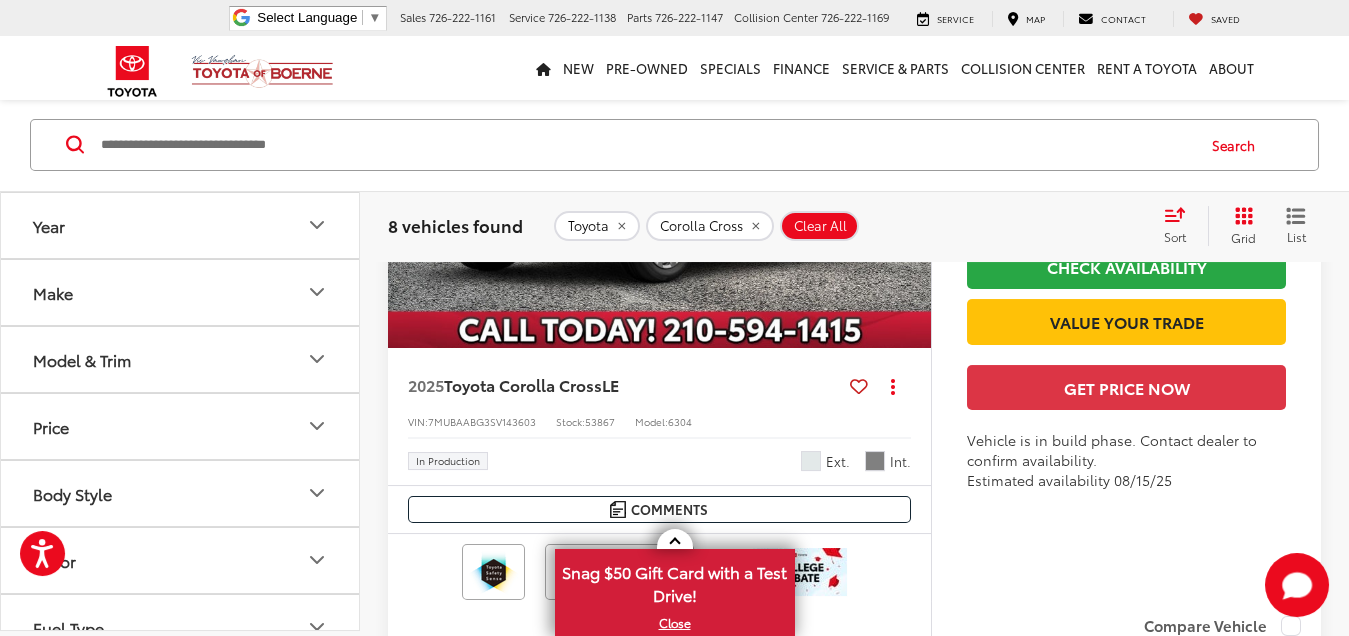click on "2025  Toyota Corolla Cross  LE
Copy Link Share Print View Details VIN:  7MUBAABG3SV143603 Stock:  53867 Model:  6304 In Production Ext. Int." at bounding box center (659, 416) 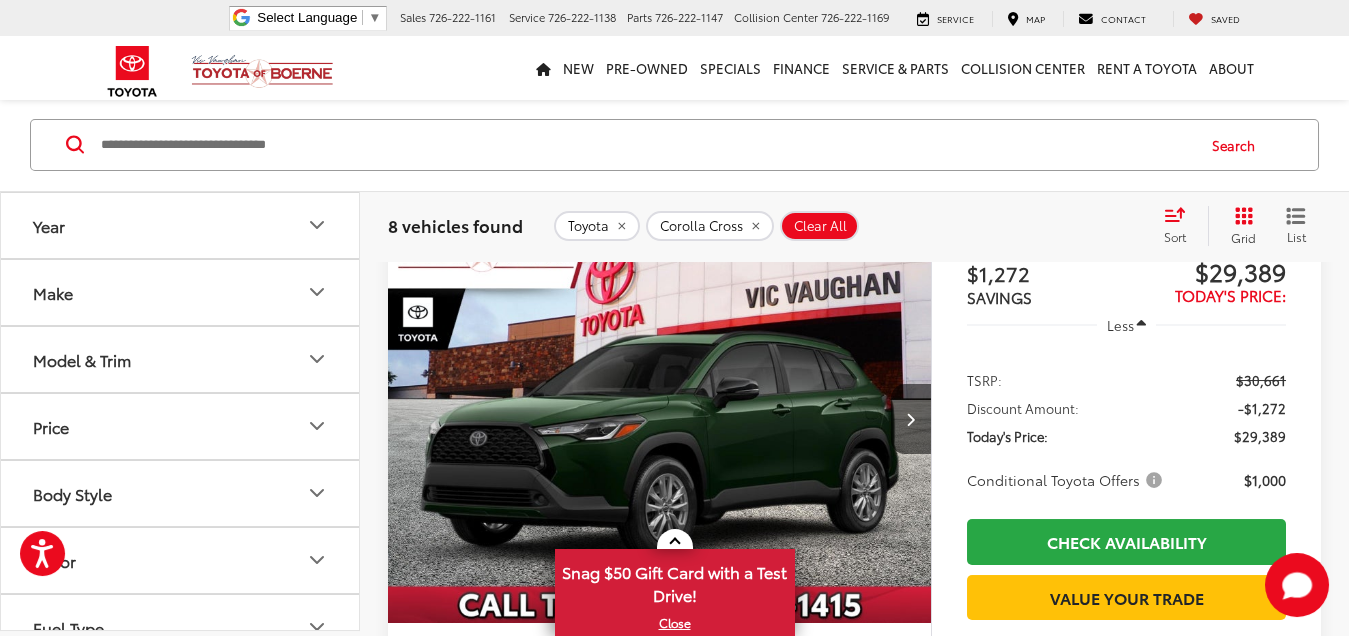 scroll, scrollTop: 2000, scrollLeft: 0, axis: vertical 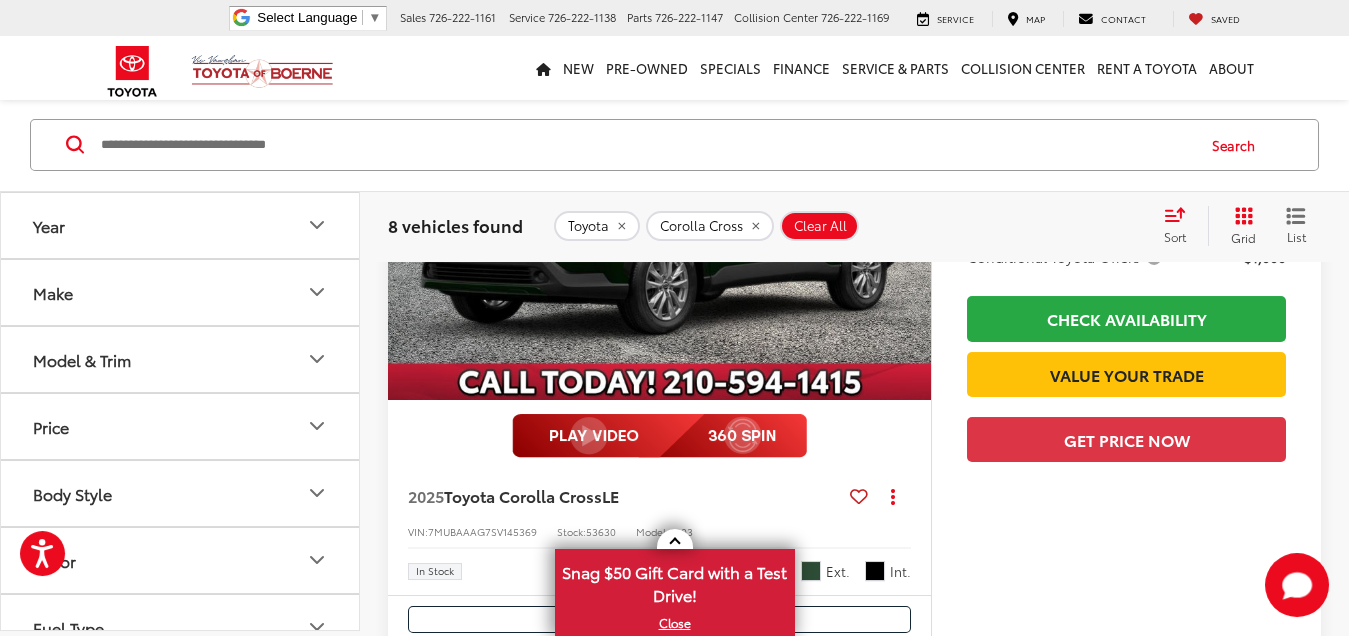 click at bounding box center (659, 436) 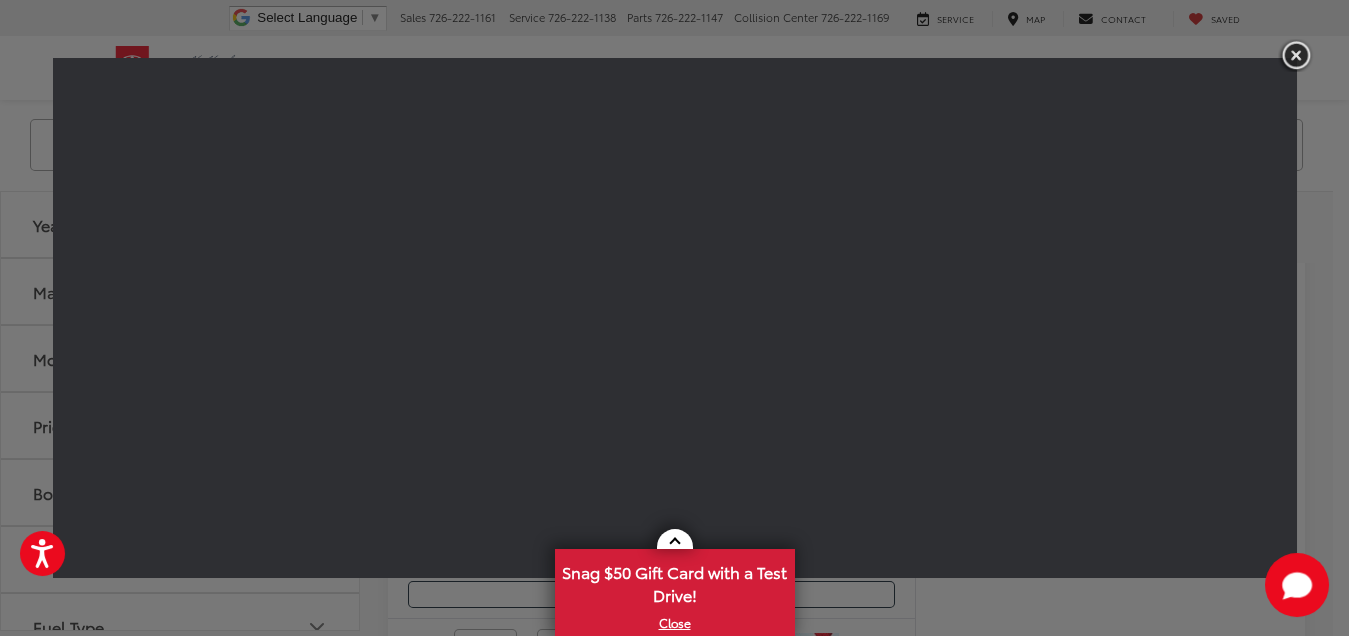 click at bounding box center (1296, 55) 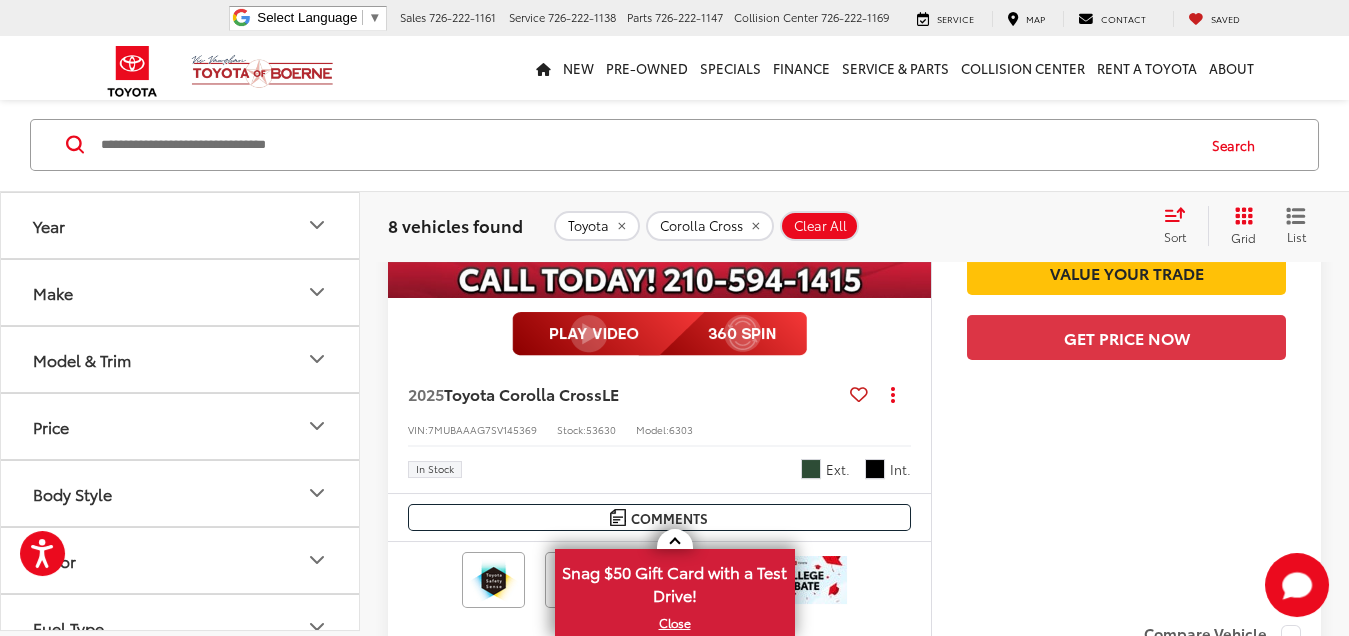 scroll, scrollTop: 2111, scrollLeft: 0, axis: vertical 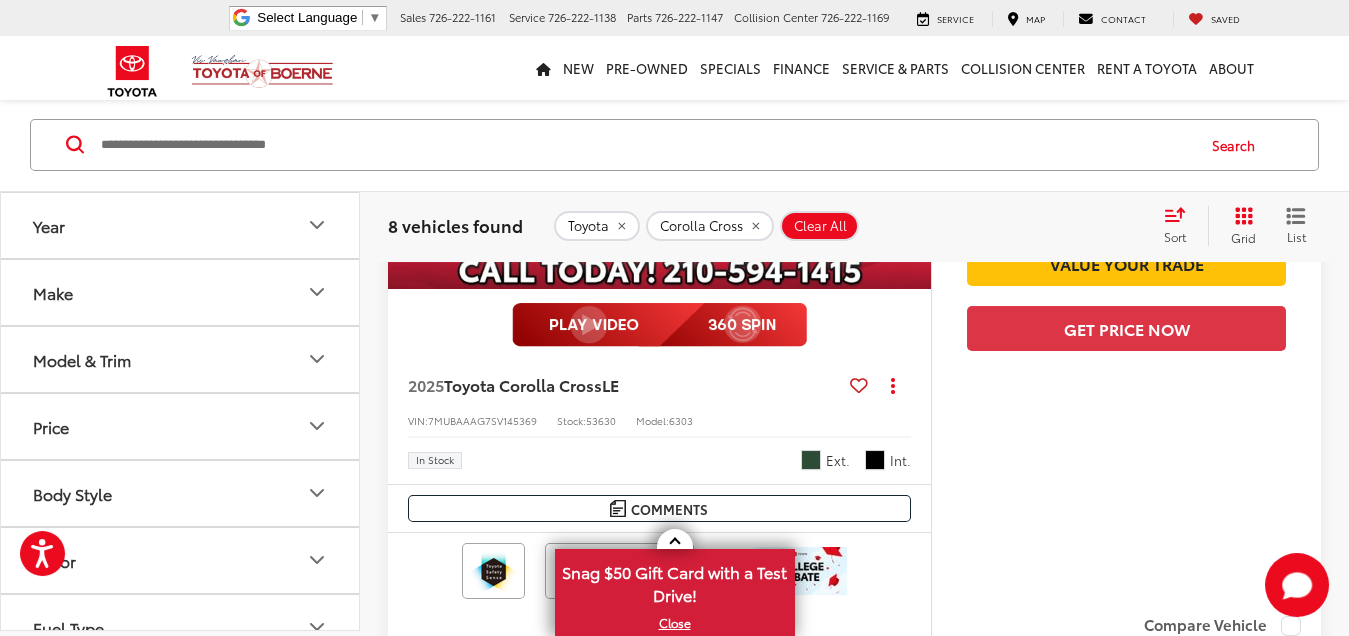 click at bounding box center (660, 86) 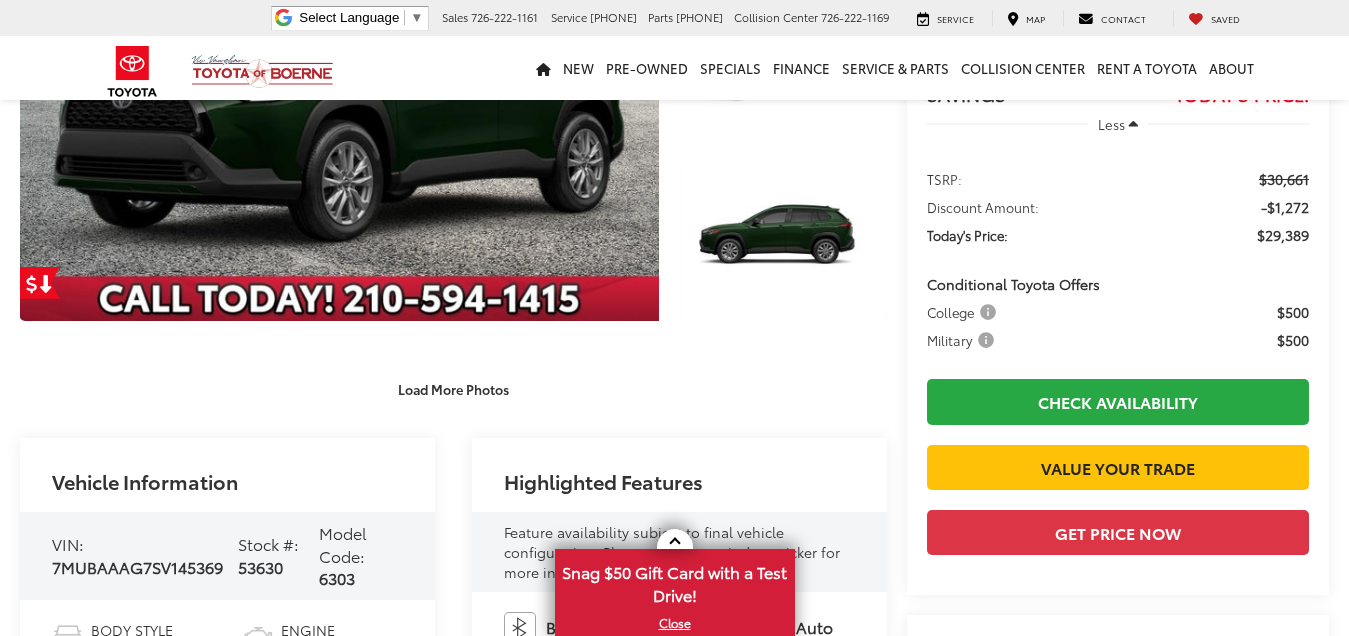 scroll, scrollTop: 666, scrollLeft: 0, axis: vertical 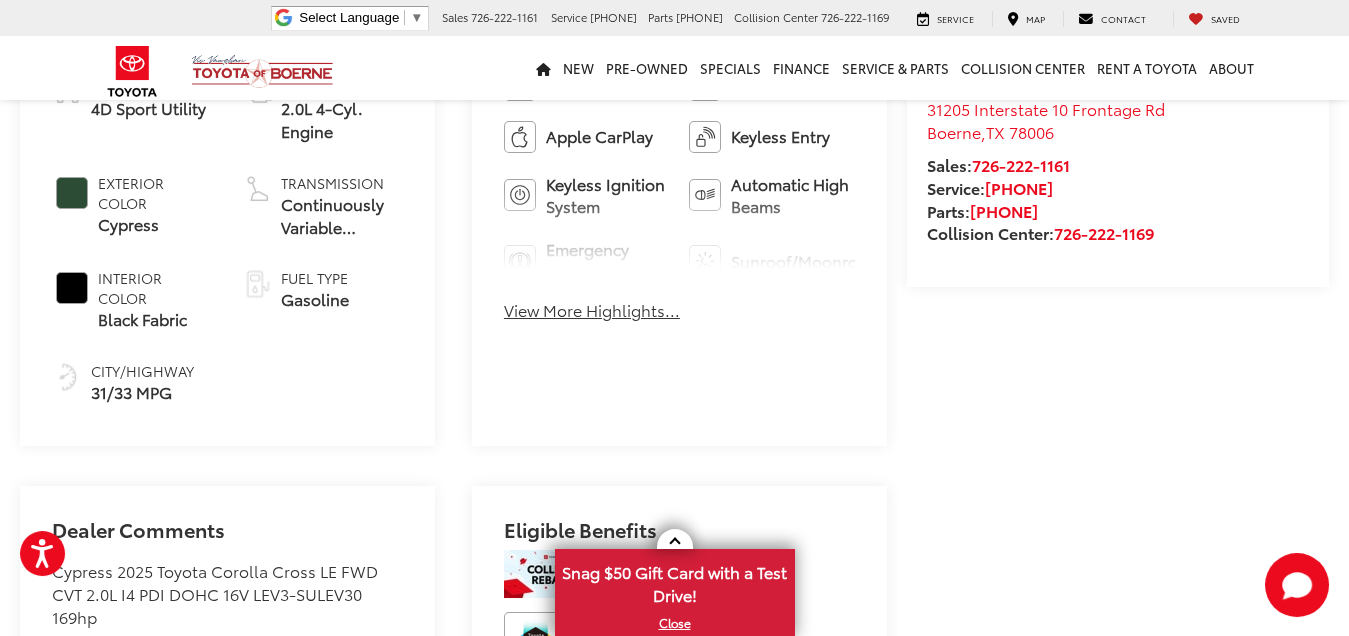 click on "View More Highlights..." at bounding box center [592, 310] 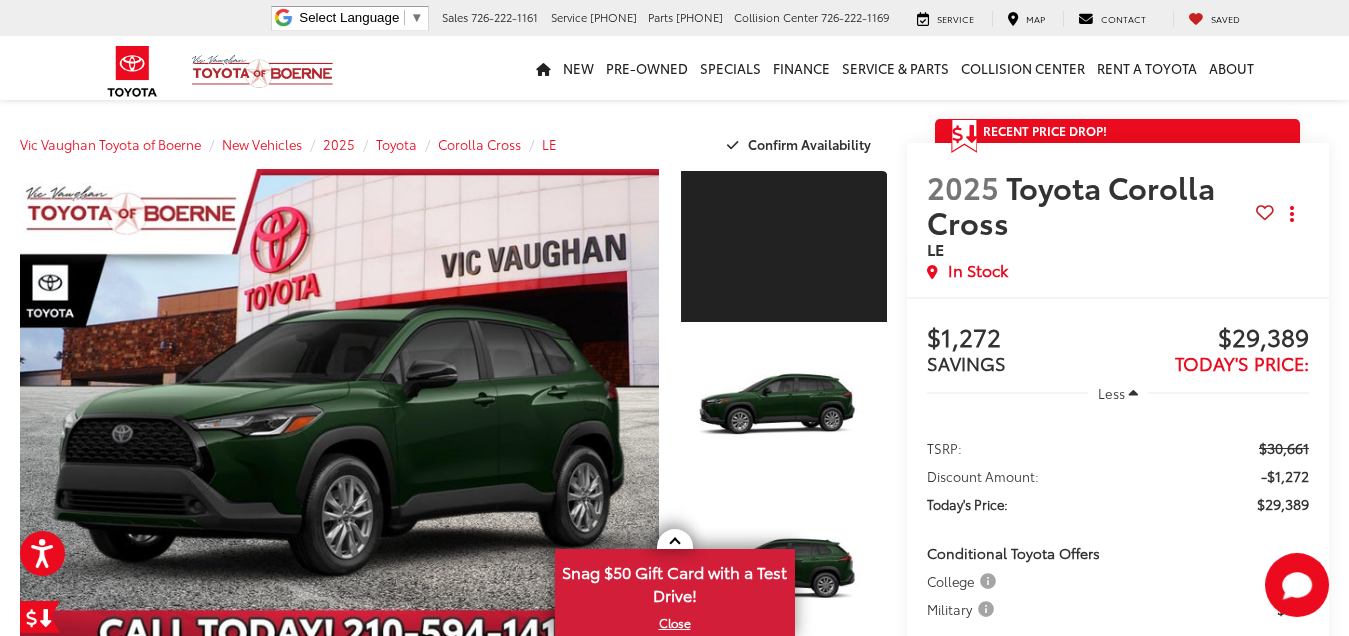 scroll, scrollTop: 0, scrollLeft: 0, axis: both 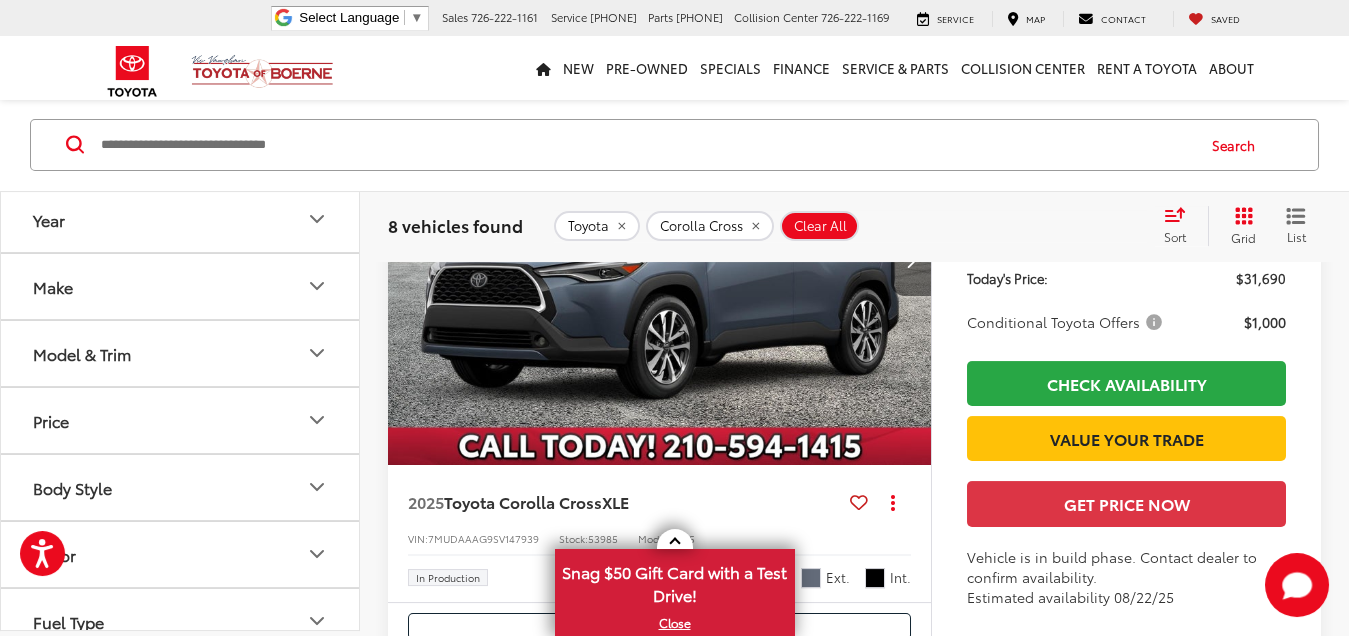 click at bounding box center [910, 261] 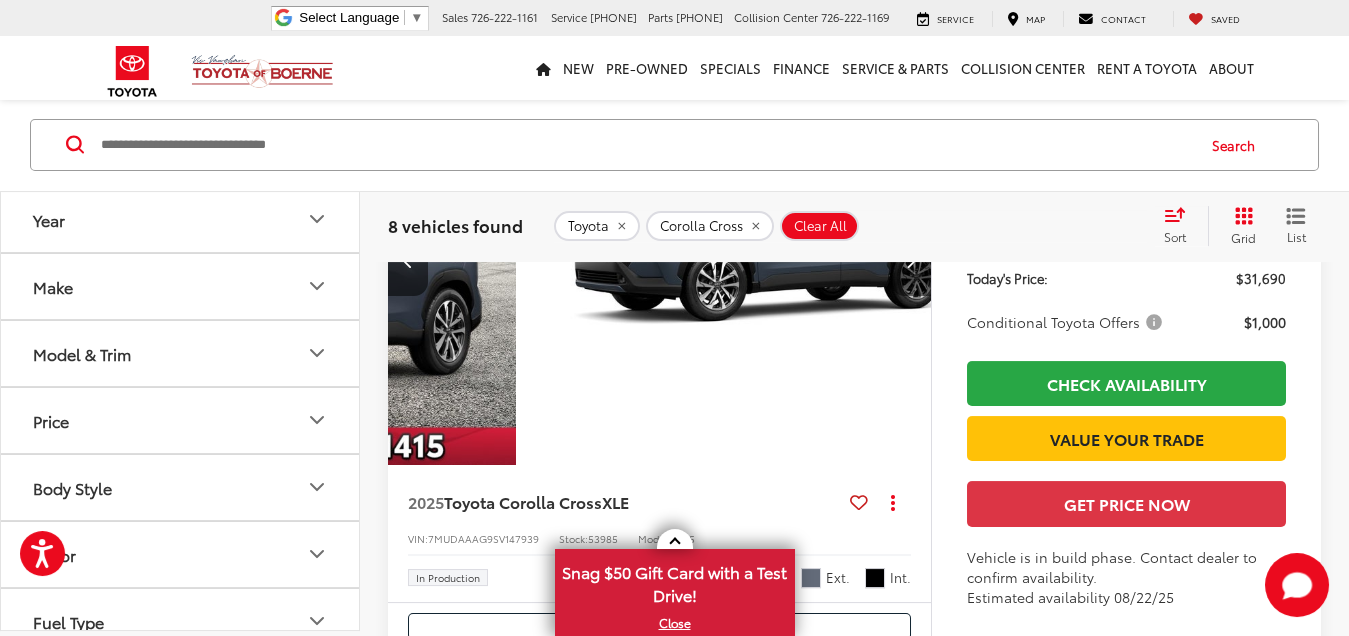 scroll, scrollTop: 0, scrollLeft: 546, axis: horizontal 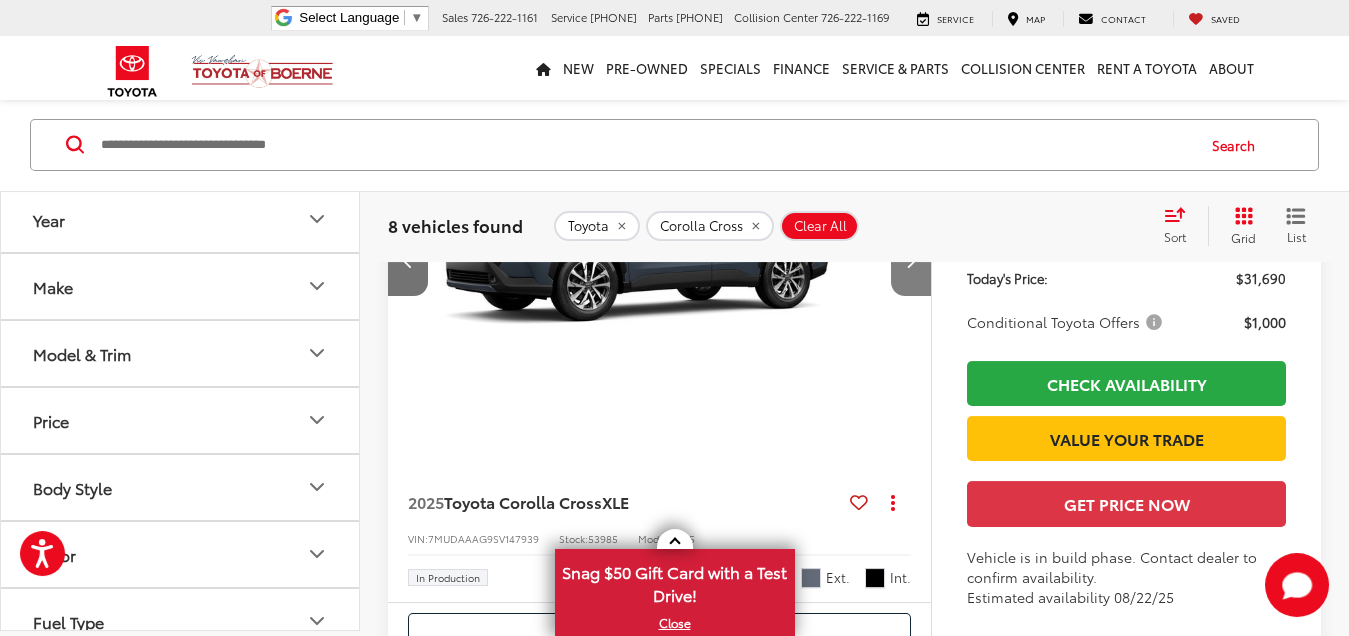 click at bounding box center (910, 261) 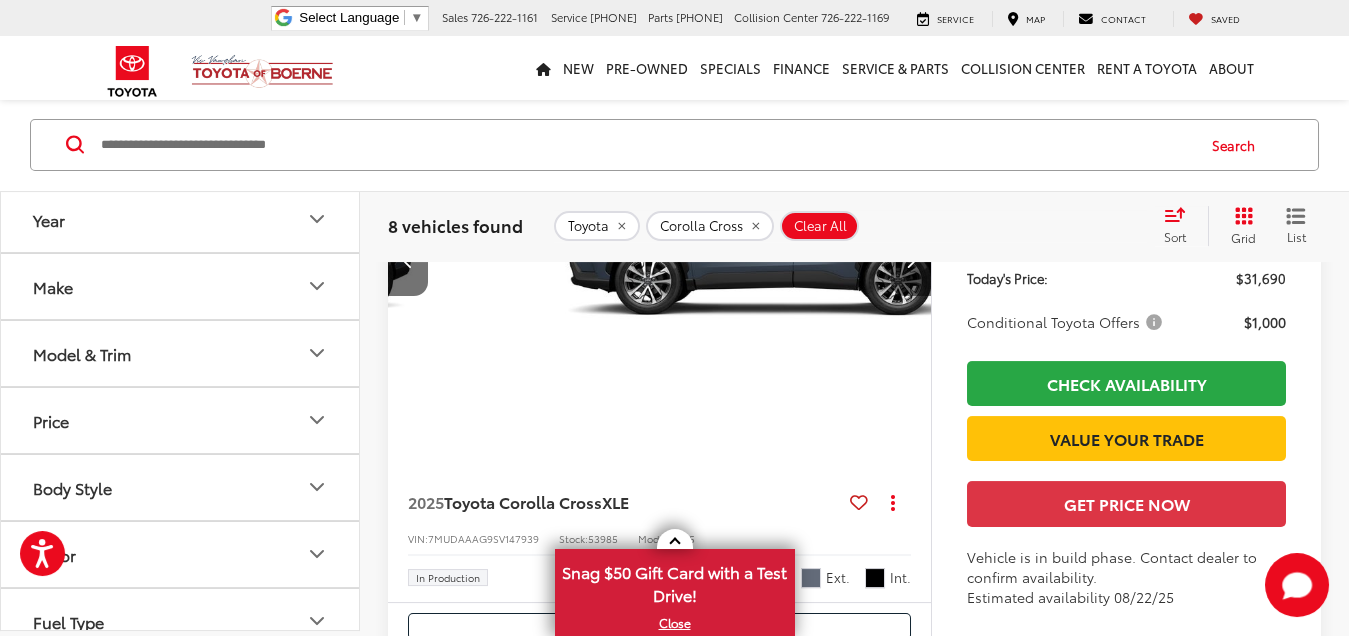 scroll, scrollTop: 0, scrollLeft: 1091, axis: horizontal 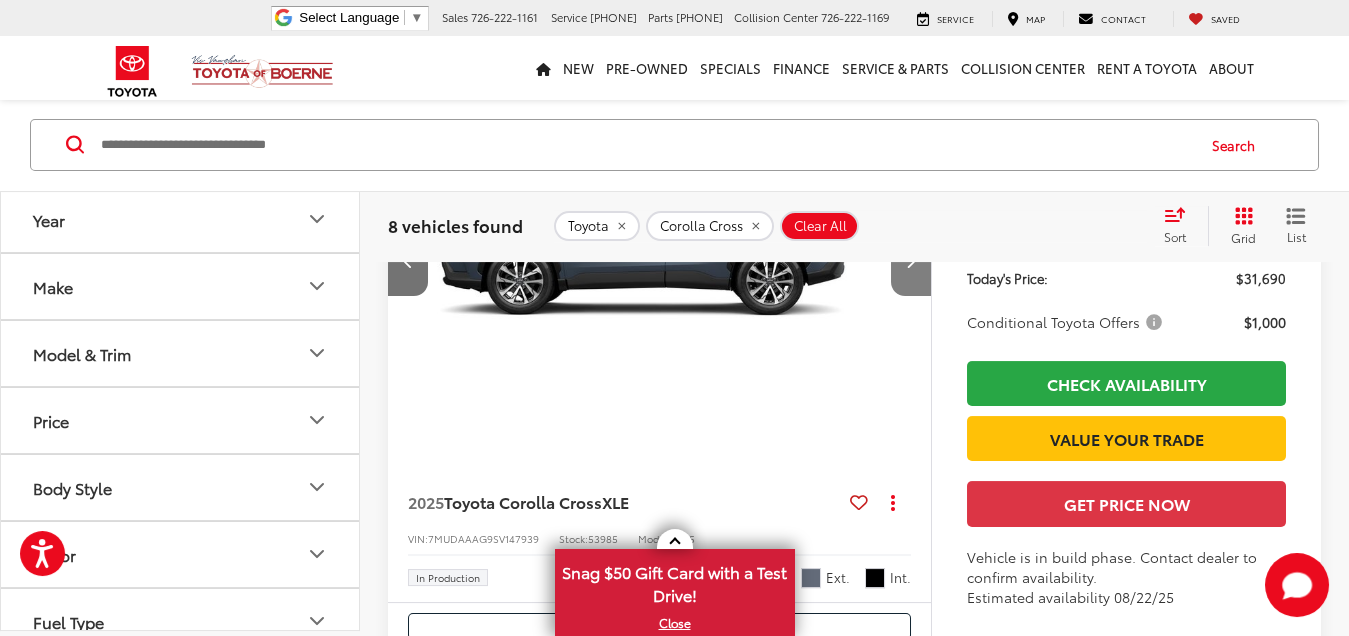 click at bounding box center [910, 261] 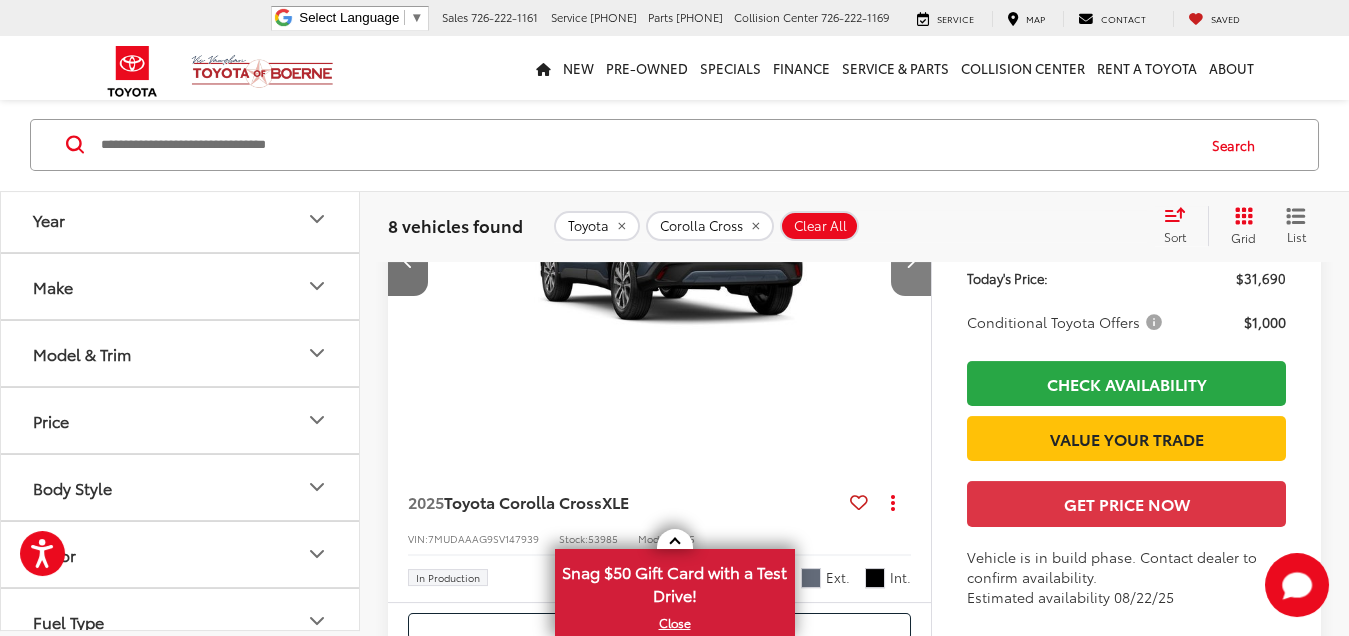 click at bounding box center (910, 261) 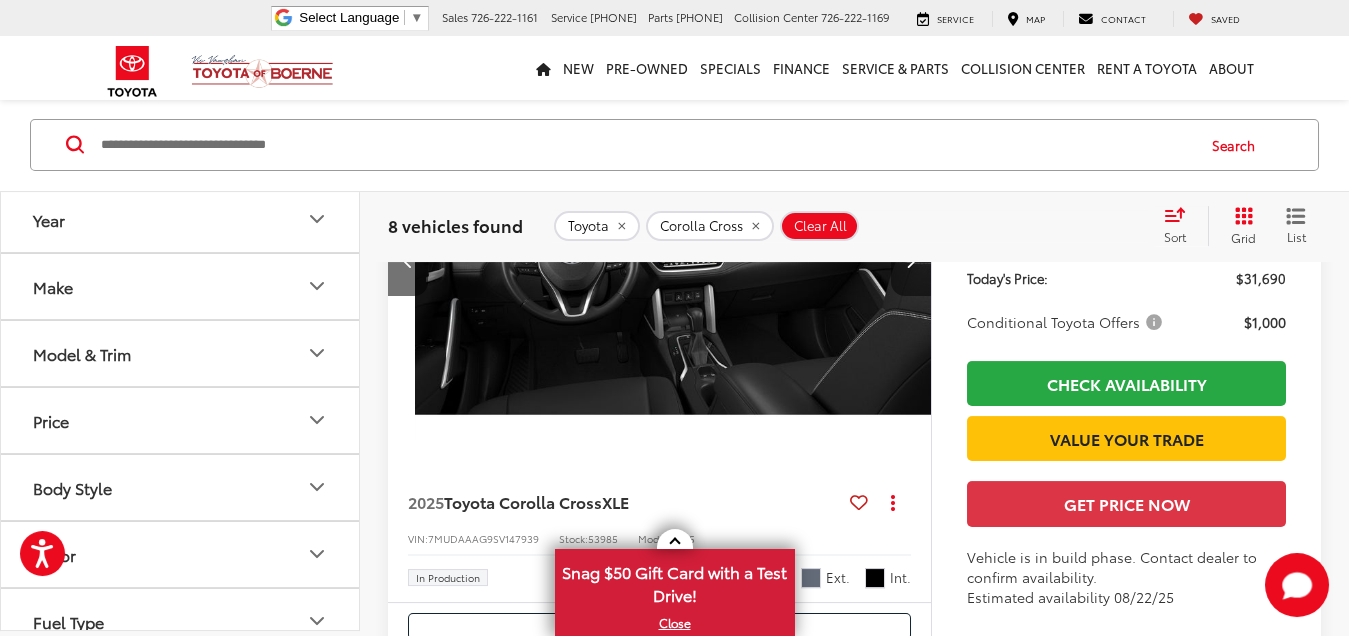 scroll, scrollTop: 0, scrollLeft: 2184, axis: horizontal 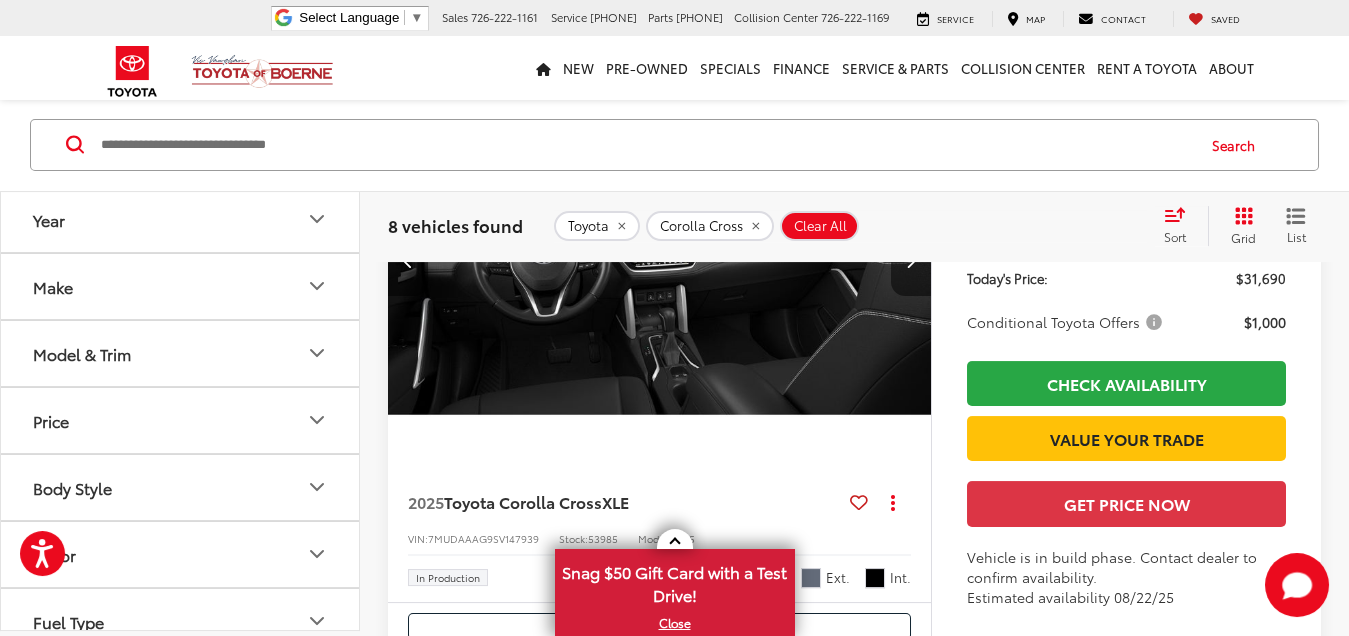 click at bounding box center [910, 261] 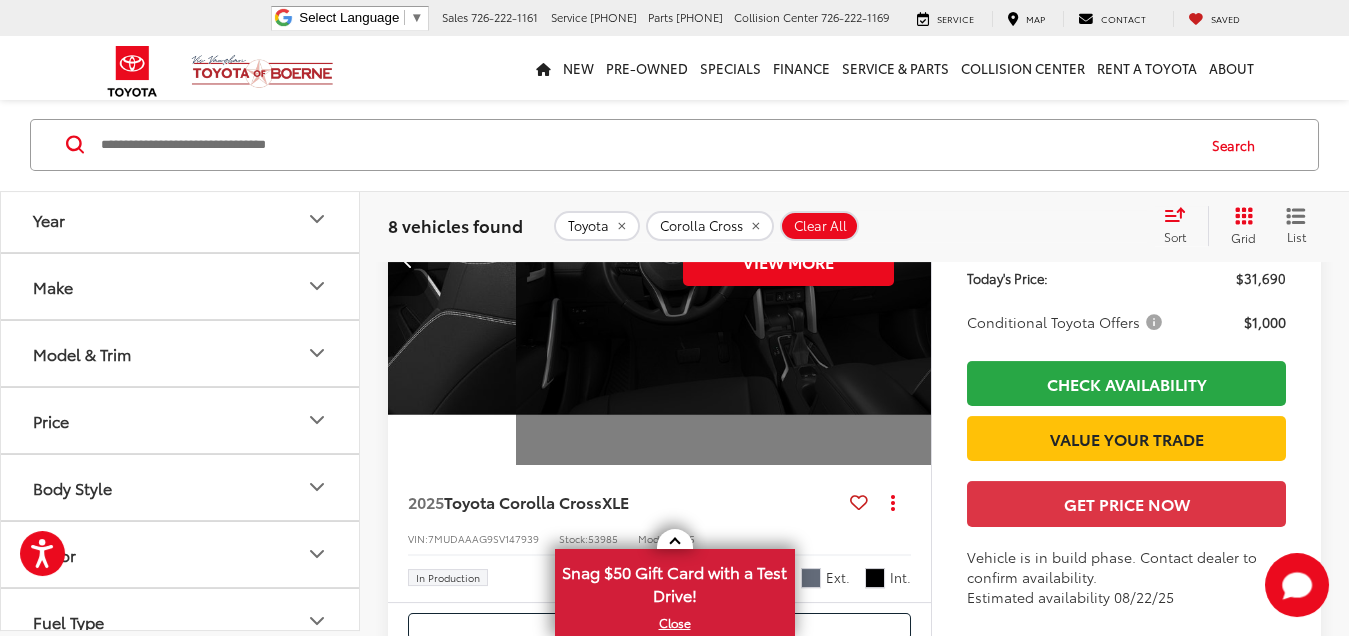 scroll, scrollTop: 0, scrollLeft: 2729, axis: horizontal 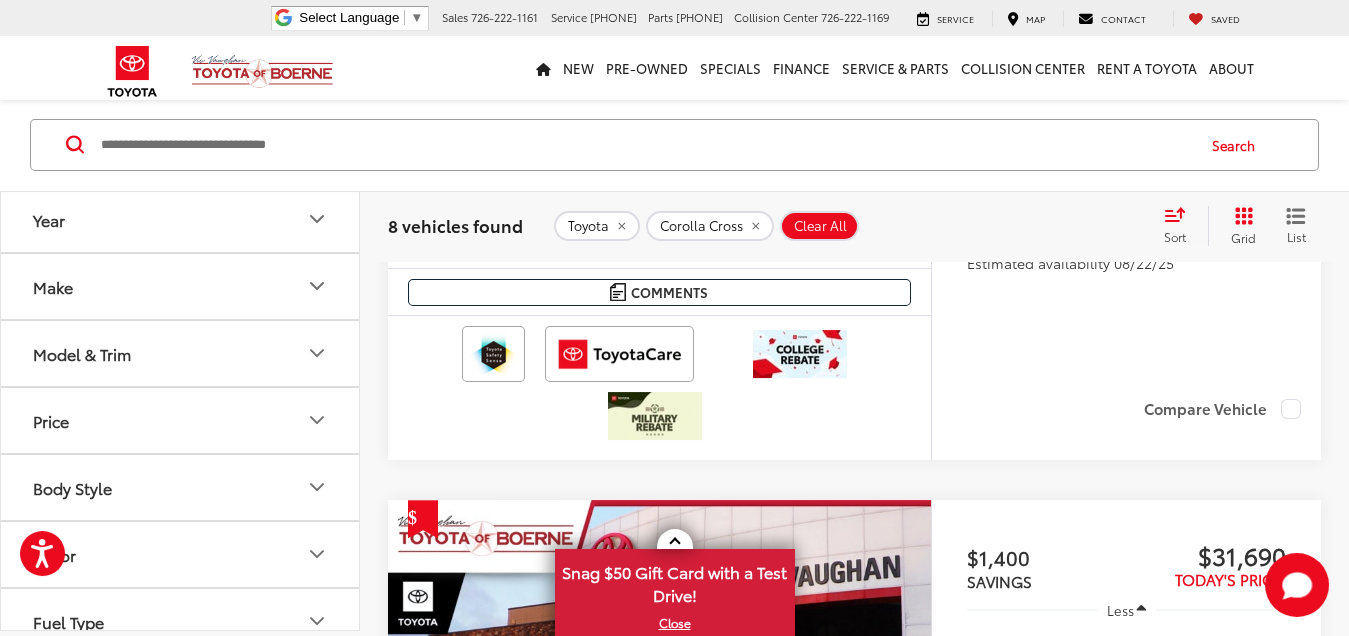 click on "Toyota Corolla Cross" at bounding box center (523, 167) 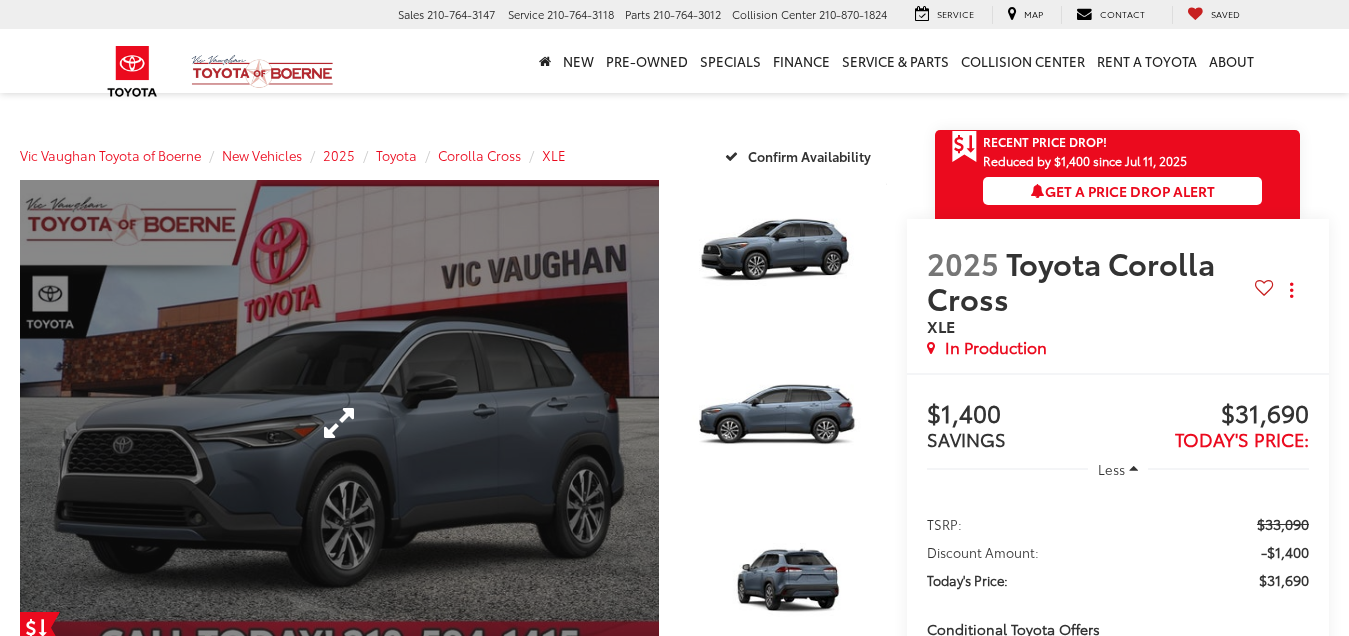 scroll, scrollTop: 0, scrollLeft: 0, axis: both 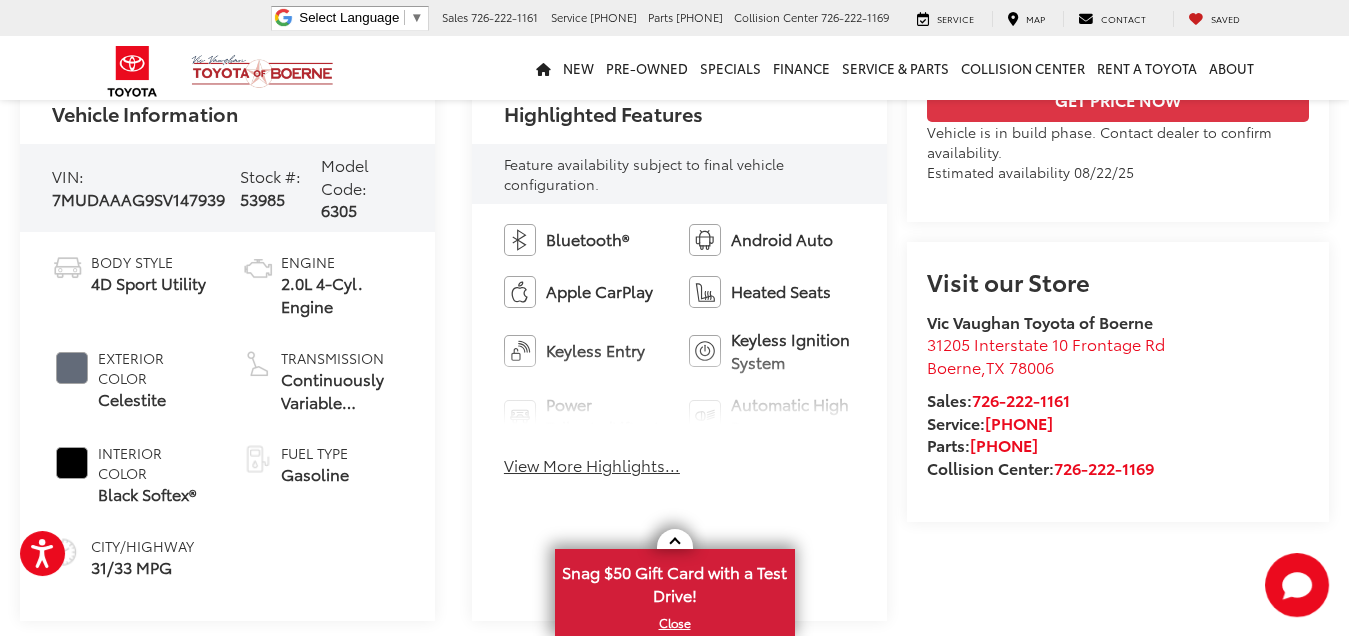 click on "Body Style
4D Sport Utility
Exterior Color
Celestite
Interior Color
Black Softex®
City/Highway
31/33 MPG
Engine
2.0L 4-Cyl. Engine
Transmission
Continuously Variable Transmission with intelligence and Shift Mode (CVTi-S) / Front-Wheel Drive
Fuel Type
Gasoline" at bounding box center [227, 415] 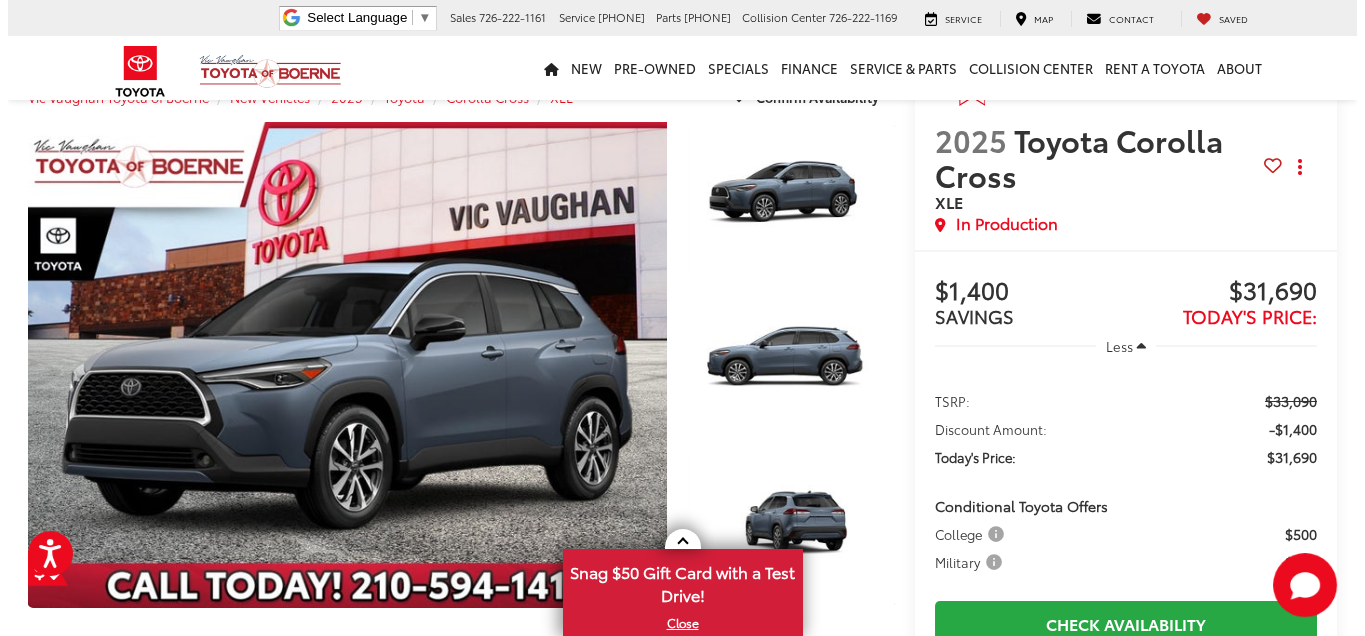 scroll, scrollTop: 46, scrollLeft: 0, axis: vertical 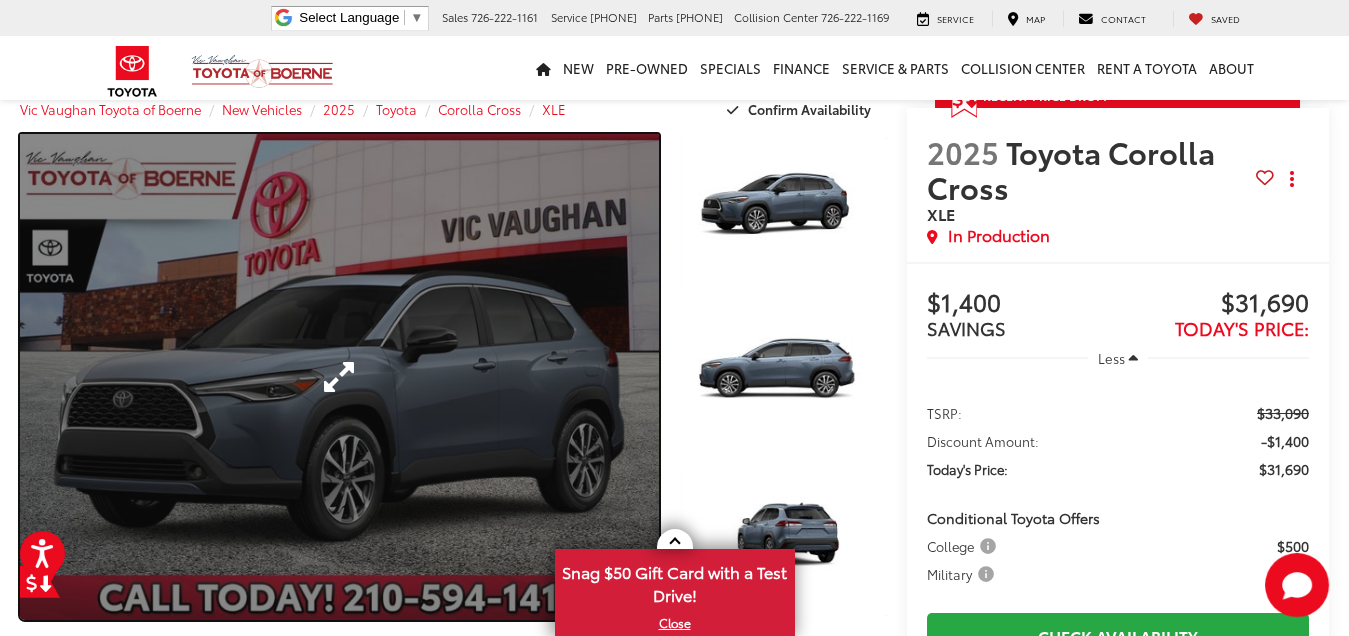 click at bounding box center [339, 377] 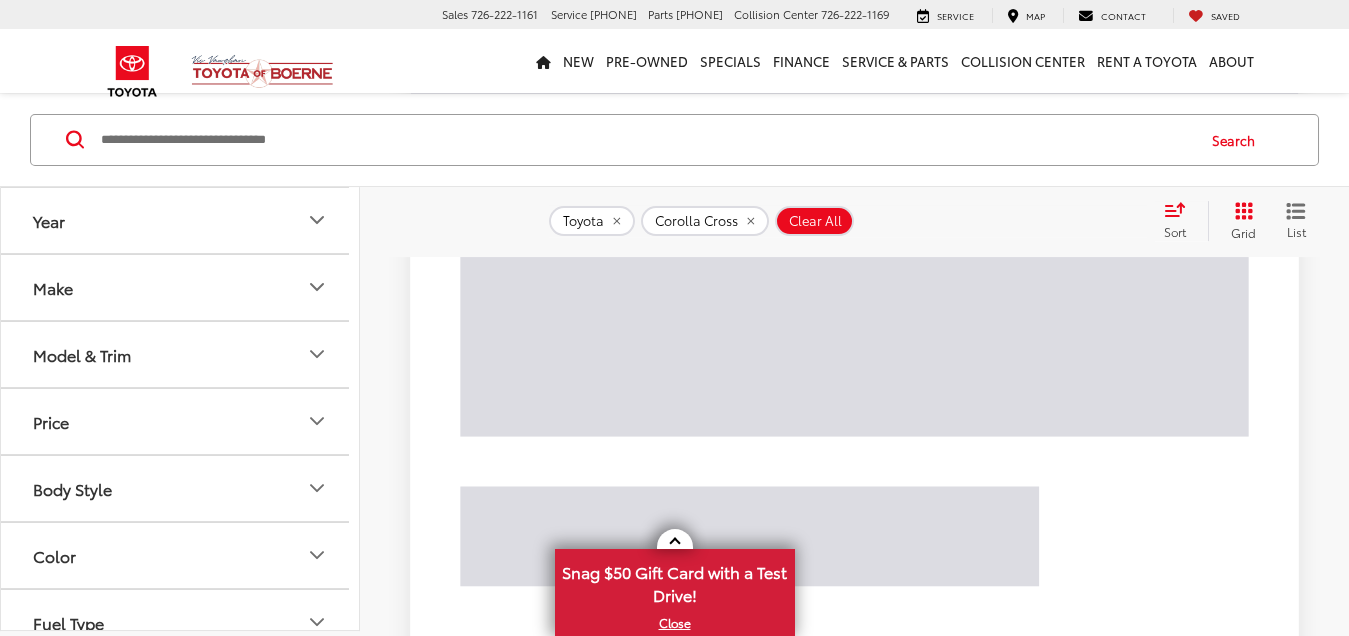 scroll, scrollTop: 4645, scrollLeft: 0, axis: vertical 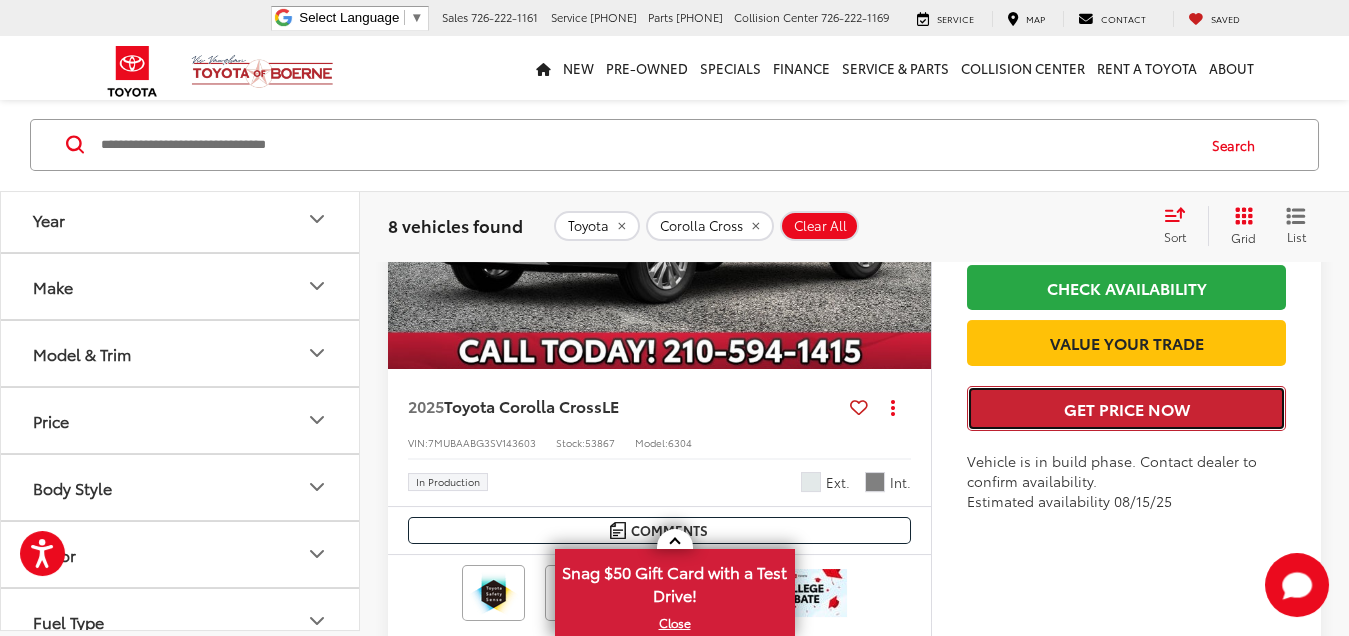 click on "Get Price Now" at bounding box center (1126, 408) 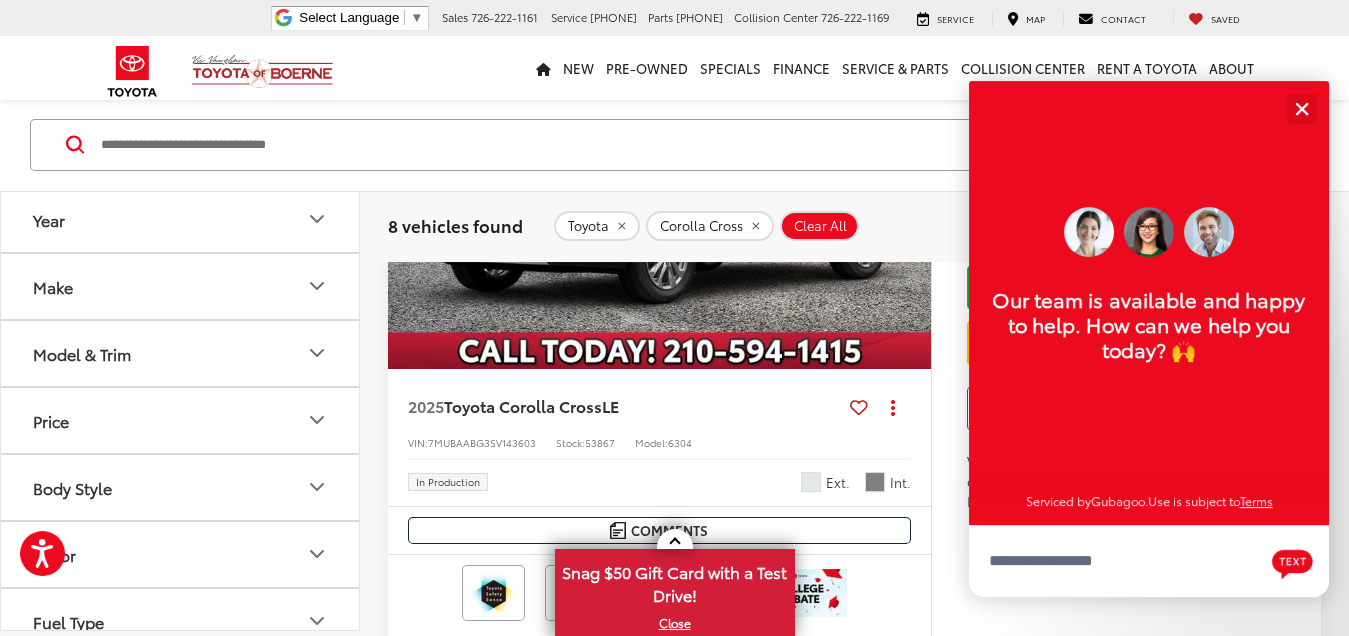 scroll, scrollTop: 24, scrollLeft: 0, axis: vertical 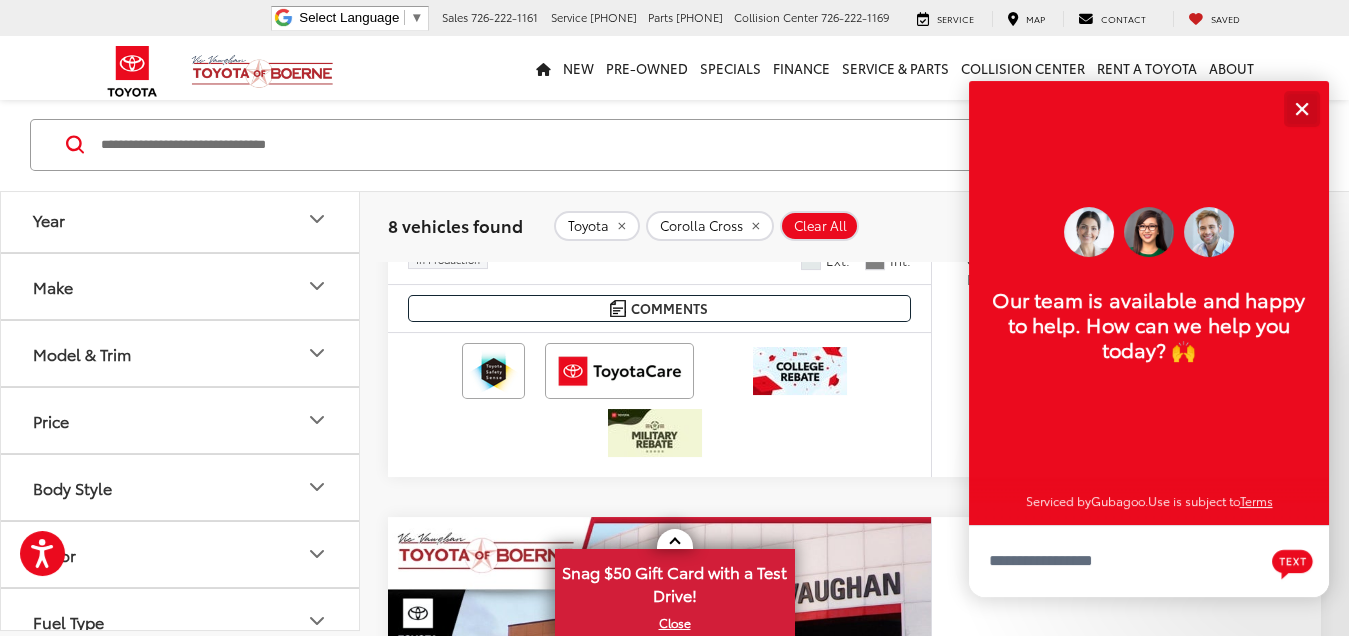 click at bounding box center (1301, 108) 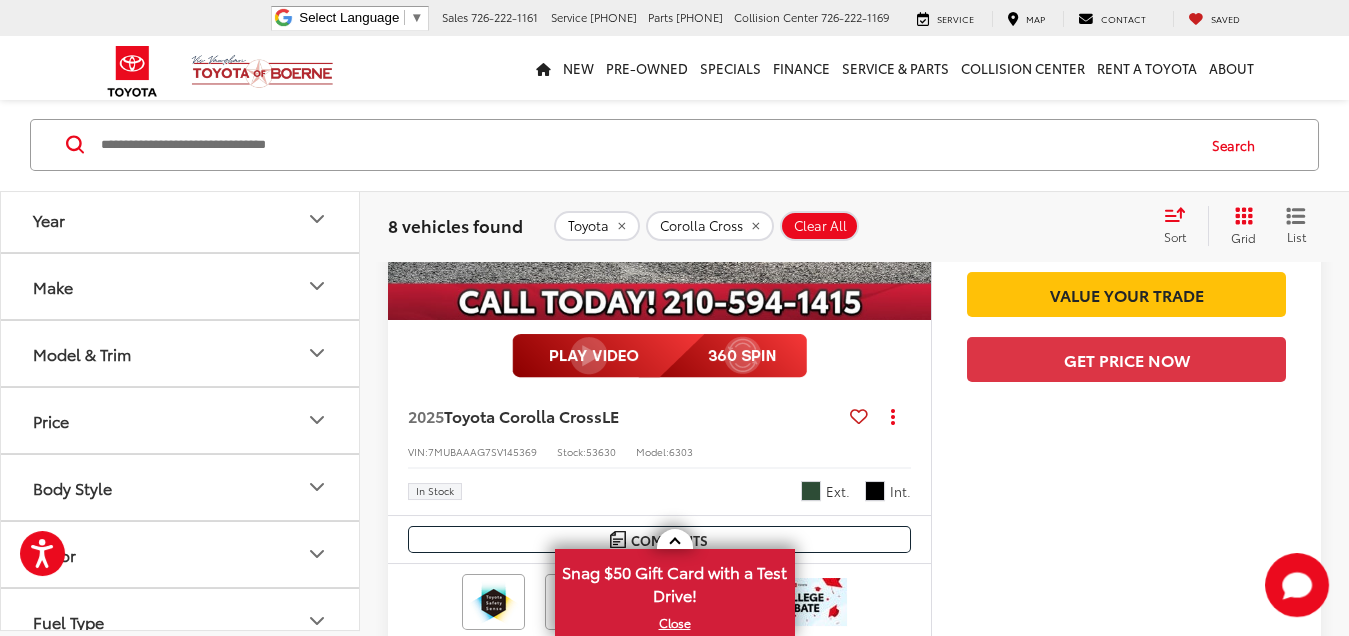 scroll, scrollTop: 2089, scrollLeft: 0, axis: vertical 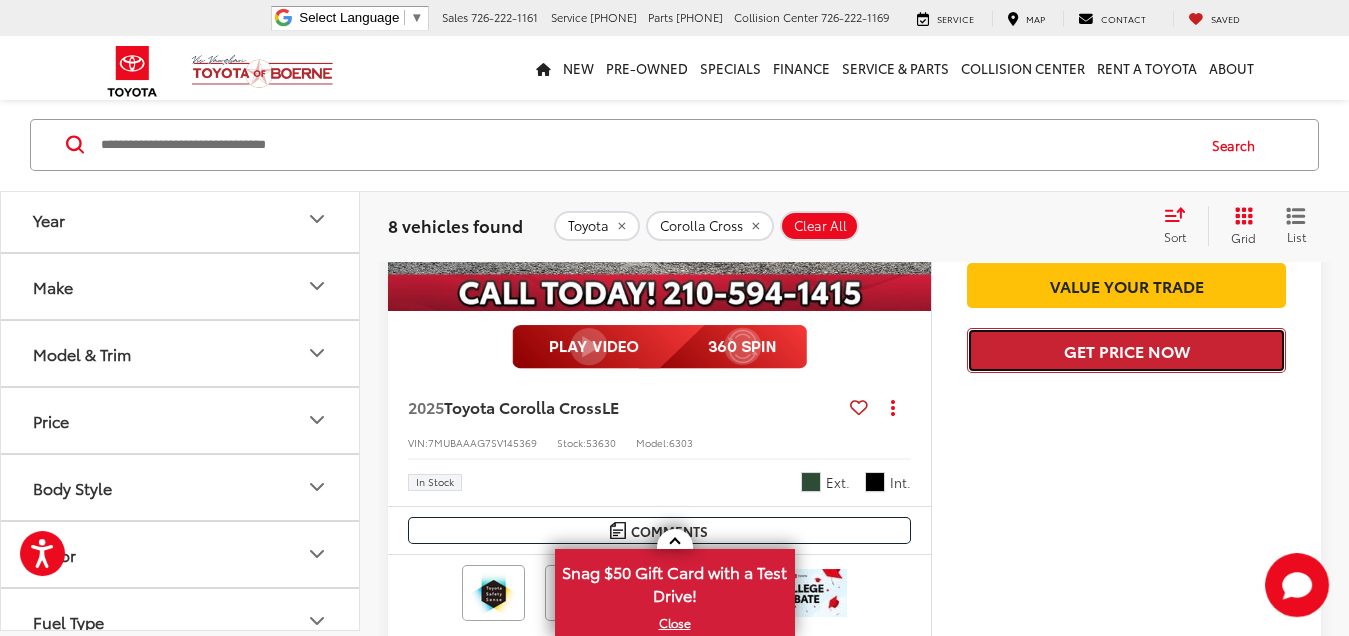 click on "Get Price Now" at bounding box center [1126, 350] 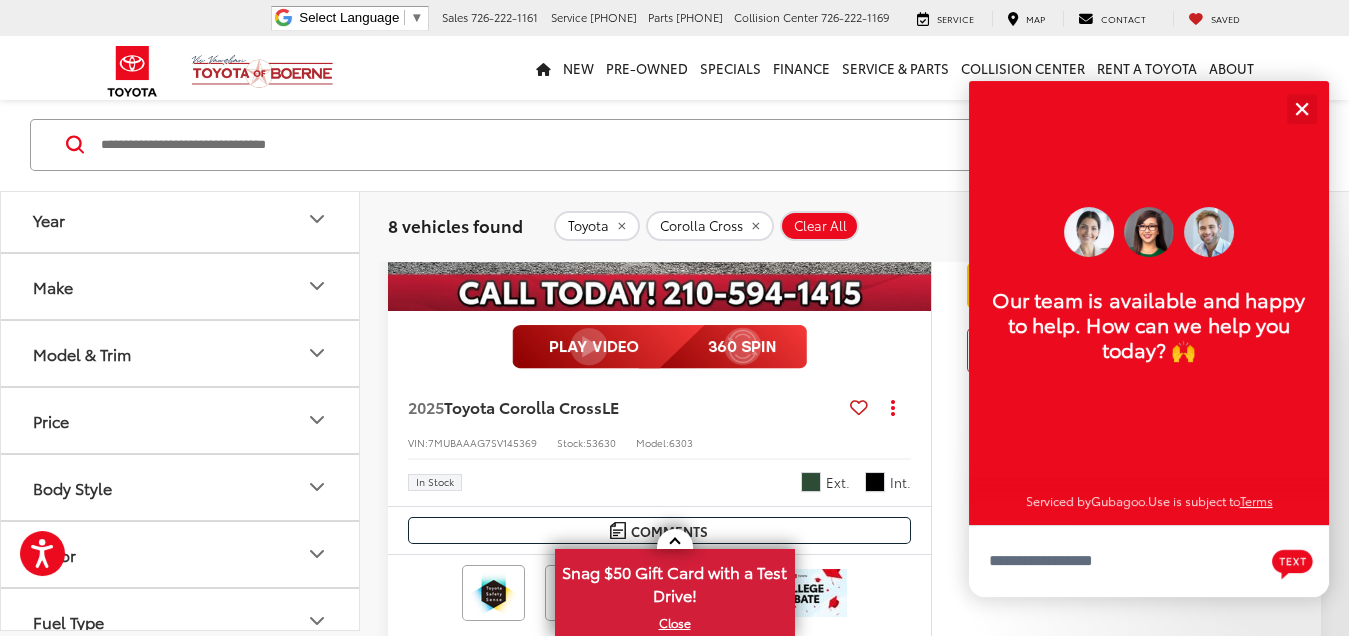scroll, scrollTop: 24, scrollLeft: 0, axis: vertical 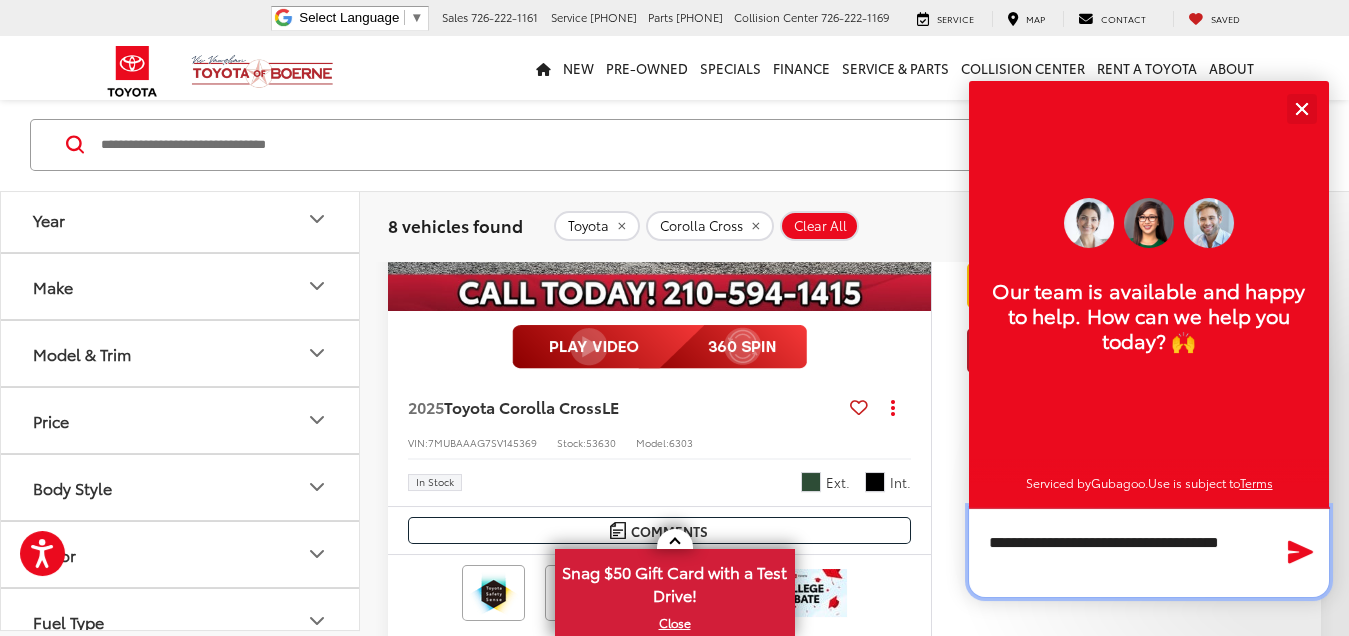 type on "**********" 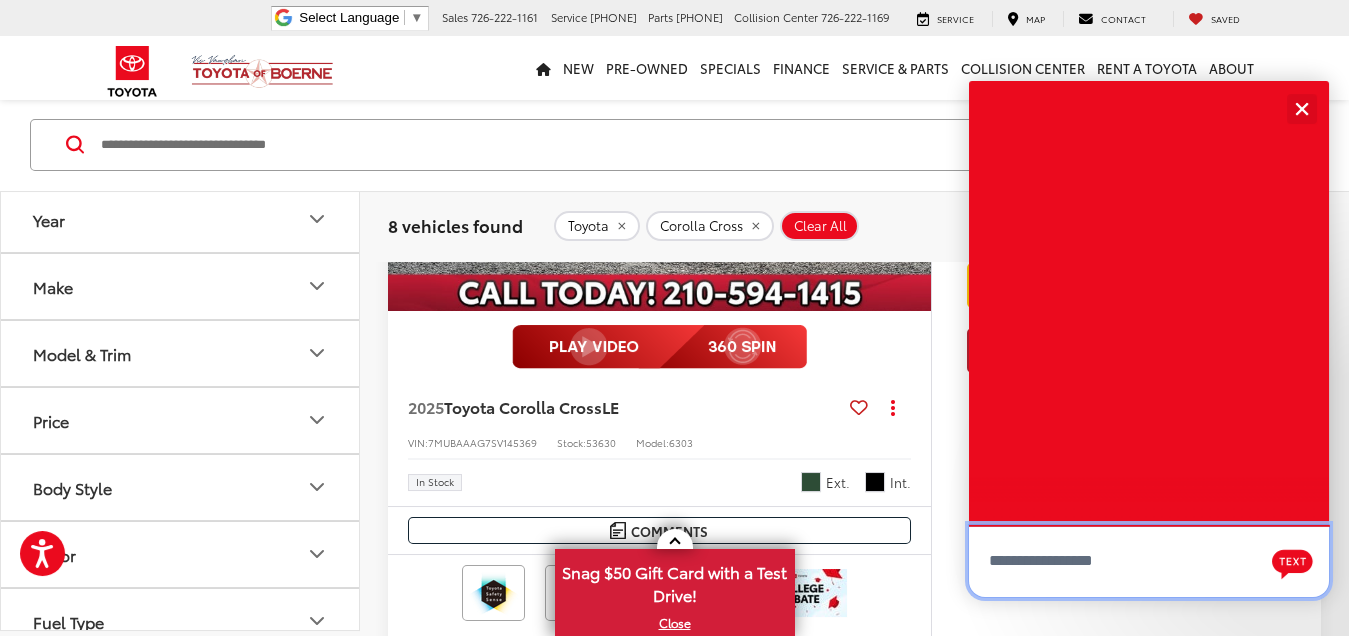 scroll, scrollTop: 0, scrollLeft: 0, axis: both 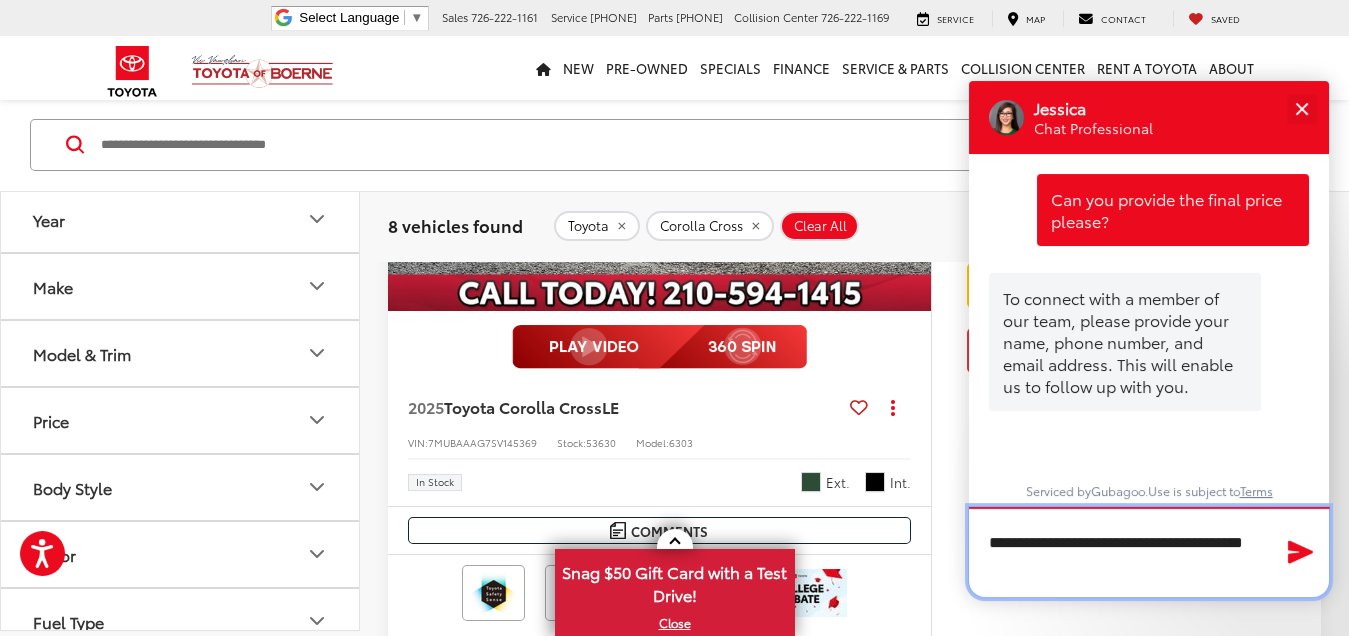 type on "**********" 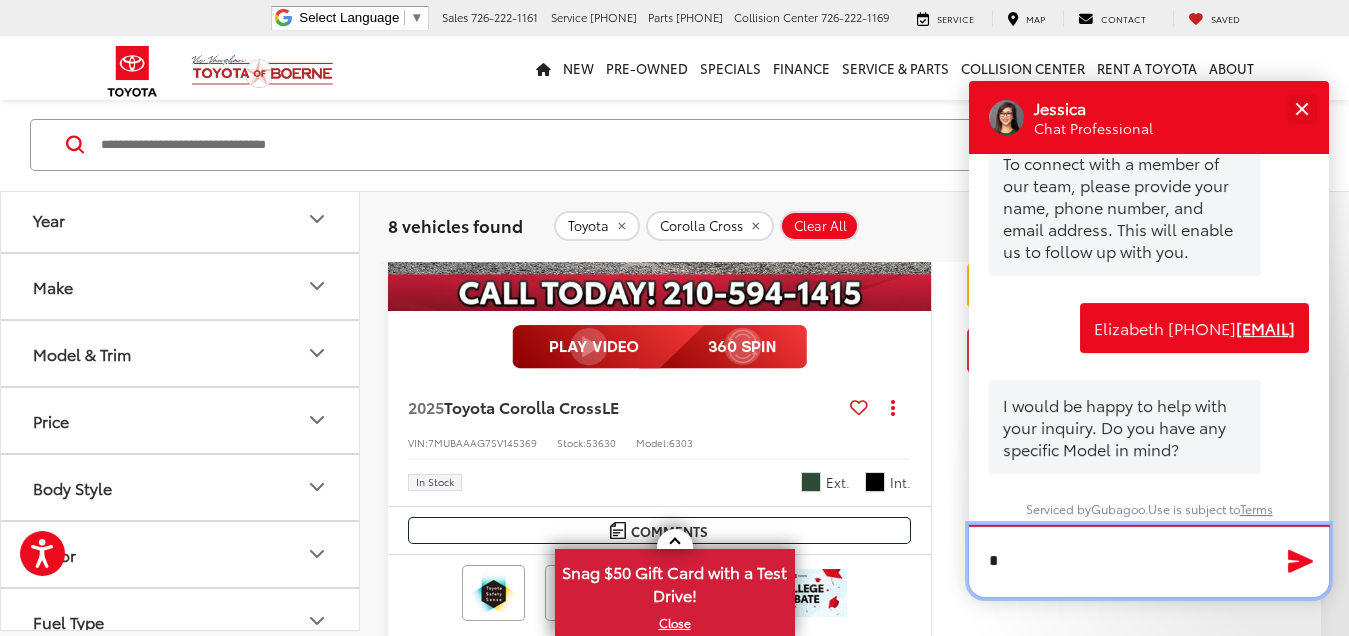 scroll, scrollTop: 177, scrollLeft: 0, axis: vertical 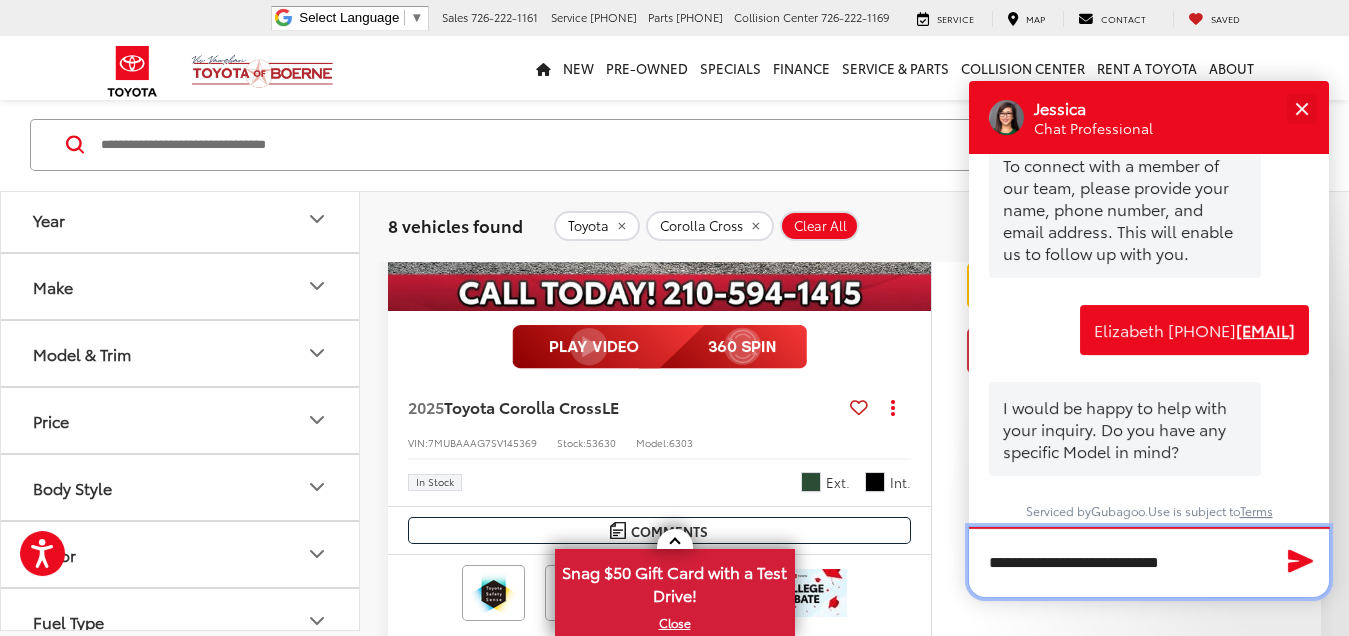 type on "**********" 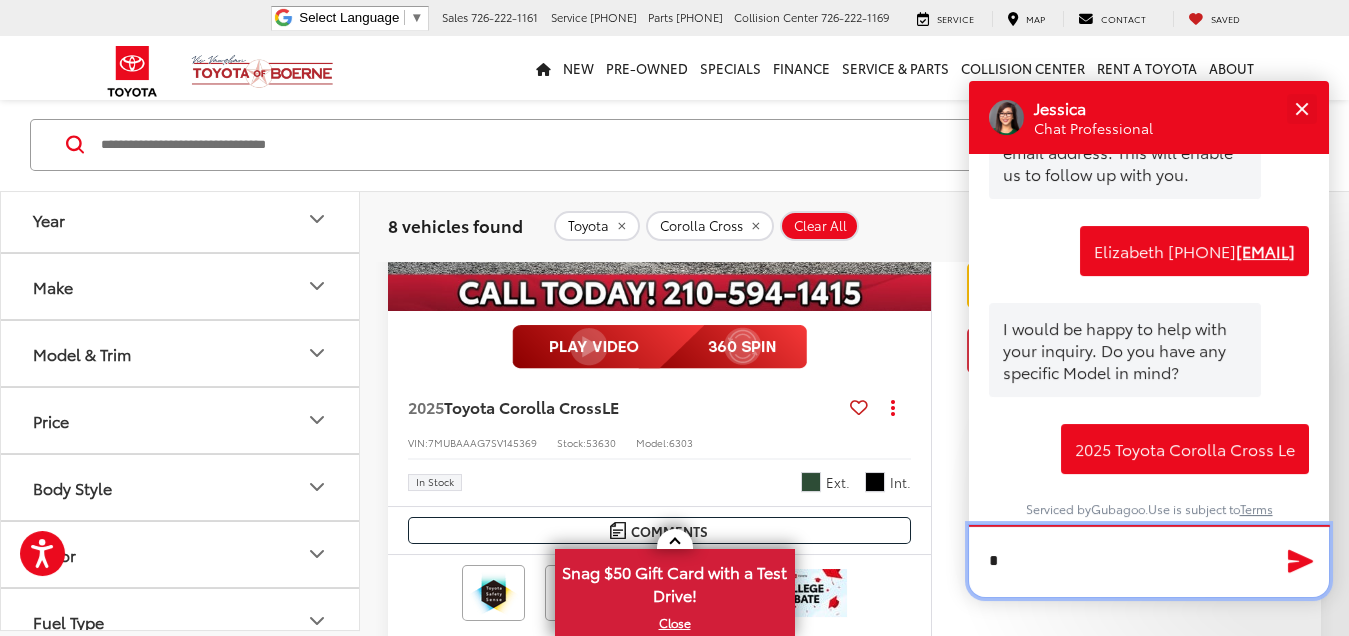 scroll, scrollTop: 254, scrollLeft: 0, axis: vertical 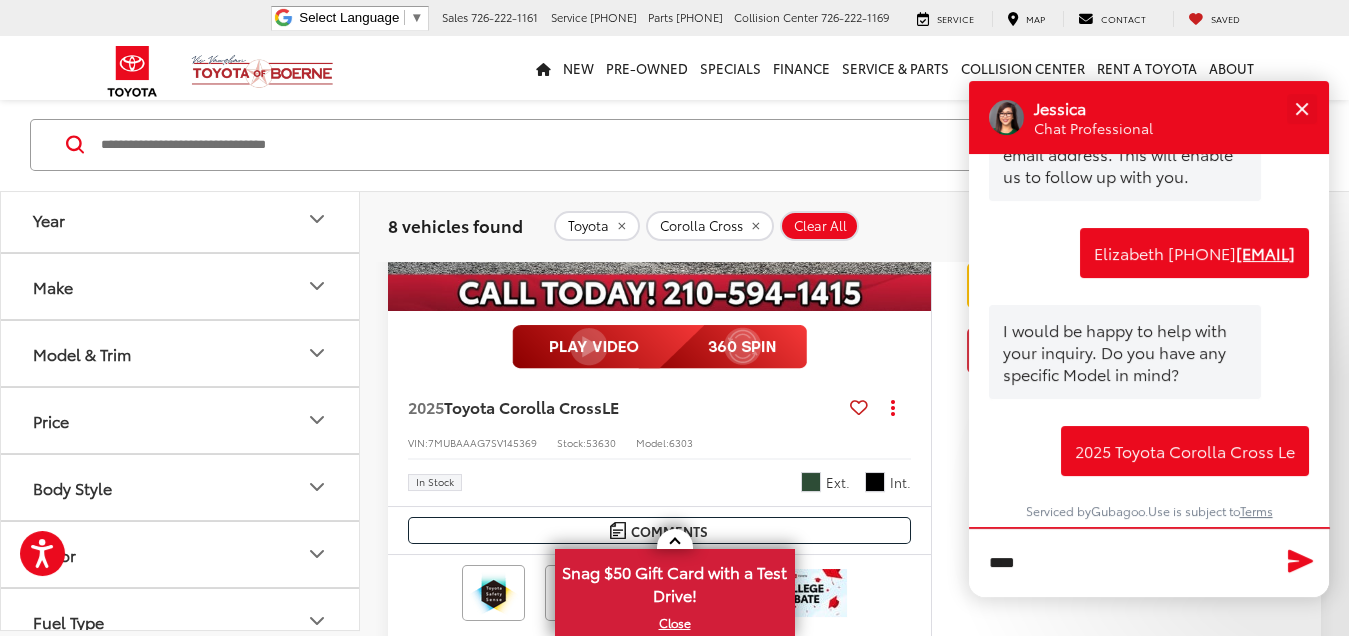 click on "7MUBAAAG7SV145369" at bounding box center [482, 442] 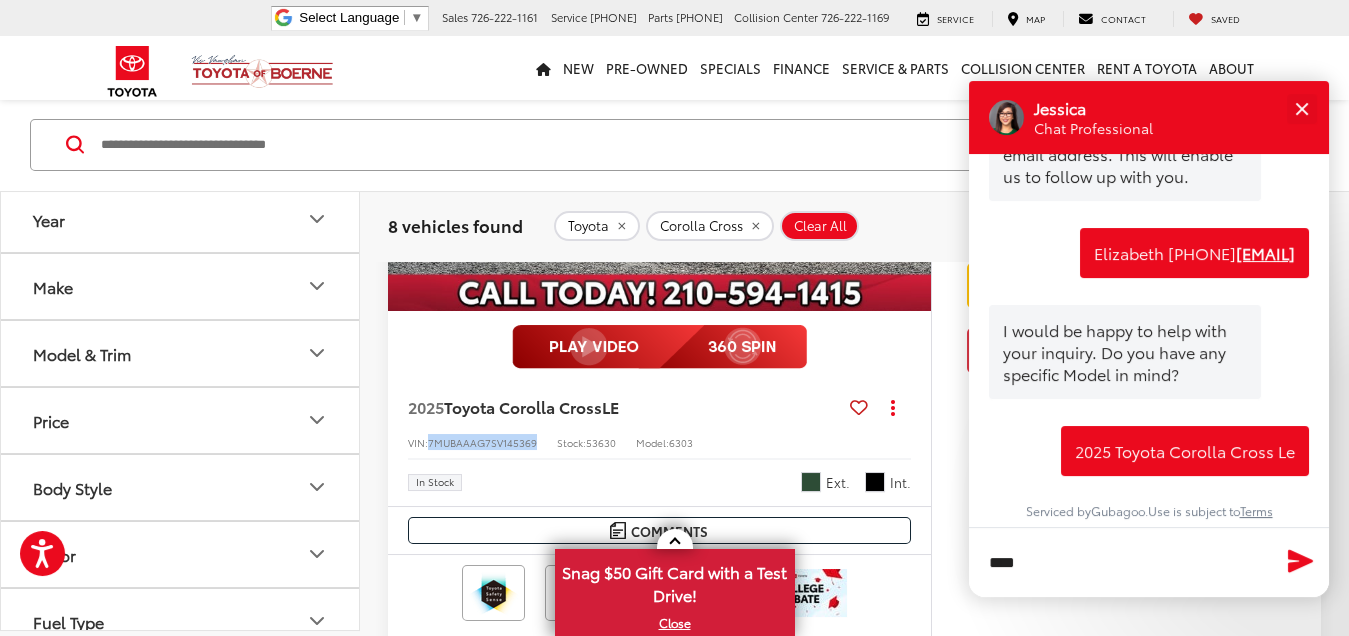 click on "7MUBAAAG7SV145369" at bounding box center [482, 442] 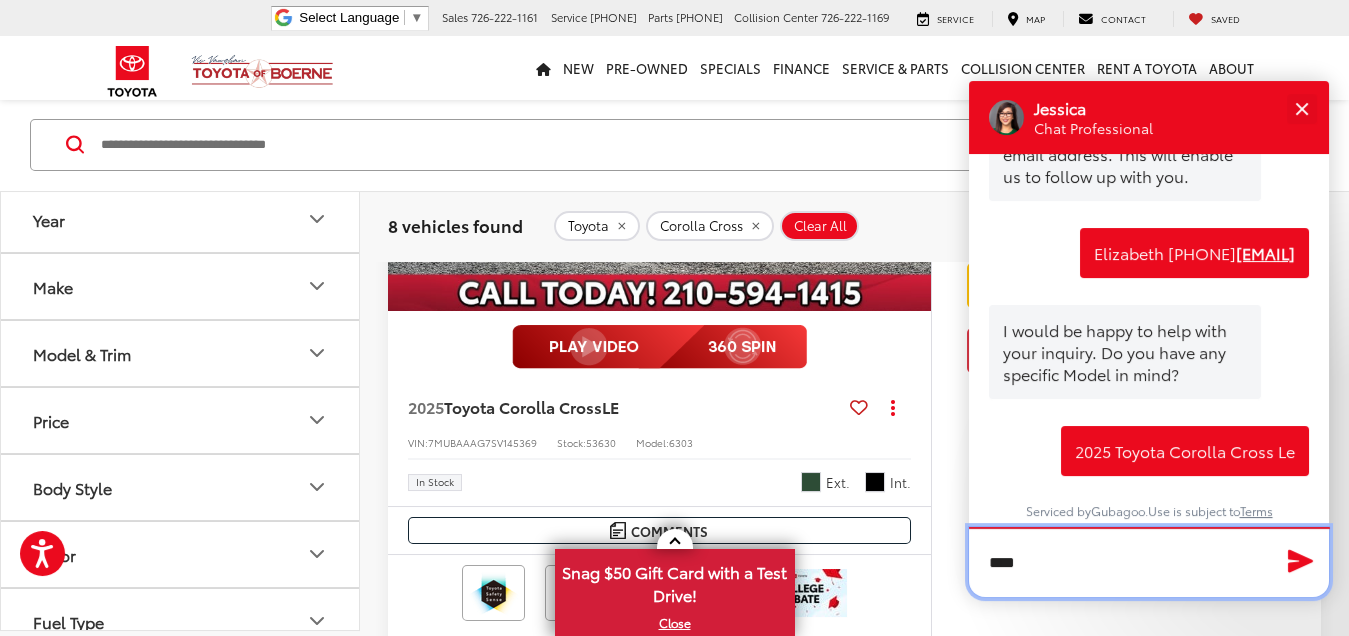 click on "***" at bounding box center (1149, 562) 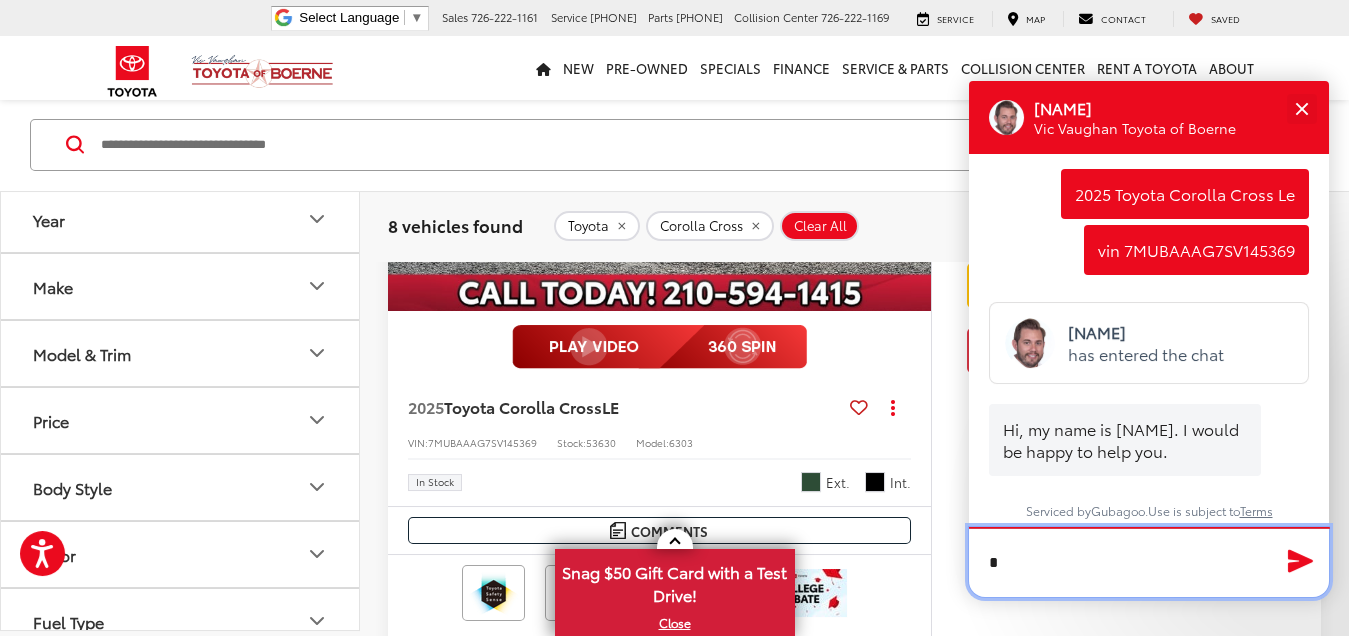 scroll, scrollTop: 511, scrollLeft: 0, axis: vertical 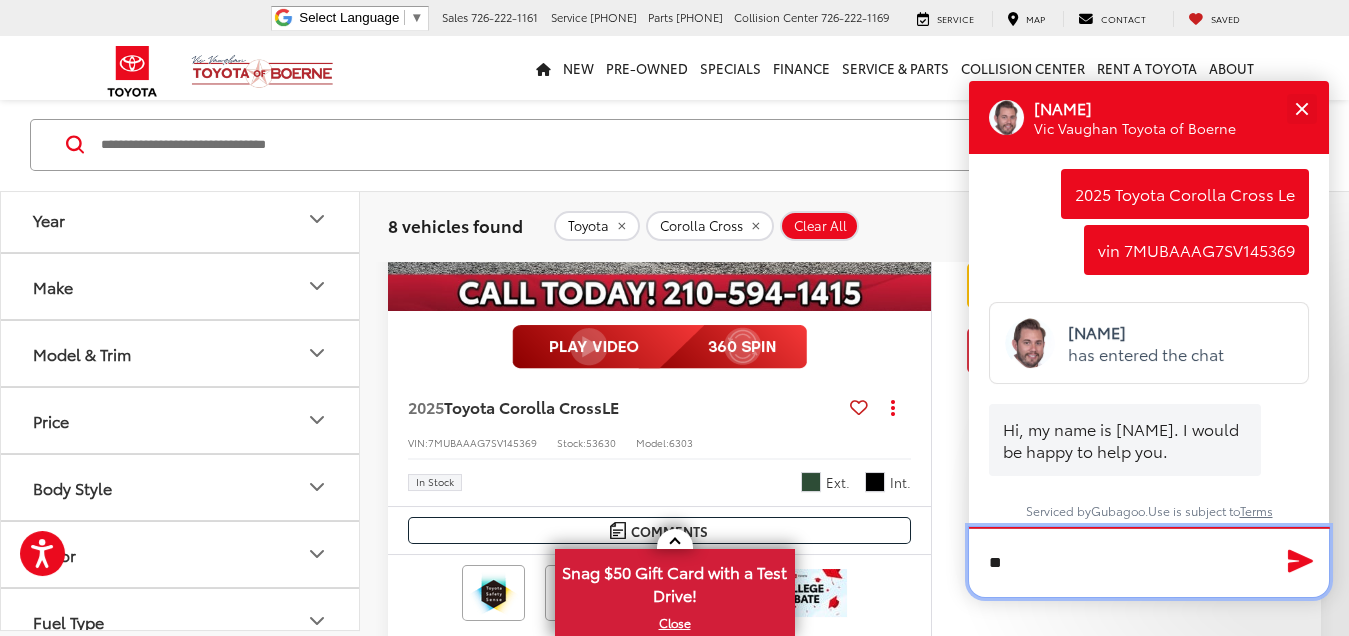 type on "*" 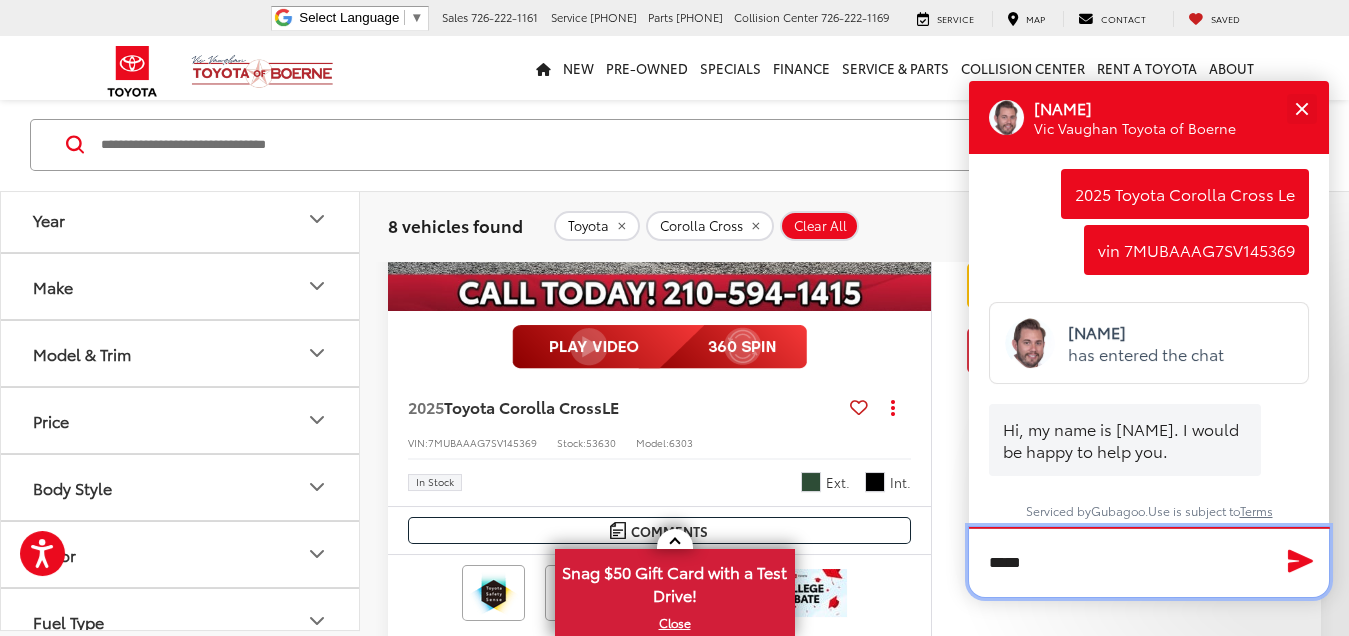 type on "******" 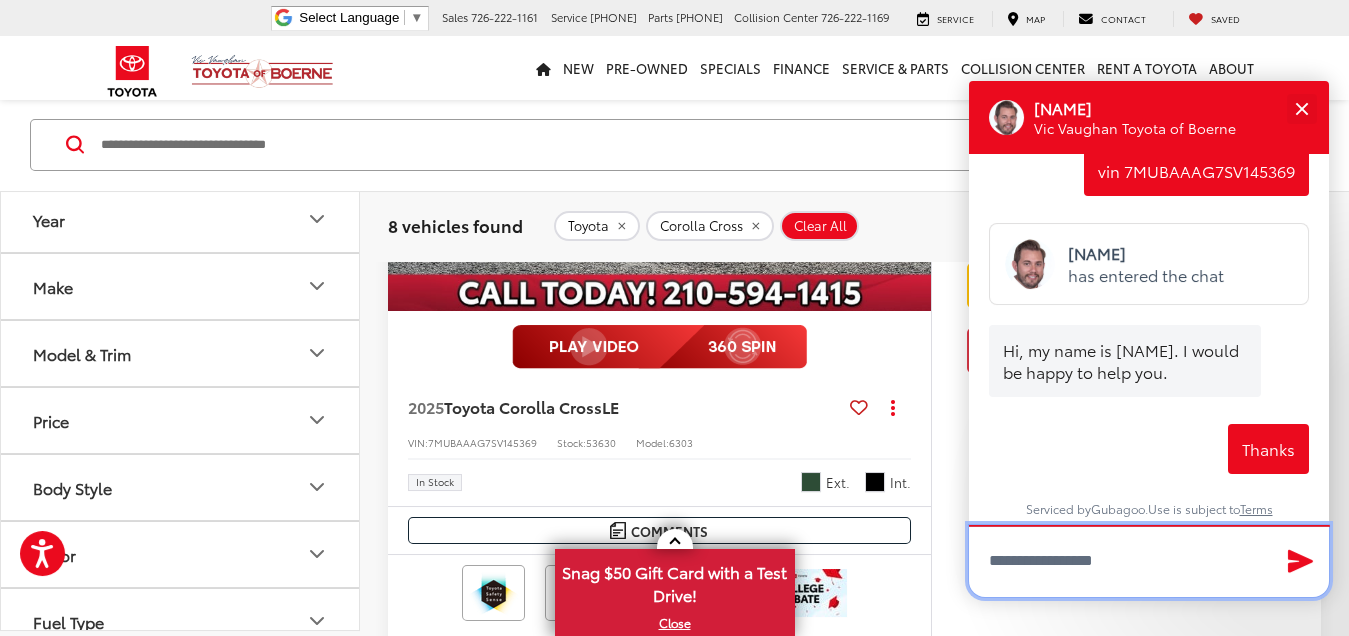 scroll, scrollTop: 589, scrollLeft: 0, axis: vertical 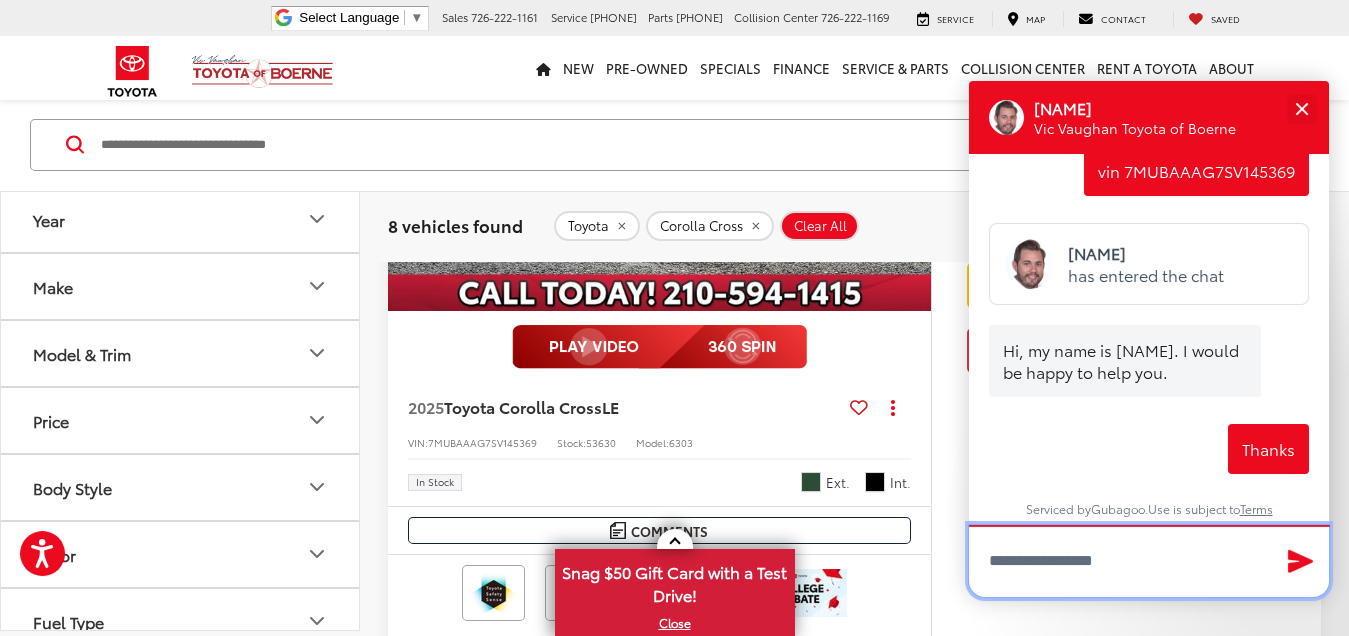 type 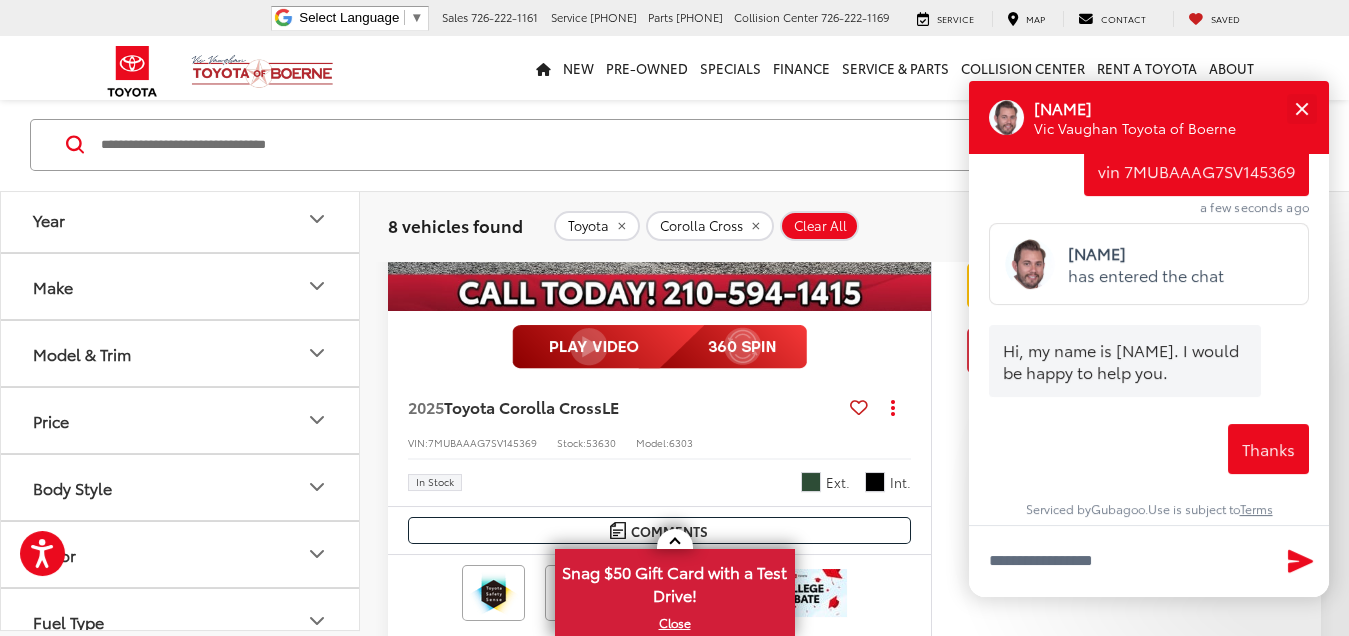 drag, startPoint x: 1129, startPoint y: 112, endPoint x: 1279, endPoint y: 216, distance: 182.5267 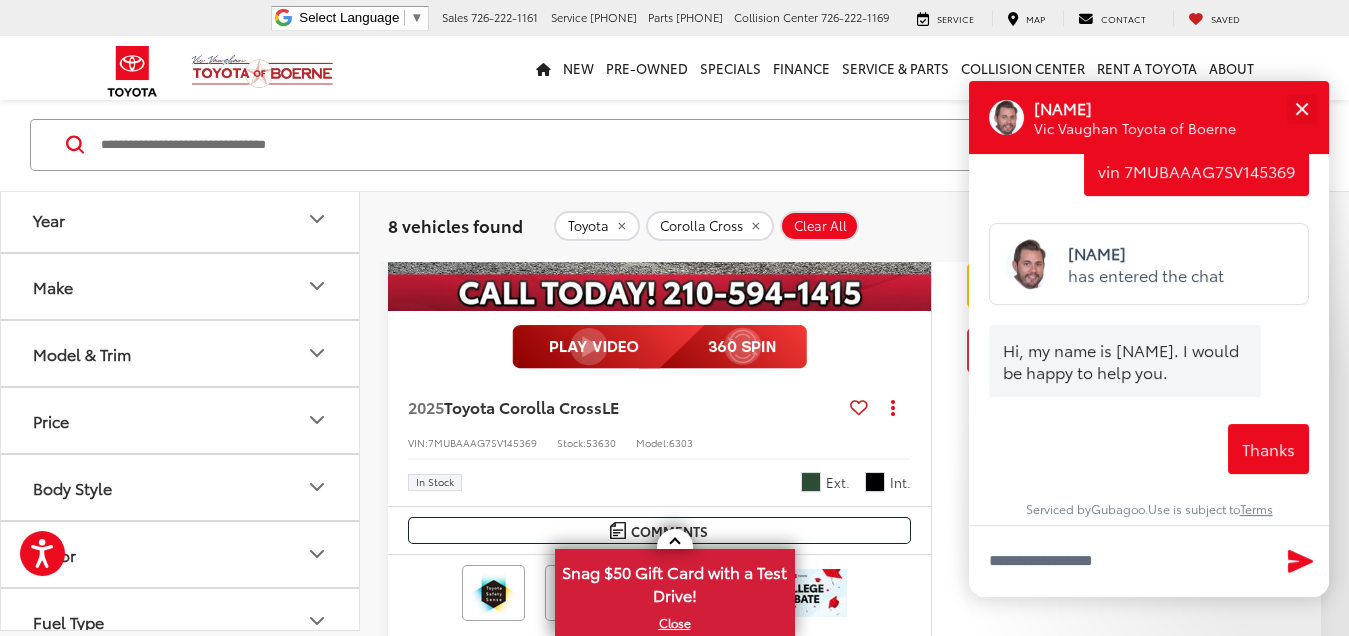 click at bounding box center [646, 145] 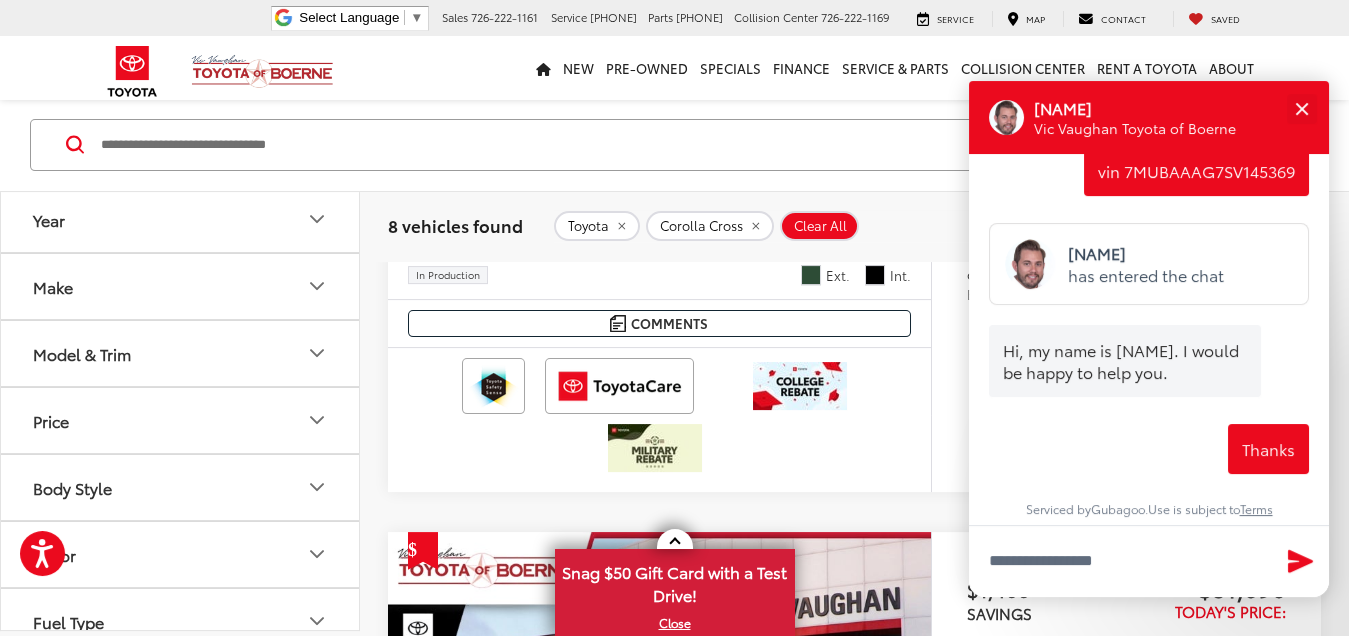 scroll, scrollTop: 5423, scrollLeft: 0, axis: vertical 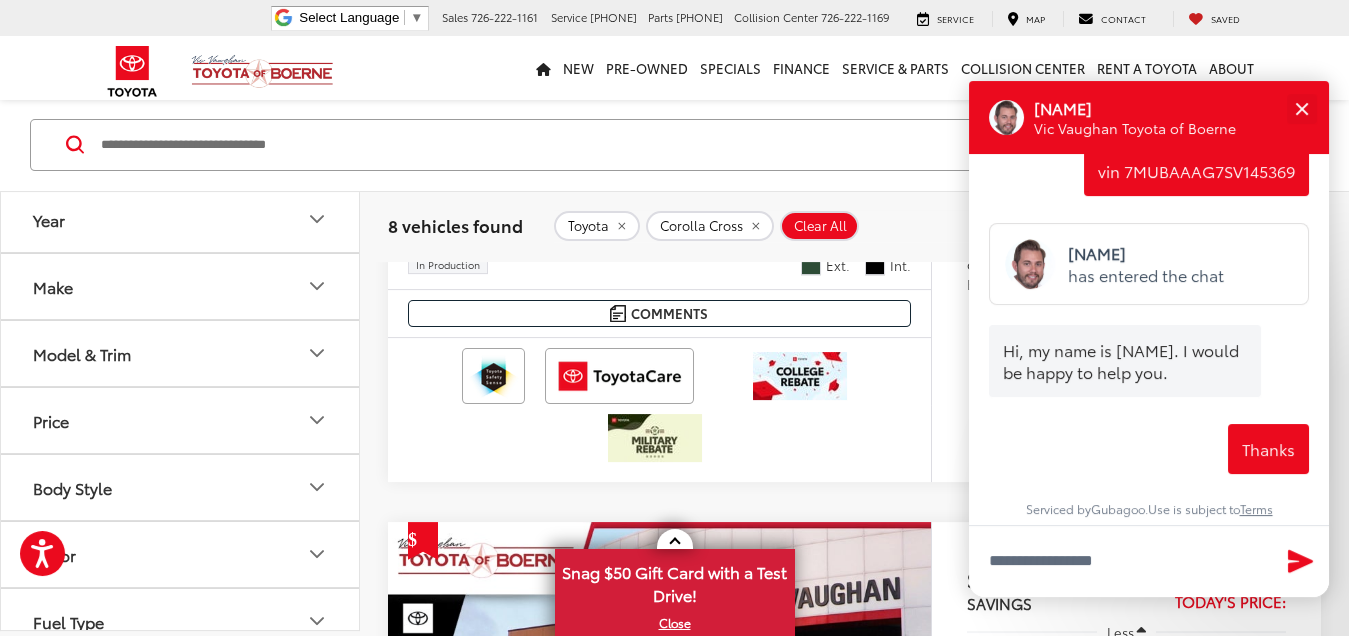 drag, startPoint x: 1141, startPoint y: 109, endPoint x: 503, endPoint y: 108, distance: 638.0008 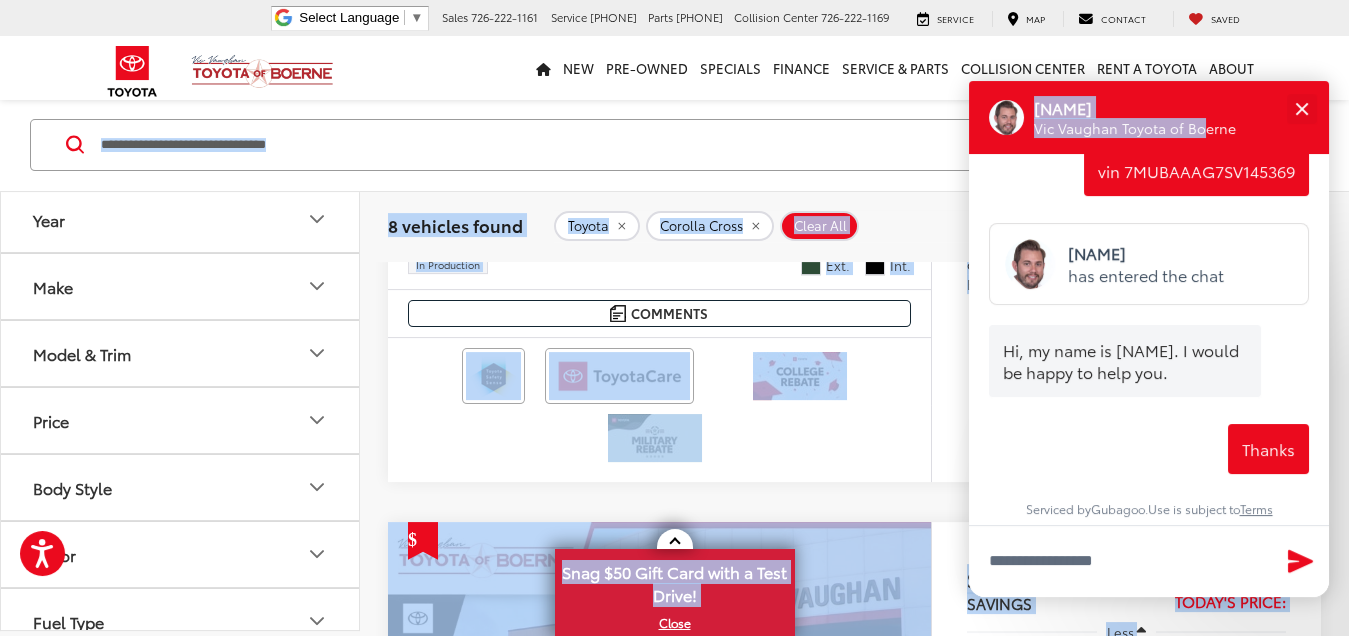 drag, startPoint x: 1200, startPoint y: 125, endPoint x: 906, endPoint y: 107, distance: 294.5505 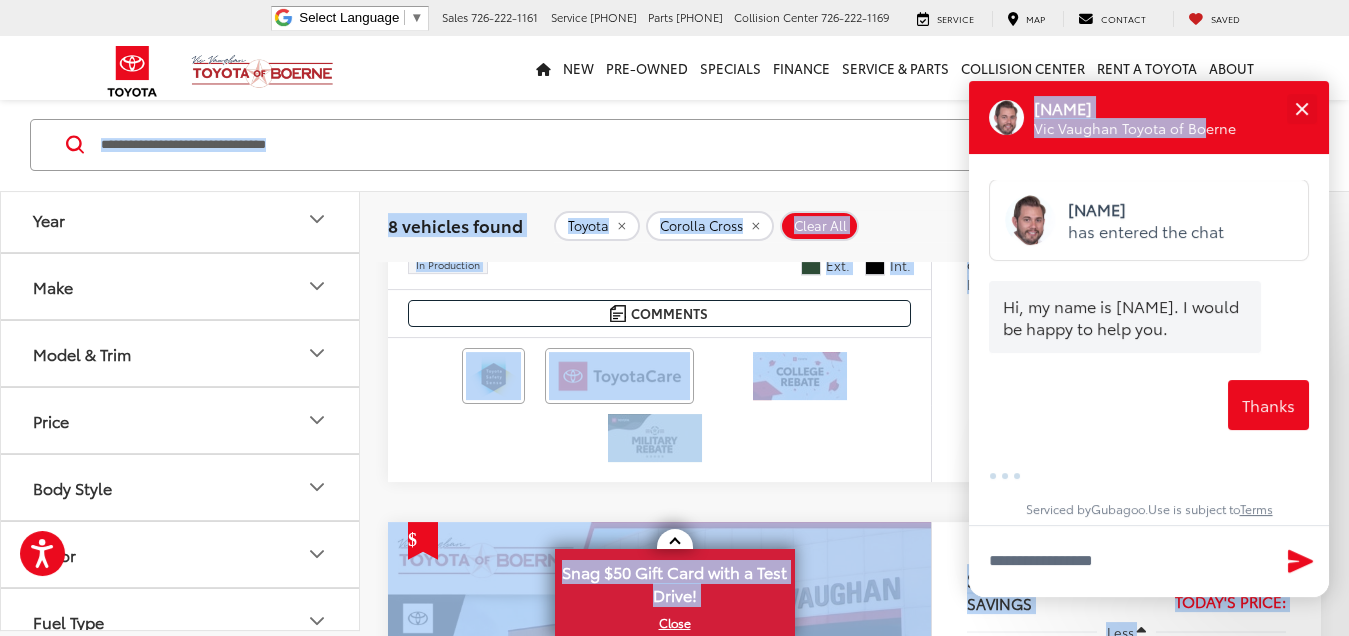 click on "Toyota Corolla Cross Clear All + 0" at bounding box center (850, 226) 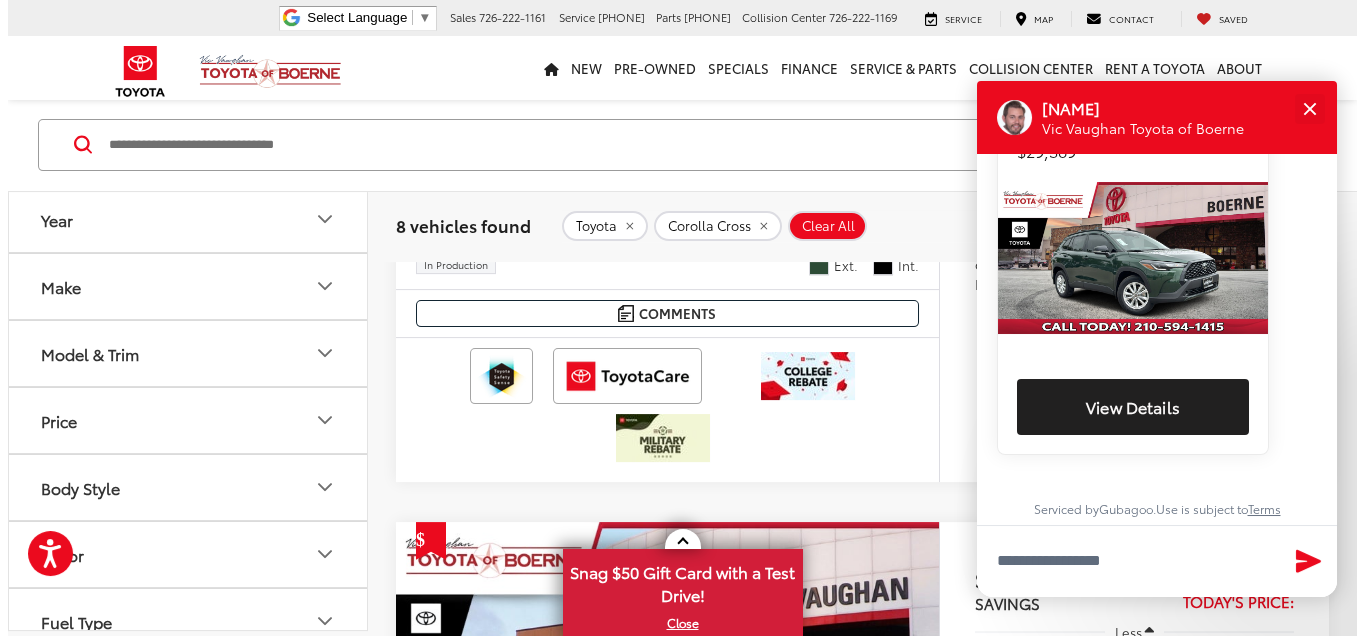 scroll, scrollTop: 1012, scrollLeft: 0, axis: vertical 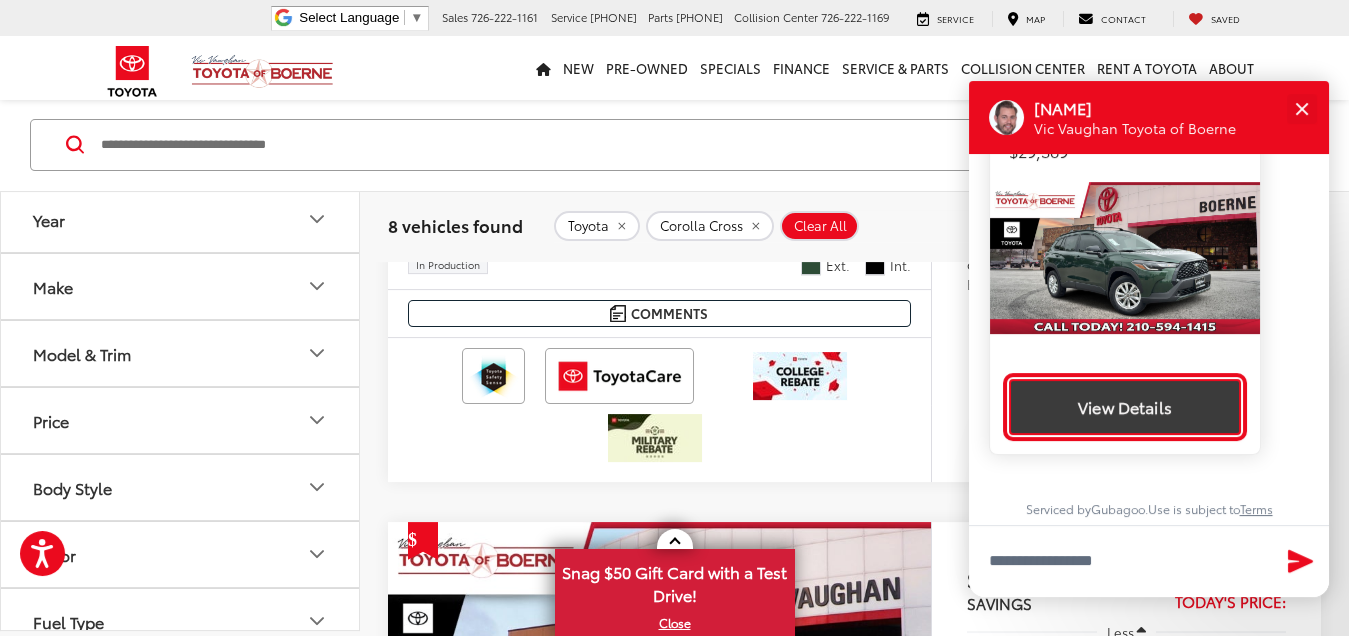 click on "View Details" at bounding box center [1125, 407] 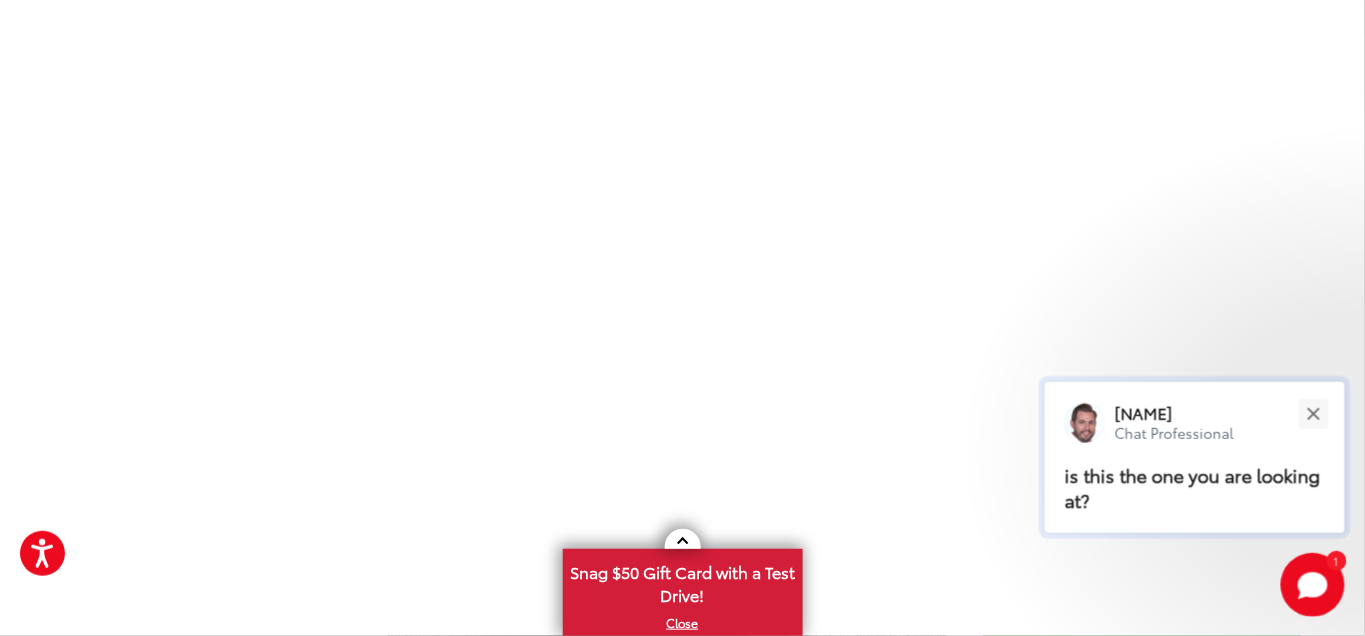 click on "is this the one you are looking at?" at bounding box center [1195, 489] 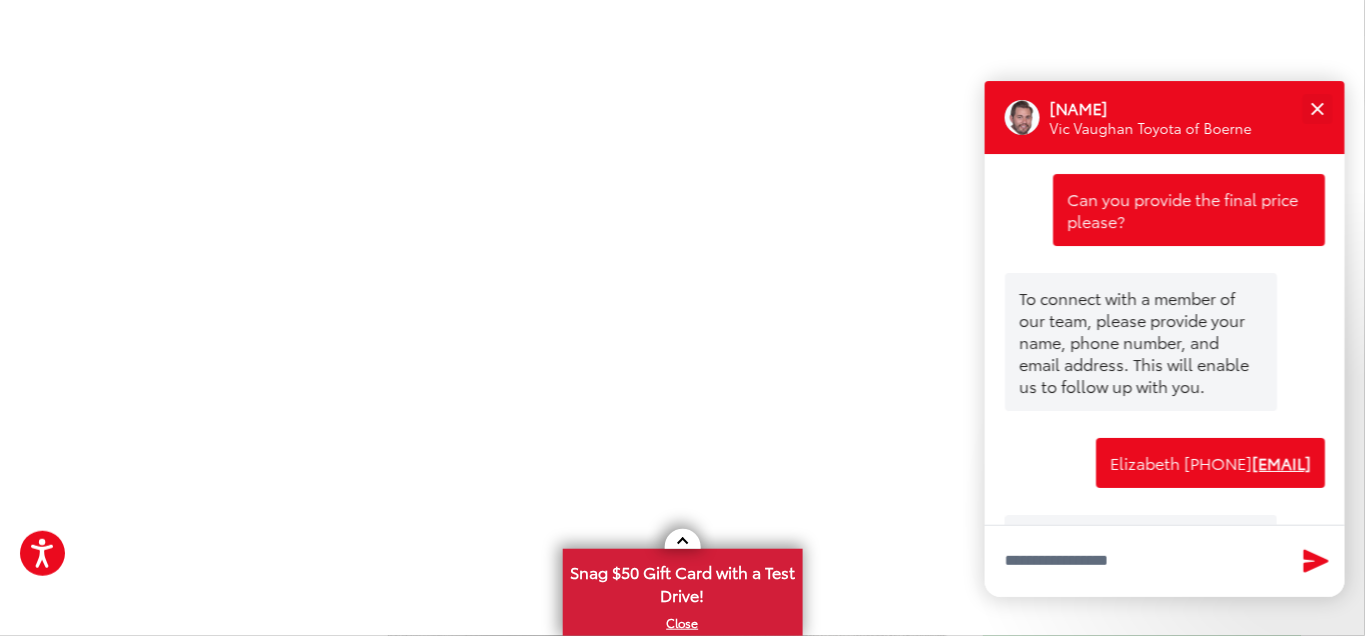 scroll, scrollTop: 1111, scrollLeft: 0, axis: vertical 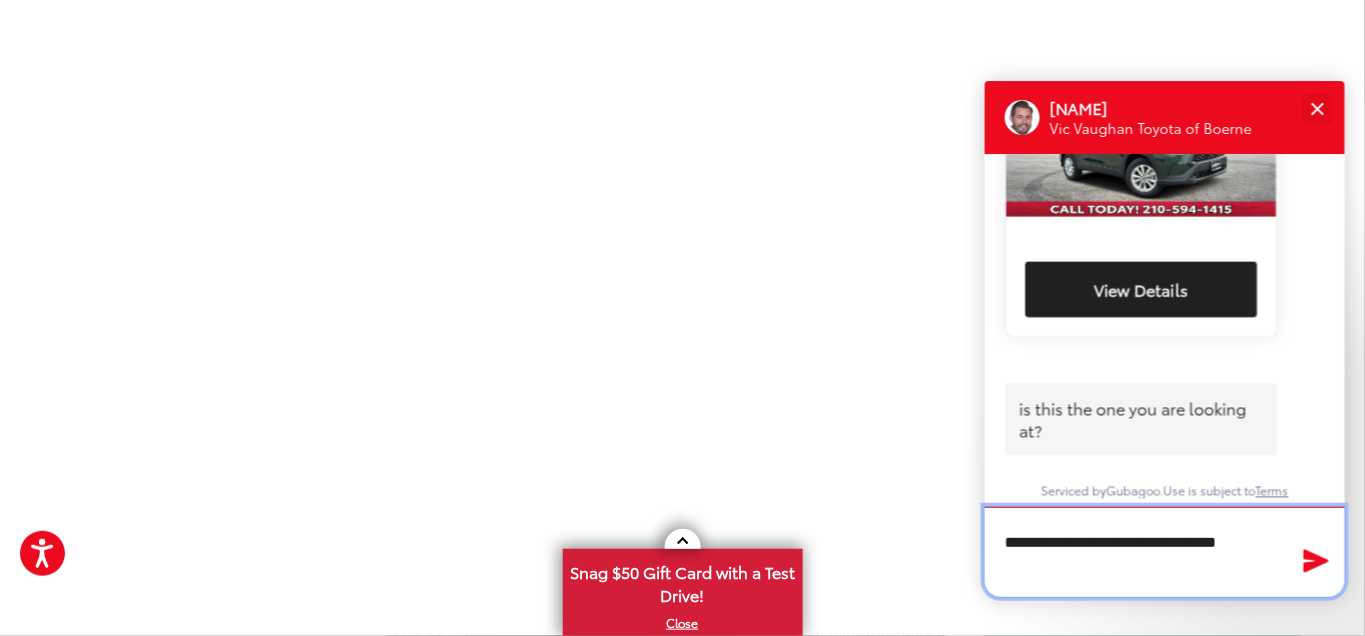 type on "**********" 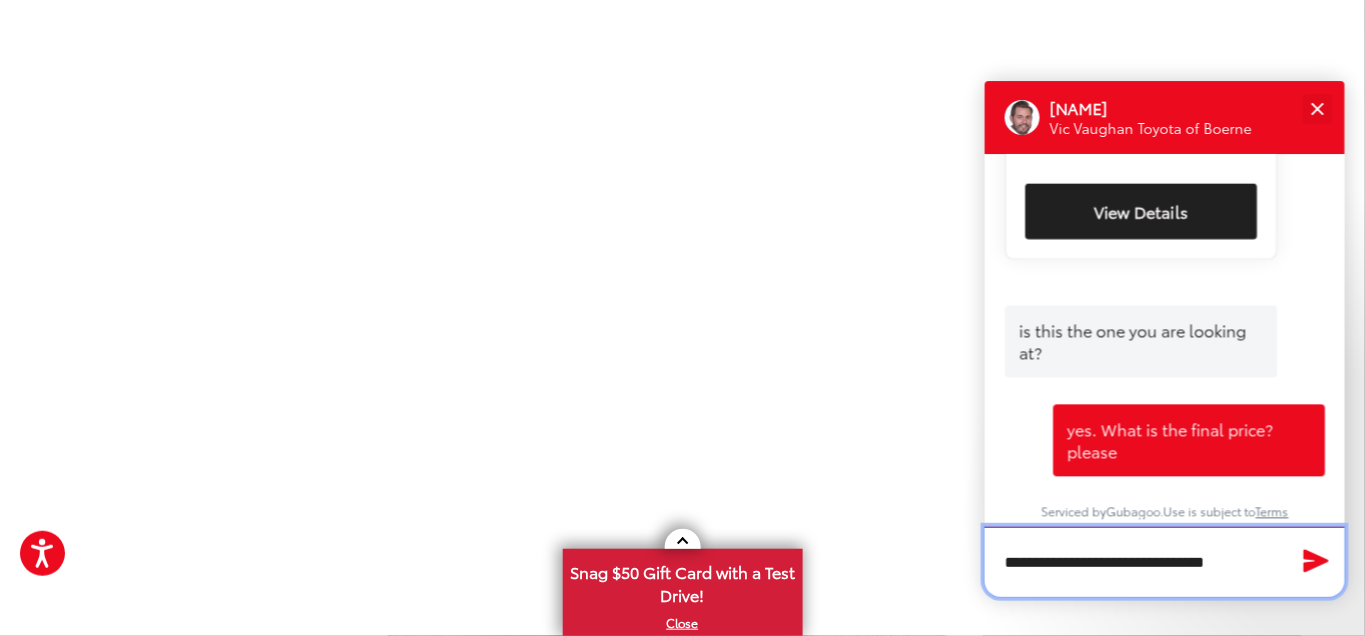 scroll, scrollTop: 1210, scrollLeft: 0, axis: vertical 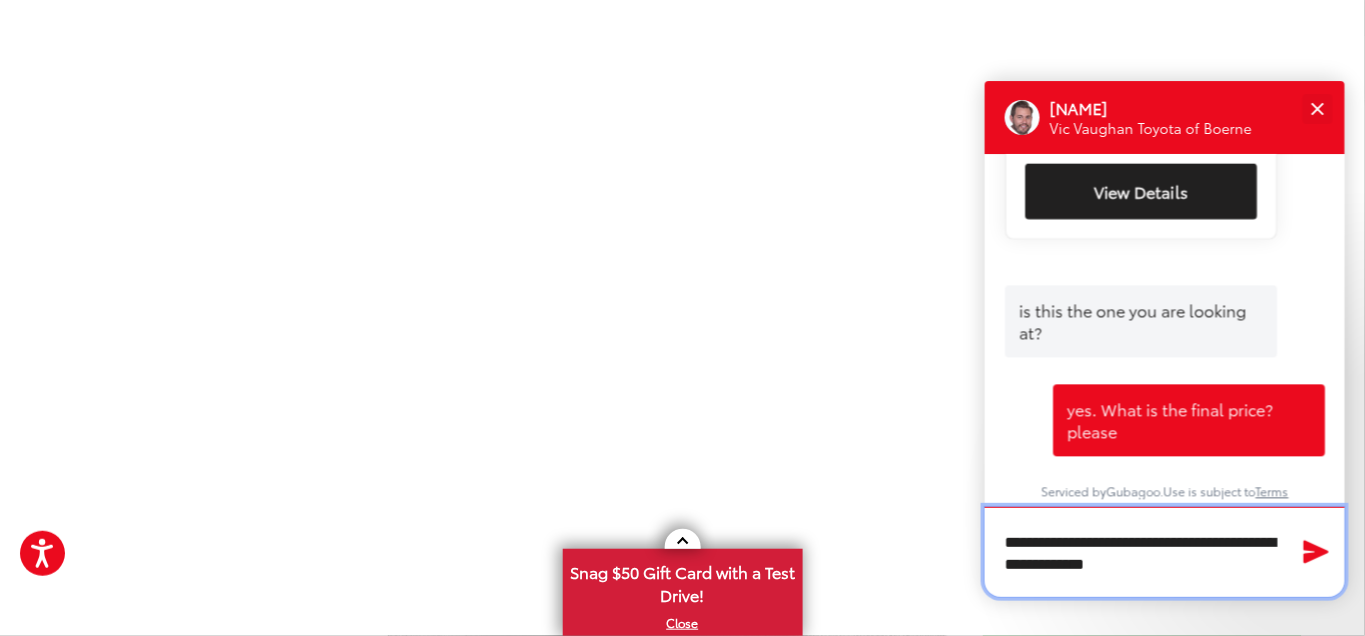 type on "**********" 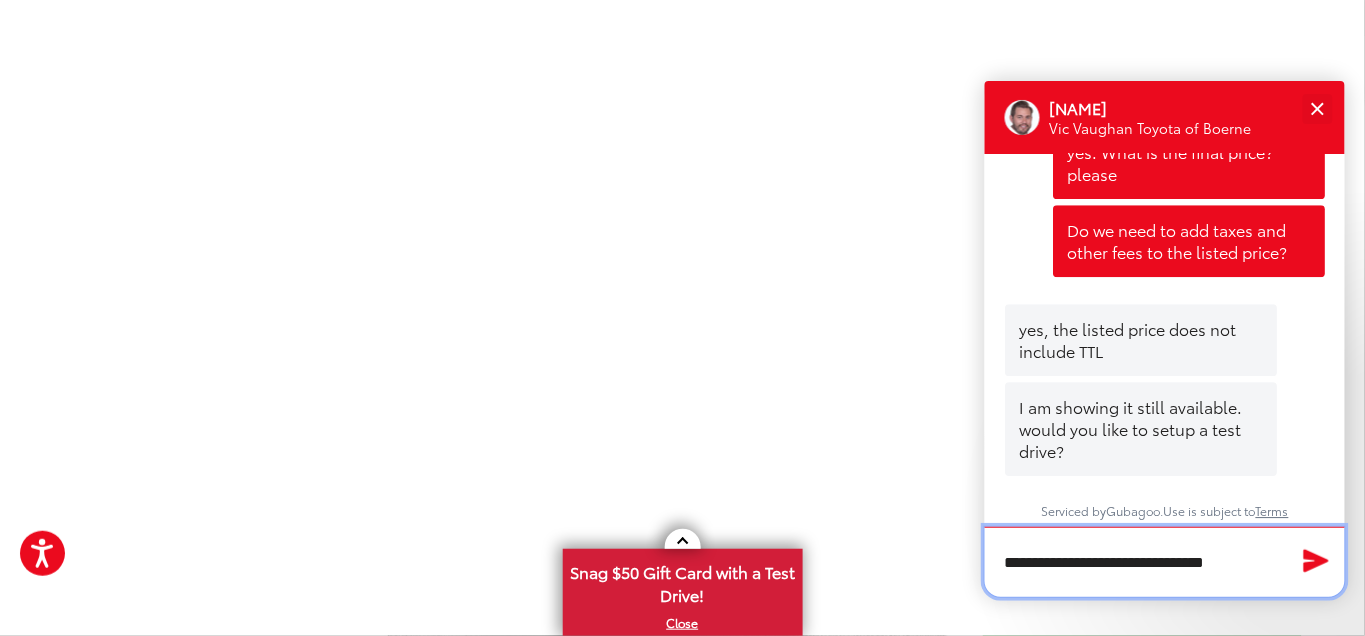 scroll, scrollTop: 1487, scrollLeft: 0, axis: vertical 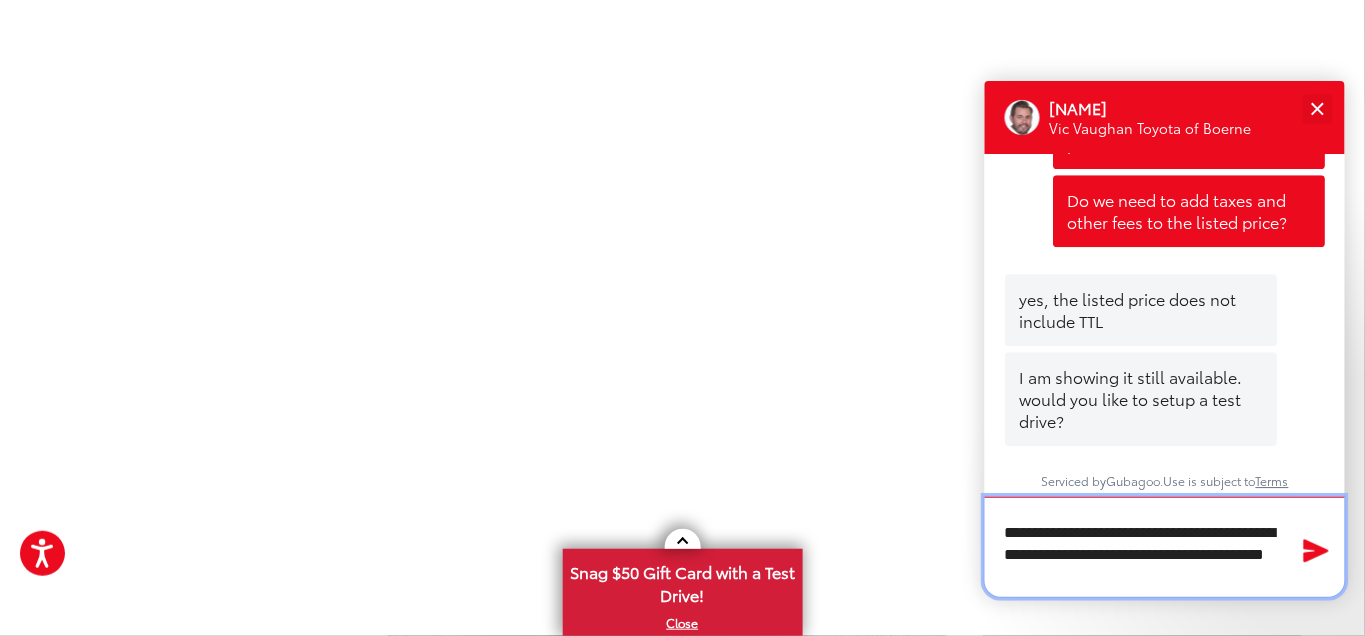 type on "**********" 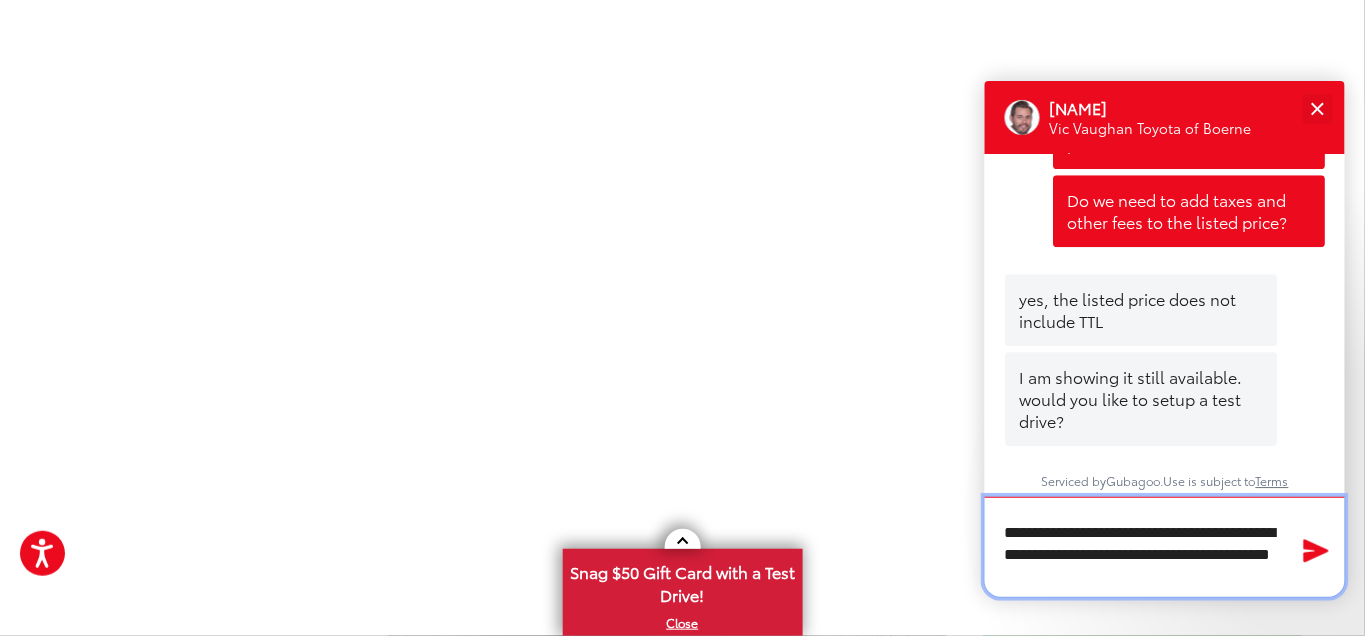 type 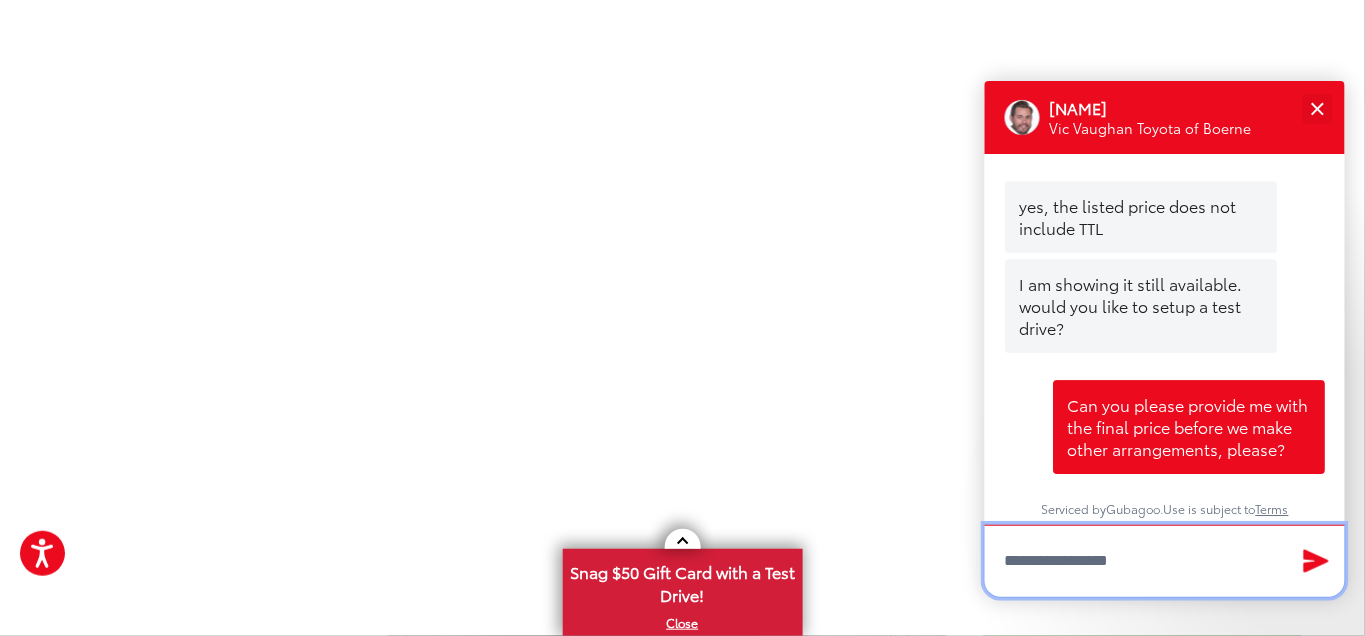 scroll, scrollTop: 1630, scrollLeft: 0, axis: vertical 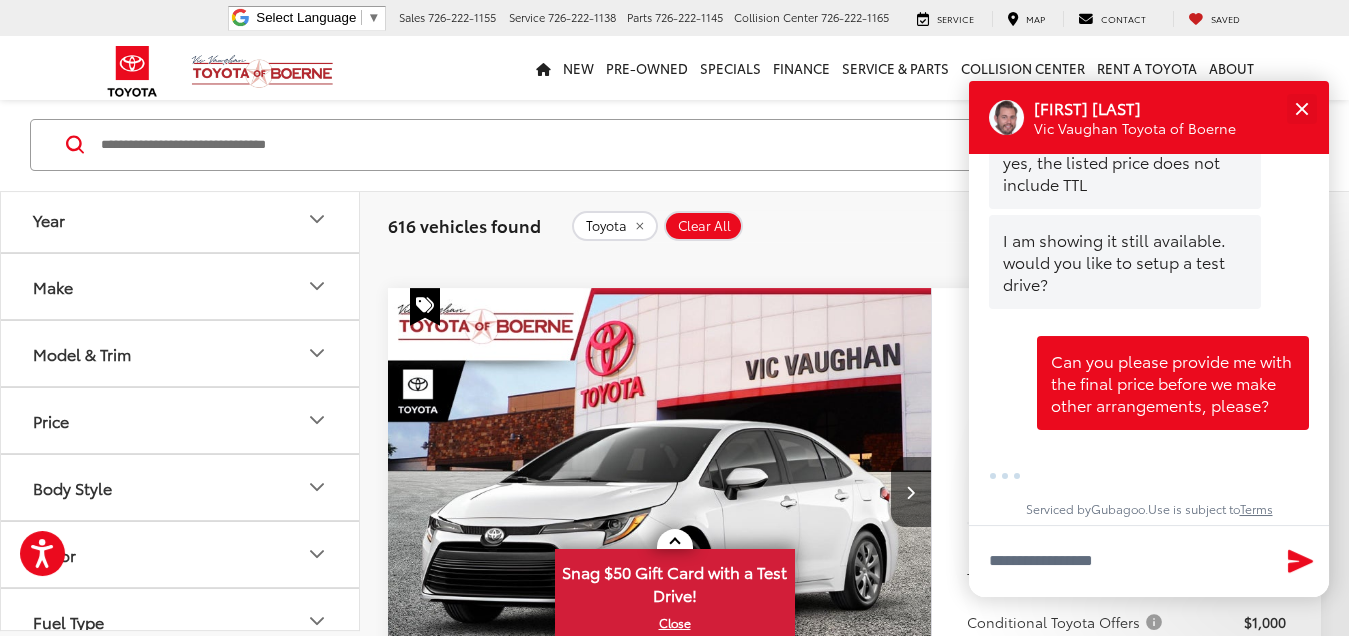 click 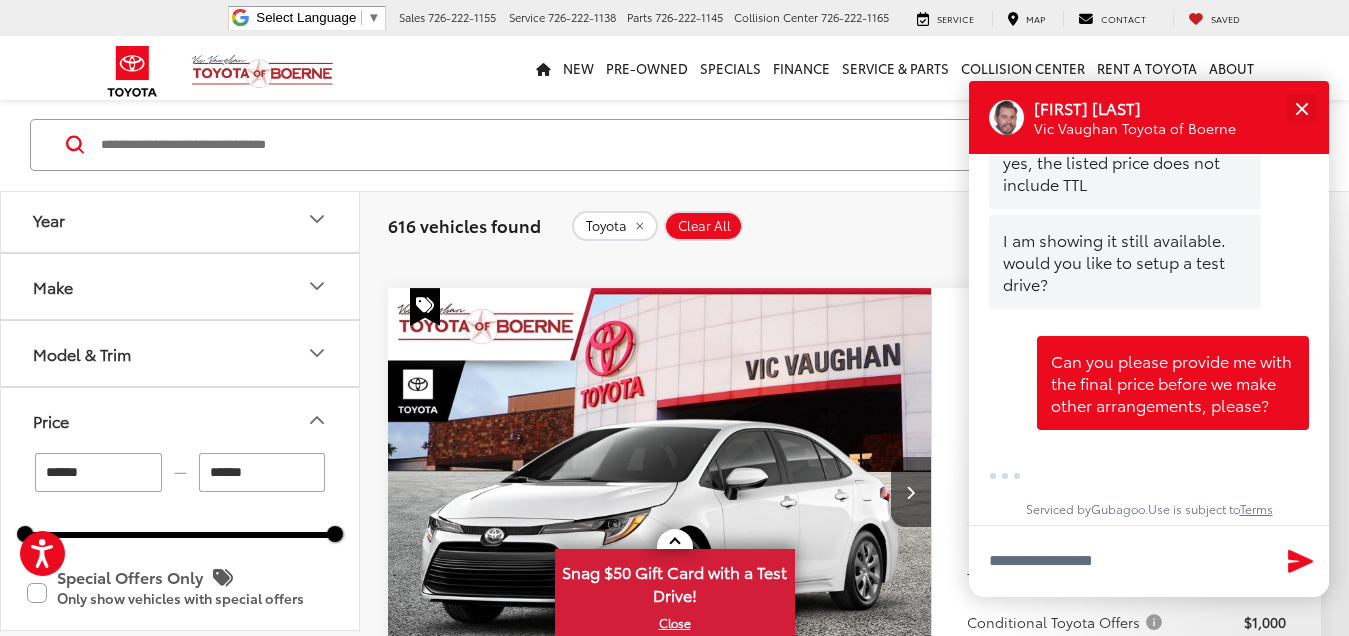 click on "******" at bounding box center [262, 472] 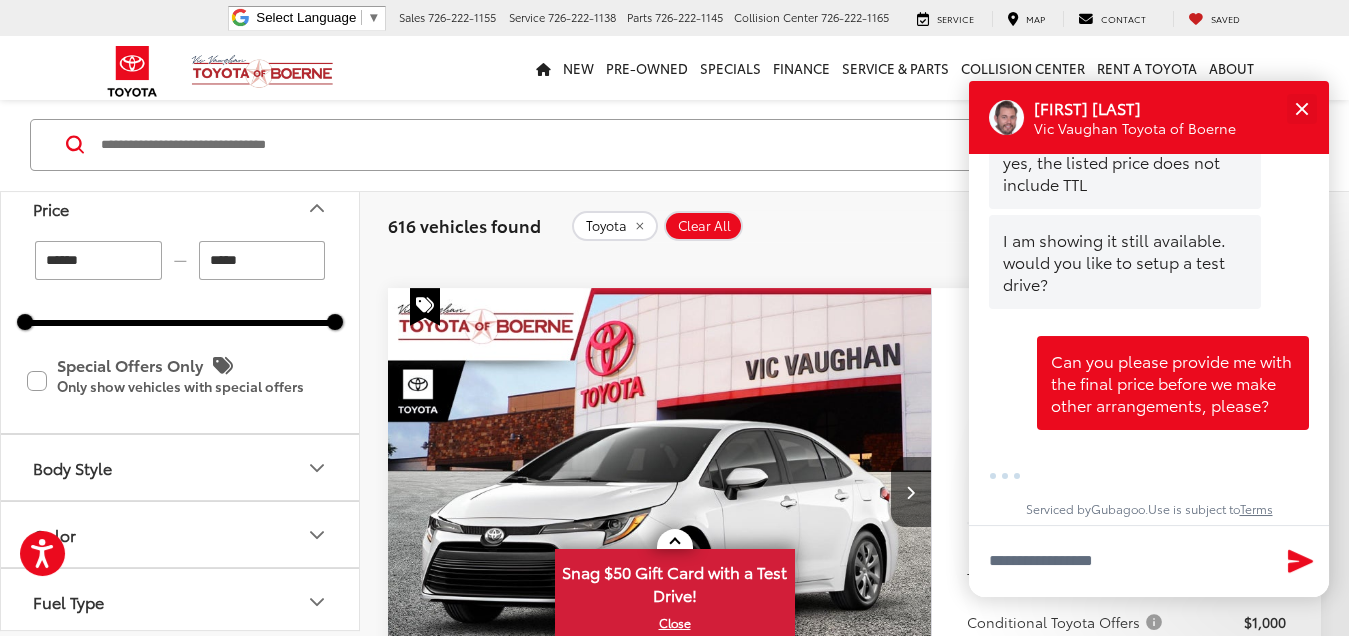 scroll, scrollTop: 222, scrollLeft: 0, axis: vertical 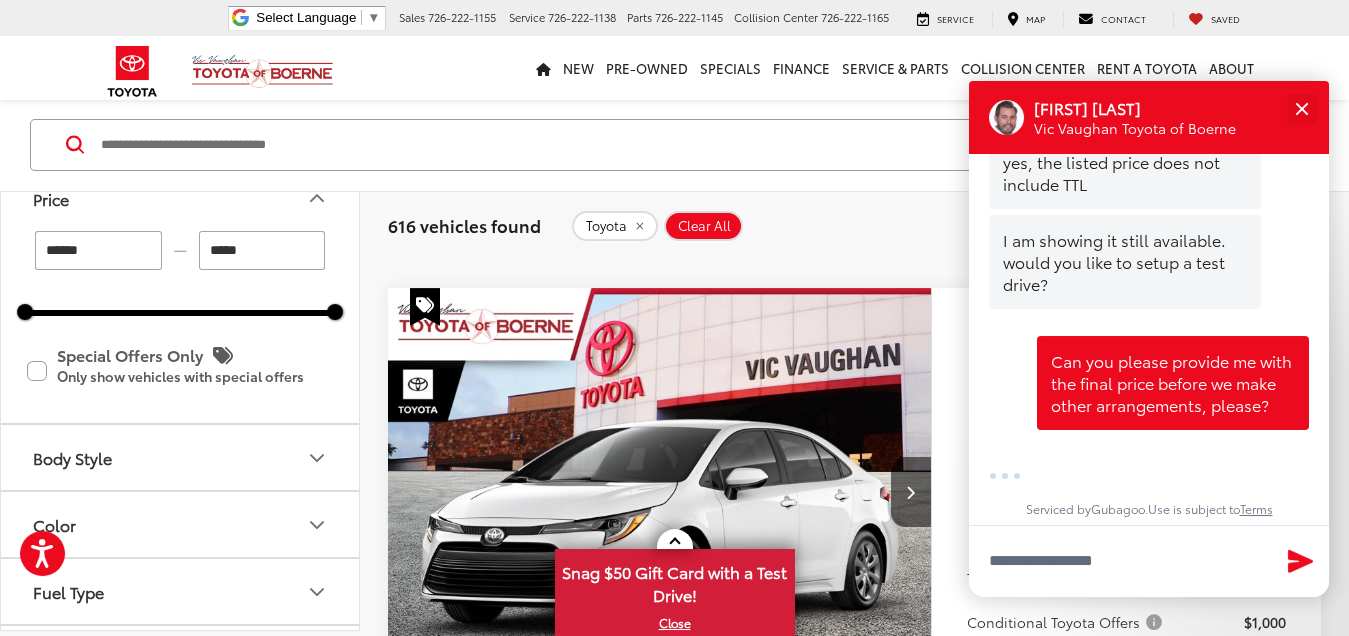 type on "******" 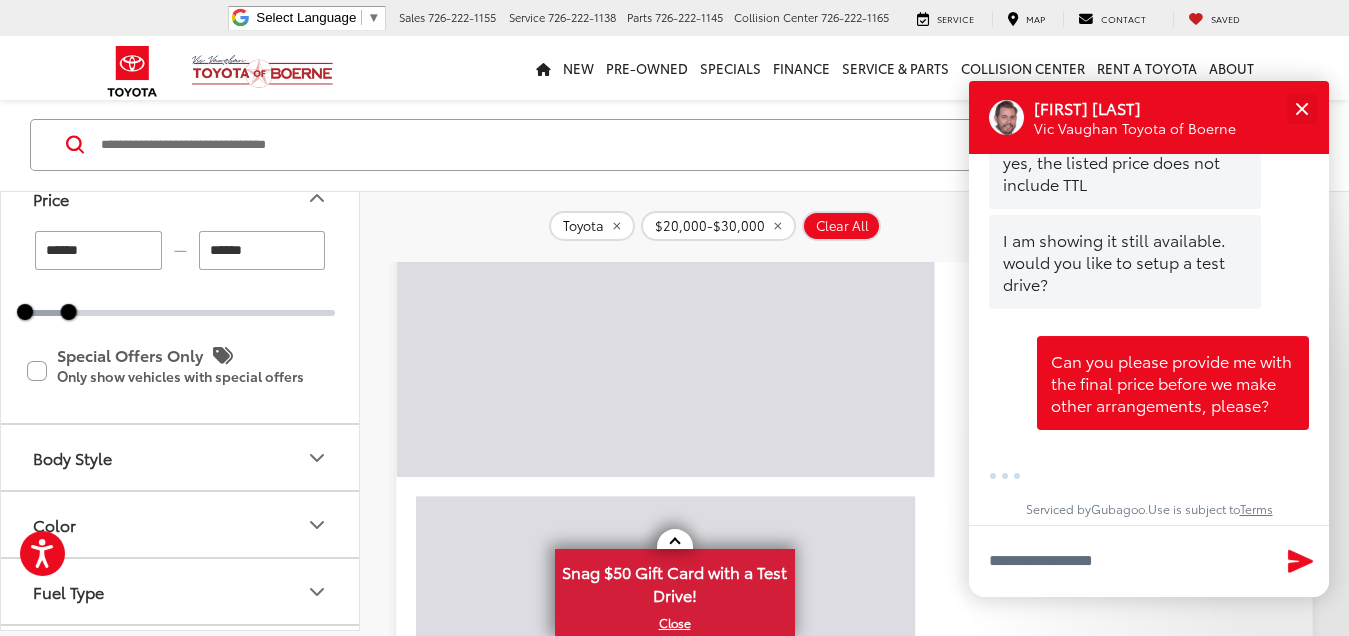 scroll, scrollTop: 166, scrollLeft: 0, axis: vertical 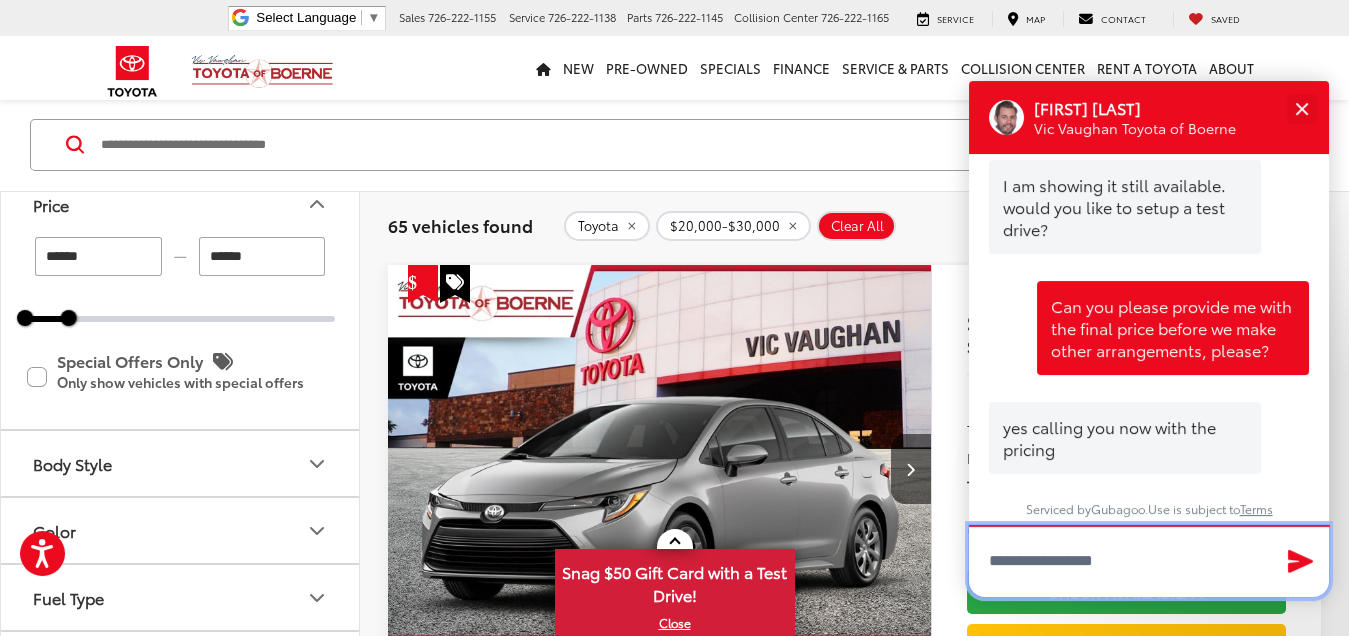 click at bounding box center (1149, 561) 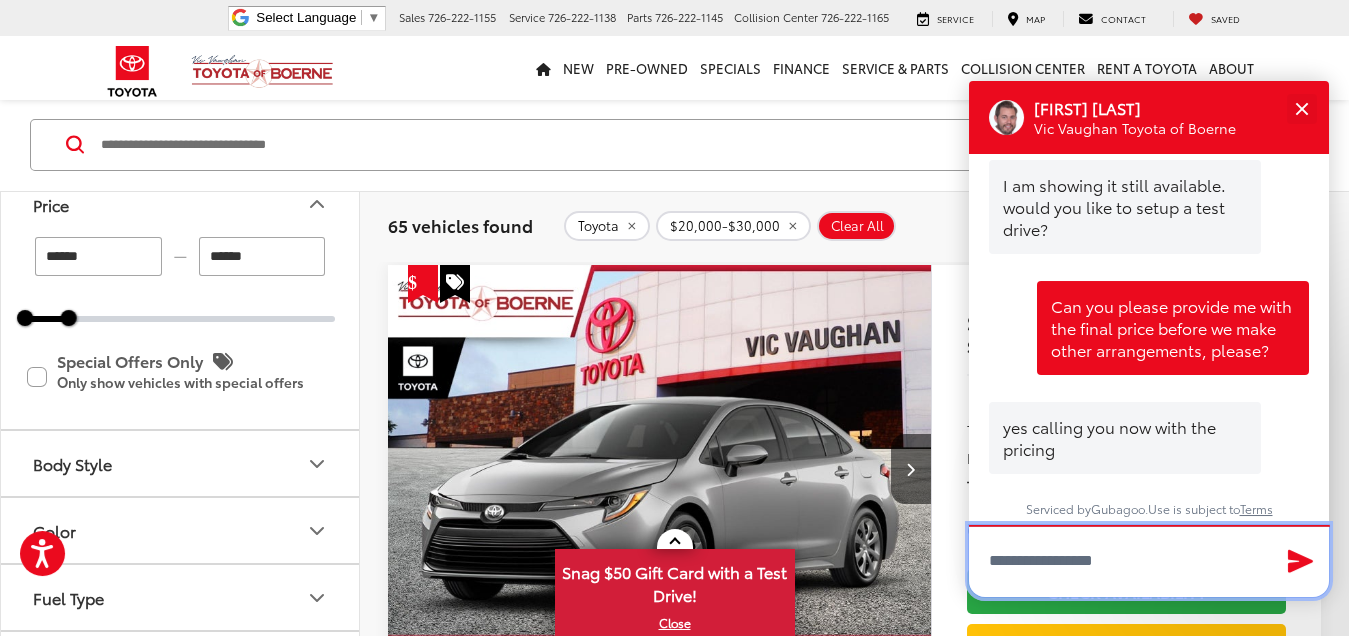 type on "*" 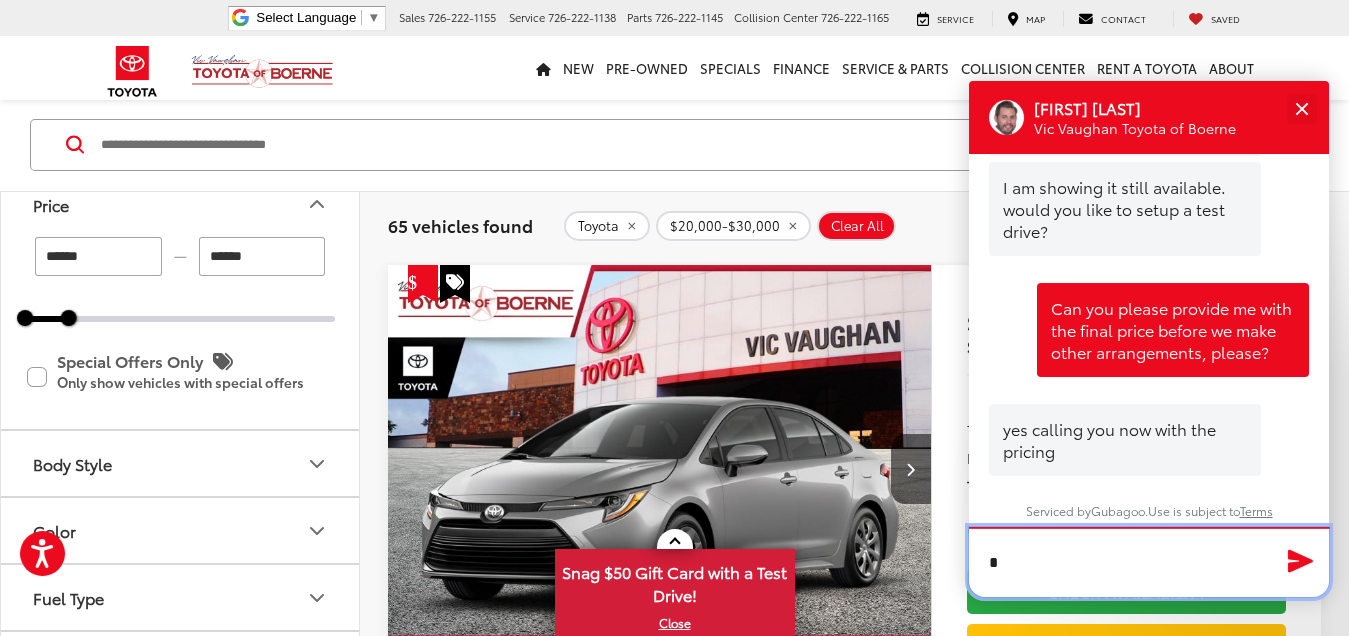 type 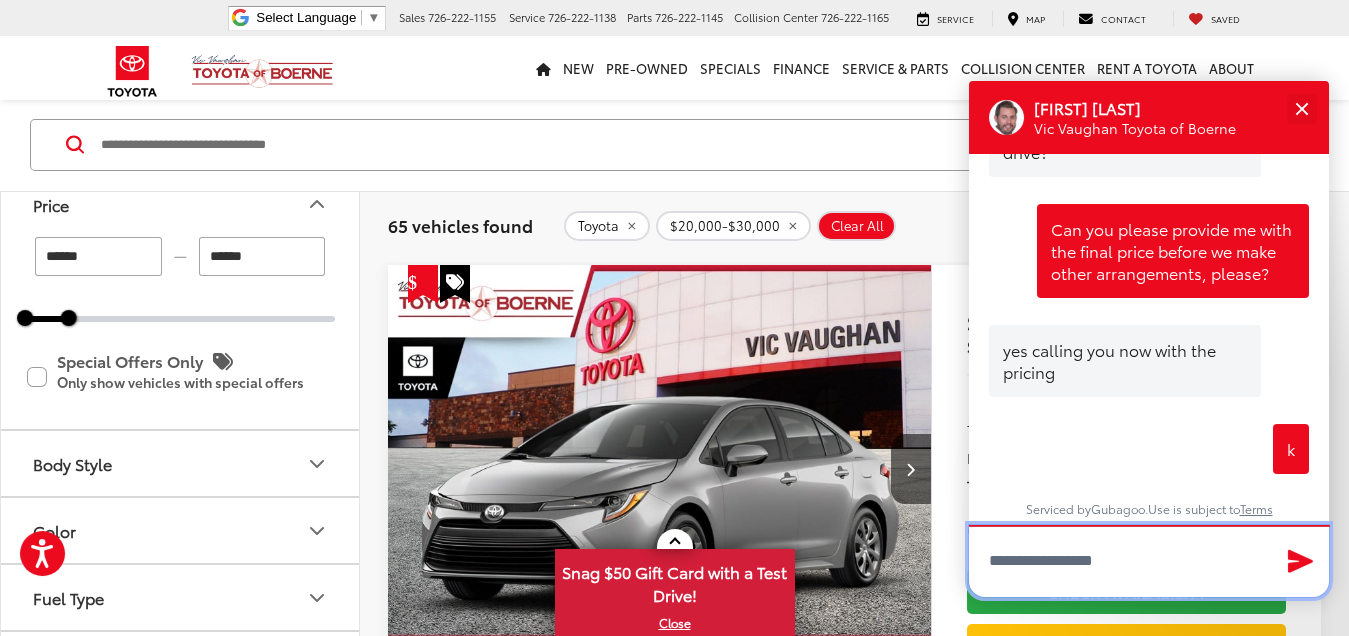 scroll, scrollTop: 1806, scrollLeft: 0, axis: vertical 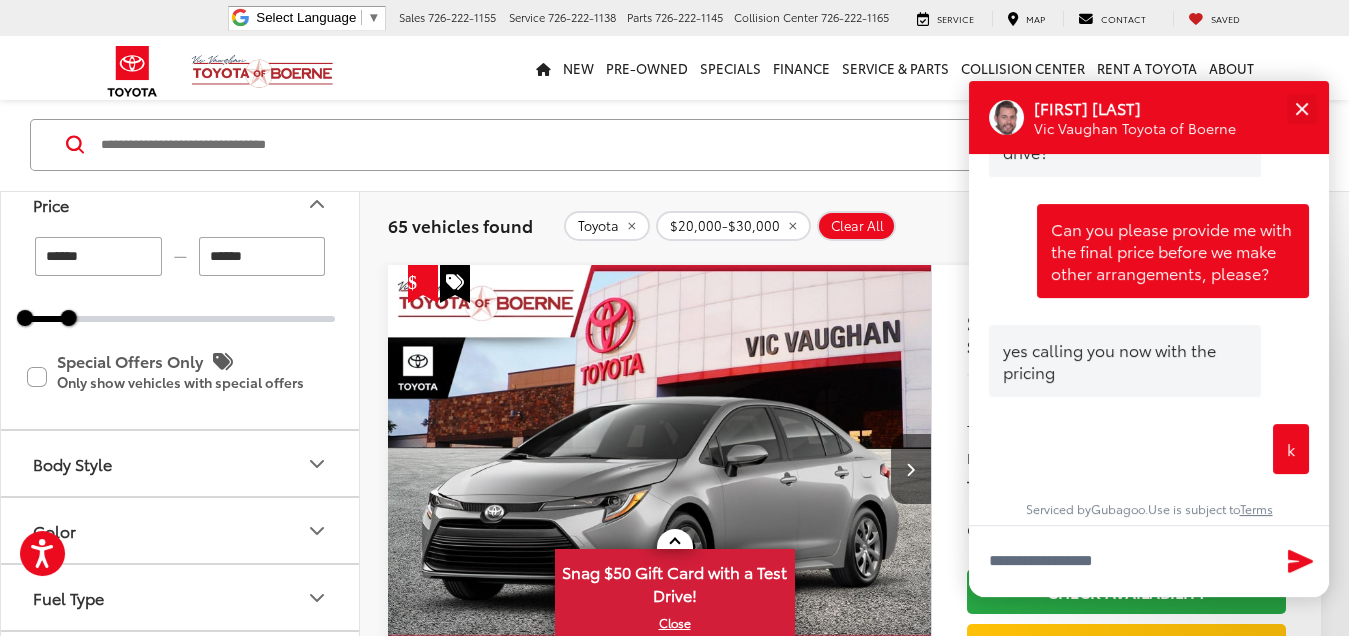 click on "Search" at bounding box center [674, 145] 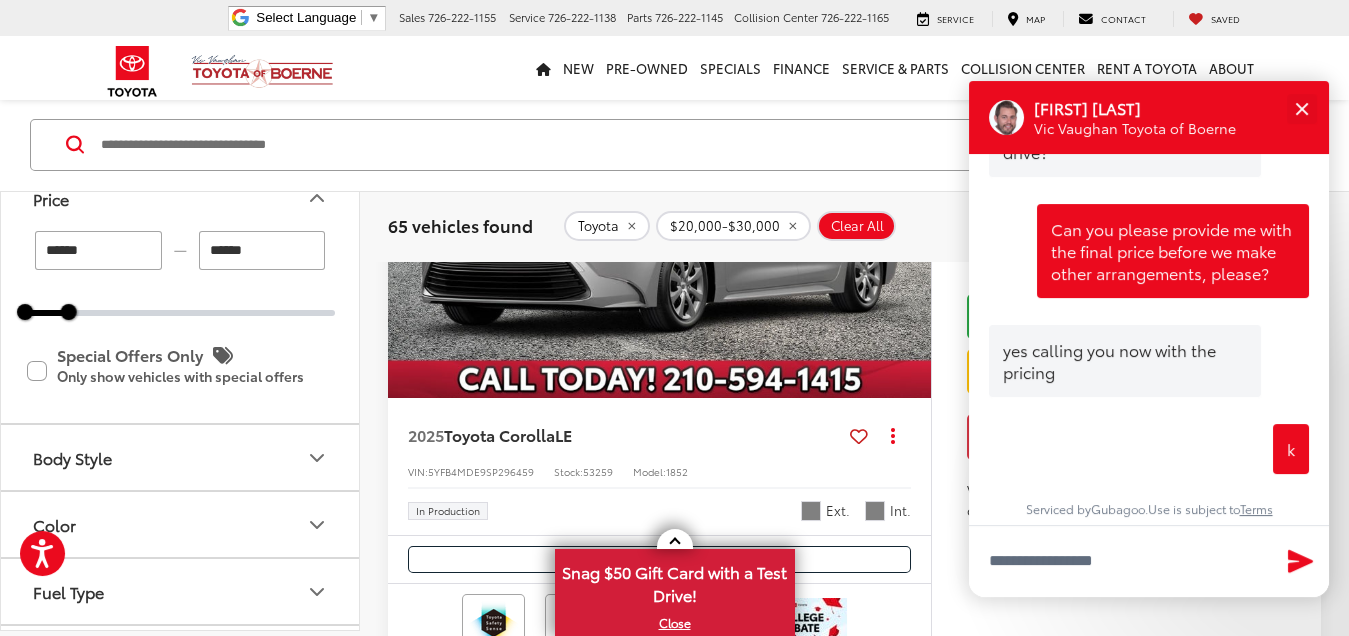 scroll, scrollTop: 499, scrollLeft: 0, axis: vertical 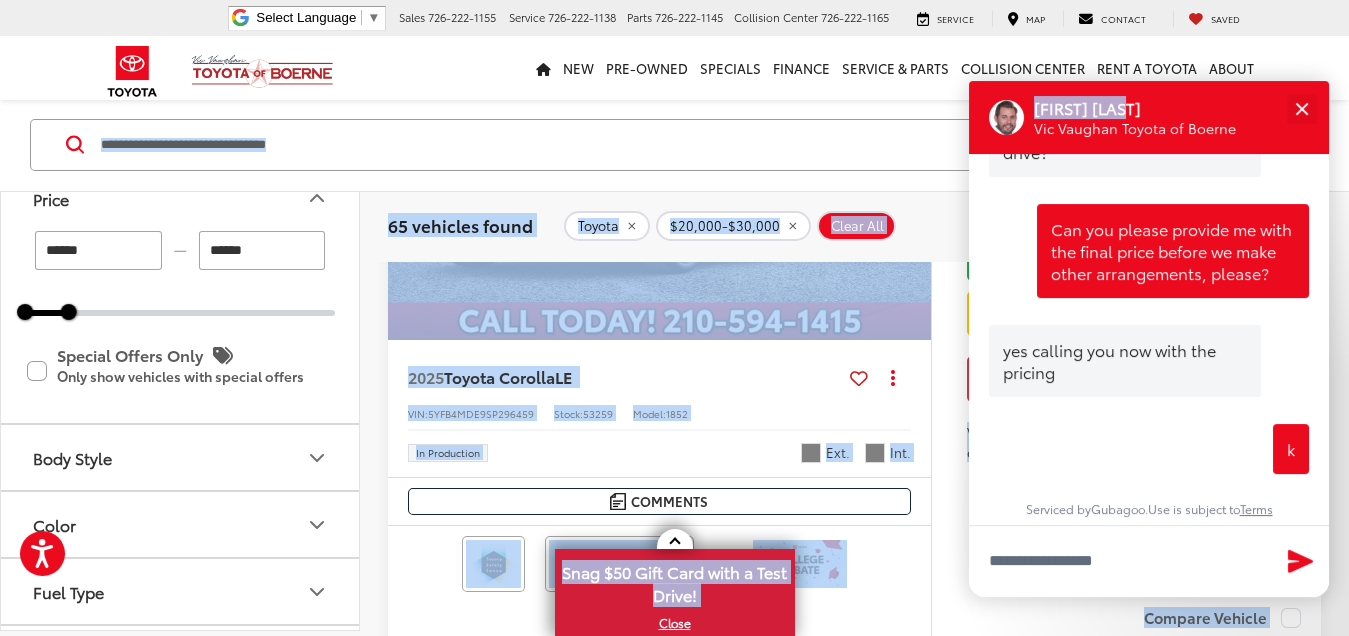 drag, startPoint x: 1125, startPoint y: 114, endPoint x: 857, endPoint y: 110, distance: 268.02985 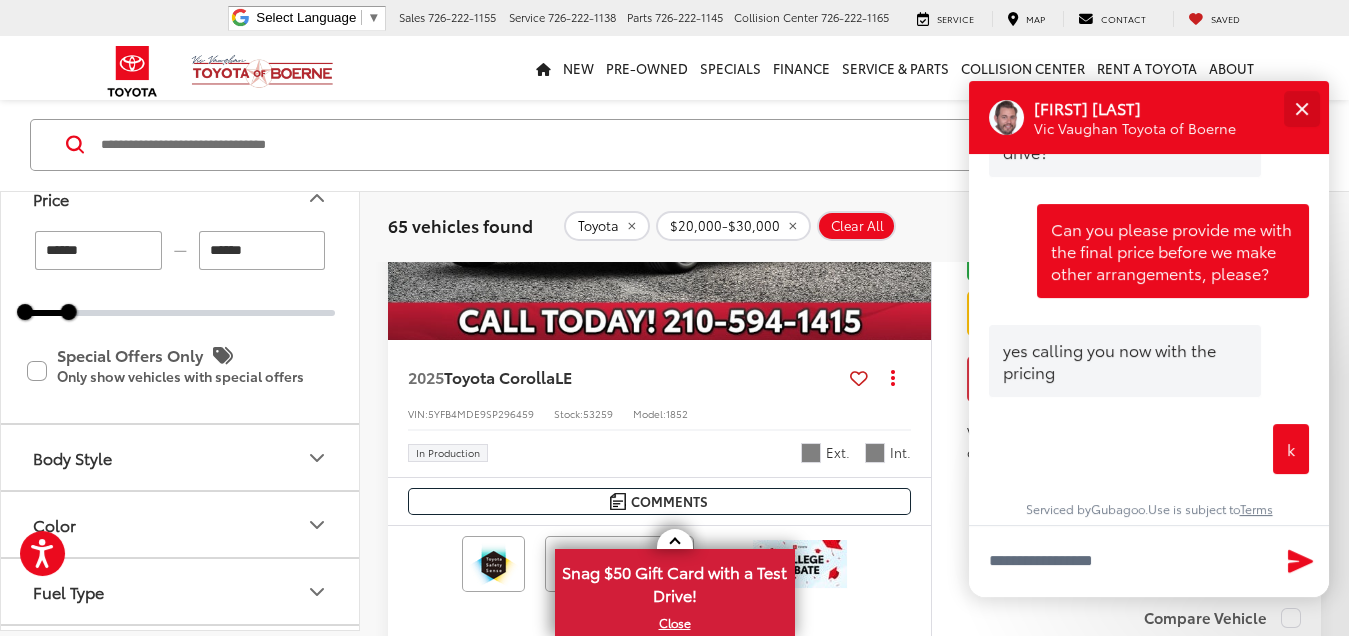 click at bounding box center (1301, 108) 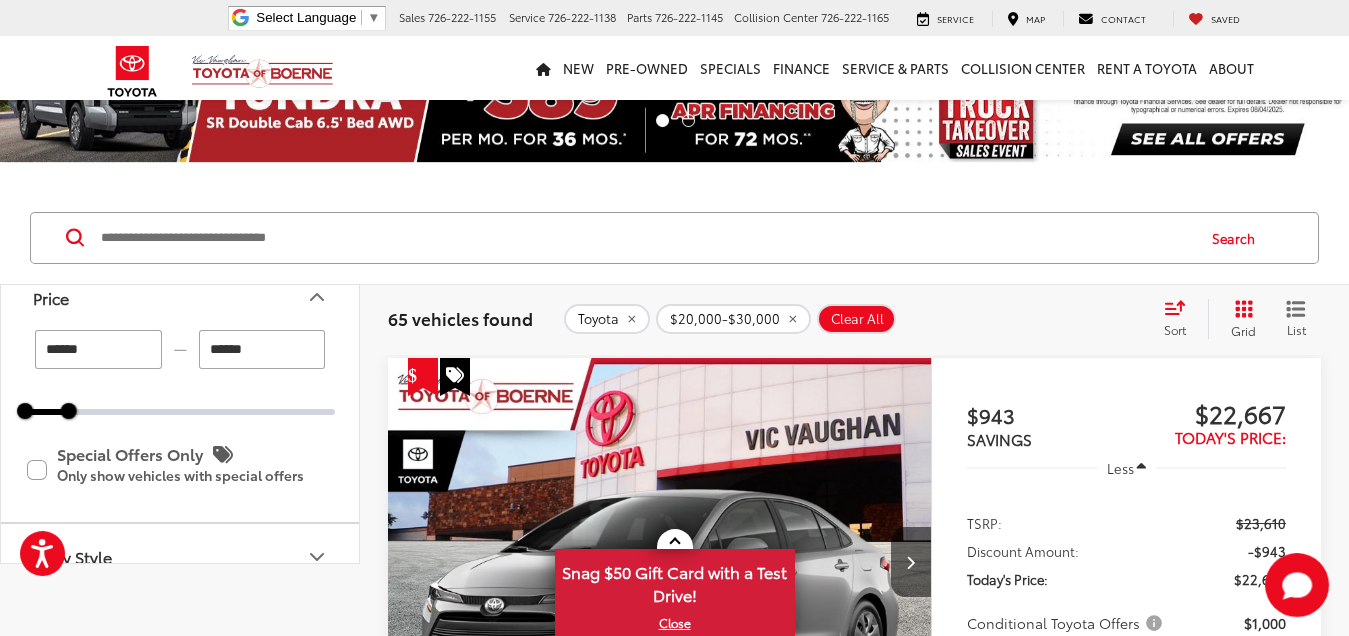 scroll, scrollTop: 0, scrollLeft: 0, axis: both 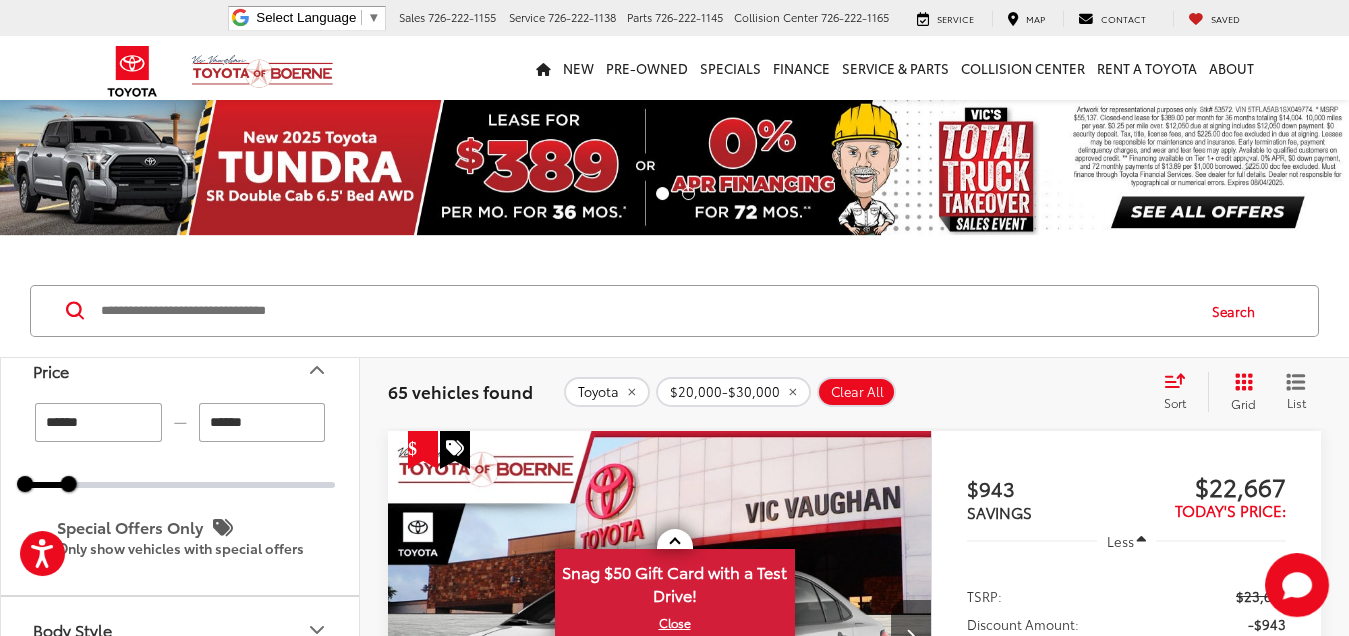 click at bounding box center (646, 311) 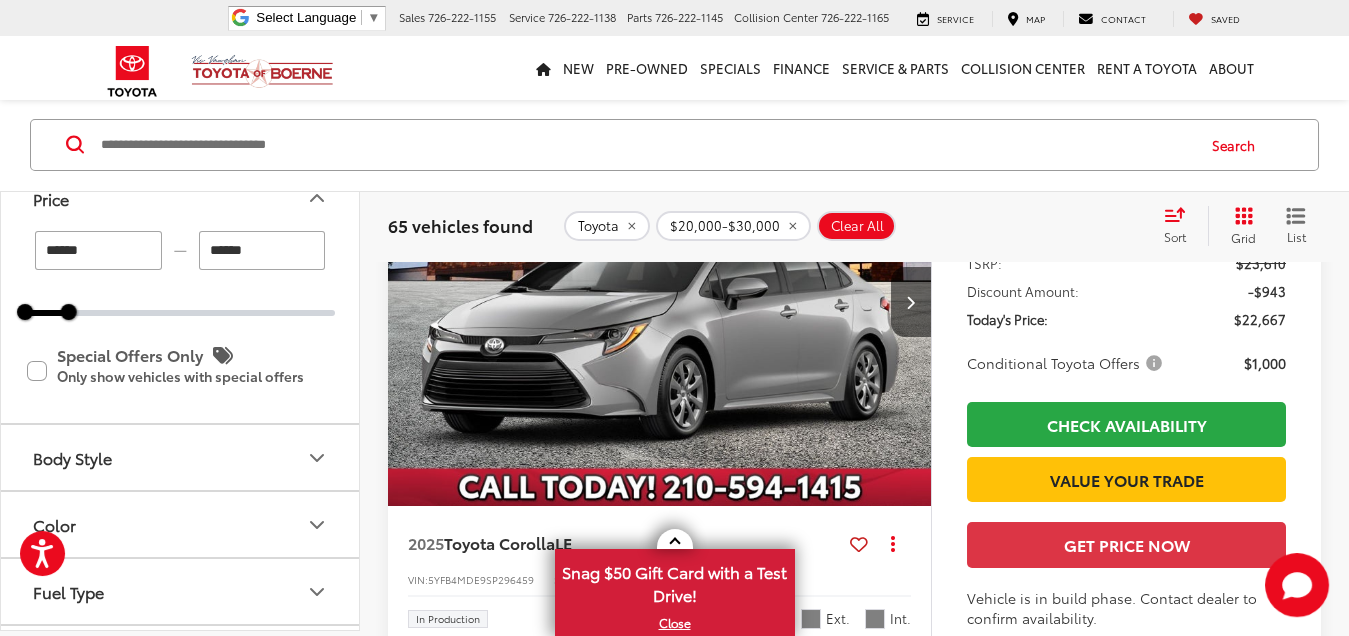 scroll, scrollTop: 111, scrollLeft: 0, axis: vertical 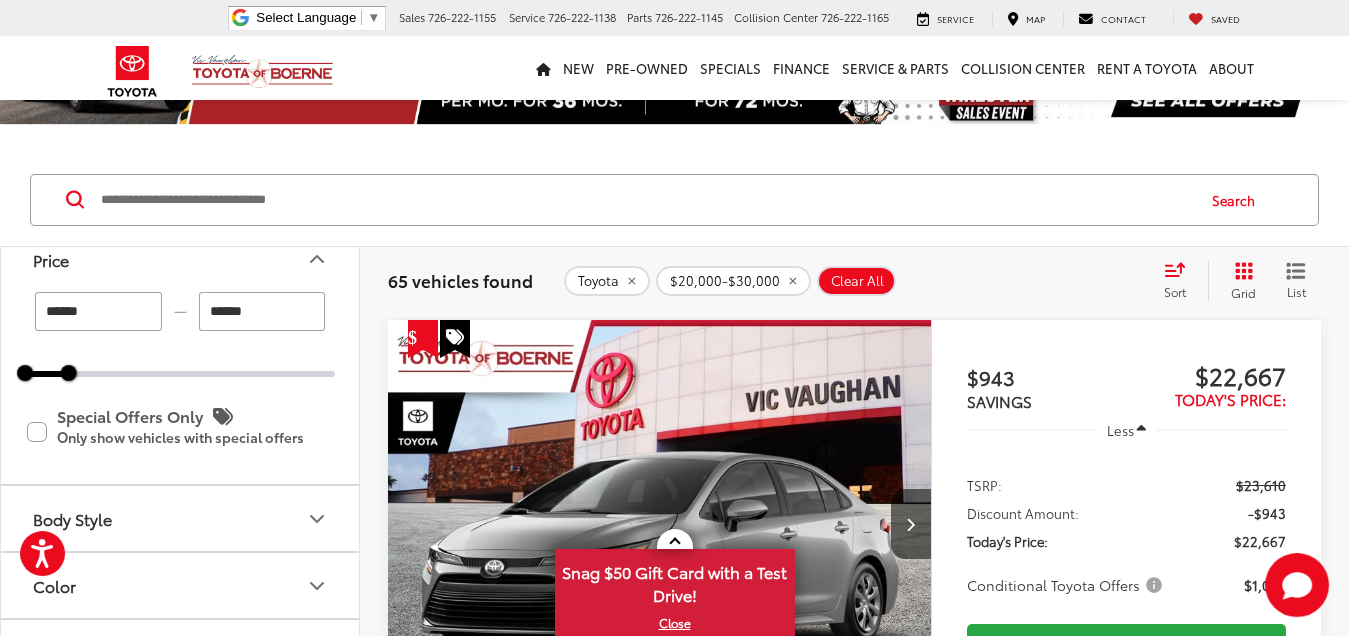 click at bounding box center [660, 524] 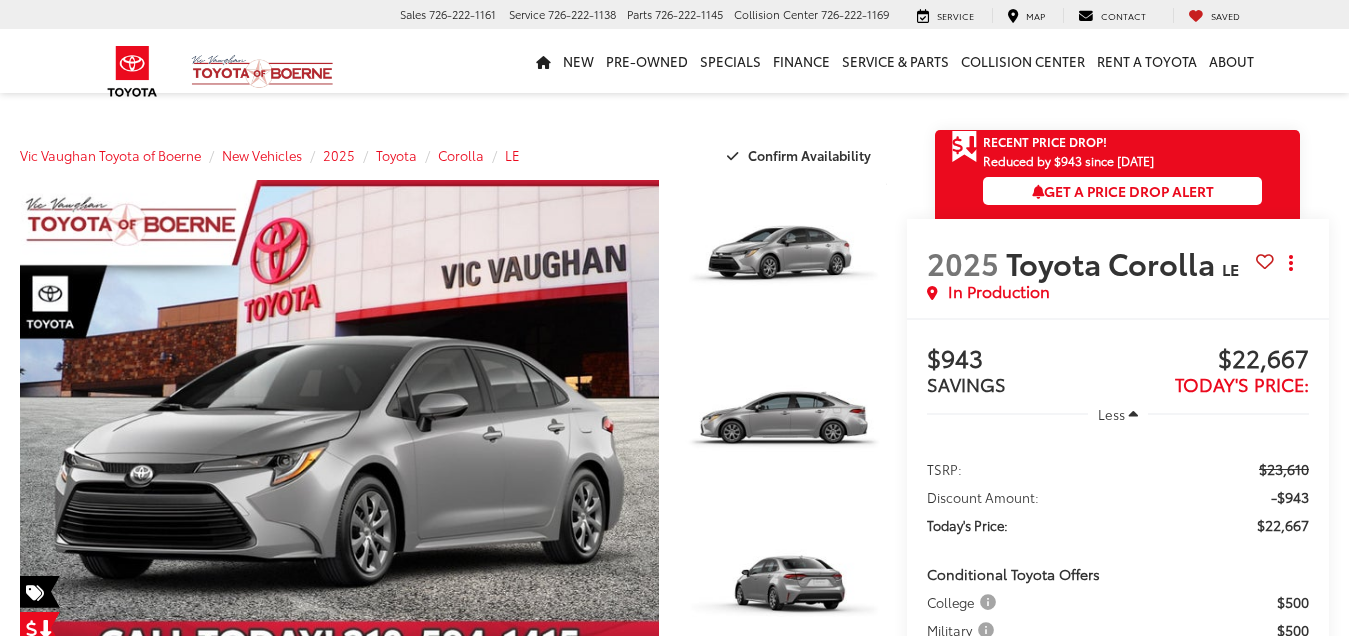 scroll, scrollTop: 0, scrollLeft: 0, axis: both 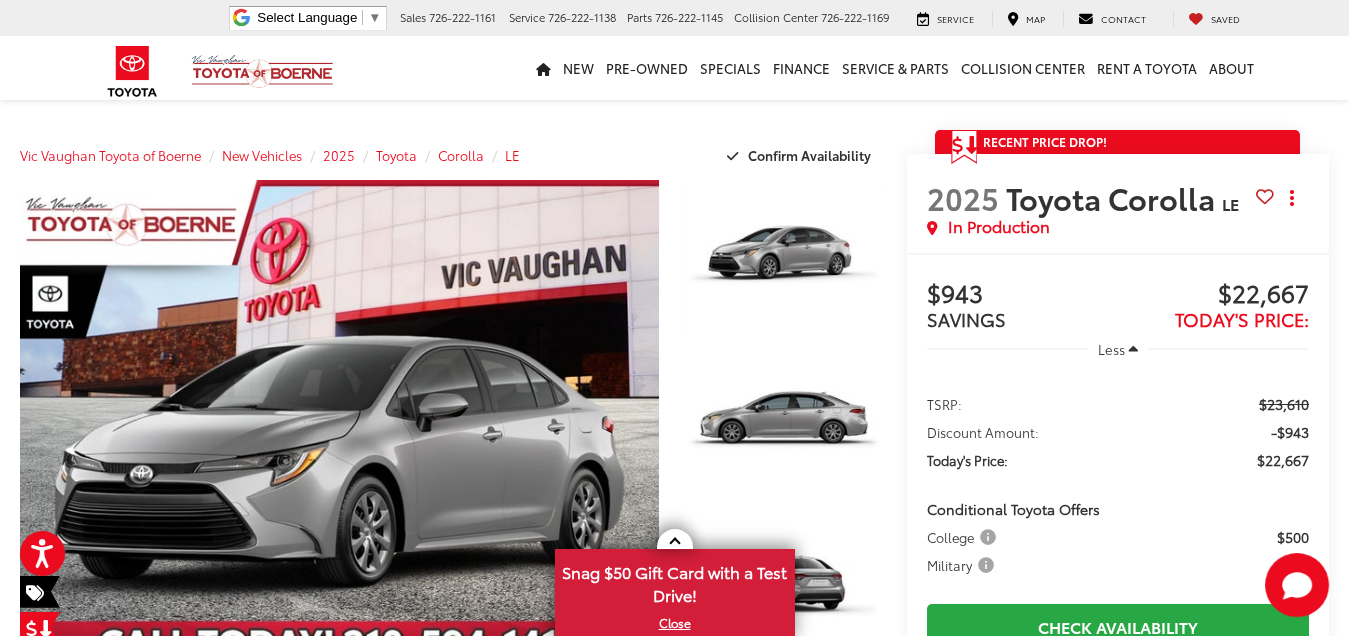 click at bounding box center (1118, 587) 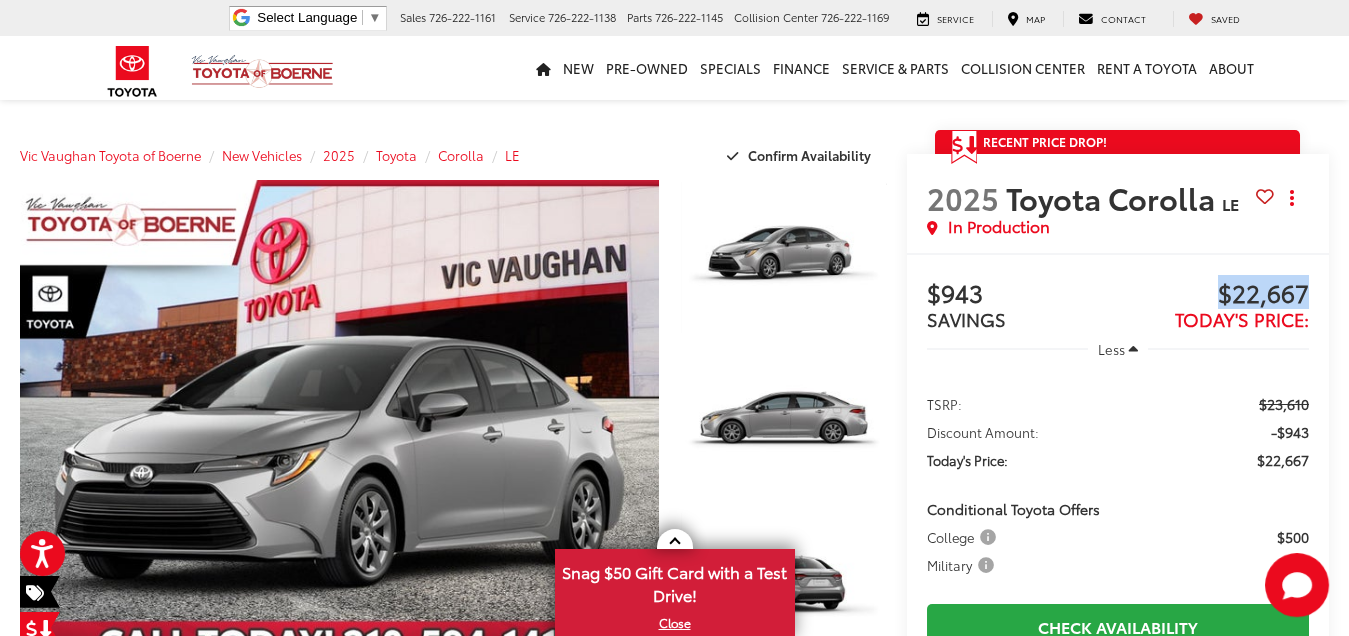 drag, startPoint x: 1220, startPoint y: 296, endPoint x: 1321, endPoint y: 296, distance: 101 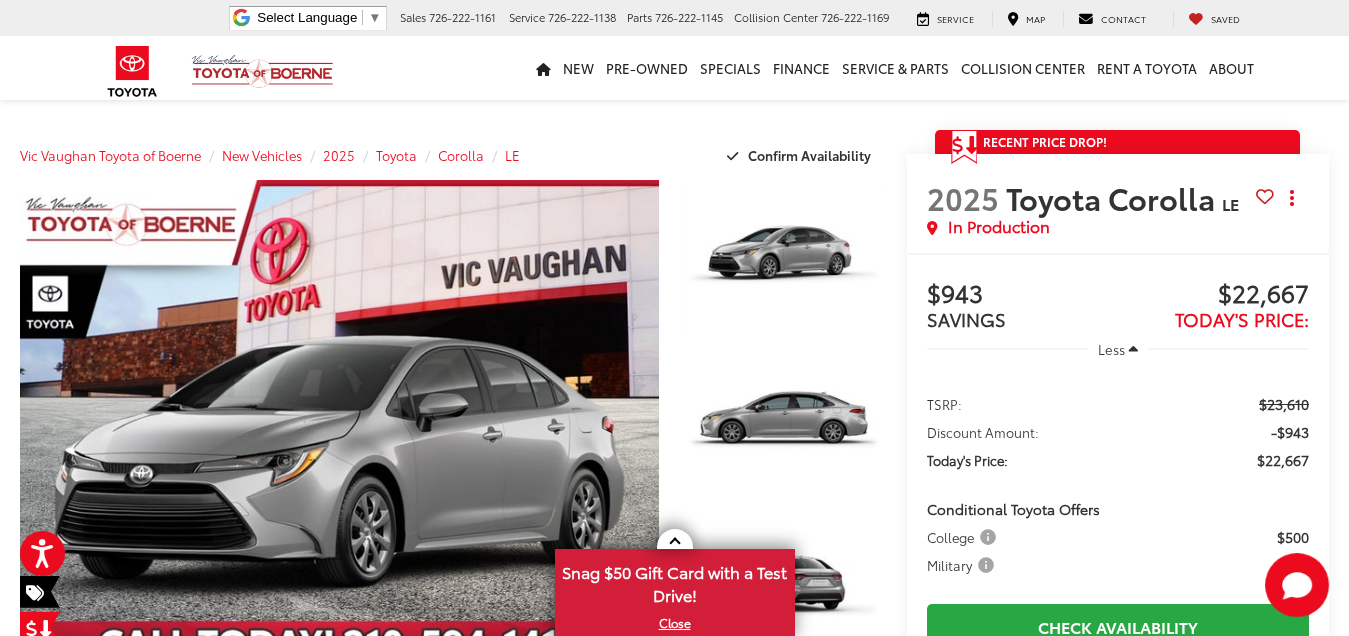 click on "Buy
$943
SAVINGS
$22,667
Today's Price:
Less
TSRP:
$23,610
Discount Amount:
-$943
Today's Price:
$22,667
Conditional Toyota Offers
College
$500
Military
$500
Check Availability
Value Your Trade
Get Price Now
$943
SAVINGS
$22,667
Today's Price:
Less
TSRP:
$23,610
Discount Amount:
-$943
Today's Price:
$22,667
Conditional Toyota Offers
College
$500
Military
$500
Call for VIP Price
Check Availability
Value Your Trade
Get Price Now
$943
SAVINGS
$22,667
Today's Price:
Less
TSRP:
$23,610
Discount Amount:
-$943
$22,667" at bounding box center [1118, 556] 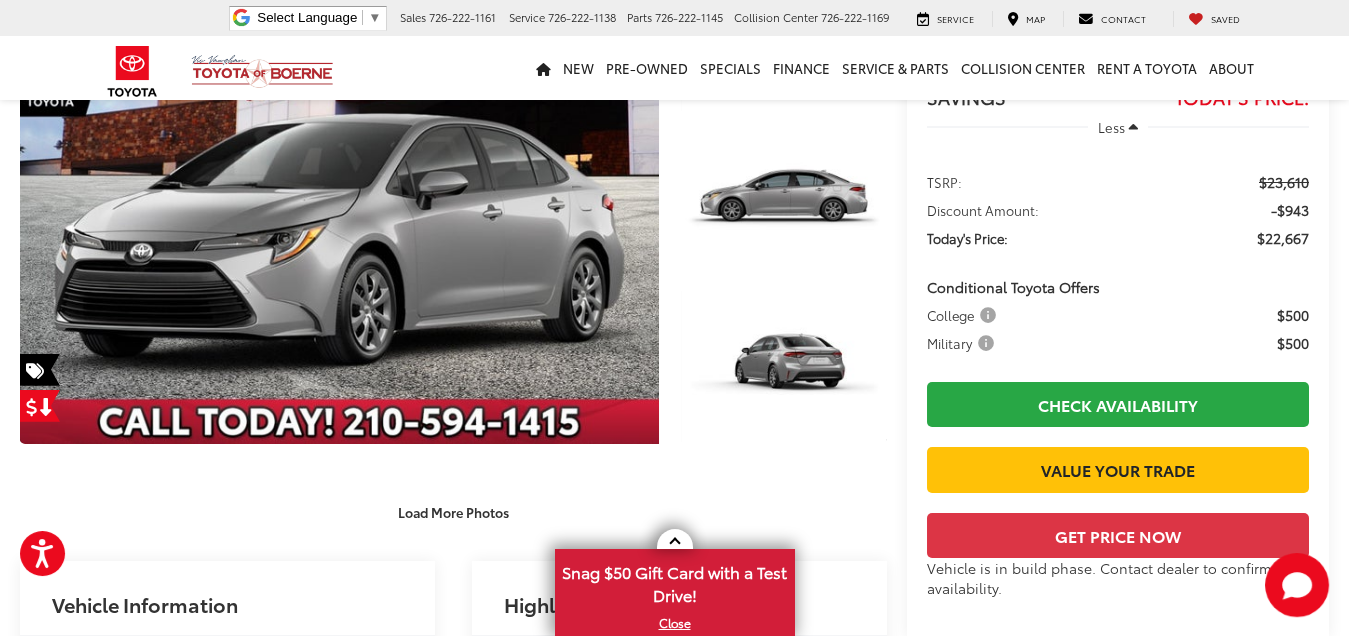 scroll, scrollTop: 666, scrollLeft: 0, axis: vertical 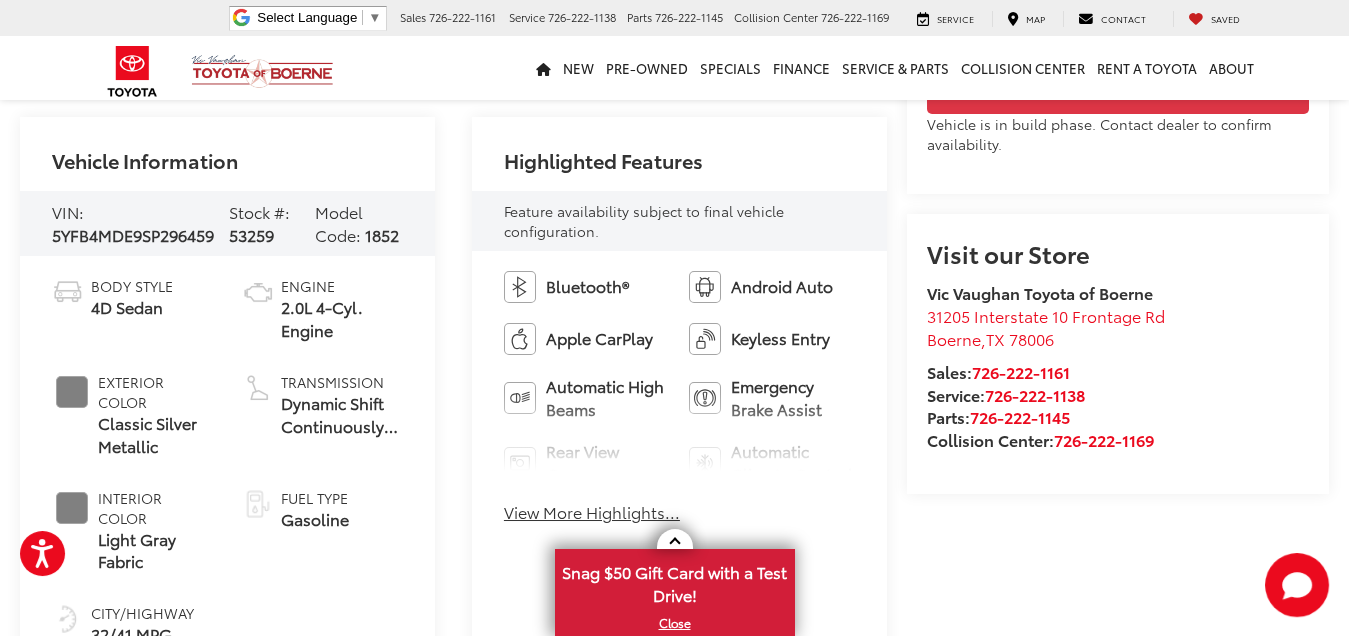 click on "5YFB4MDE9SP296459" at bounding box center (133, 234) 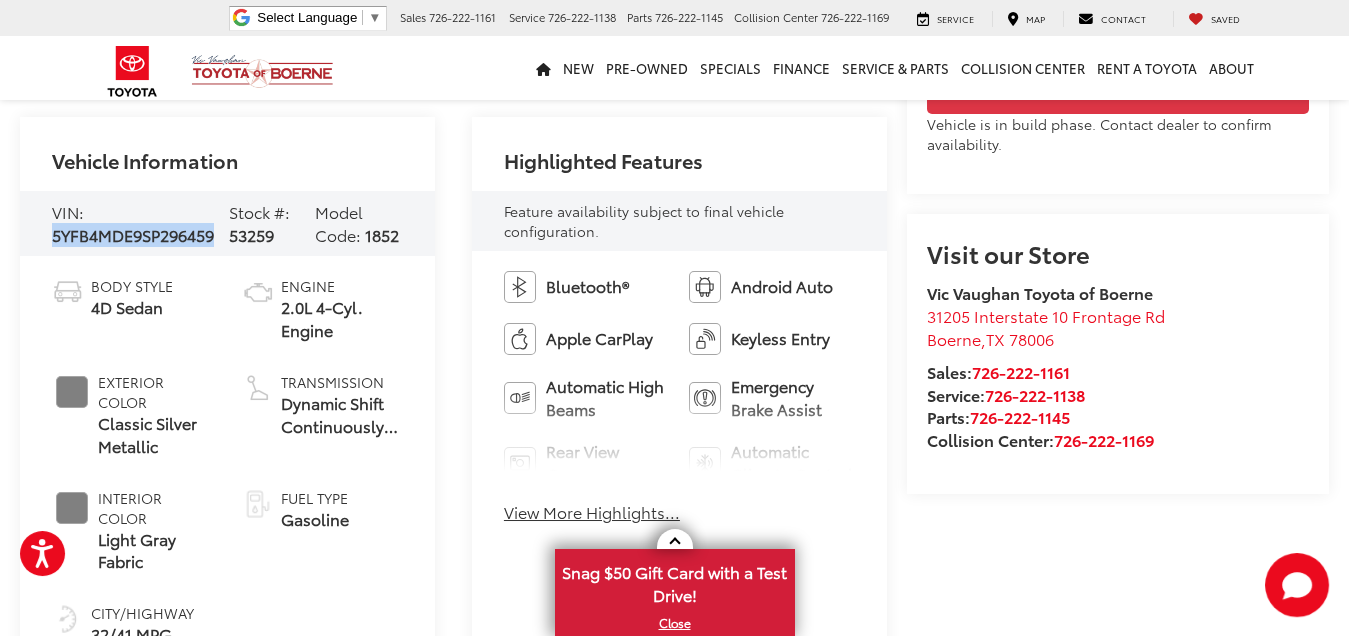 click on "5YFB4MDE9SP296459" at bounding box center [133, 234] 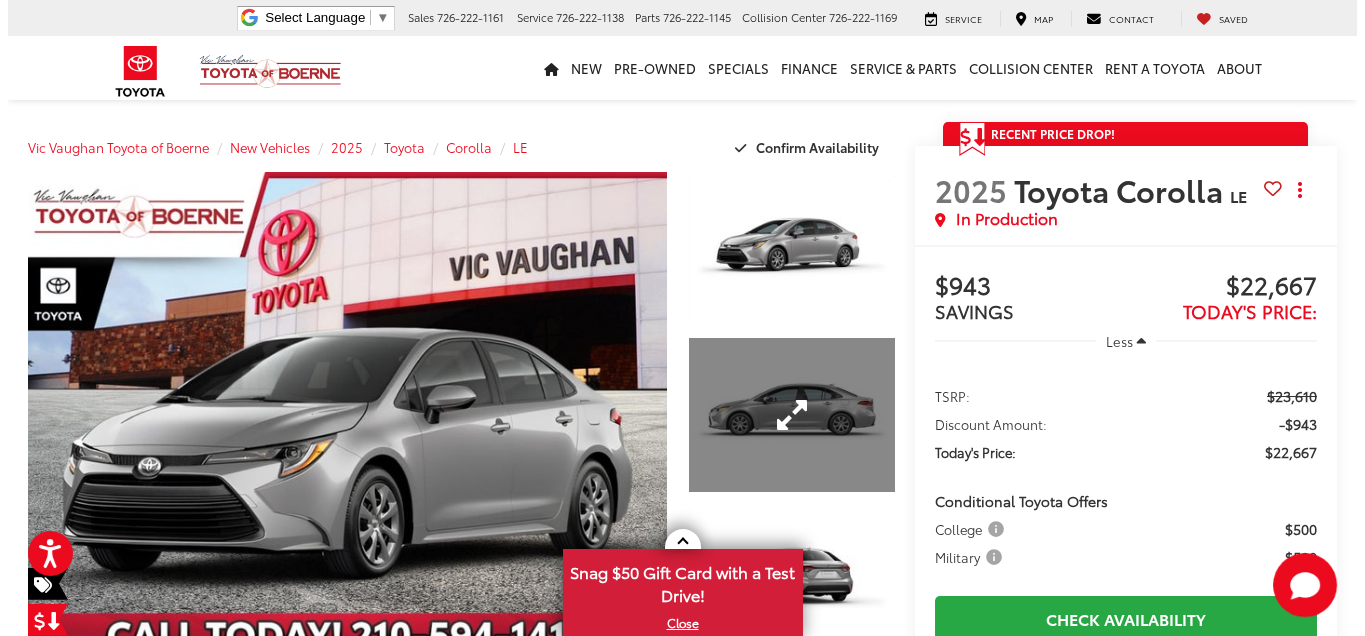 scroll, scrollTop: 0, scrollLeft: 0, axis: both 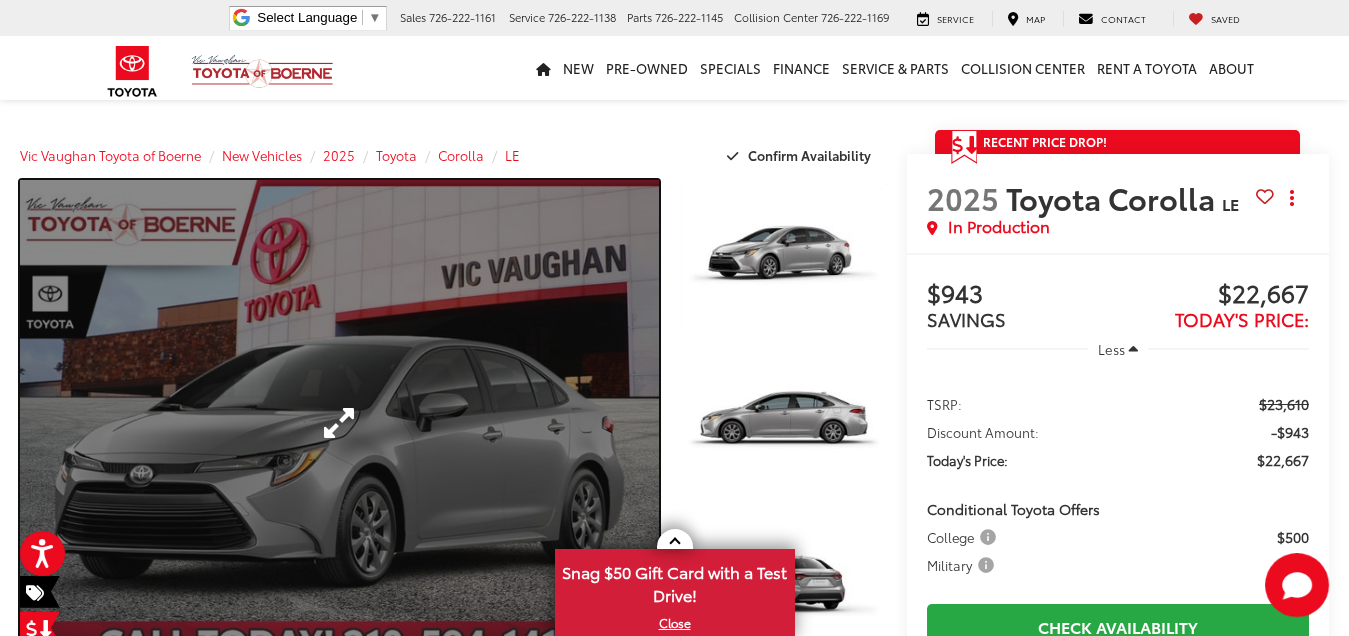 click at bounding box center (339, 423) 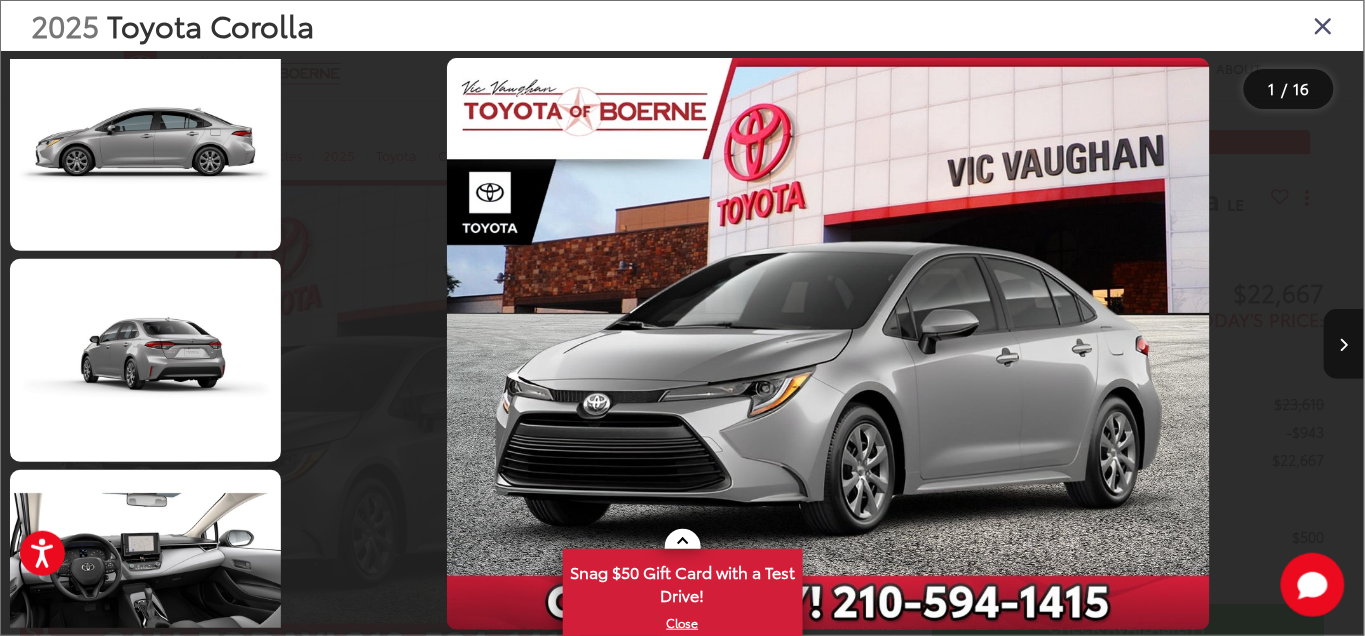 scroll, scrollTop: 555, scrollLeft: 0, axis: vertical 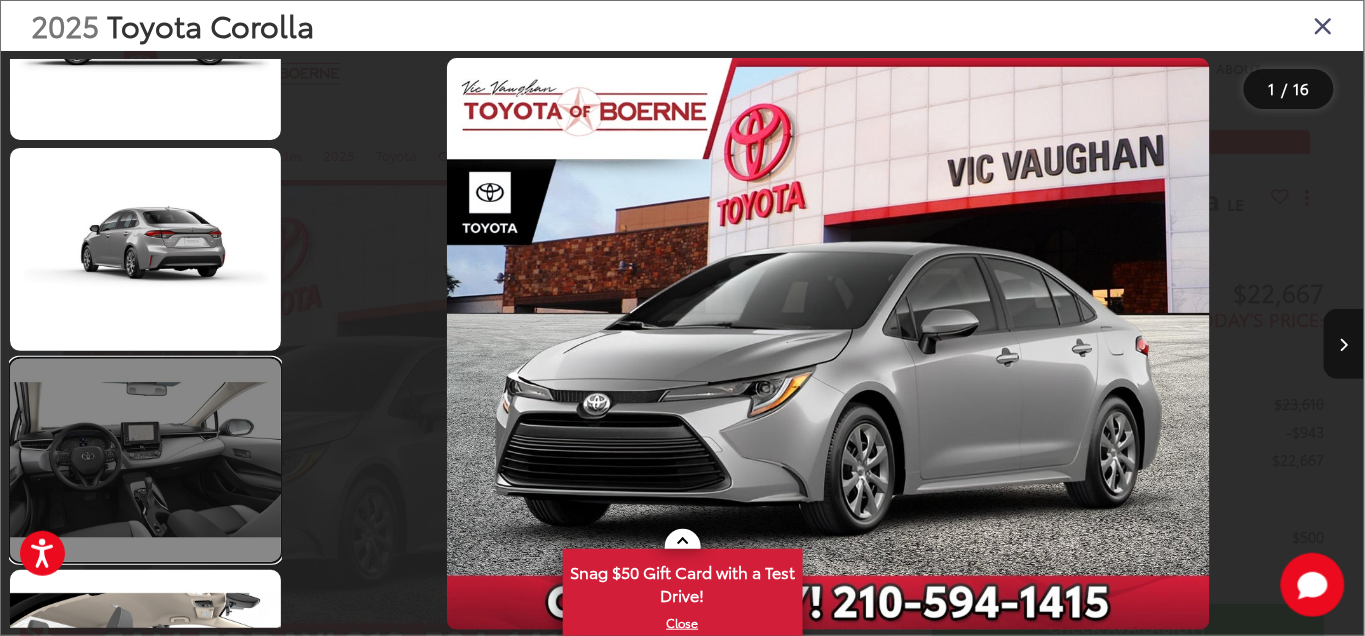 click at bounding box center (145, 460) 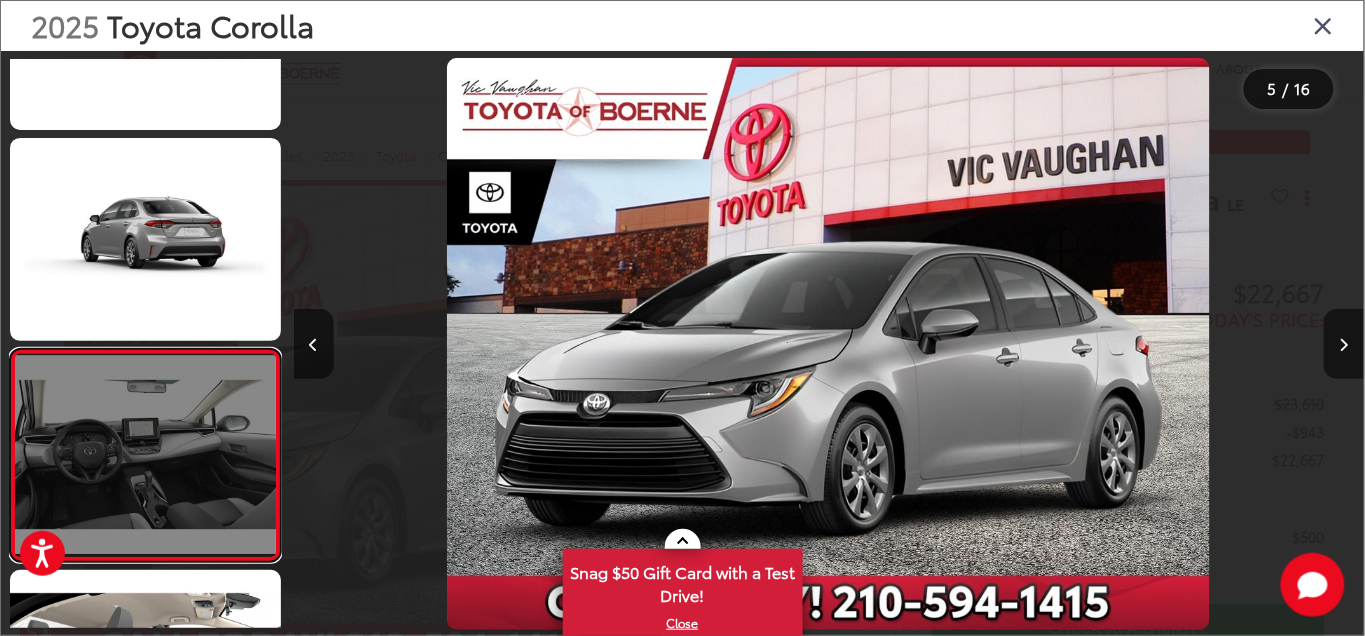 scroll, scrollTop: 572, scrollLeft: 0, axis: vertical 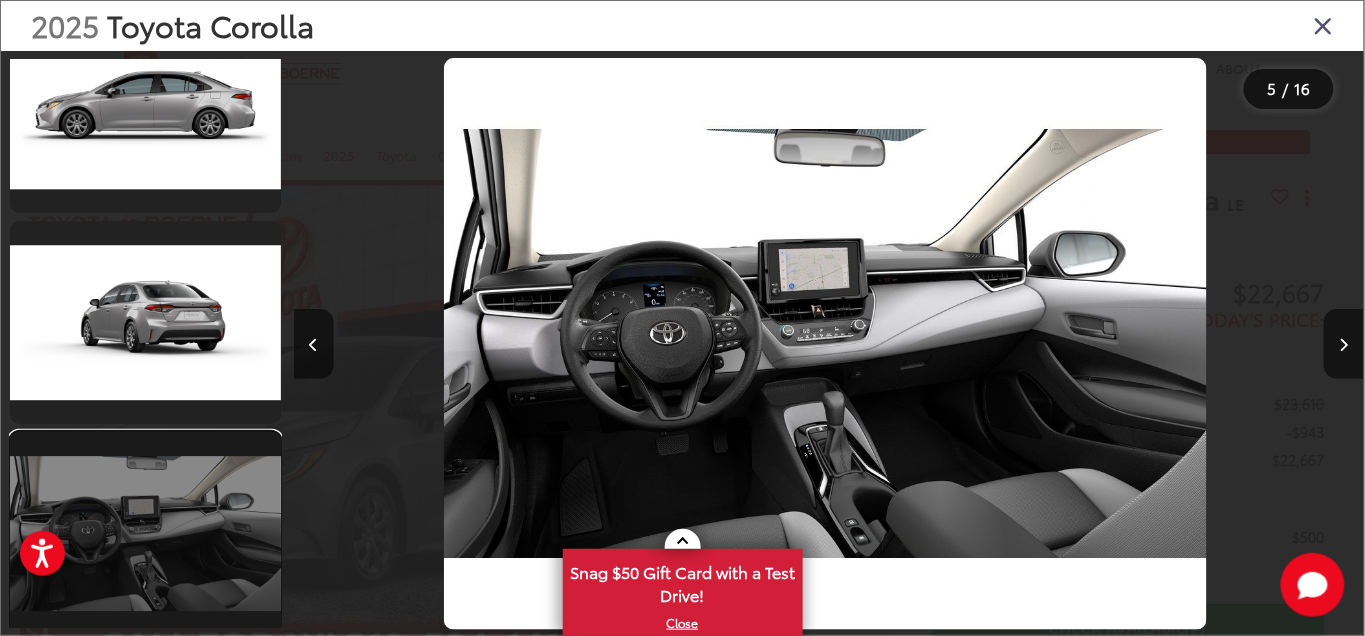 click at bounding box center [145, 533] 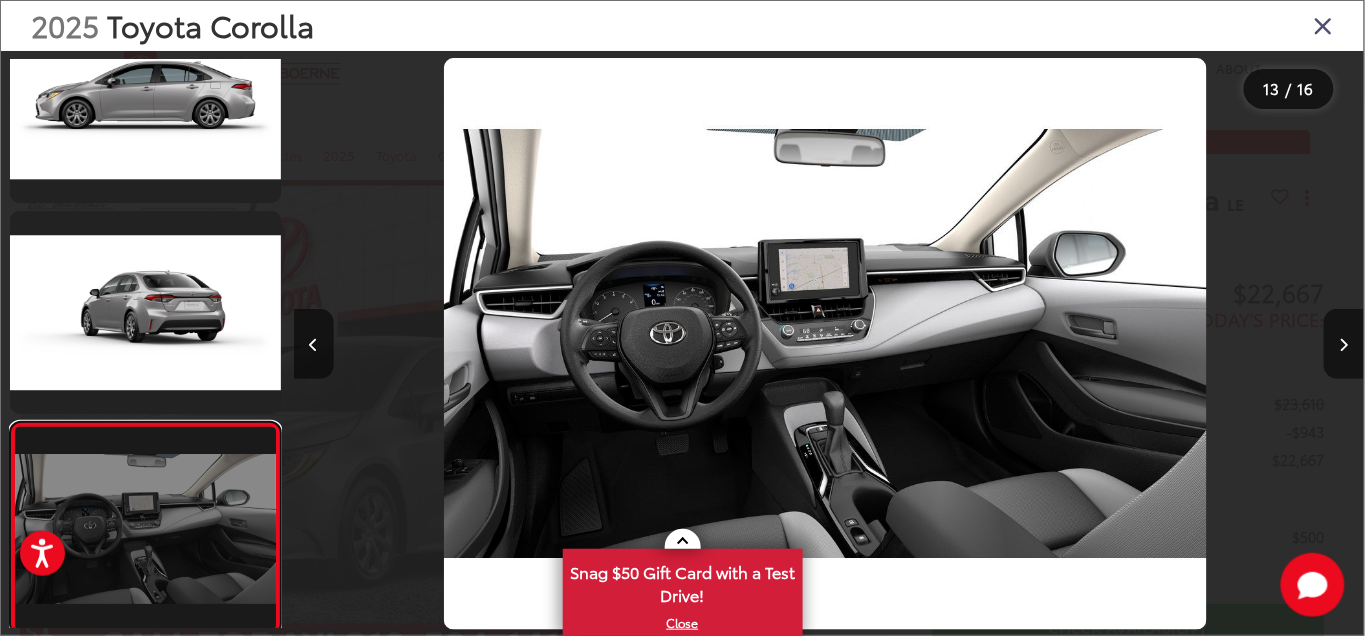 scroll, scrollTop: 2186, scrollLeft: 0, axis: vertical 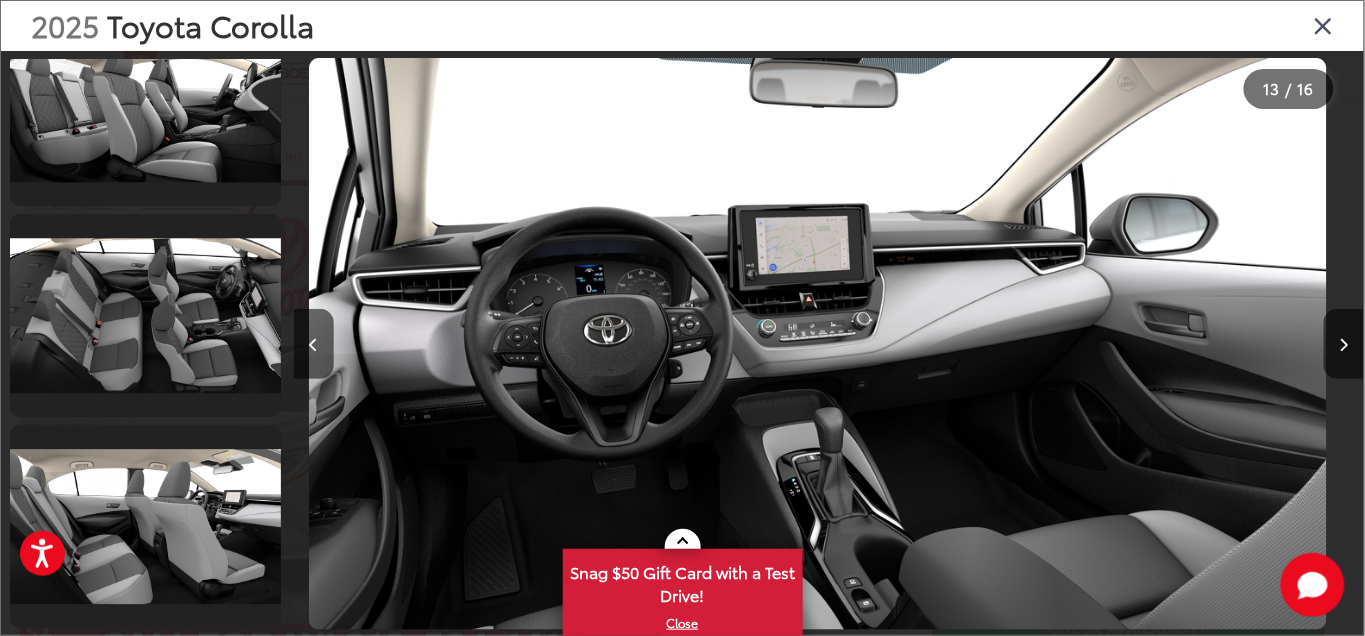 click at bounding box center (1324, 25) 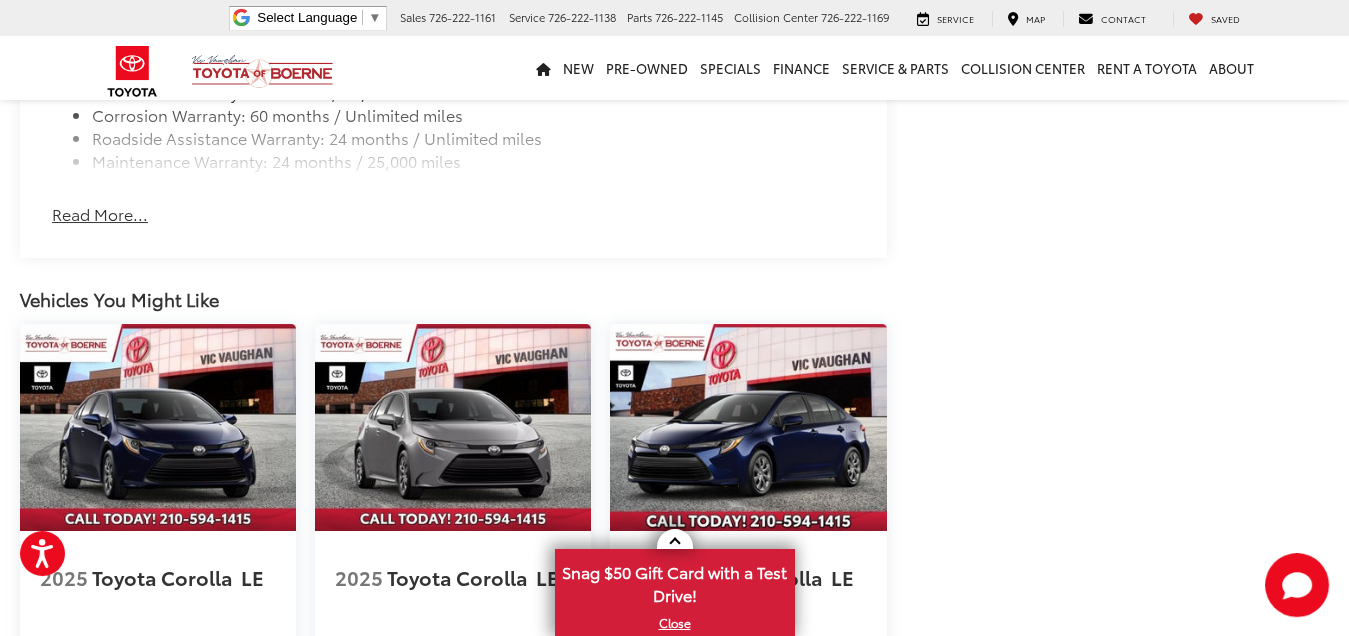 scroll, scrollTop: 2666, scrollLeft: 0, axis: vertical 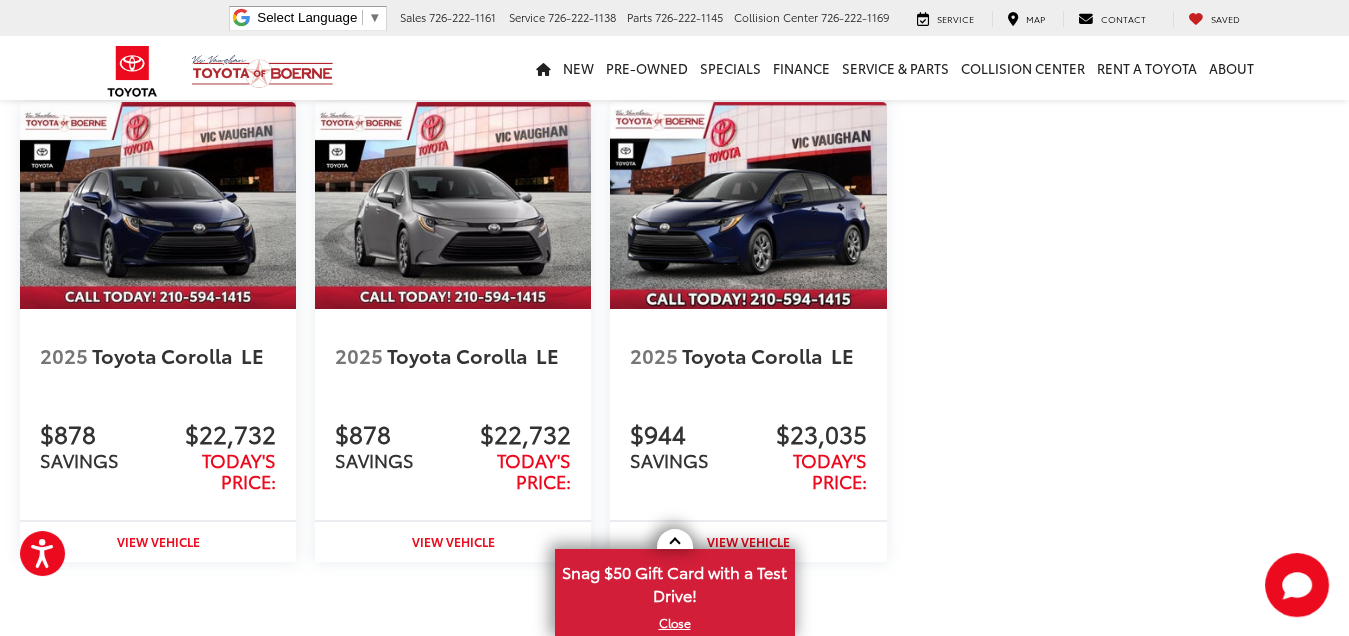 click on "Vehicles You Might Like
2025
Toyota Corolla
LE
Buy
$878
SAVINGS
$22,732
Today's Price:
$878
SAVINGS
$22,732
Today's Price:
$878
SAVINGS
$22,732
Today's Price:
$878
SAVINGS
$22,732
Today's Price:
View Vehicle
2025
Toyota Corolla
LE
Buy
$878
SAVINGS
$22,732
Today's Price:
$878
SAVINGS
$22,732
Today's Price:
$878
SAVINGS
$22,732
Today's Price:
$878
SAVINGS
$22,732
Today's Price:
View Vehicle
2025
Toyota Corolla" at bounding box center (453, 334) 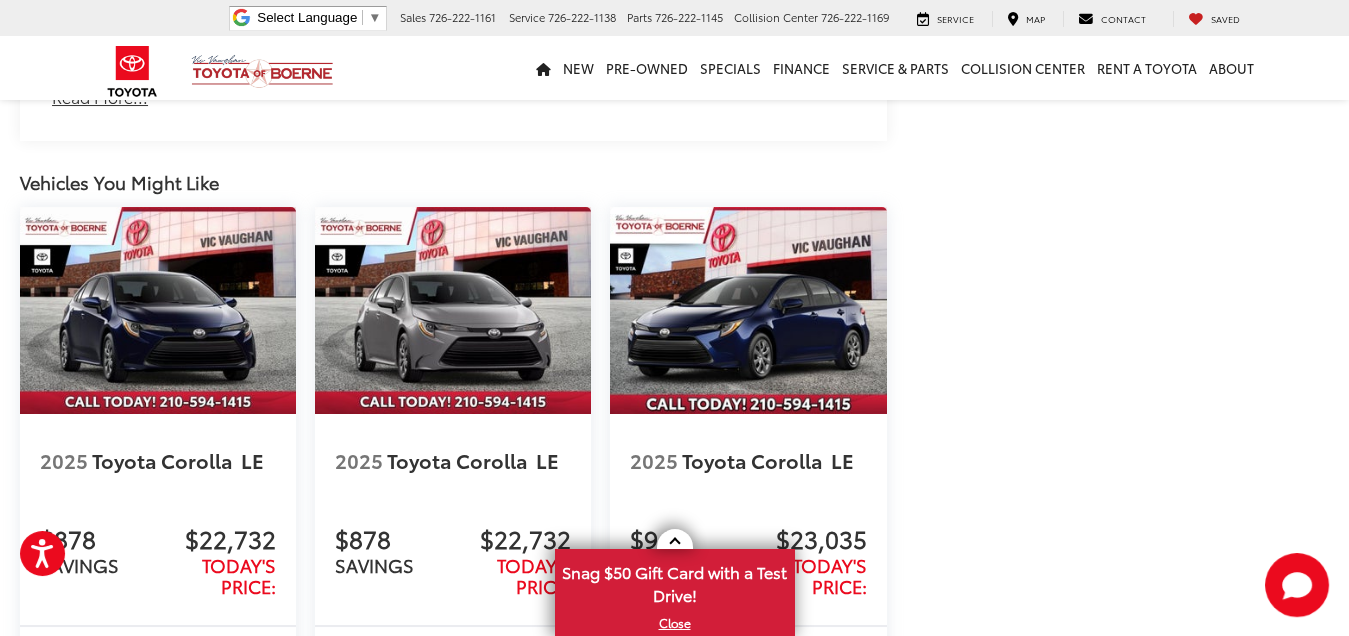 scroll, scrollTop: 2333, scrollLeft: 0, axis: vertical 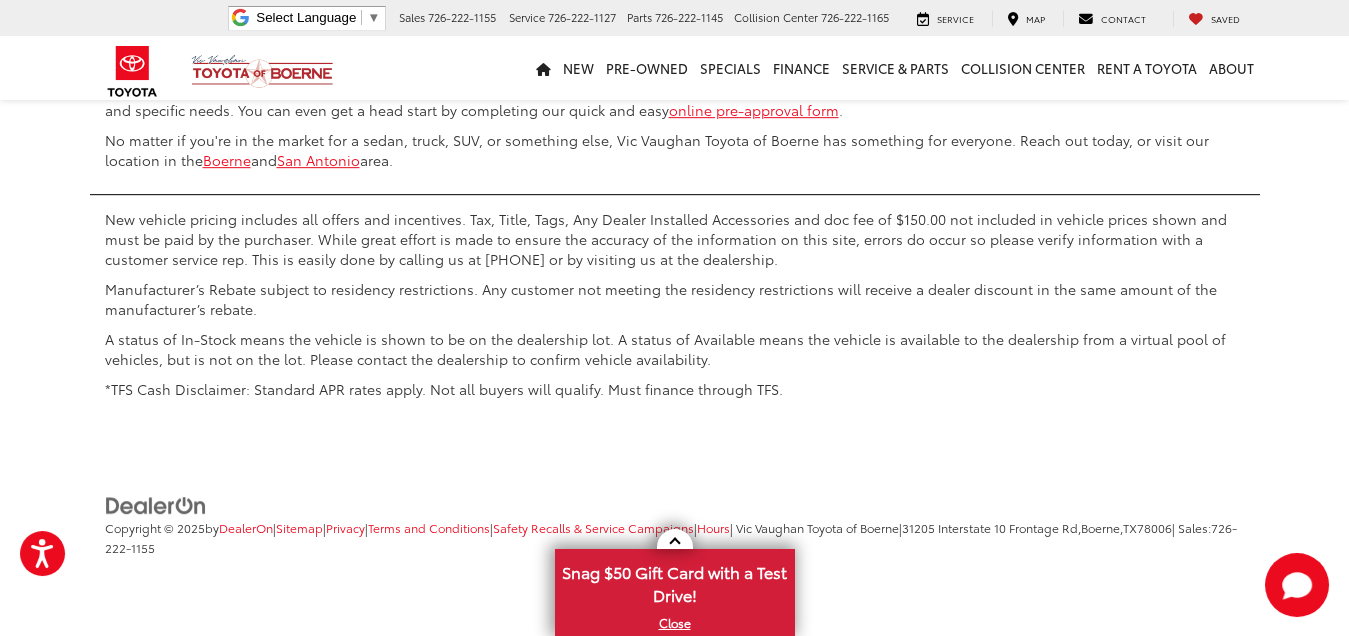 click on "Next" at bounding box center [1101, -91] 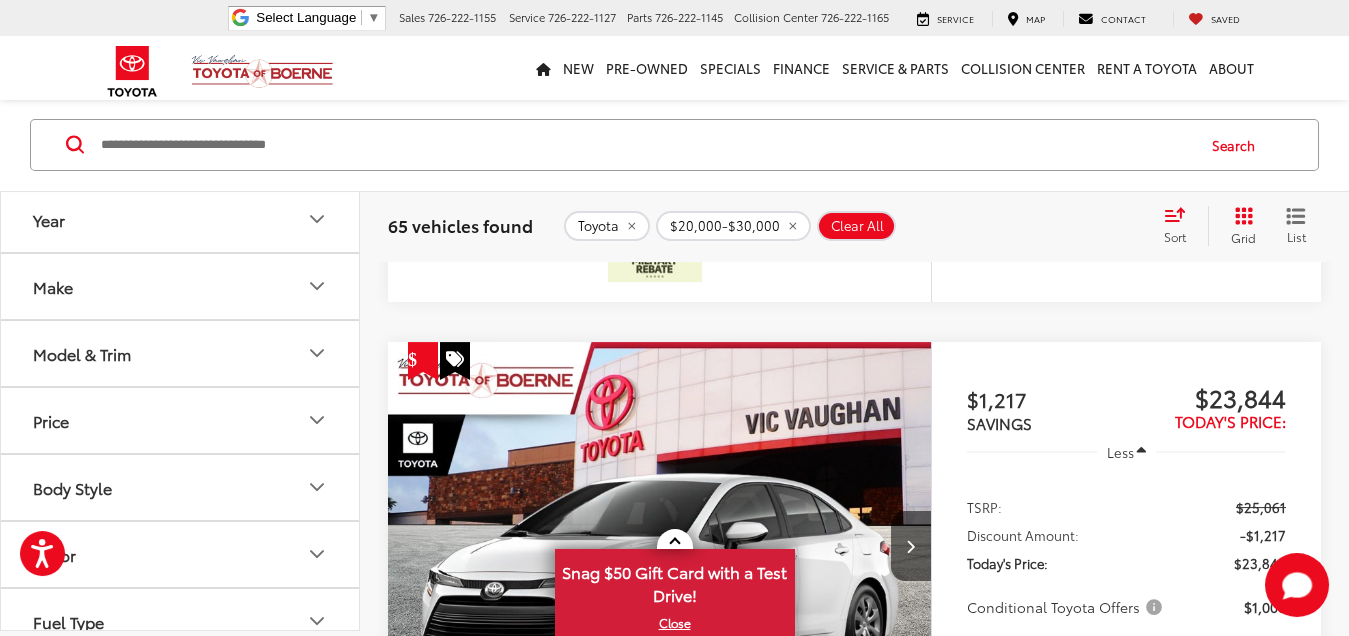 scroll, scrollTop: 5277, scrollLeft: 0, axis: vertical 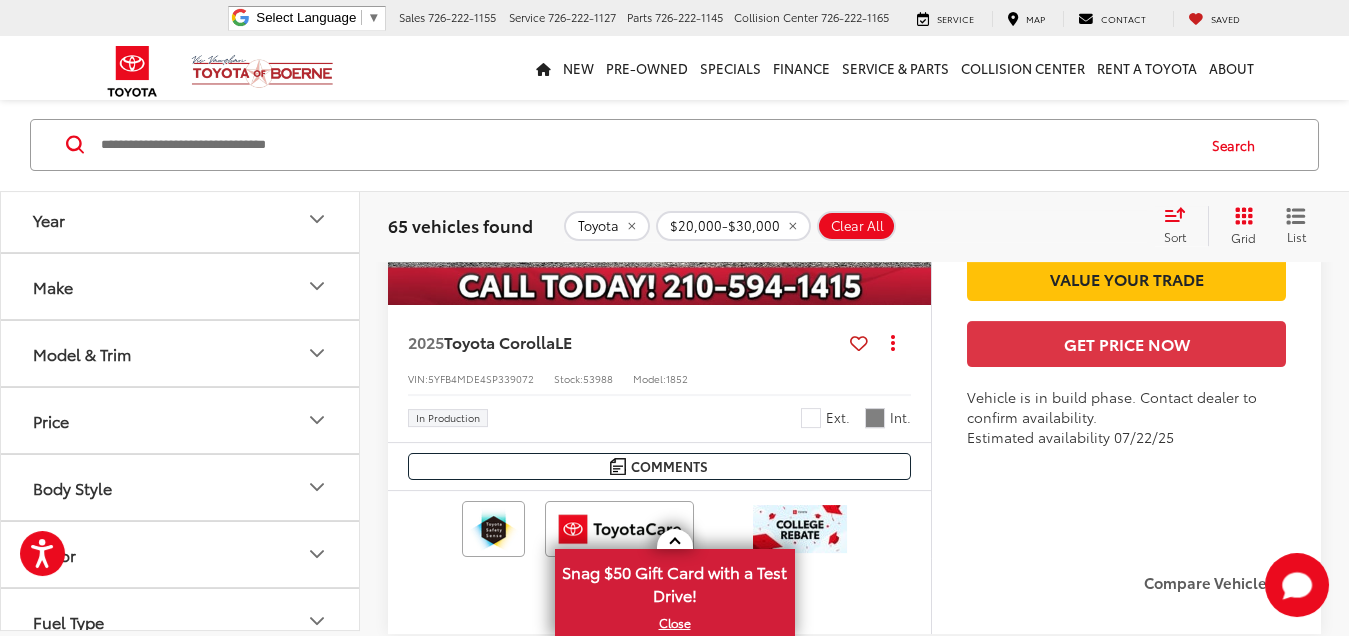 click 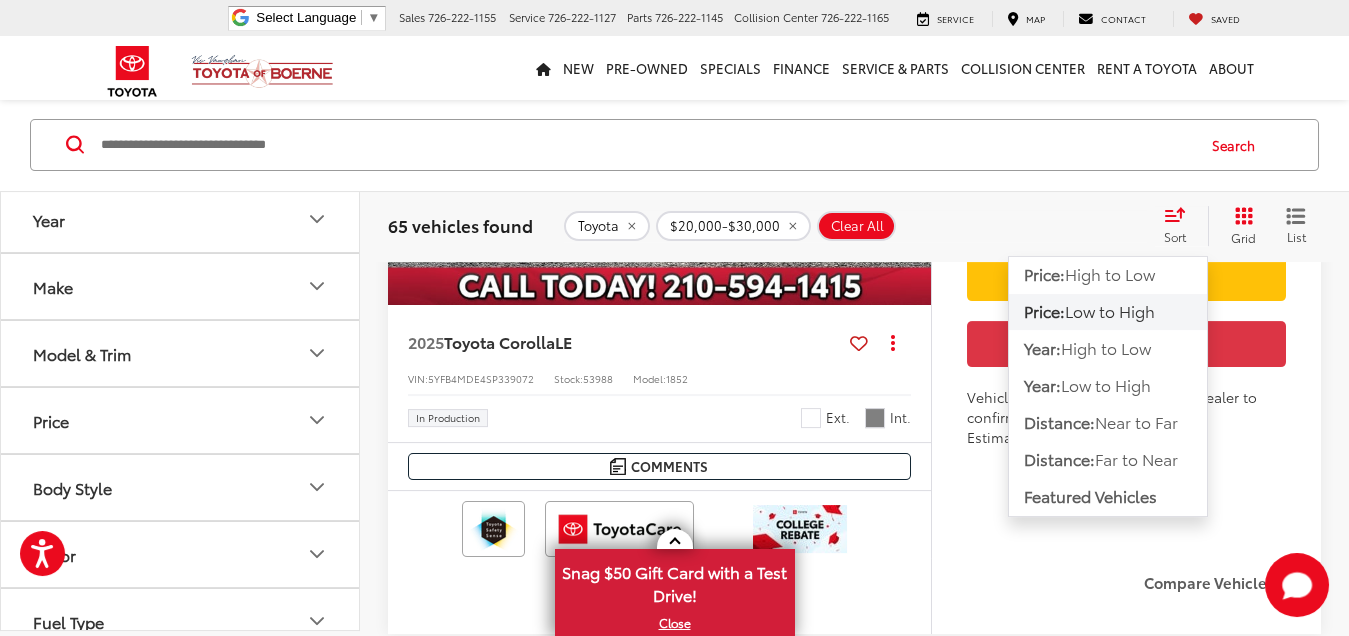 click on "Low to High" at bounding box center [1110, 311] 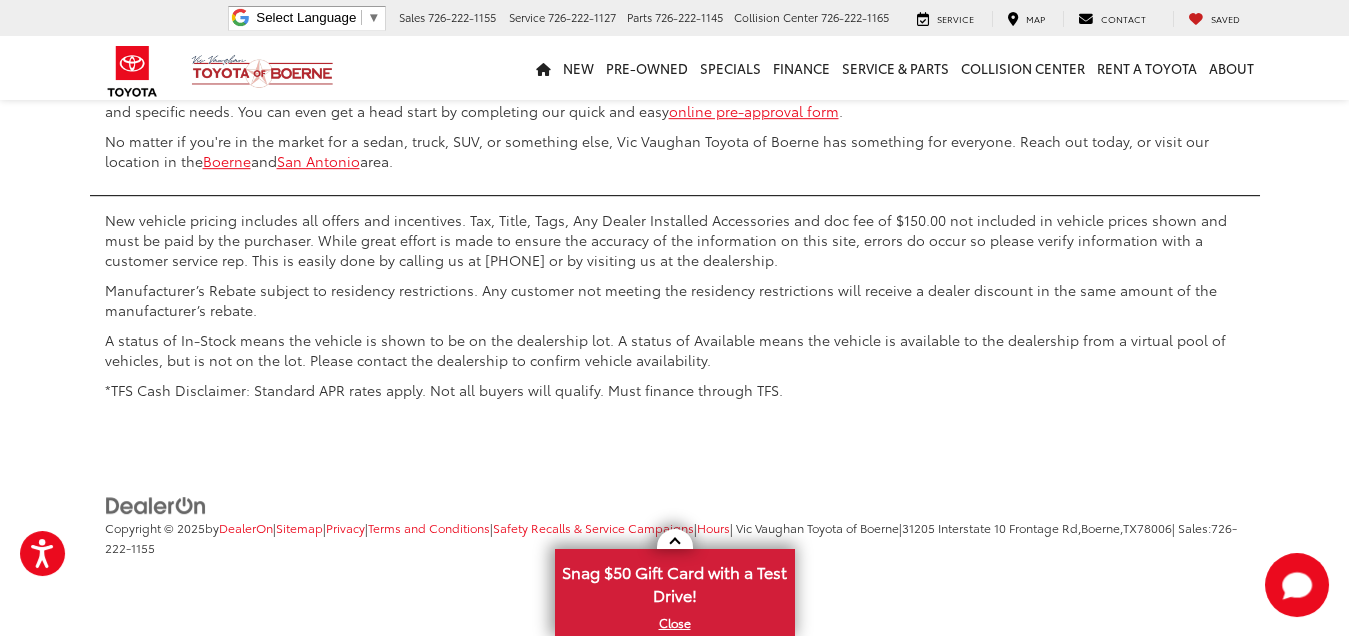 scroll, scrollTop: 10050, scrollLeft: 0, axis: vertical 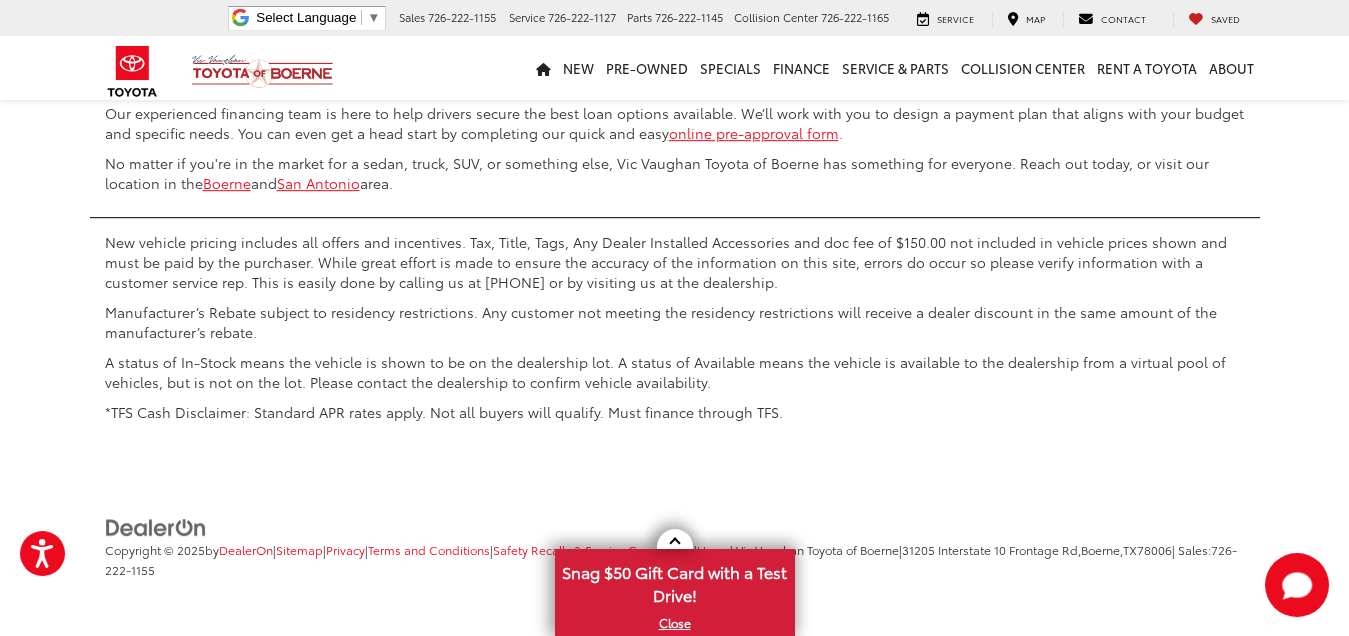click on "Next" at bounding box center (1101, -69) 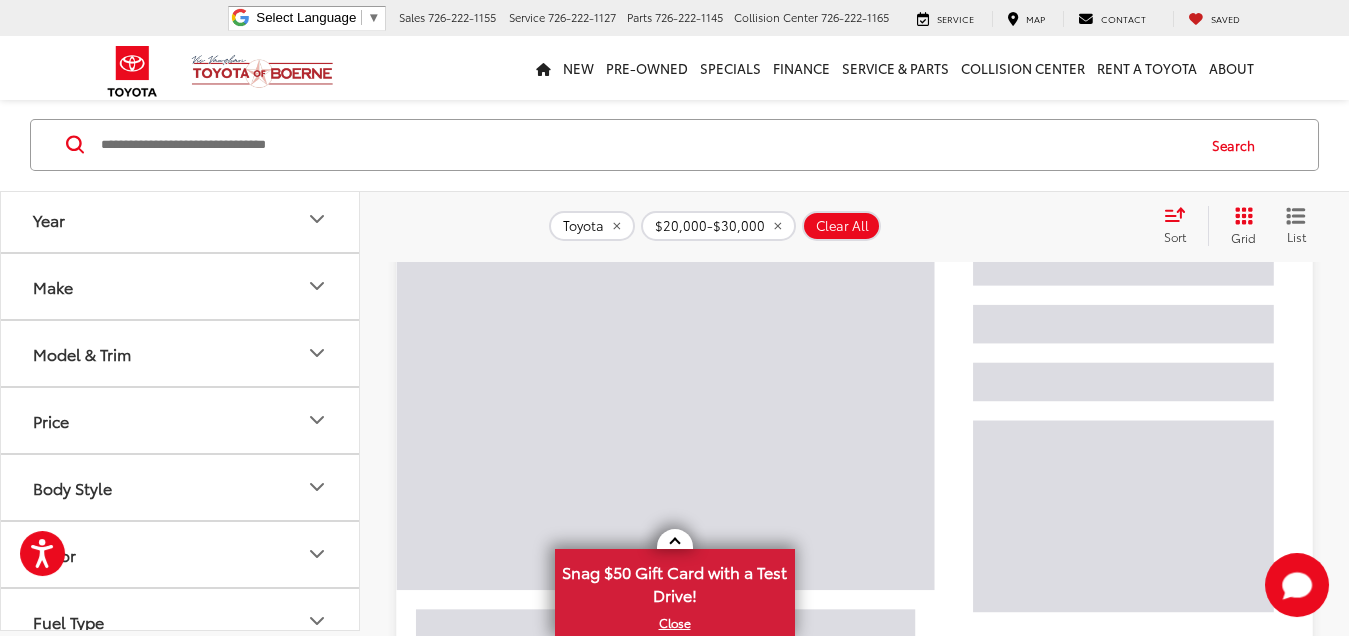 scroll, scrollTop: 166, scrollLeft: 0, axis: vertical 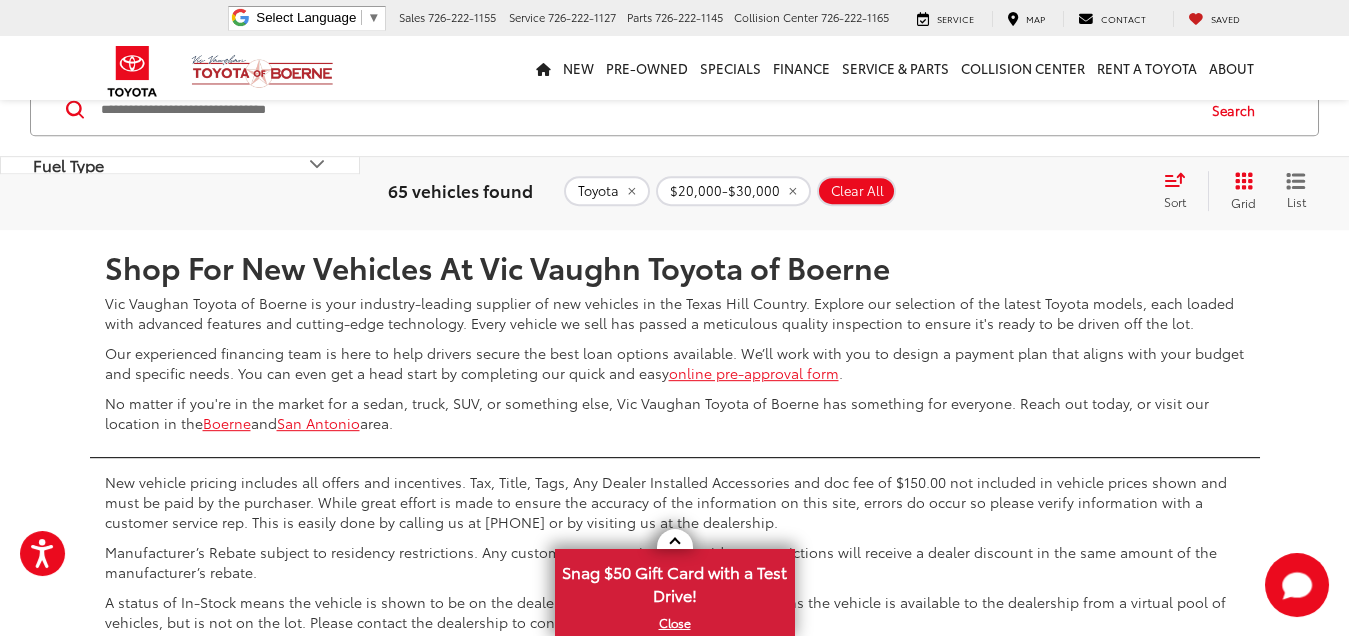 click on "Next" at bounding box center [1101, 171] 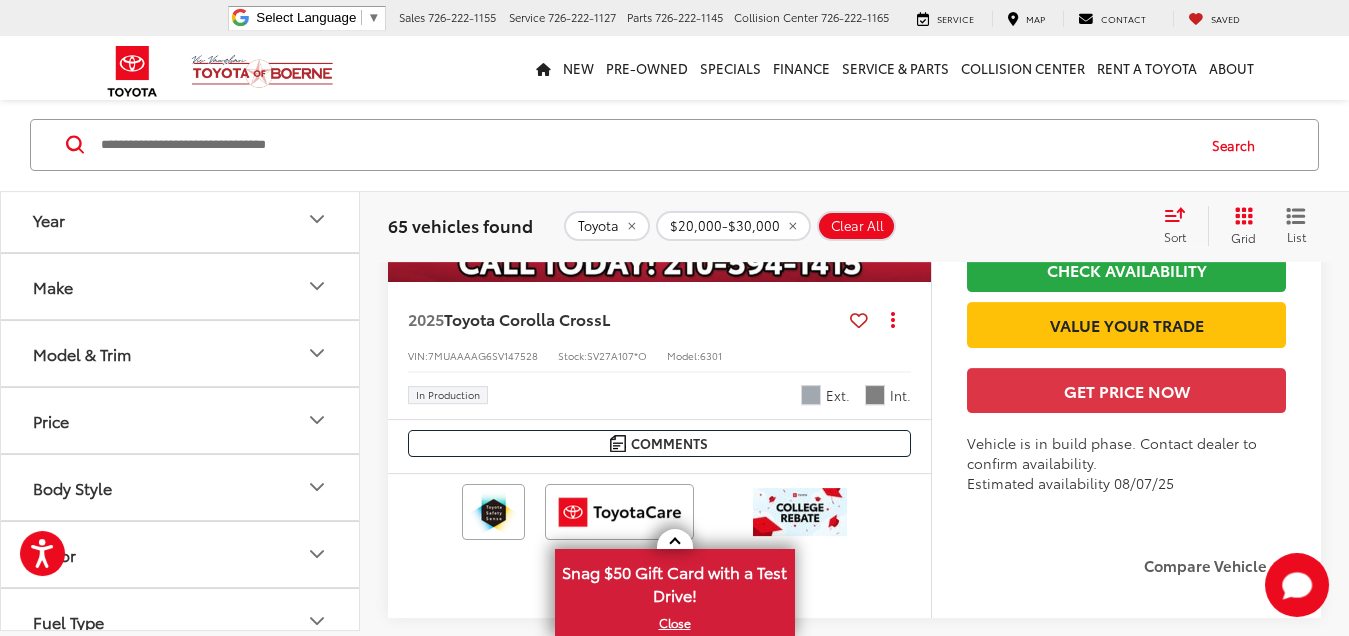 scroll, scrollTop: 6610, scrollLeft: 0, axis: vertical 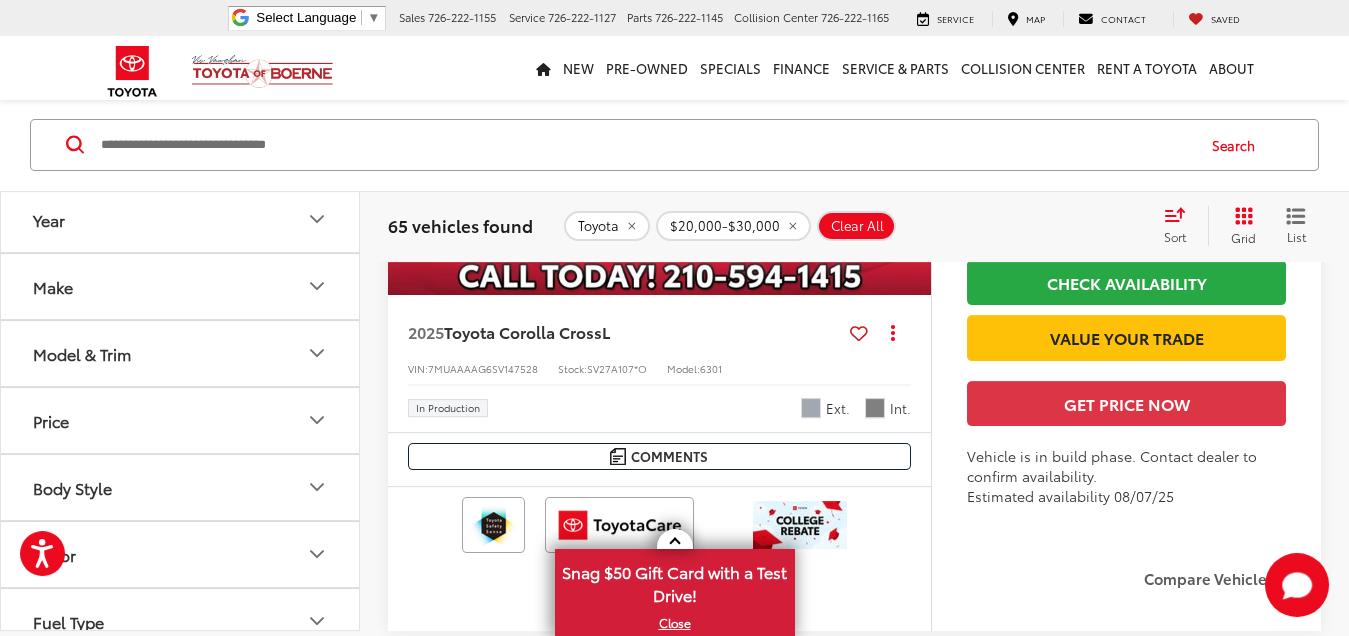 click on "65 vehicles found Toyota $20,000-$30,000 Clear All + 0 test Sort Price:  High to Low Price:  Low to High Year:  High to Low Year:  Low to High Distance:  Near to Far Distance:  Far to Near Featured Vehicles Grid List" at bounding box center [854, 226] 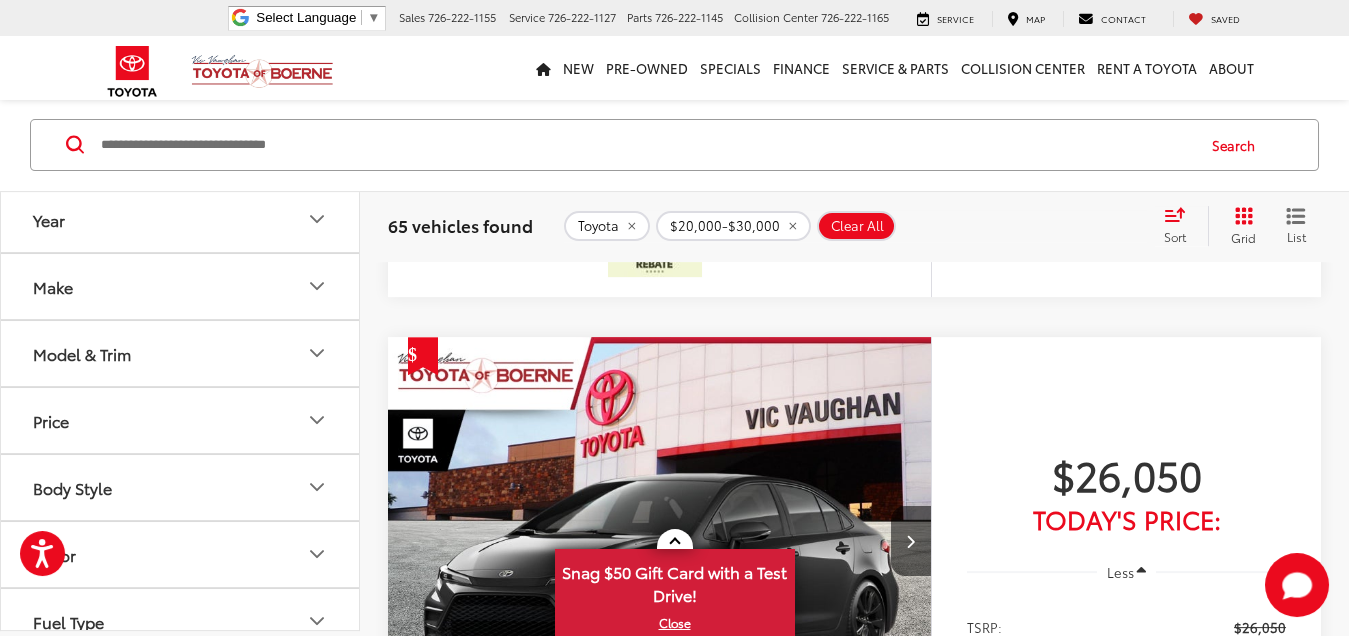 scroll, scrollTop: 6832, scrollLeft: 0, axis: vertical 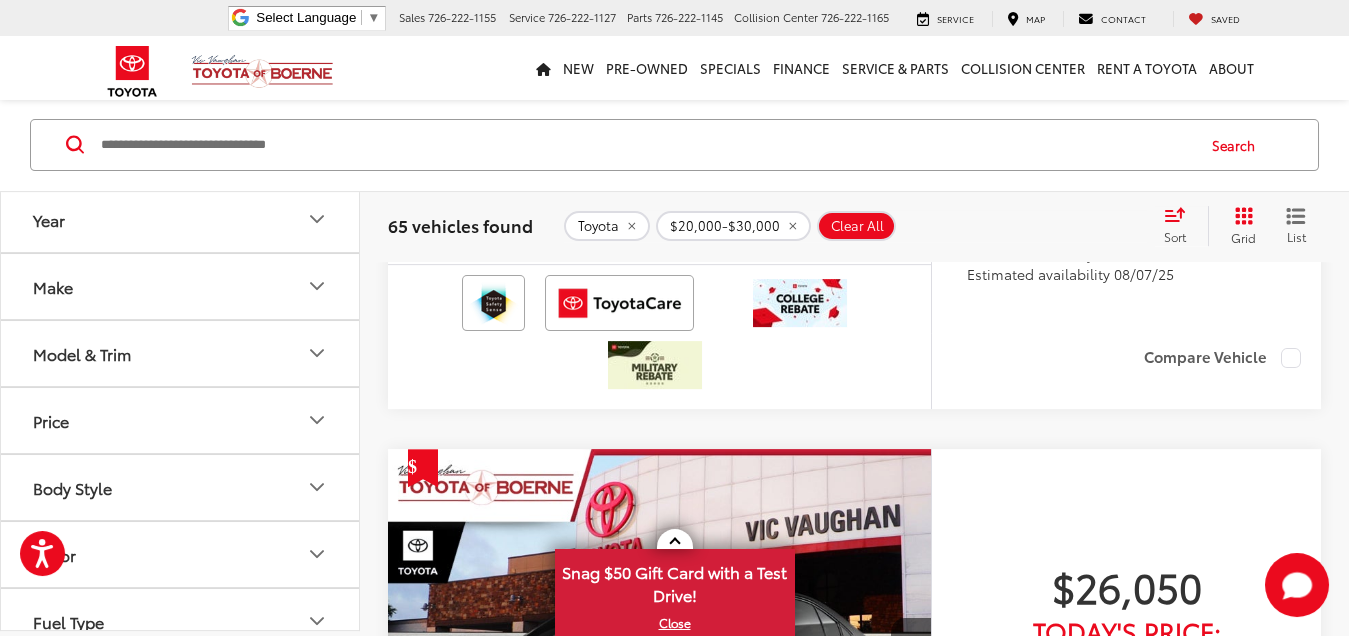 click on "7MUAAAAG6SV147528" at bounding box center (483, 146) 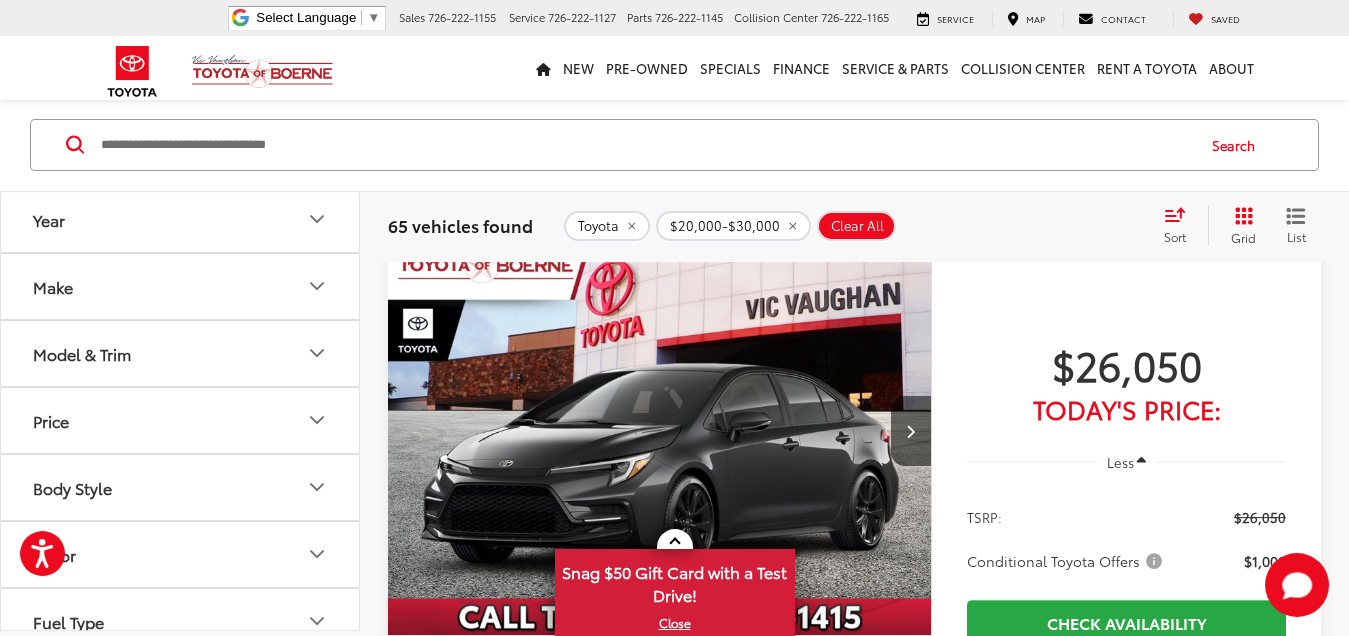 scroll, scrollTop: 6721, scrollLeft: 0, axis: vertical 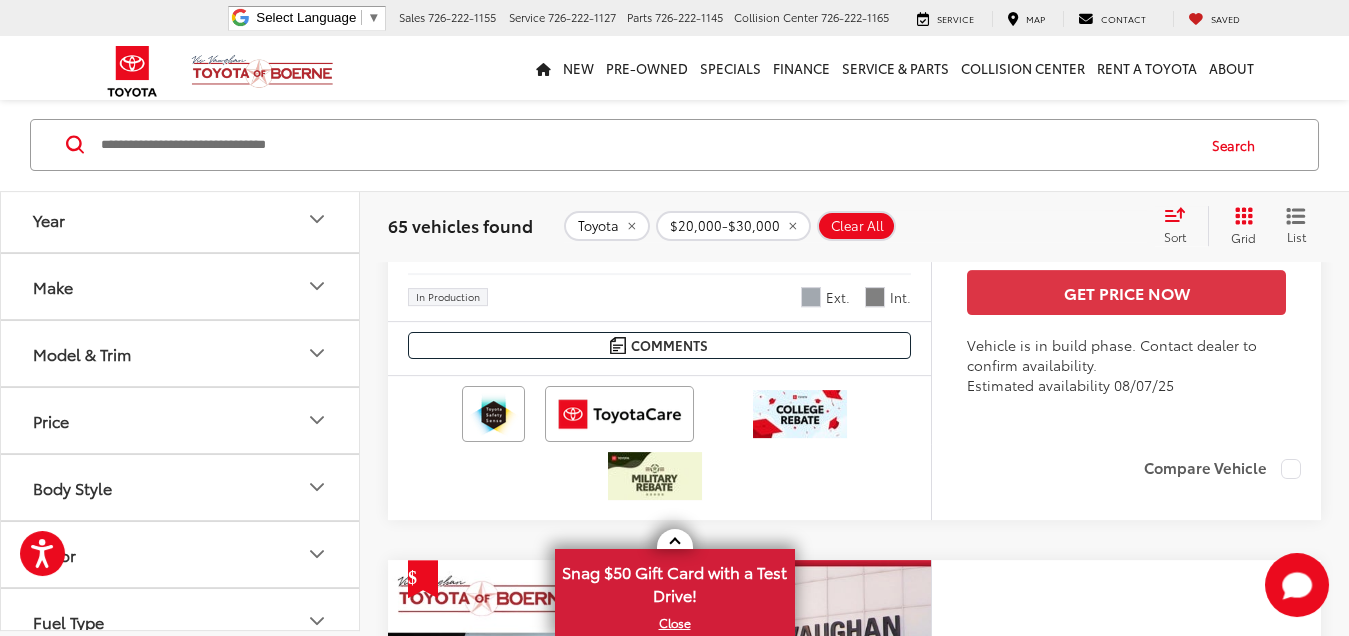 click at bounding box center (660, -20) 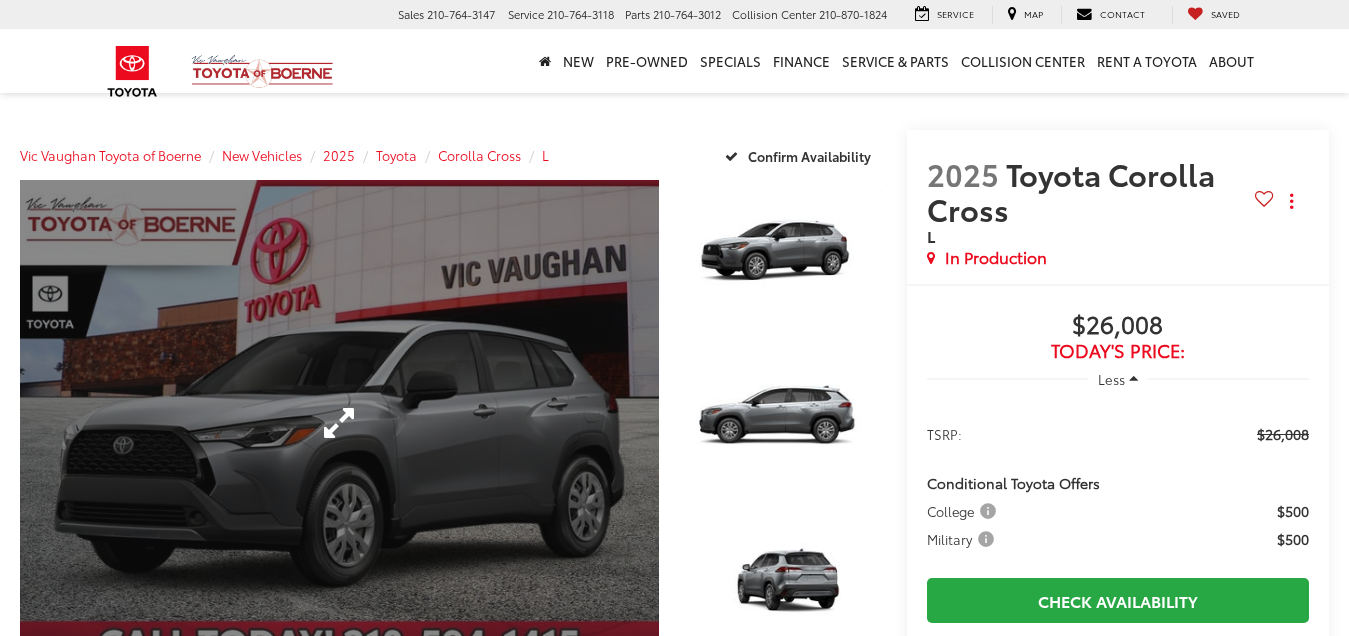 scroll, scrollTop: 0, scrollLeft: 0, axis: both 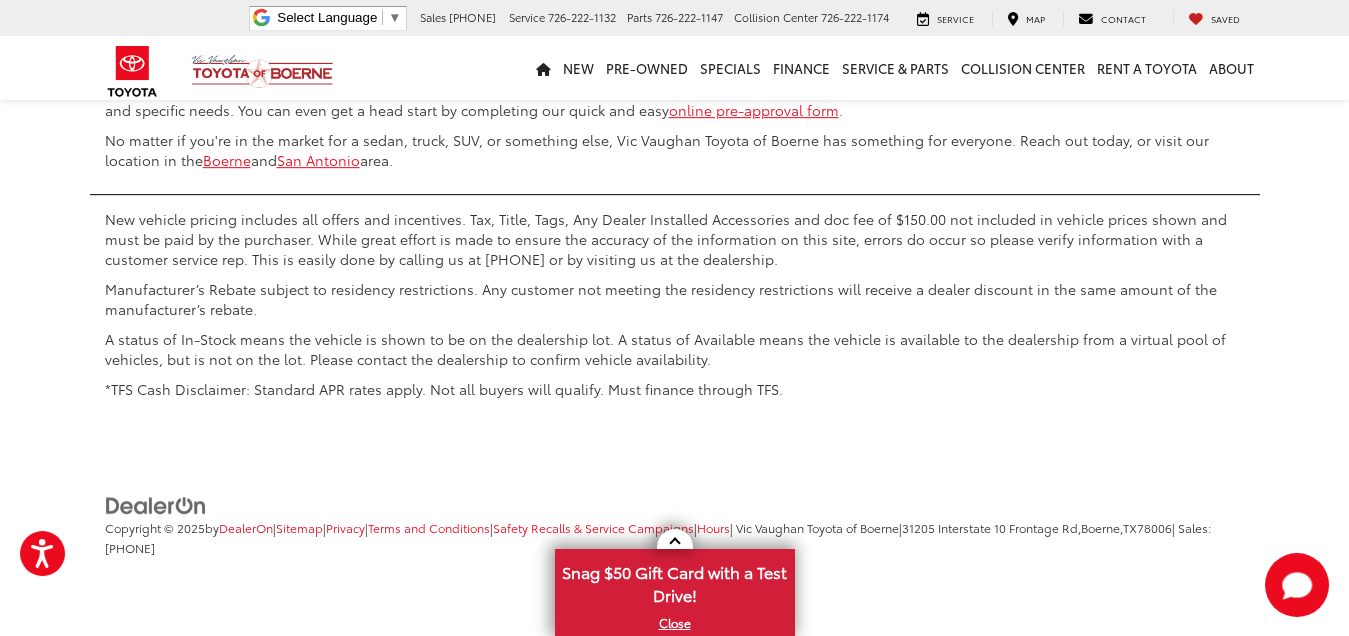 click on "Next" at bounding box center [1101, -92] 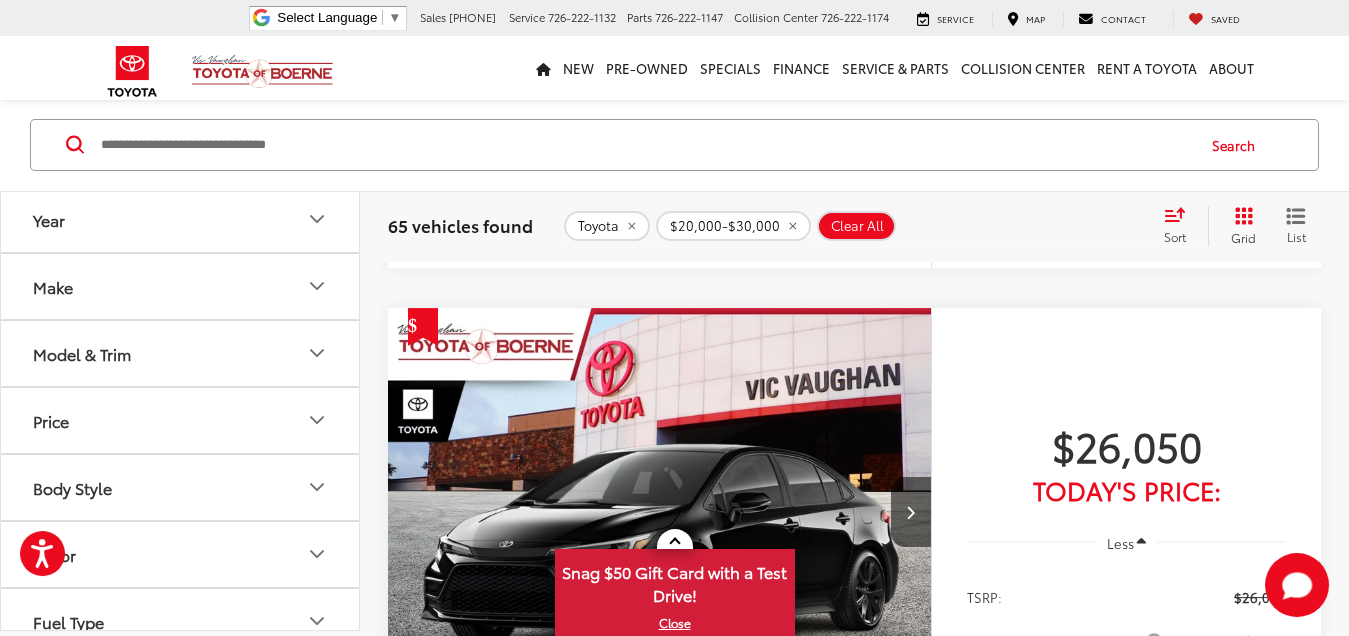 scroll, scrollTop: 5610, scrollLeft: 0, axis: vertical 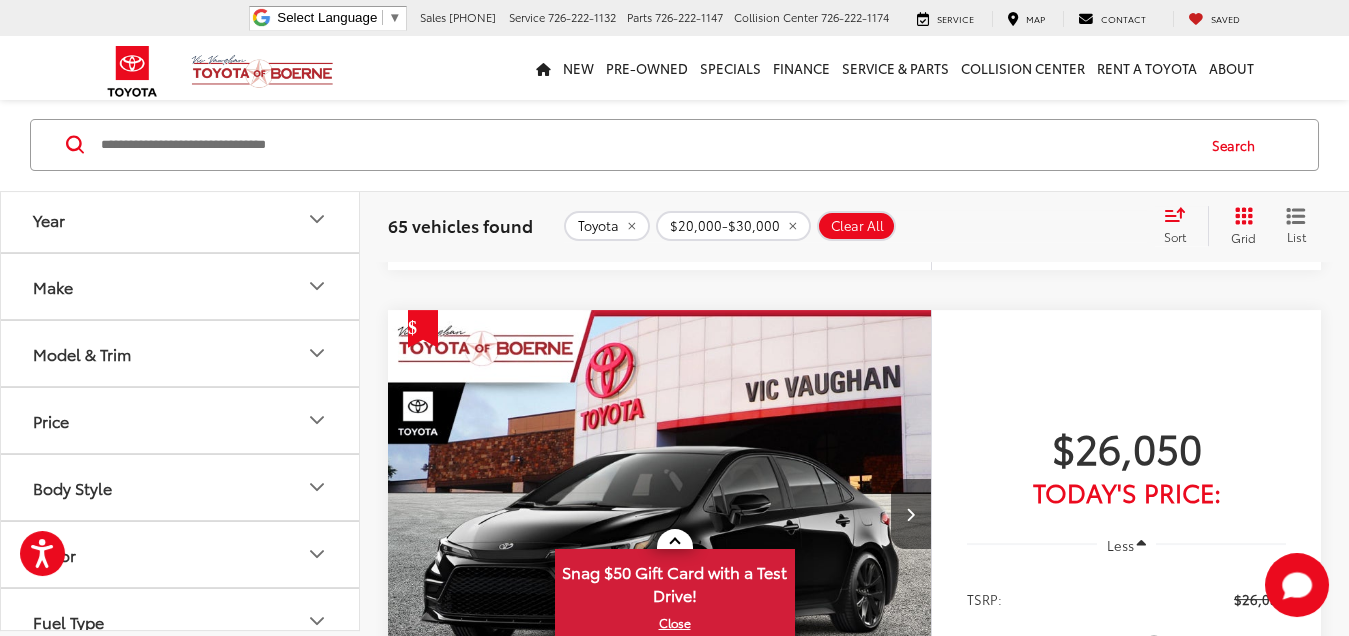 click on "2025  Toyota Corolla  SE
Copy Link Share Print View Details VIN:  5YFS4MCE6SP32A206 Model:  1864 In Production Ext.
$26,050
Today's Price:
Less
TSRP:
$26,050
Conditional Toyota Offers
$1,000
Check Availability
Value Your Trade
Get Price Now
Vehicle is in build phase. Contact dealer to confirm availability. Estimated availability 09/02/25
Compare Vehicle" at bounding box center [854, -103] 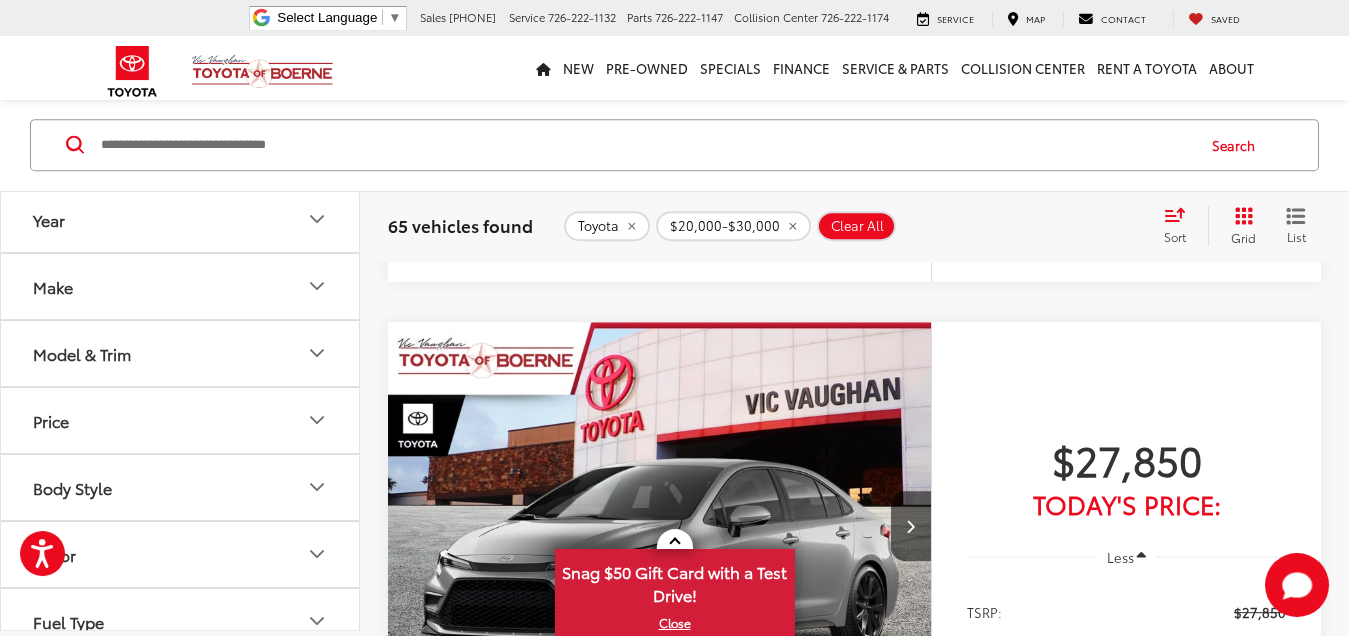 scroll, scrollTop: 7832, scrollLeft: 0, axis: vertical 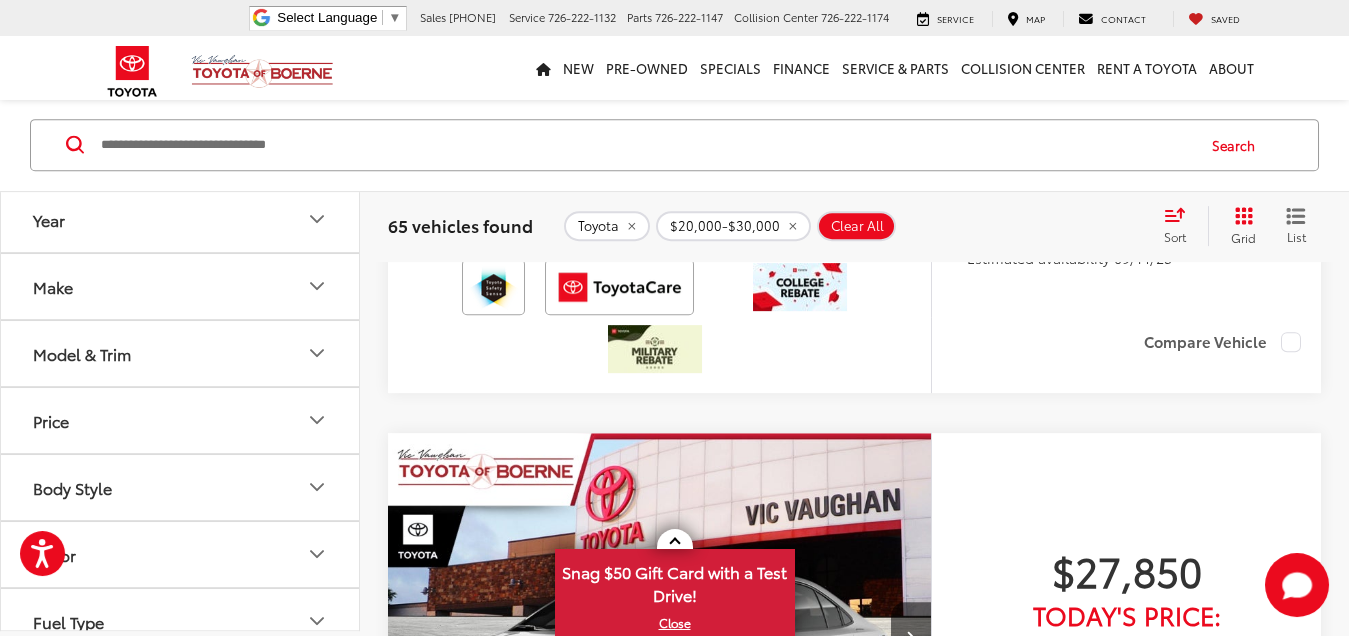 click at bounding box center (660, -147) 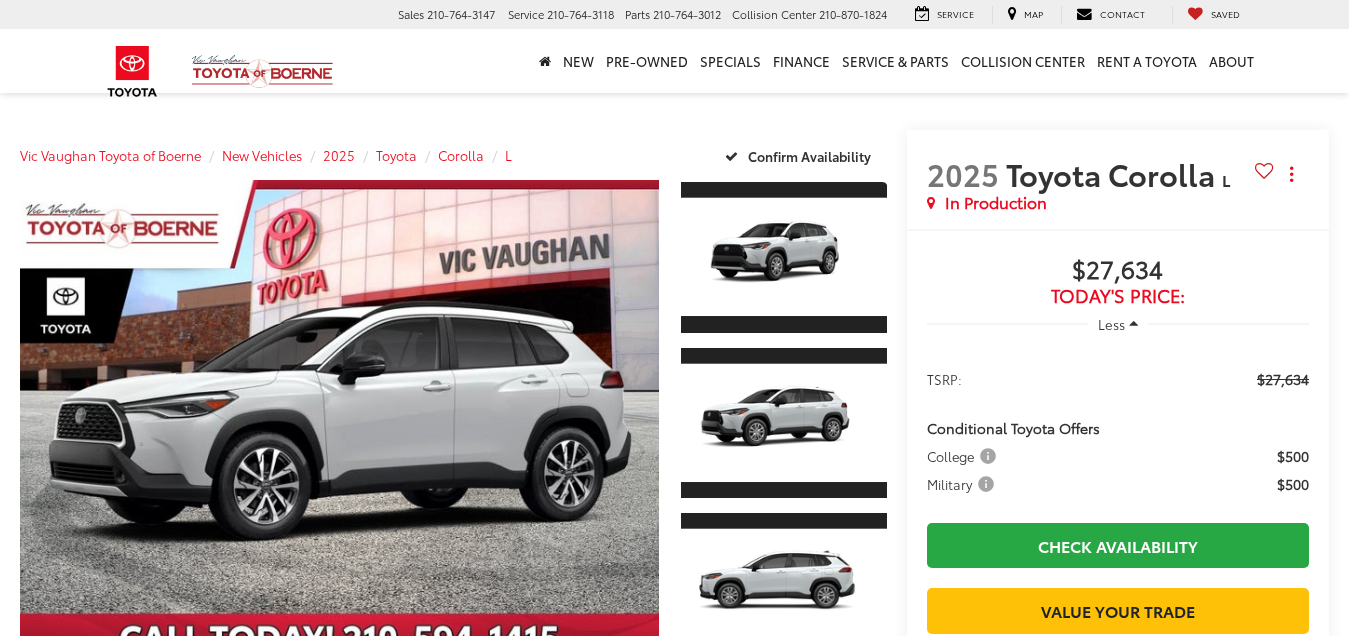 scroll, scrollTop: 0, scrollLeft: 0, axis: both 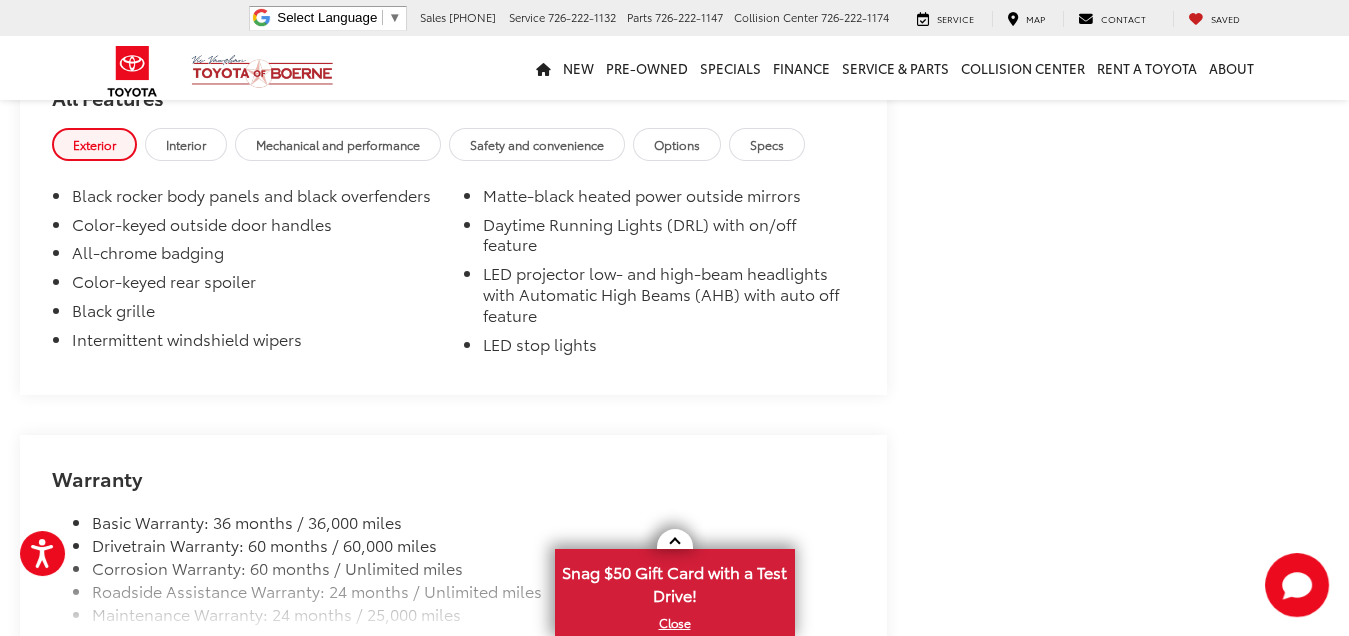 click on "Black rocker body panels and black overfenders
Color-keyed outside door handles
All-chrome badging
Color-keyed rear spoiler
Black grille
Intermittent windshield wipers
Matte-black heated power outside mirrors
Daytime Running Lights (DRL) with on/off feature
LED projector low- and high-beam headlights with Automatic High Beams (AHB) with auto off feature
LED stop lights
Black door interior handles
Power door locks with shift-linked automatic lock/unlock feature
Standard shift boot
Dual sun visors and vanity mirrors
Overhead console with maplights, Safety Connect® button
Center console with armrest
Four cup holders
Passenger-side glove compartment
Standard tilt/telescopic steering wheel with audio,  Bluetooth® ® hands-free phone voice-command, Full-Speed Range Dynamic Radar Cruise Control (DRCC), Lane Departure Alert (LDA), Lane Tracing Assist (LTA) controls
Two total front USB-C charging outlets
6-way manual driver's seat" at bounding box center (453, 280) 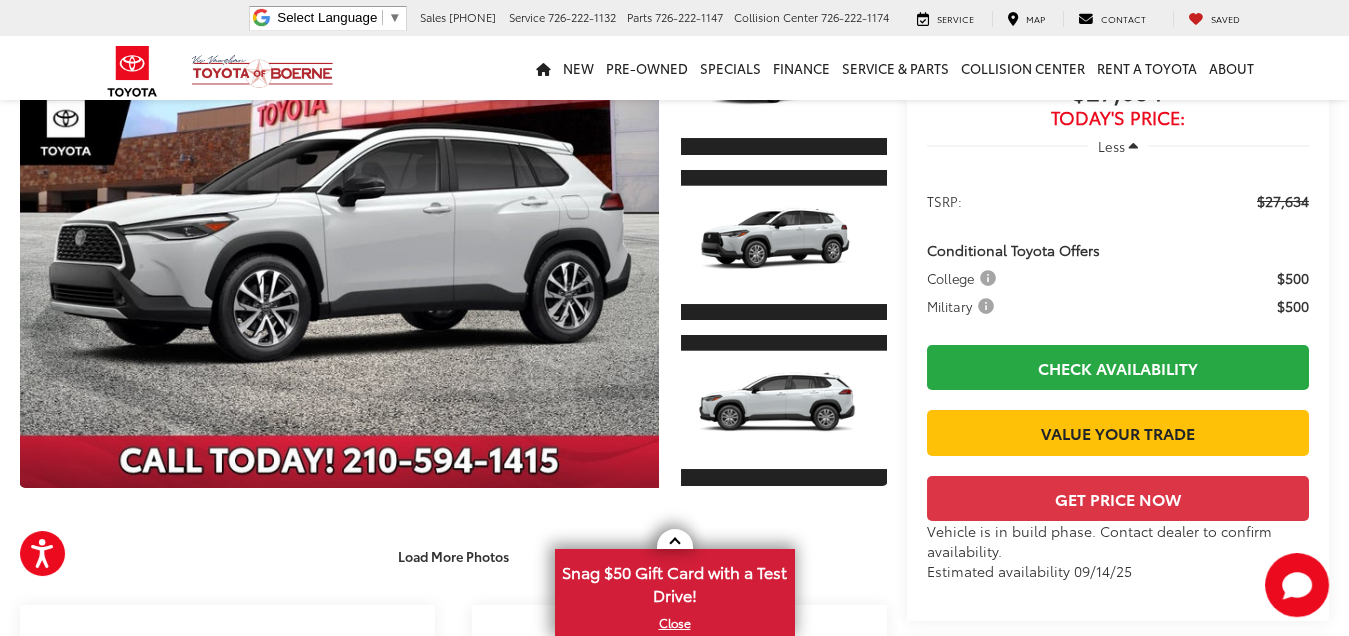 scroll, scrollTop: 0, scrollLeft: 0, axis: both 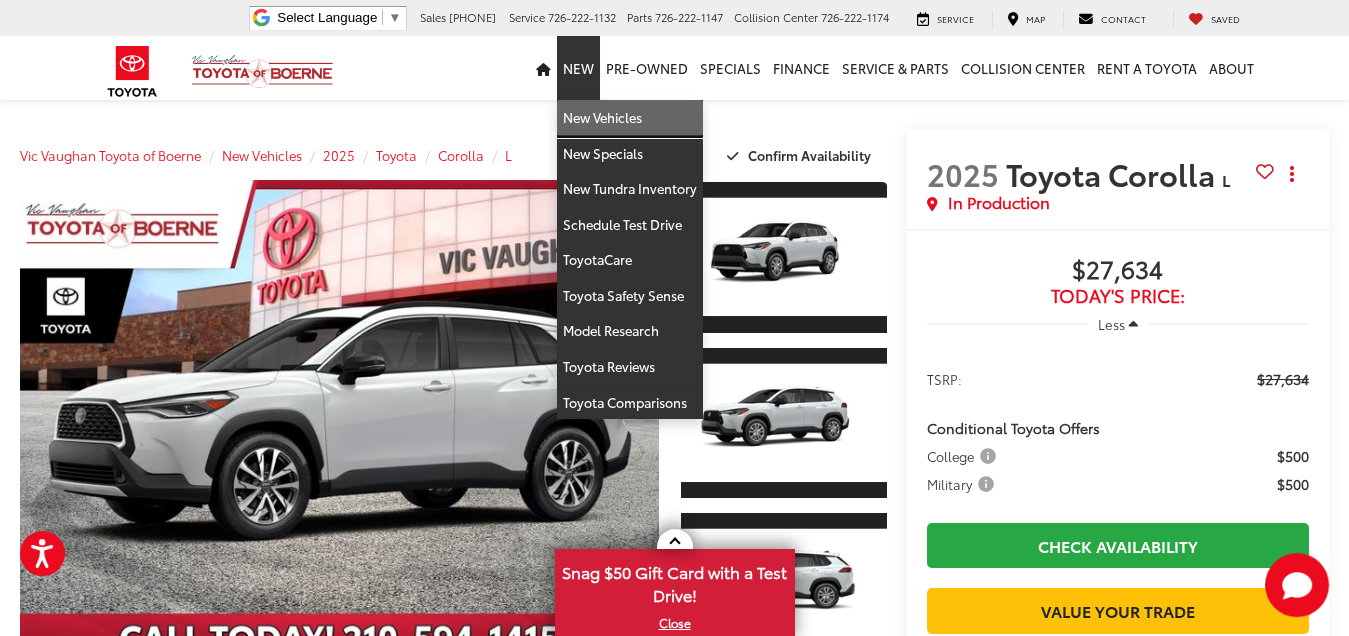 click on "New Vehicles" at bounding box center (630, 118) 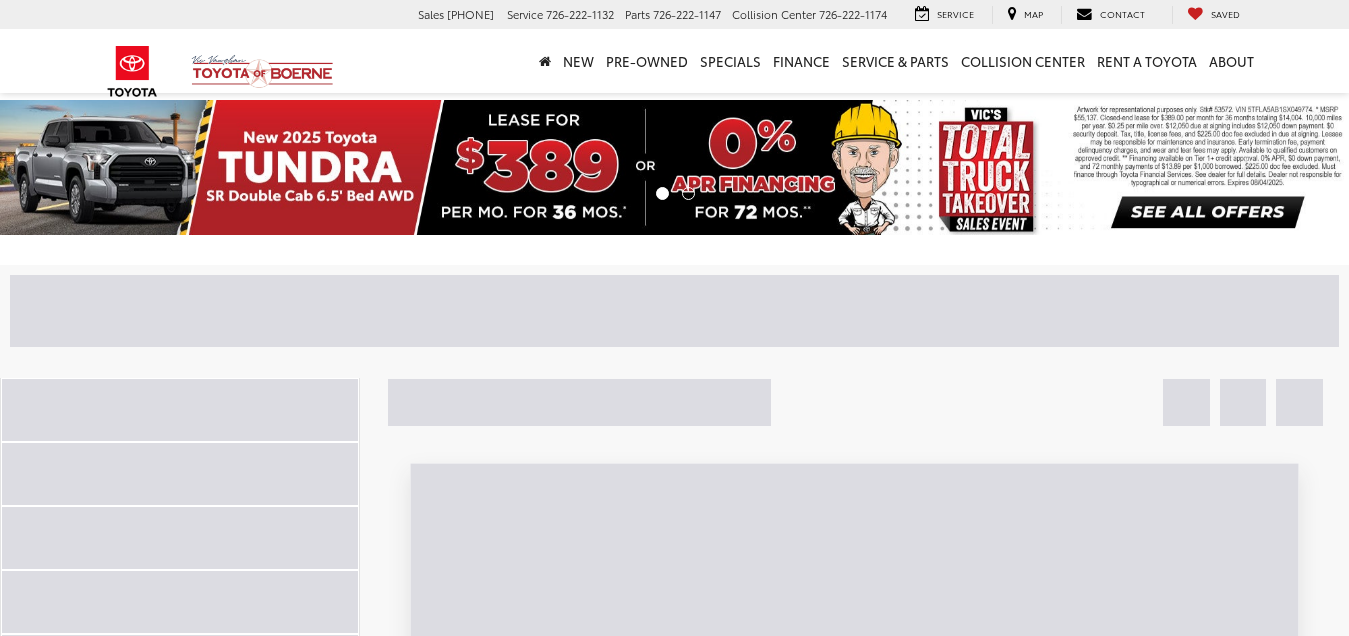 scroll, scrollTop: 0, scrollLeft: 0, axis: both 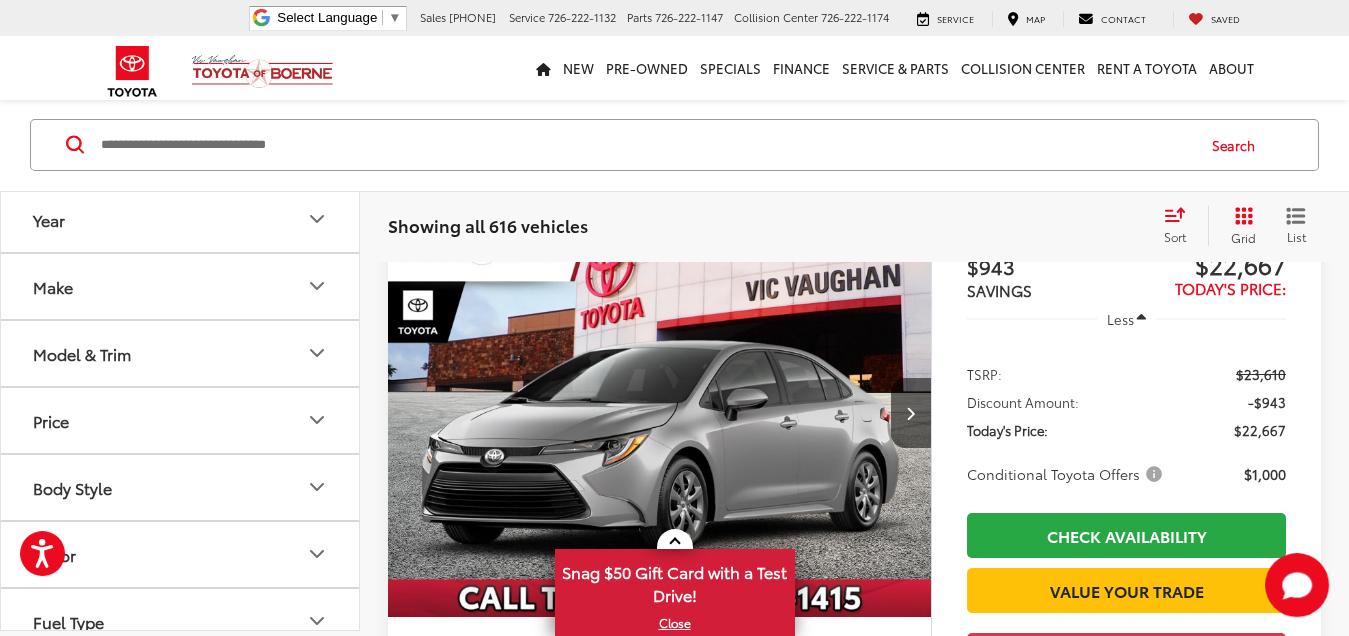 click 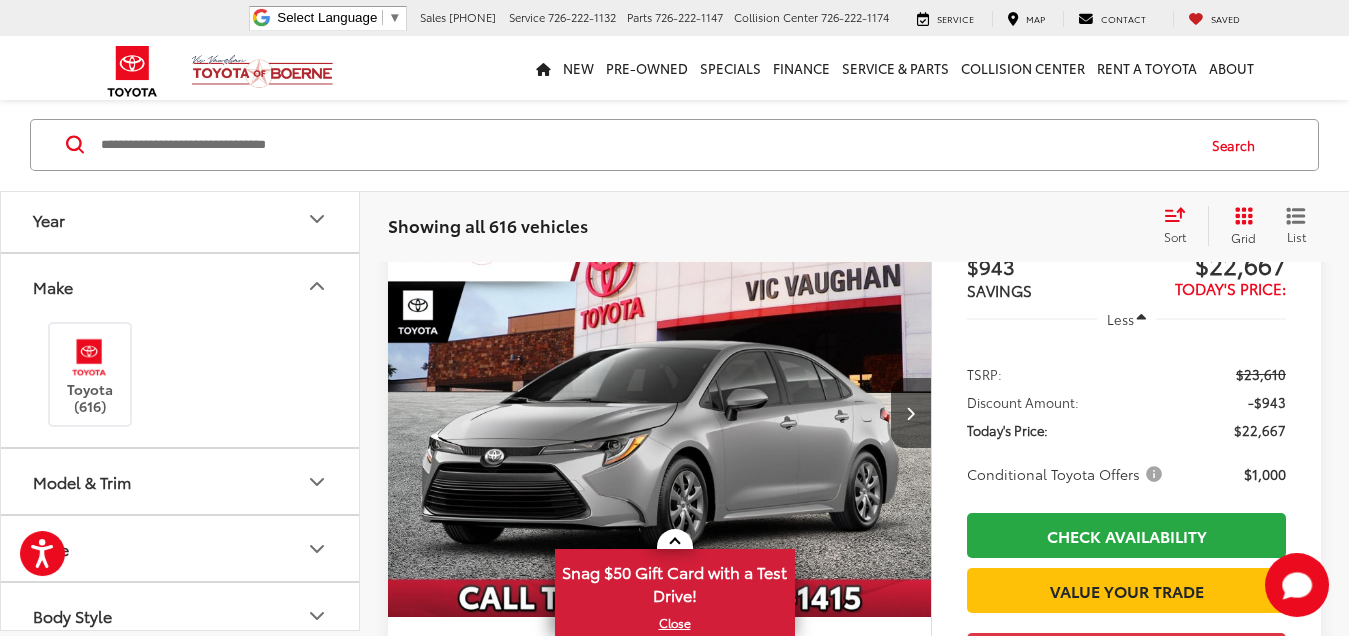 click on "Toyota   (616)" at bounding box center (180, 374) 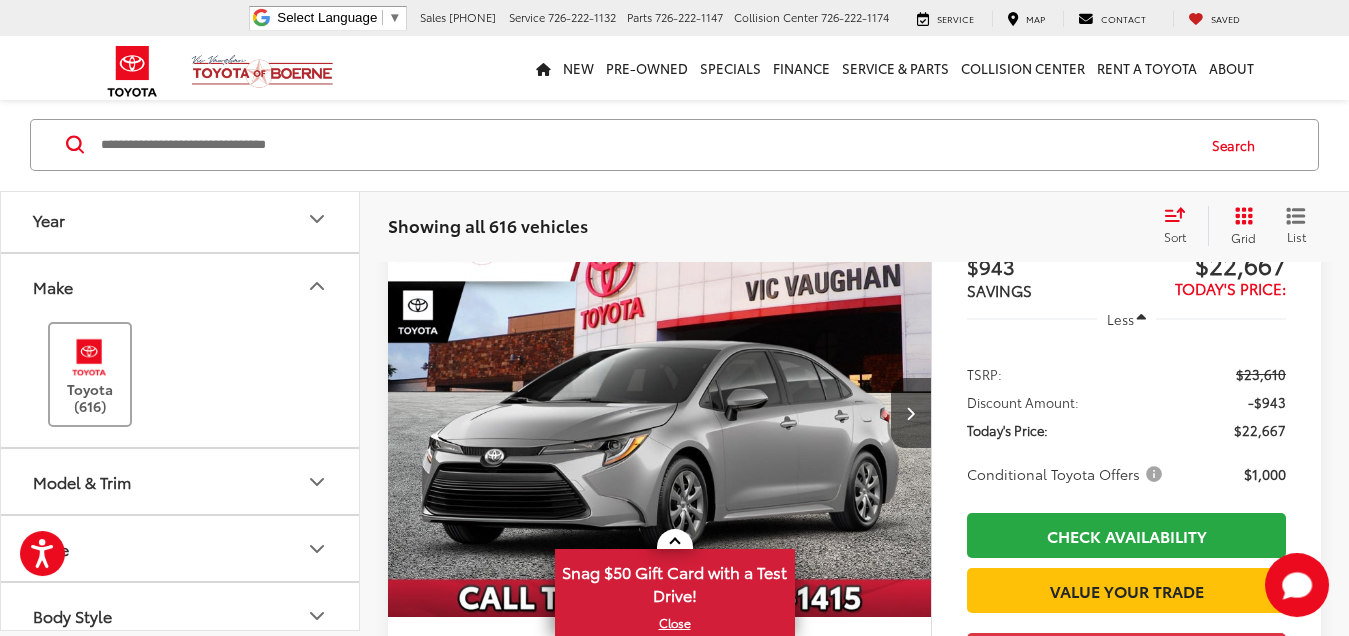 click at bounding box center [89, 357] 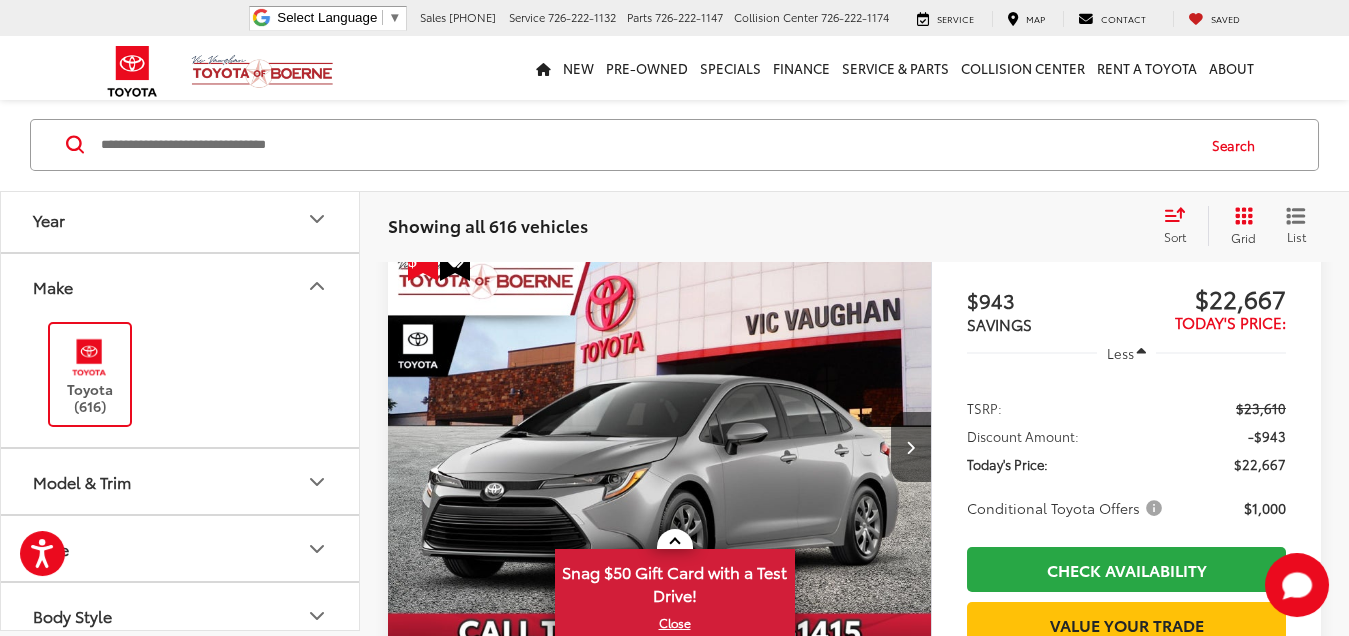 scroll, scrollTop: 166, scrollLeft: 0, axis: vertical 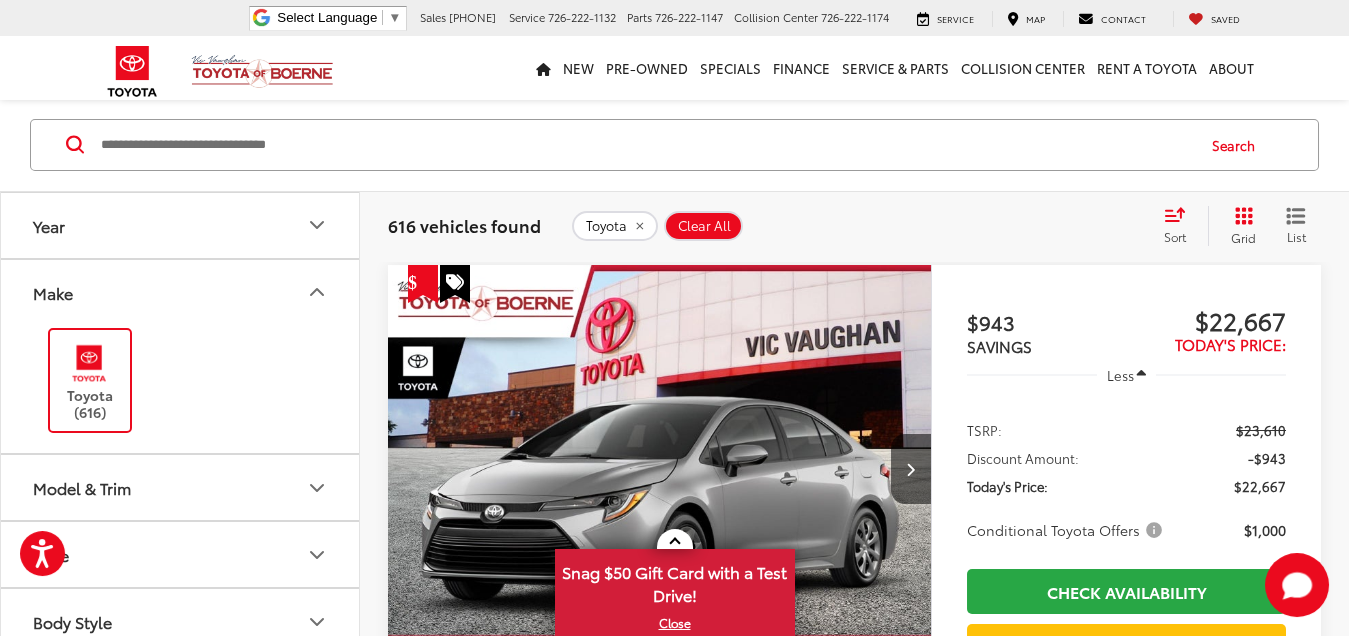 click on "Model & Trim" at bounding box center [181, 487] 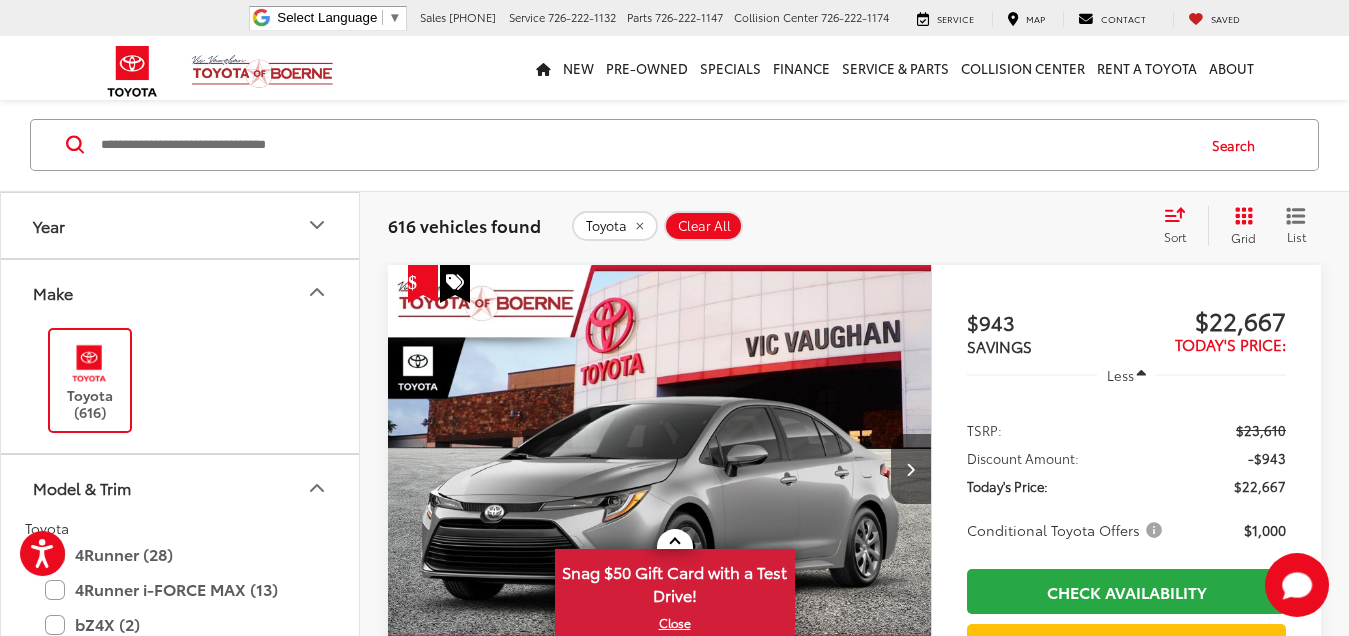 scroll, scrollTop: 222, scrollLeft: 0, axis: vertical 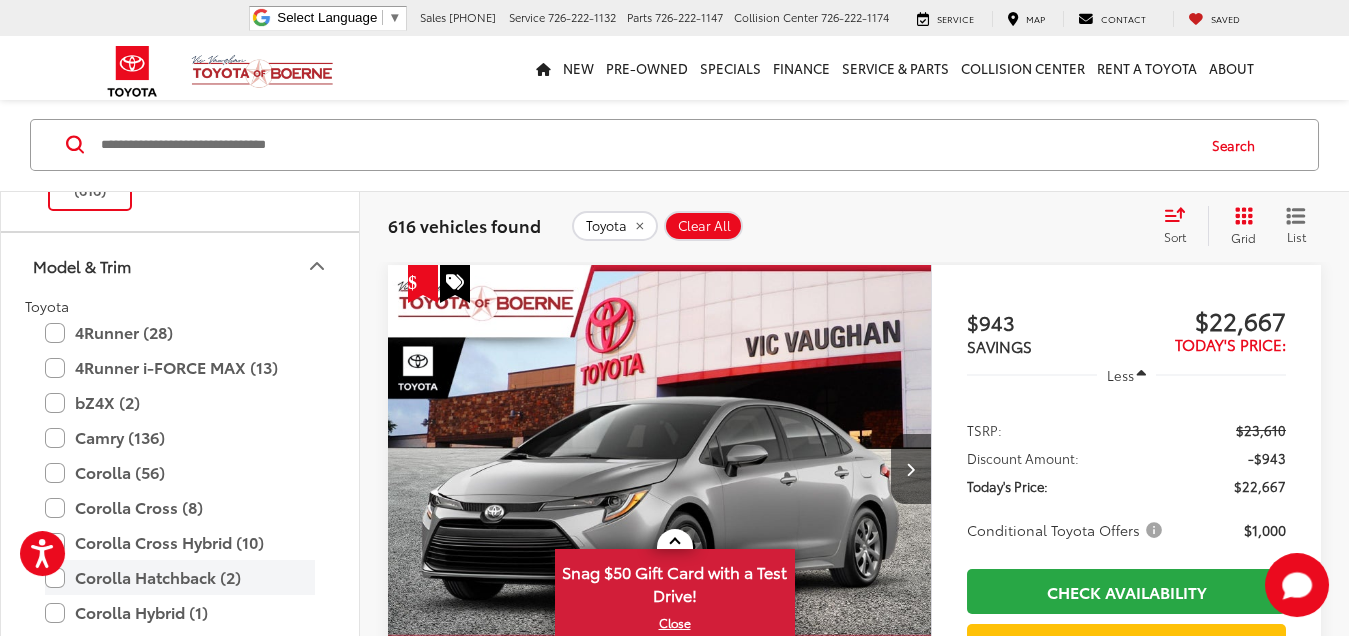 click on "Corolla Hatchback (2)" at bounding box center [180, 577] 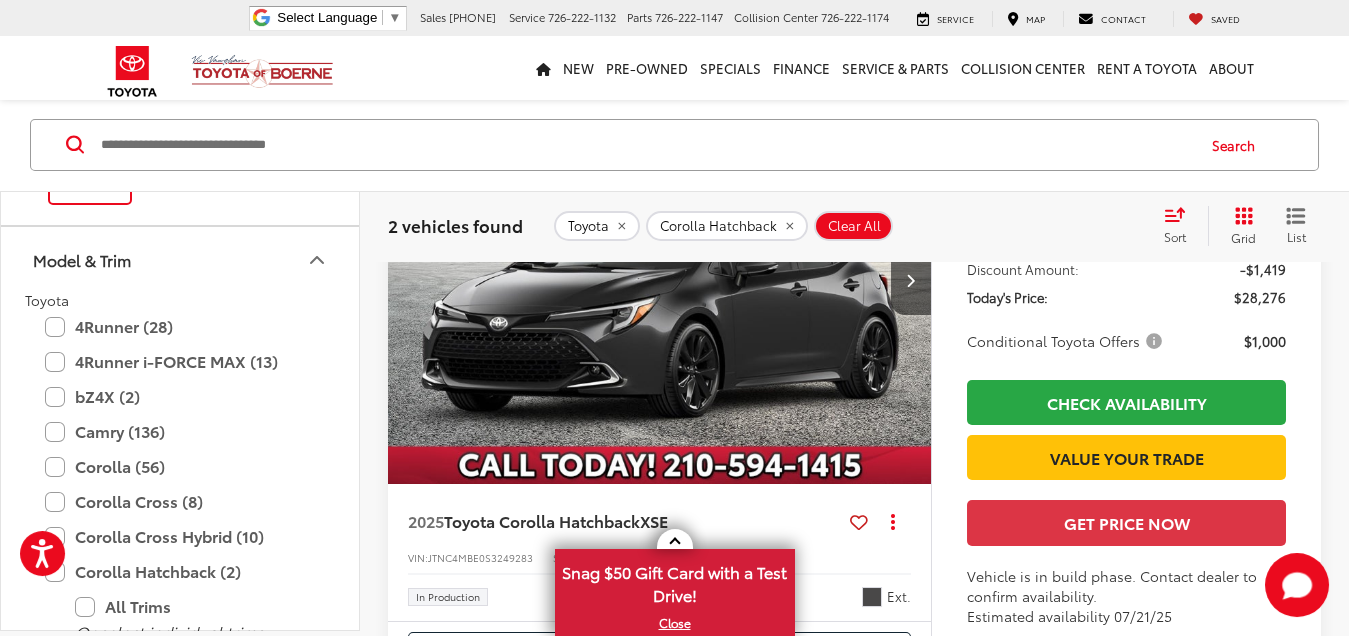 scroll, scrollTop: 388, scrollLeft: 0, axis: vertical 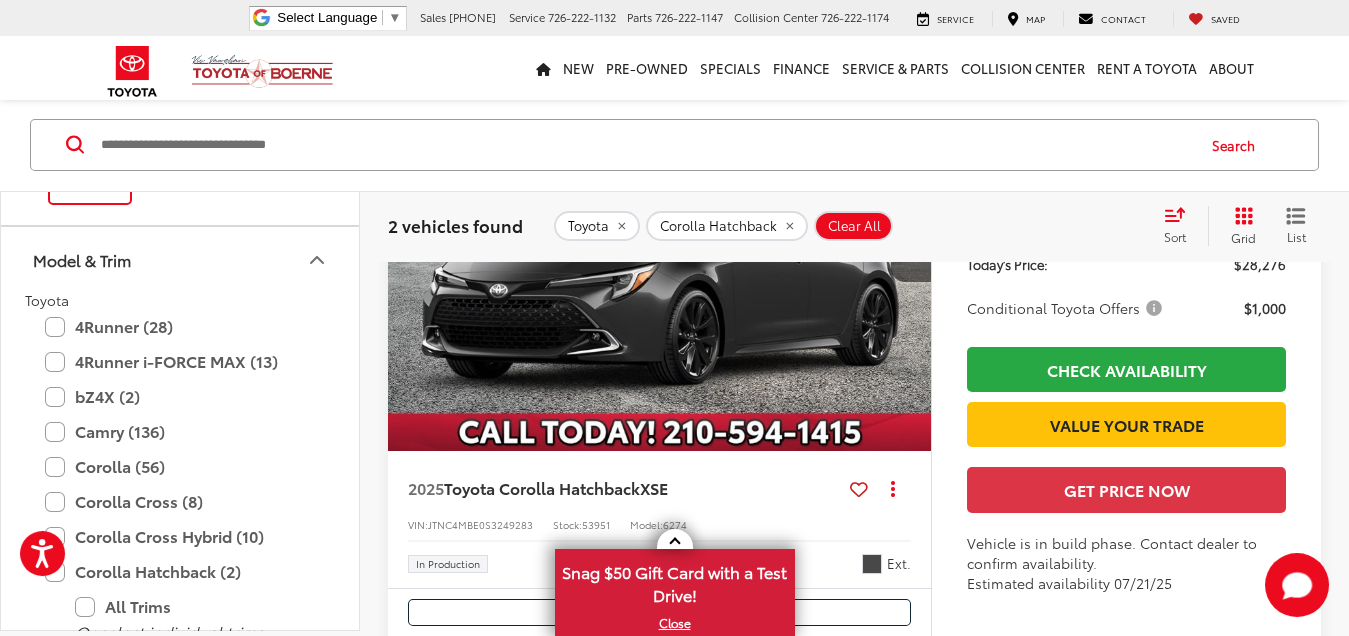click at bounding box center (660, 247) 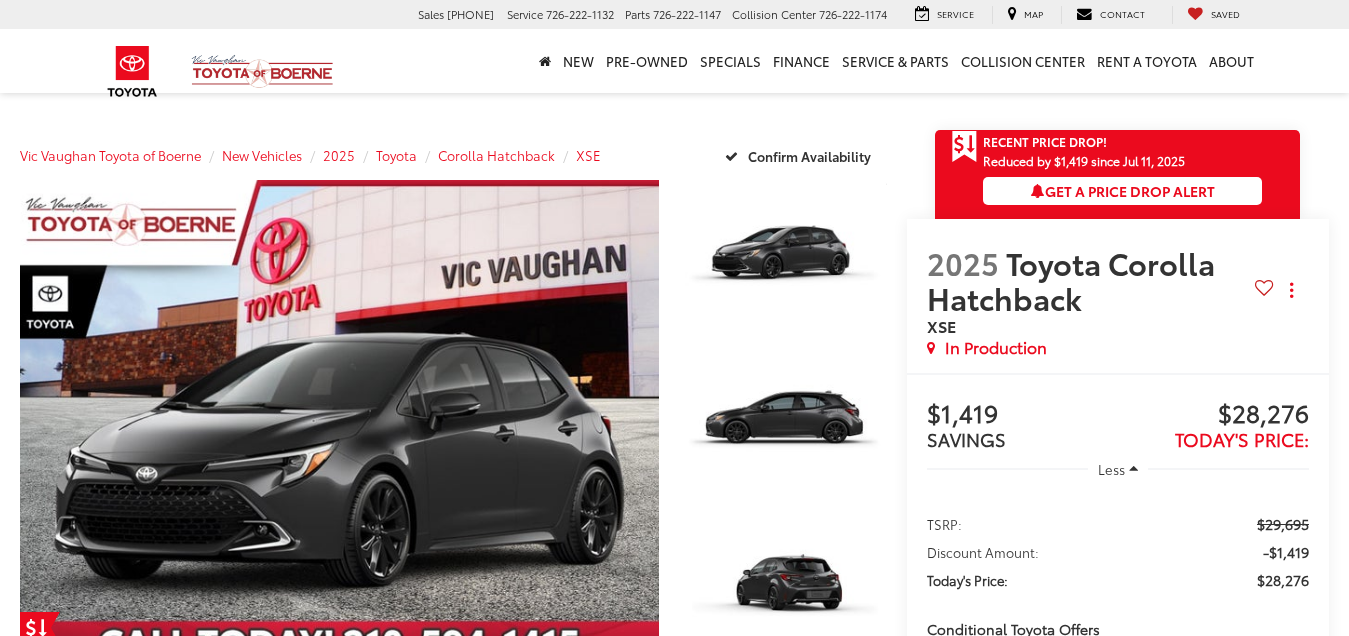 scroll, scrollTop: 0, scrollLeft: 0, axis: both 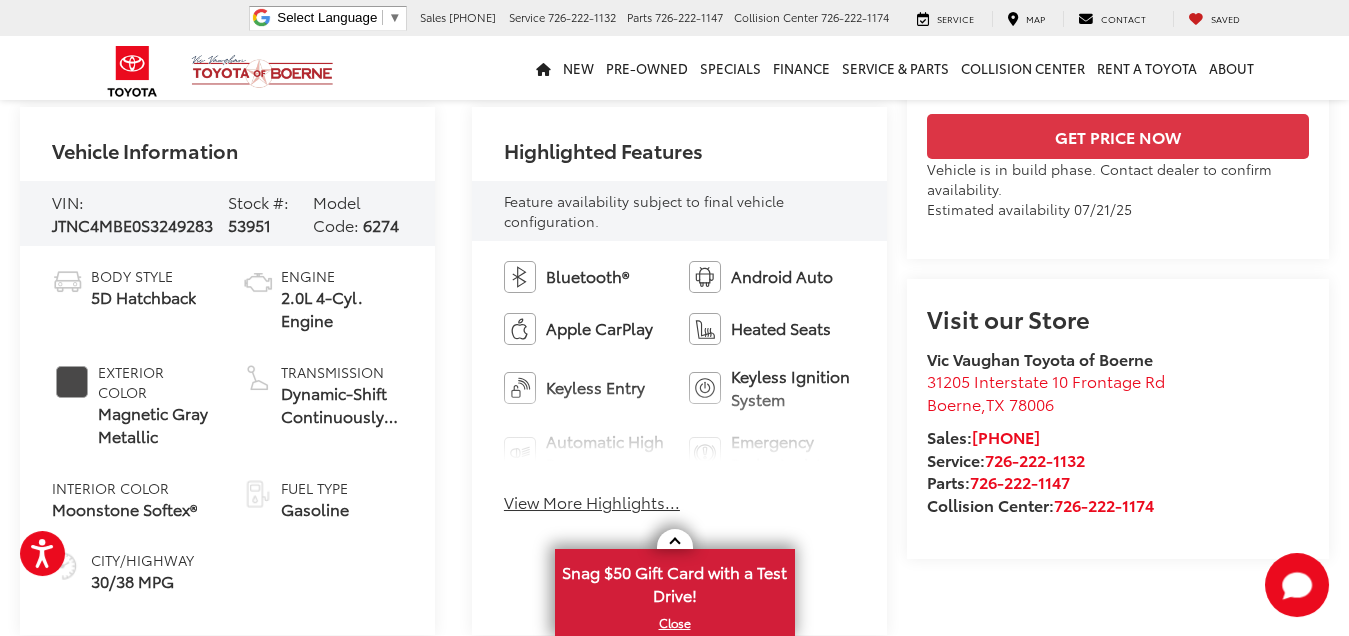 click on "JTNC4MBE0S3249283" at bounding box center (132, 224) 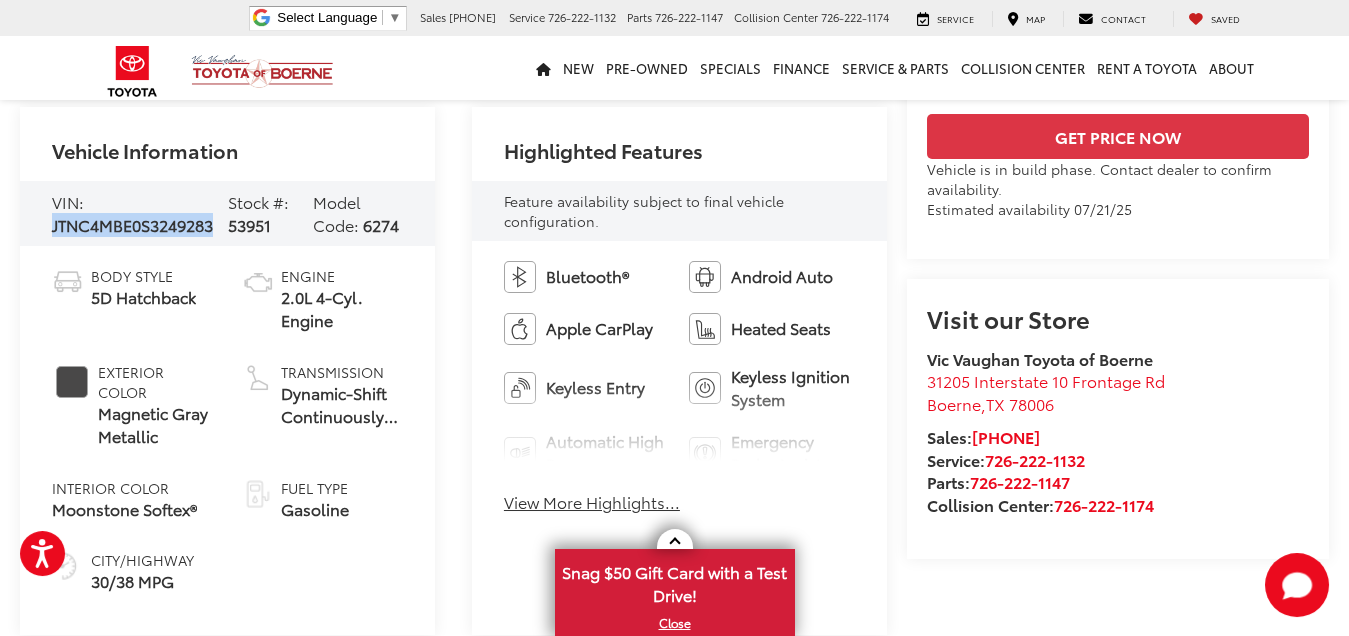 click on "JTNC4MBE0S3249283" at bounding box center [132, 224] 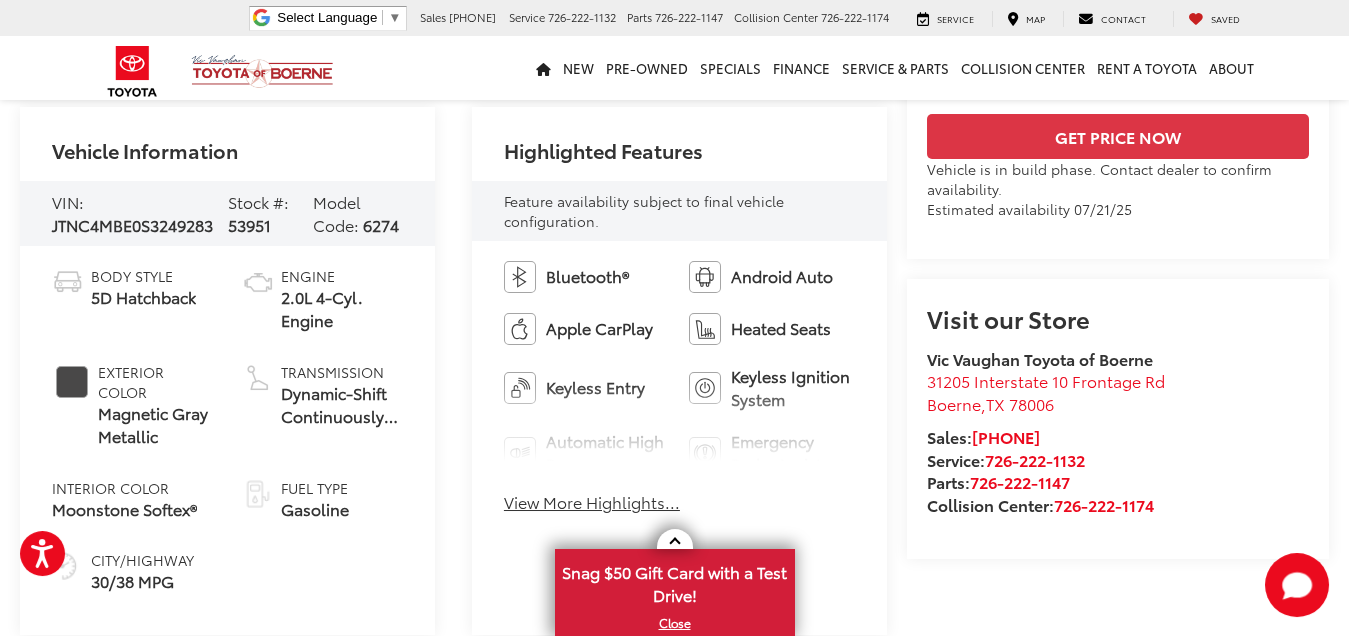 click on "Body Style
5D Hatchback
Exterior Color
Magnetic Gray Metallic
Interior Color
Moonstone Softex®
City/Highway
30/38 MPG
Engine
2.0L 4-Cyl. Engine
Transmission
Dynamic-Shift Continuously Variable Transmission (CVT) / Front-Wheel Drive
Fuel Type
Gasoline" at bounding box center (227, 440) 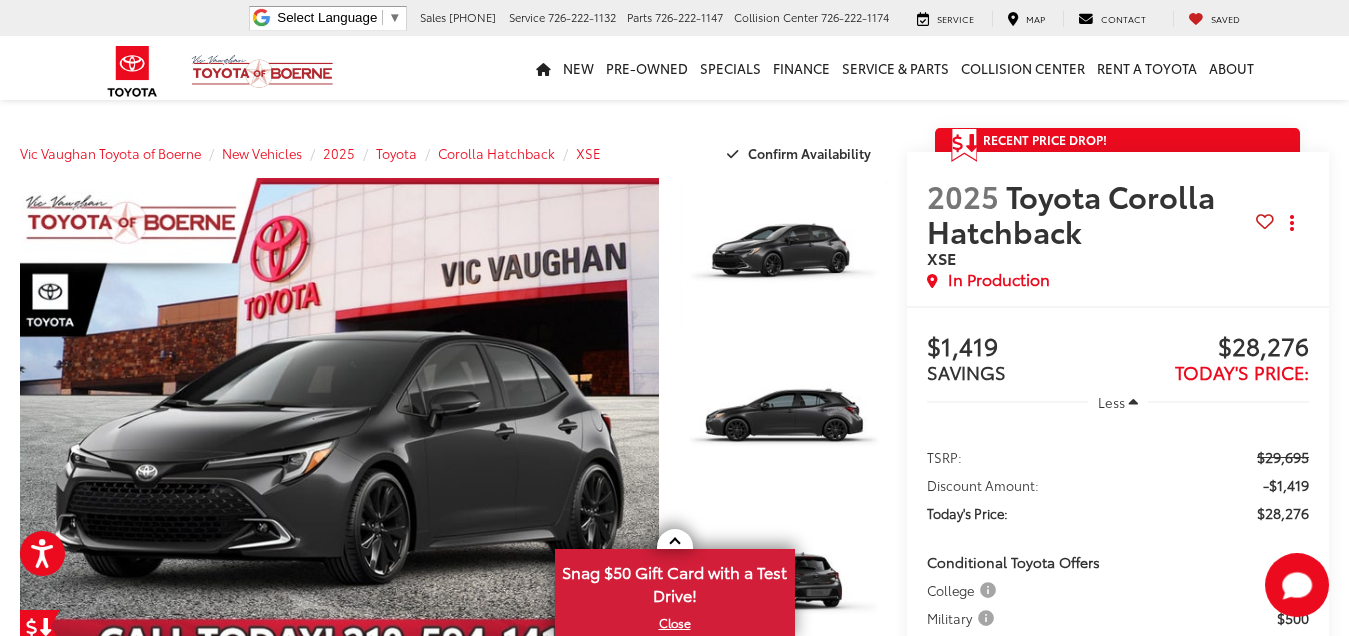 scroll, scrollTop: 0, scrollLeft: 0, axis: both 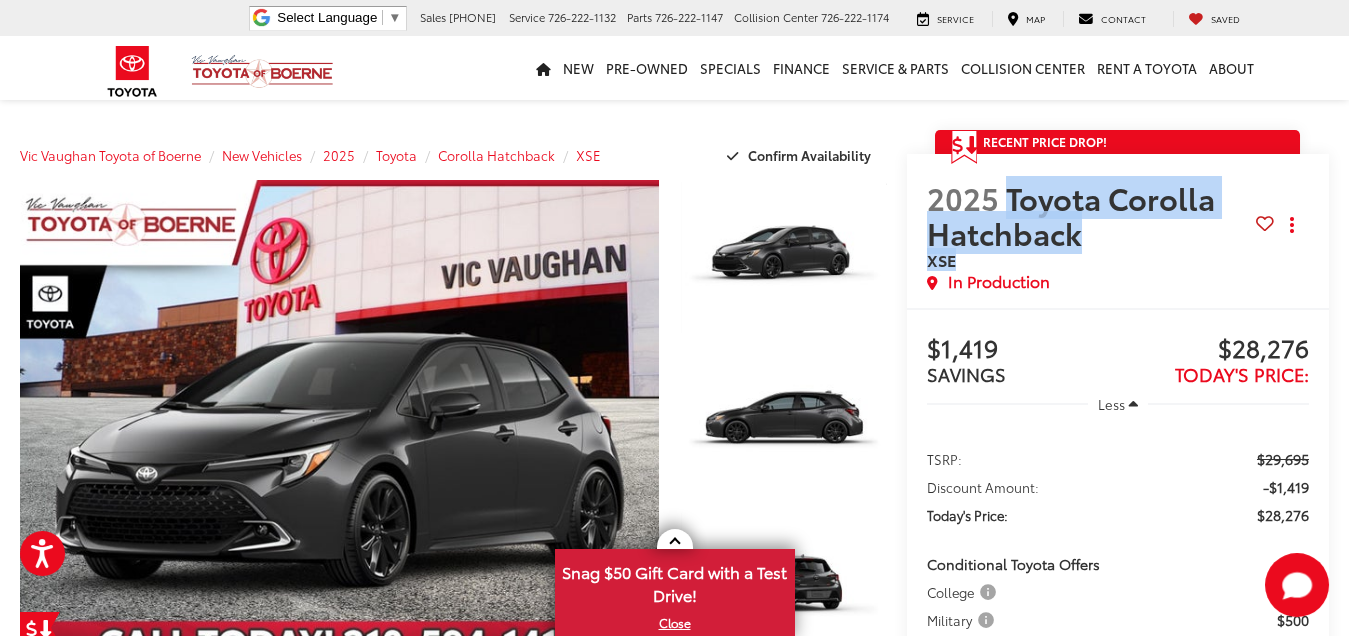 drag, startPoint x: 1010, startPoint y: 196, endPoint x: 1015, endPoint y: 263, distance: 67.18631 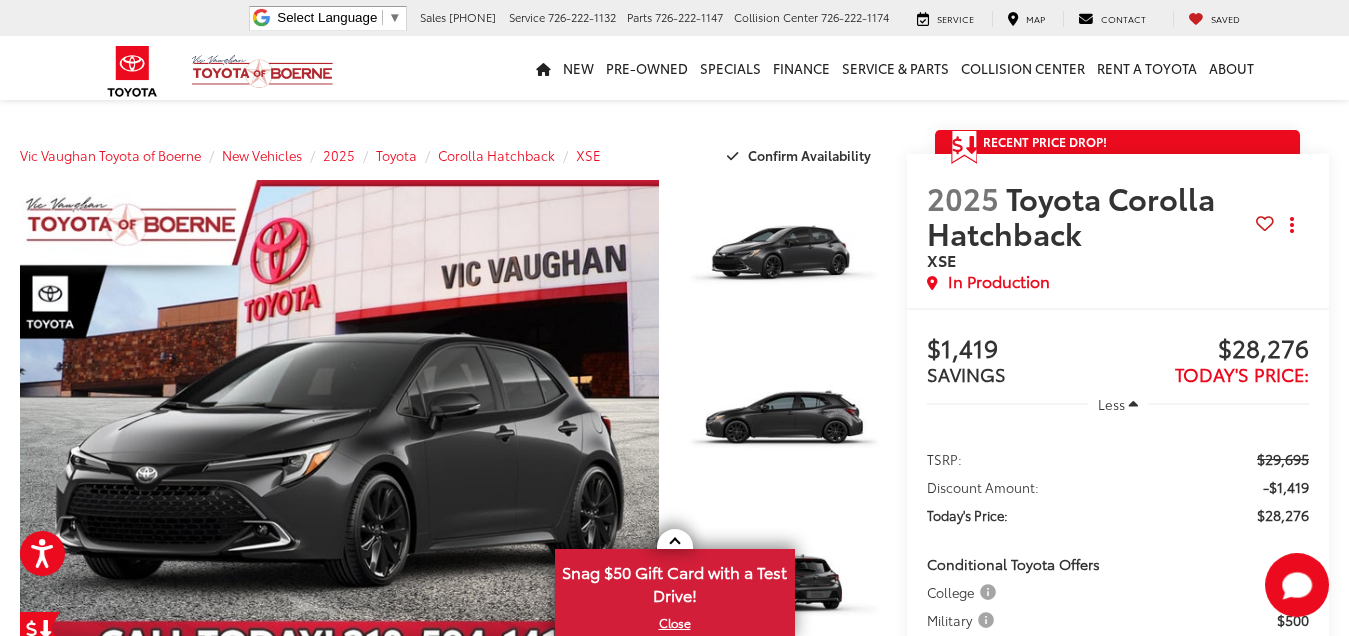 click on "Vic Vaughan Toyota of Boerne
New Vehicles
2025
Toyota
Corolla Hatchback
XSE
Confirm Availability" at bounding box center [453, 155] 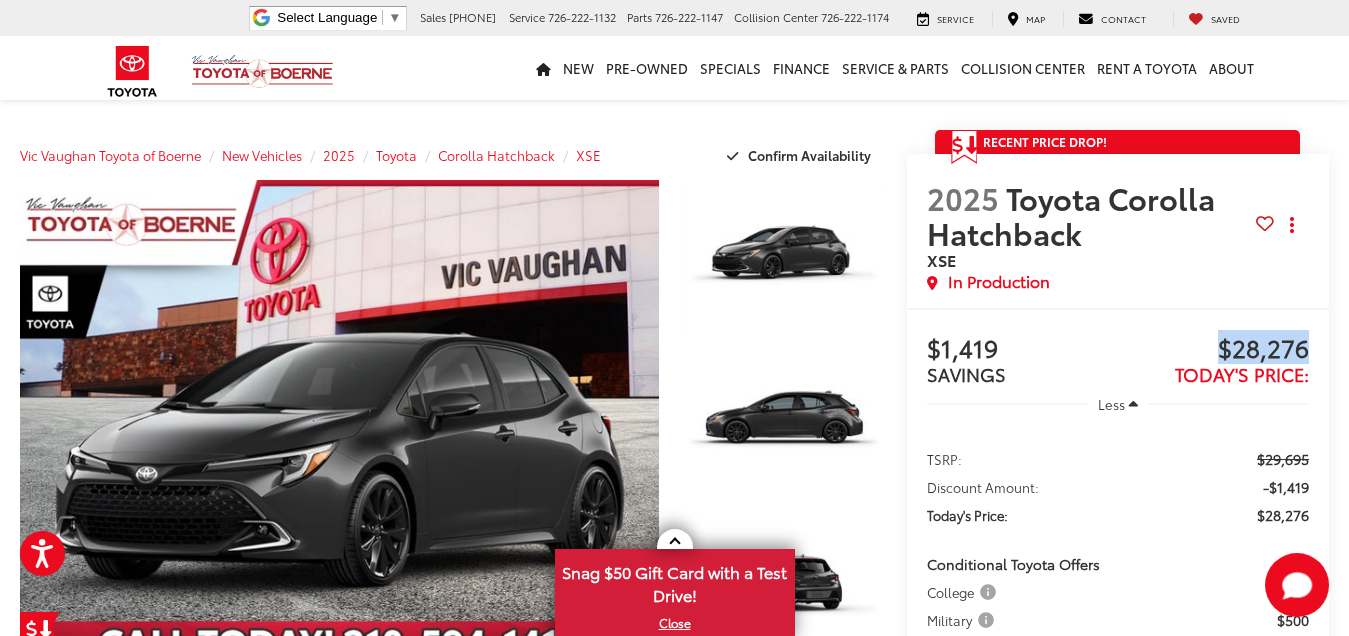 drag, startPoint x: 1219, startPoint y: 351, endPoint x: 1316, endPoint y: 348, distance: 97.04638 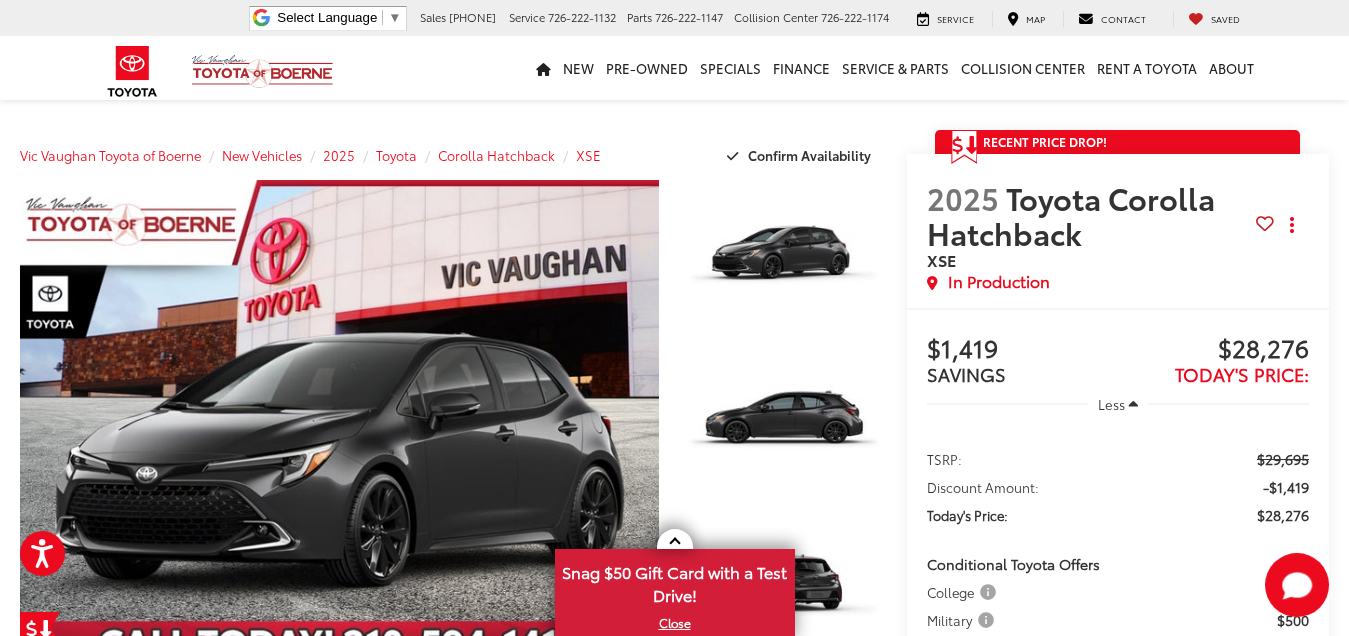 click on "New
New Vehicles
New Specials
New Tundra Inventory
Schedule Test Drive
ToyotaCare
Toyota Safety Sense
Model Research
Toyota Reviews
Toyota Comparisons
Pre-Owned
Pre-Owned Vehicles
Pre-owned Specials
Toyota Certified Pre-Owned Vehicles
Vehicles Under 15k
Toyota Certified Program Overview
OffSite Group Inventory
Specials
New Specials
Pre-owned Specials
Service and Parts Specials
College Rebates
Military Rebate
Manufacturer Specials
Finance
Finance Department
Get Pre-Approved
Get Pre-Qualified
Value Your Trade
Payment Calculator
Toyota Lease Deals near Me
Get Pre-qualified with Capital One
Service & Parts
Service & Parts
Service Scheduling Options
Parts Specials & Coupons
ToyotaCare" at bounding box center (675, 68) 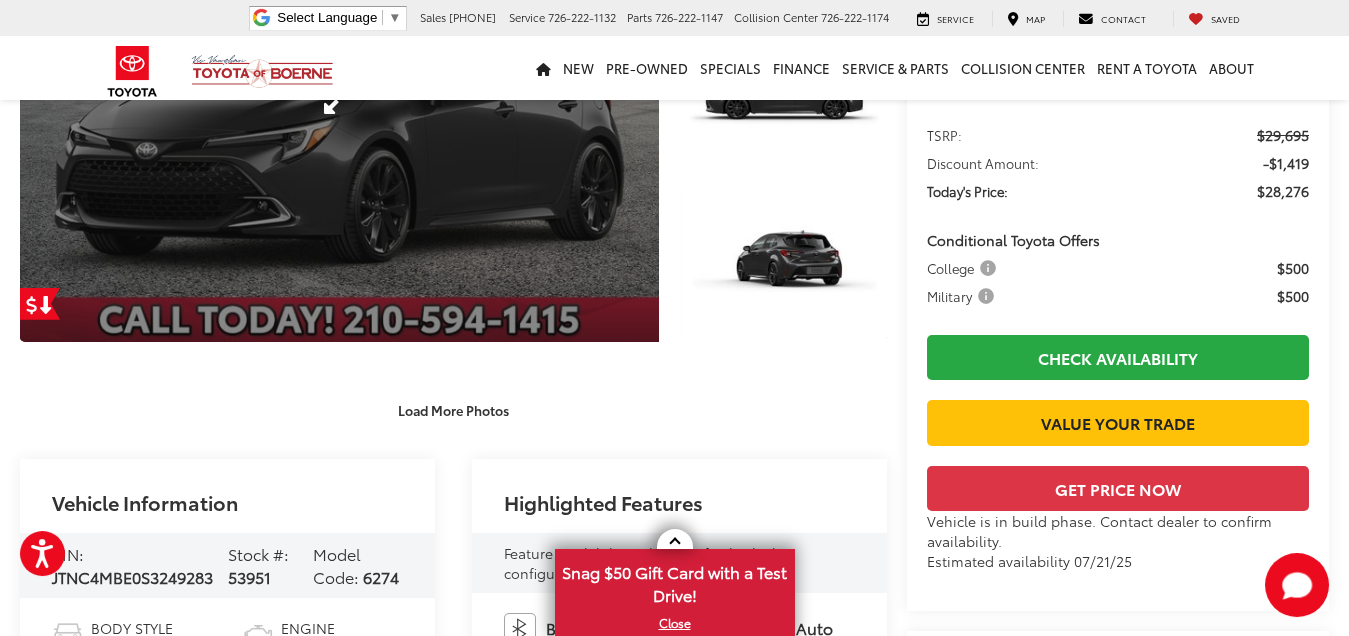 scroll, scrollTop: 333, scrollLeft: 0, axis: vertical 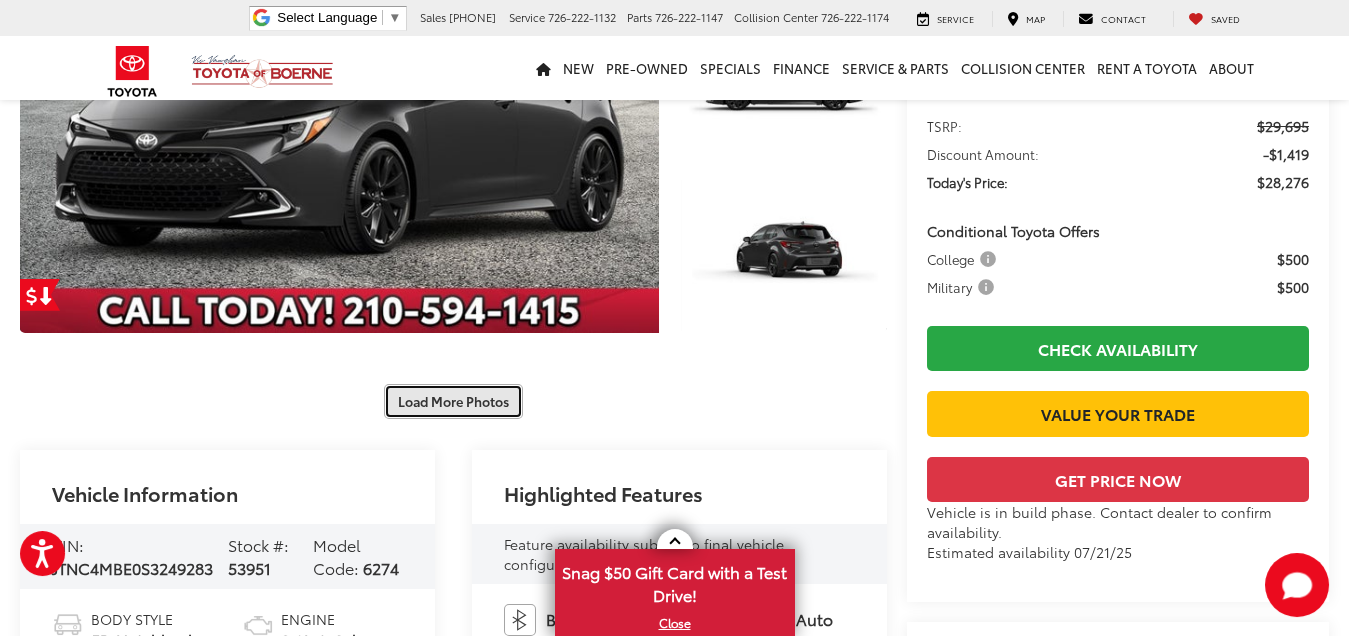 click on "Load More Photos" at bounding box center (453, 401) 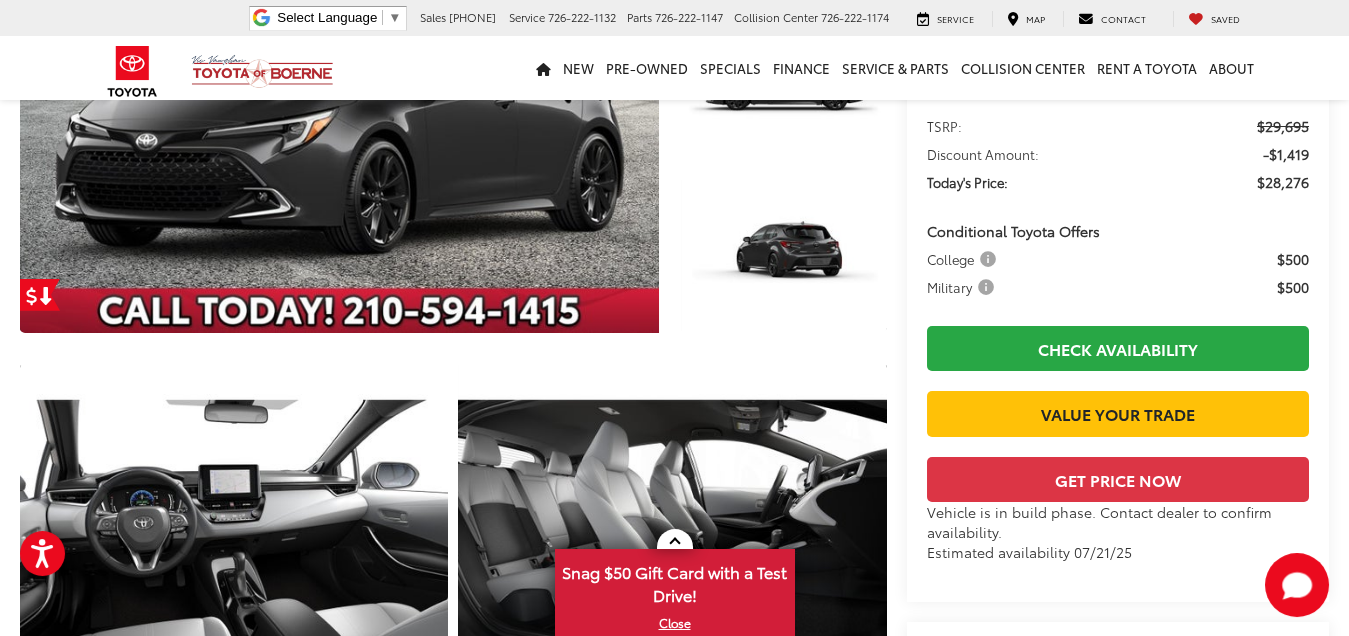 scroll, scrollTop: 555, scrollLeft: 0, axis: vertical 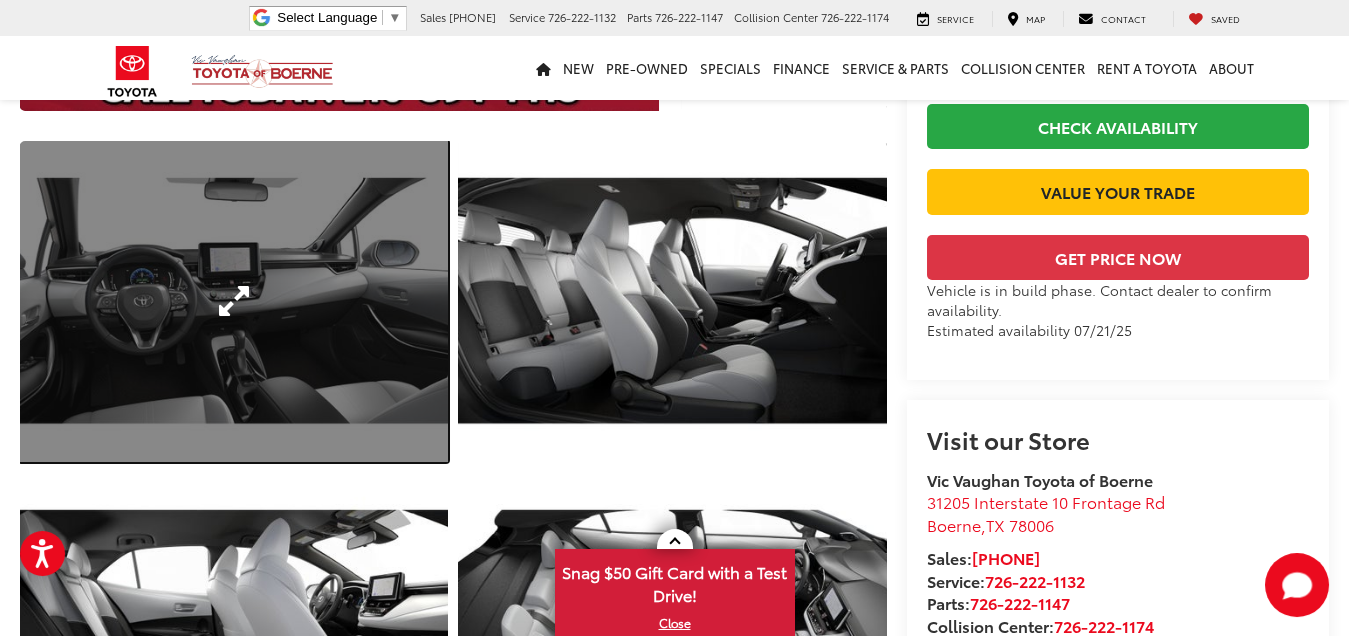 click at bounding box center [234, 301] 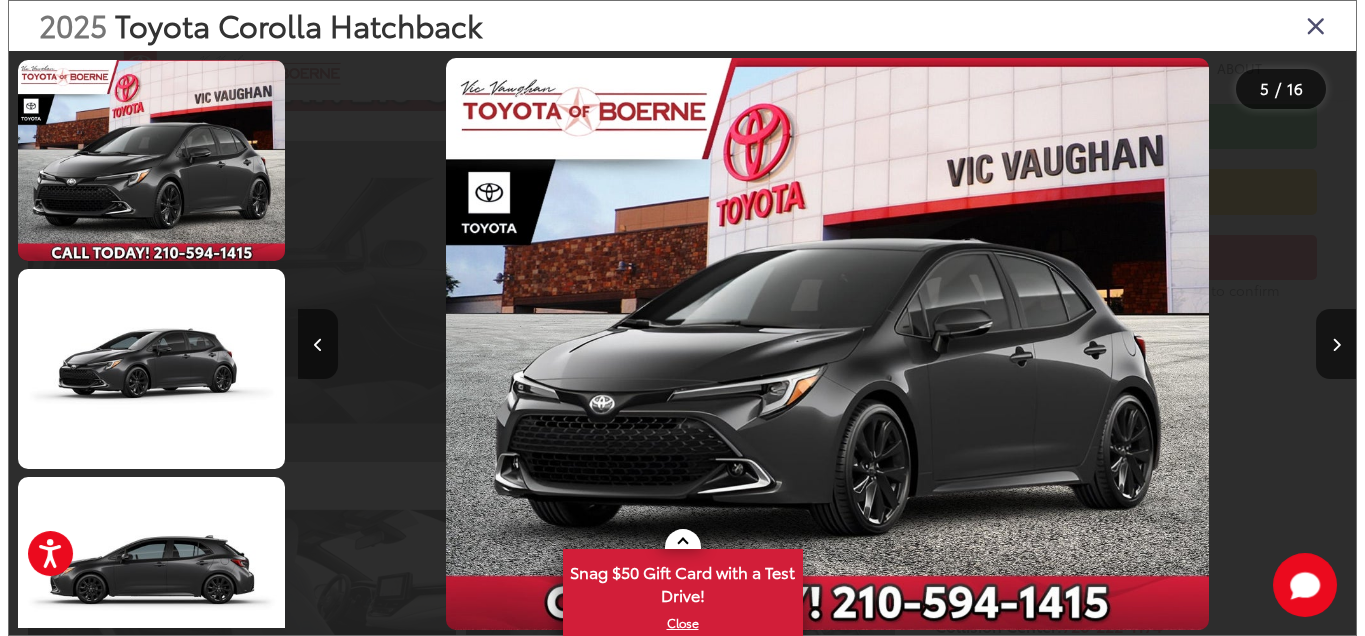 scroll, scrollTop: 558, scrollLeft: 0, axis: vertical 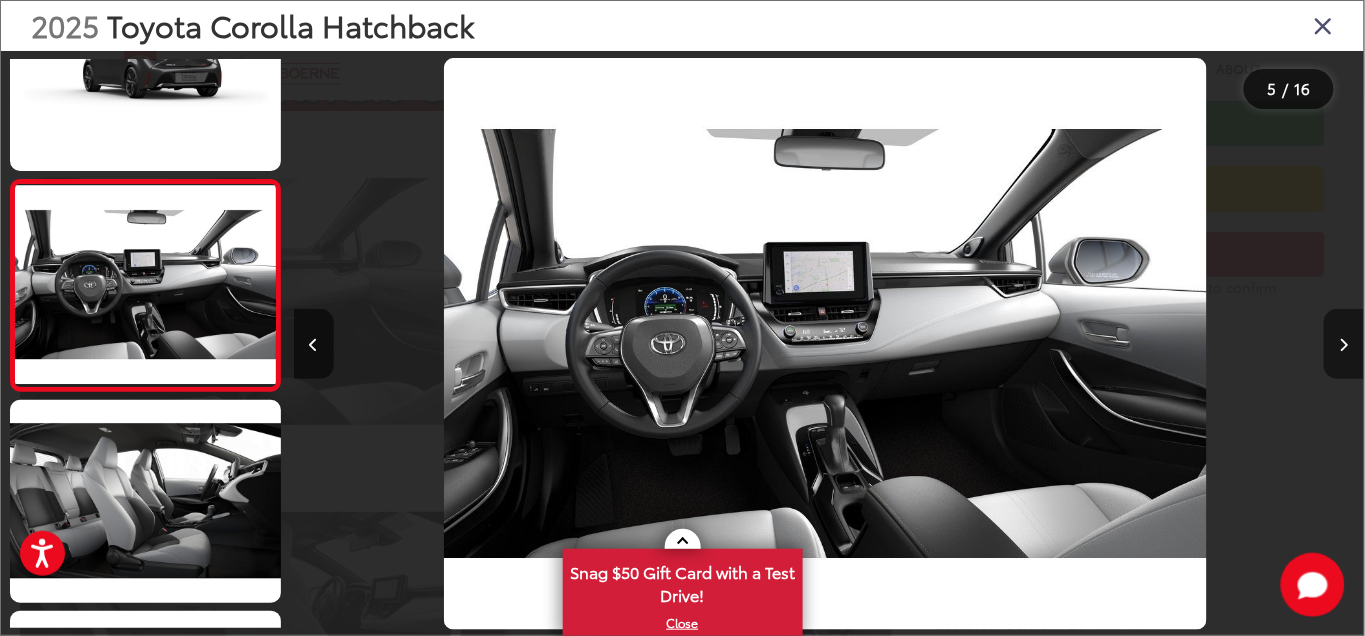click at bounding box center [1344, 344] 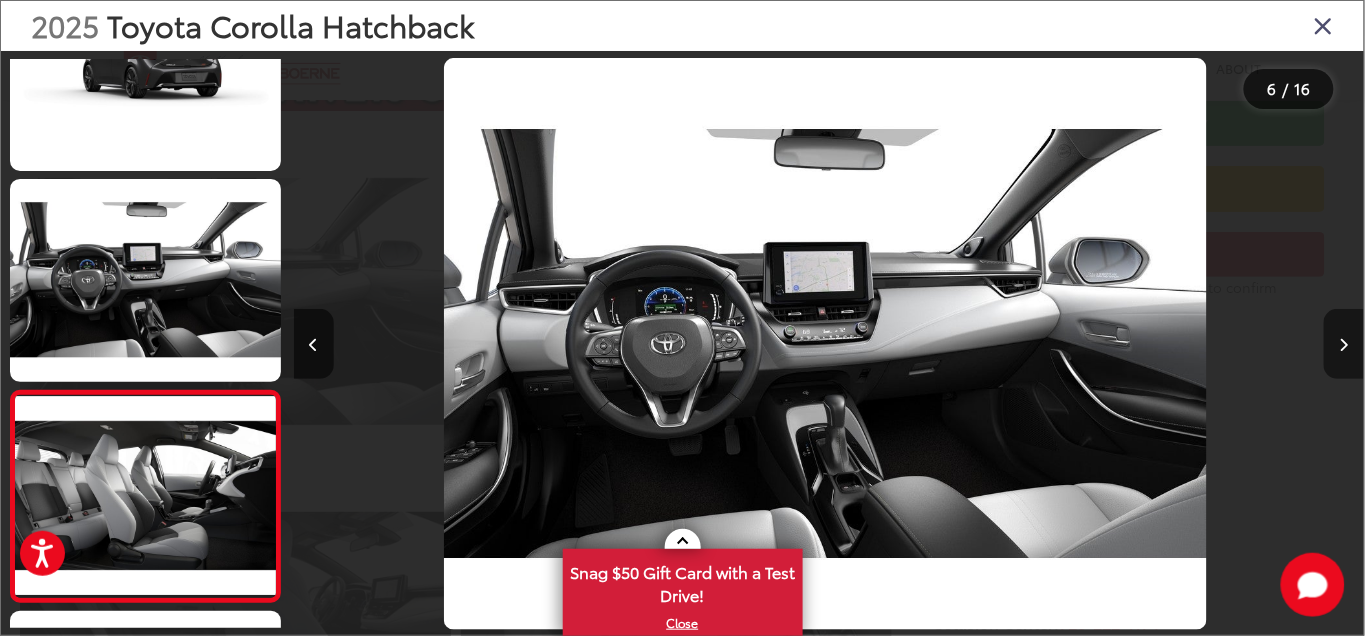 scroll, scrollTop: 0, scrollLeft: 4534, axis: horizontal 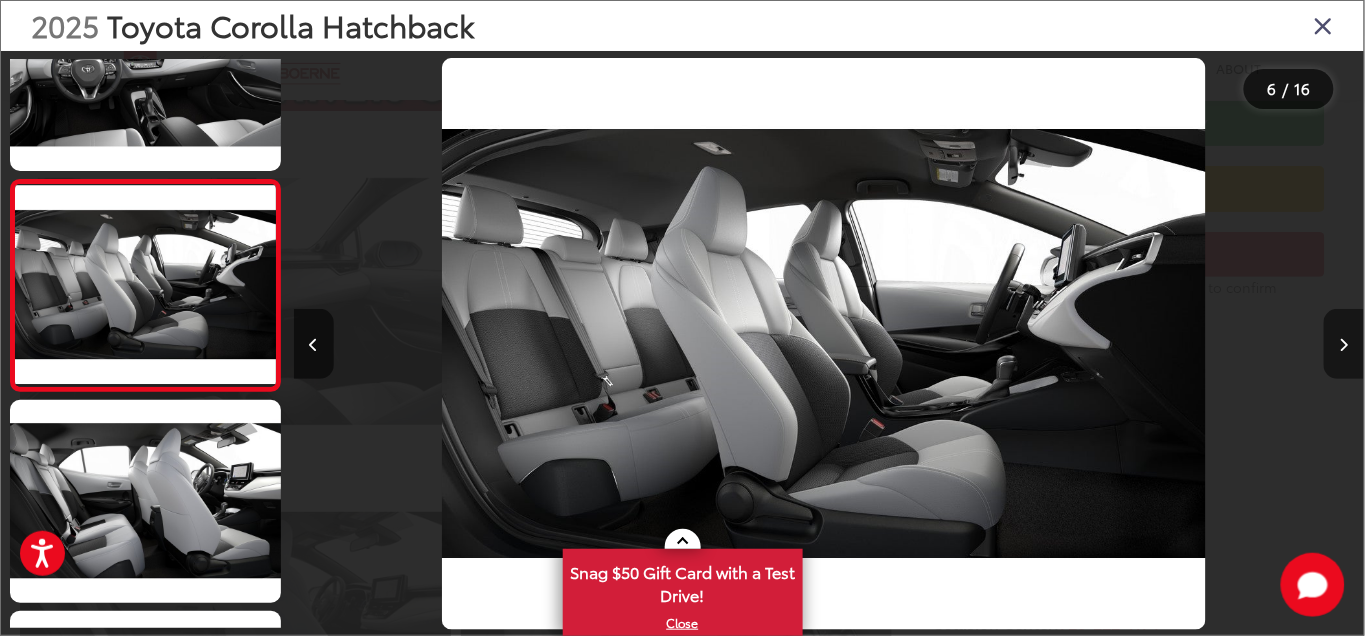 click at bounding box center [1344, 344] 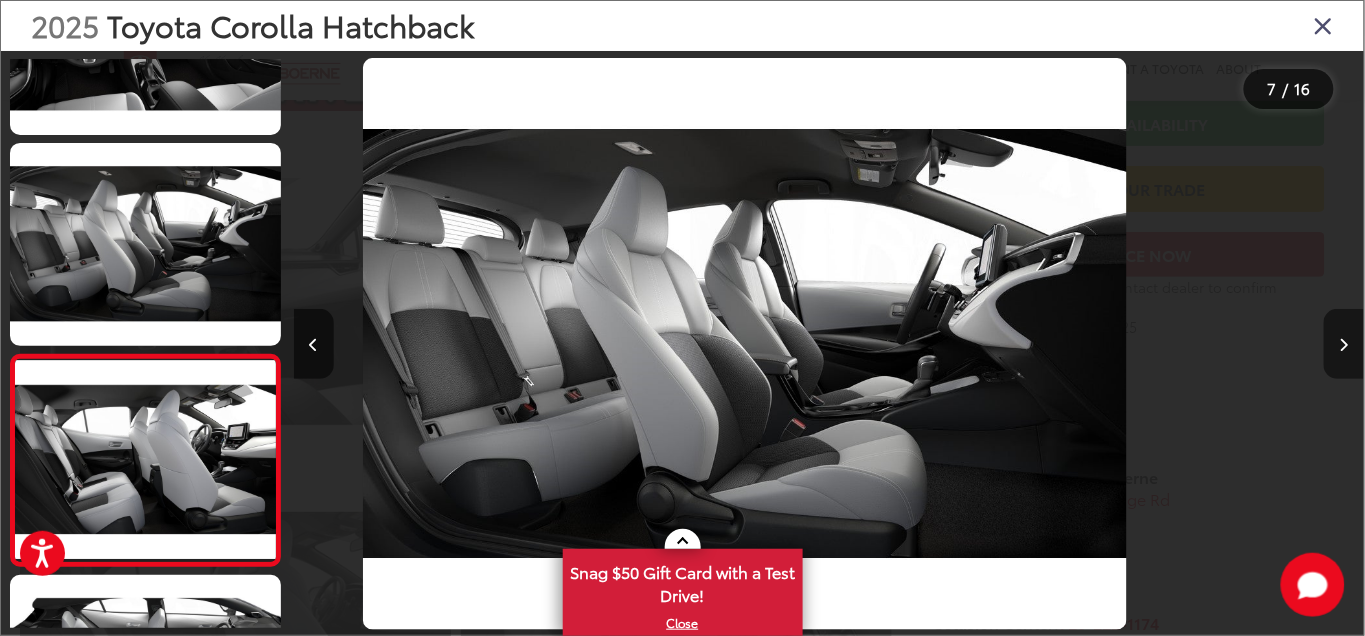 scroll, scrollTop: 1068, scrollLeft: 0, axis: vertical 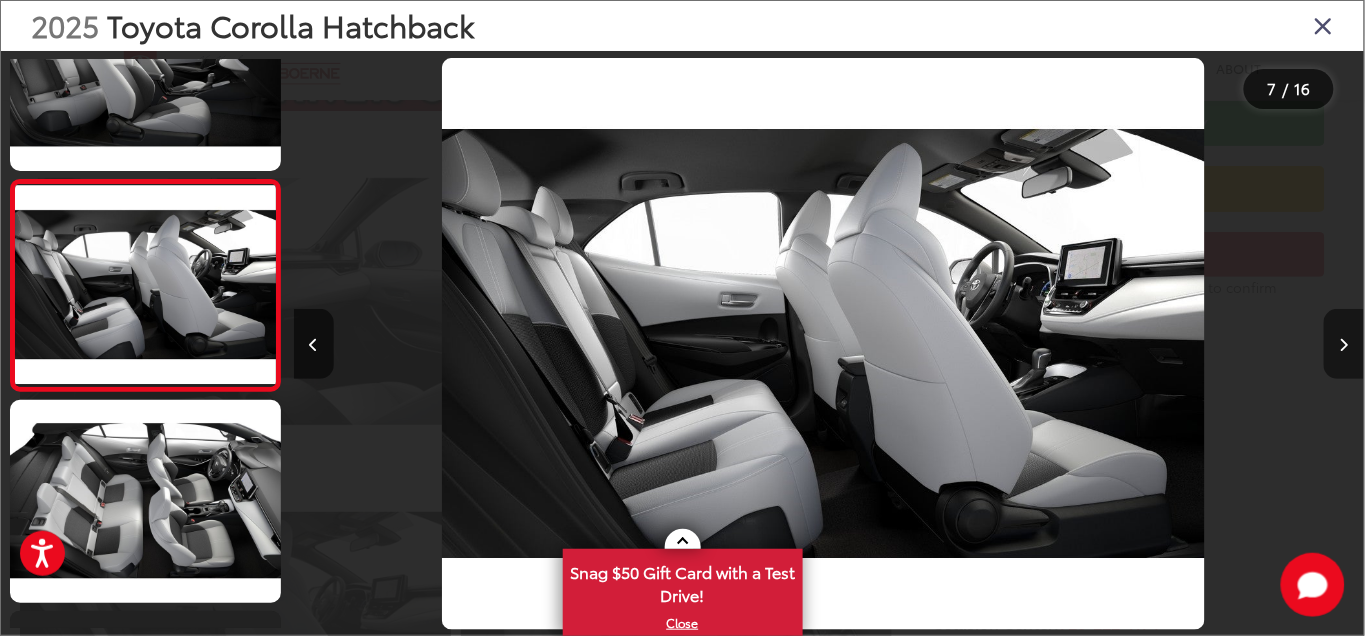click at bounding box center [1344, 344] 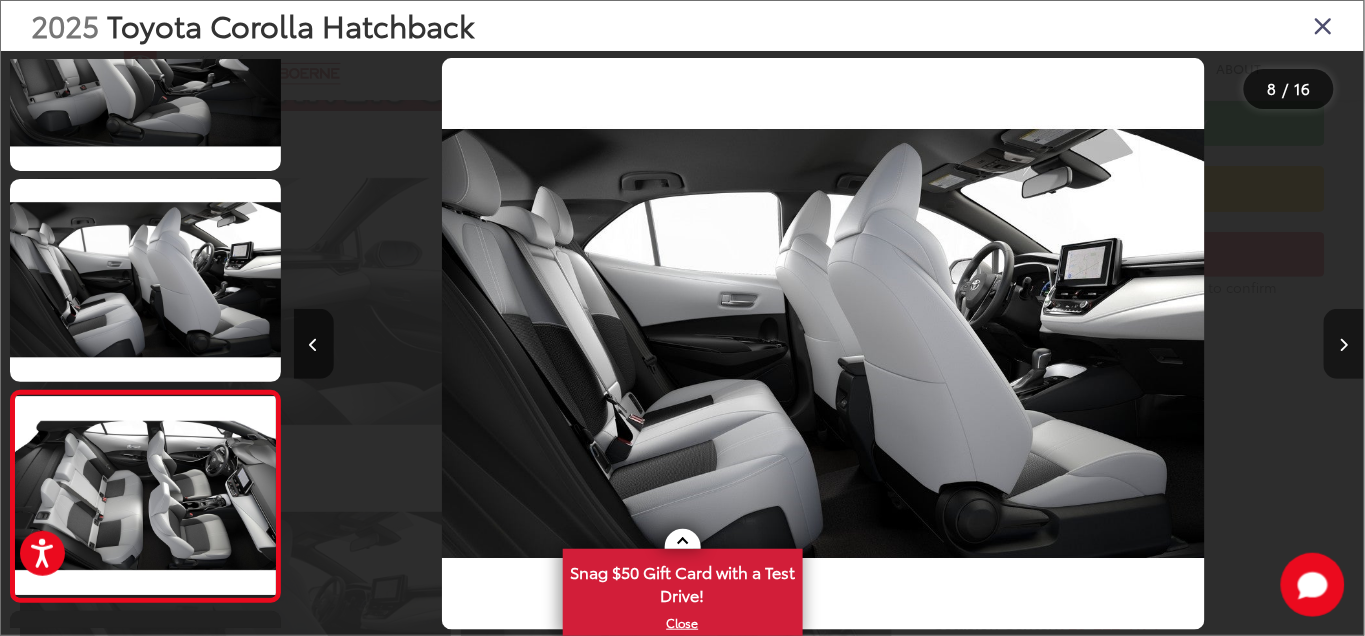 scroll, scrollTop: 0, scrollLeft: 6676, axis: horizontal 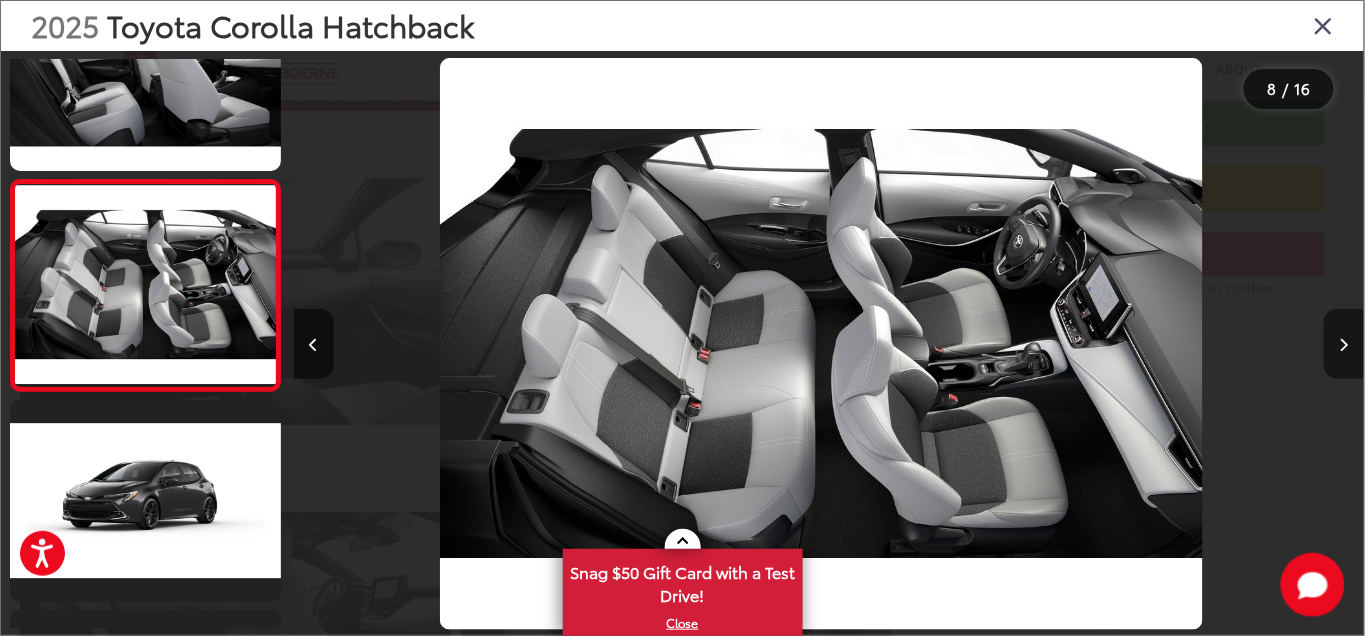 click at bounding box center (1344, 344) 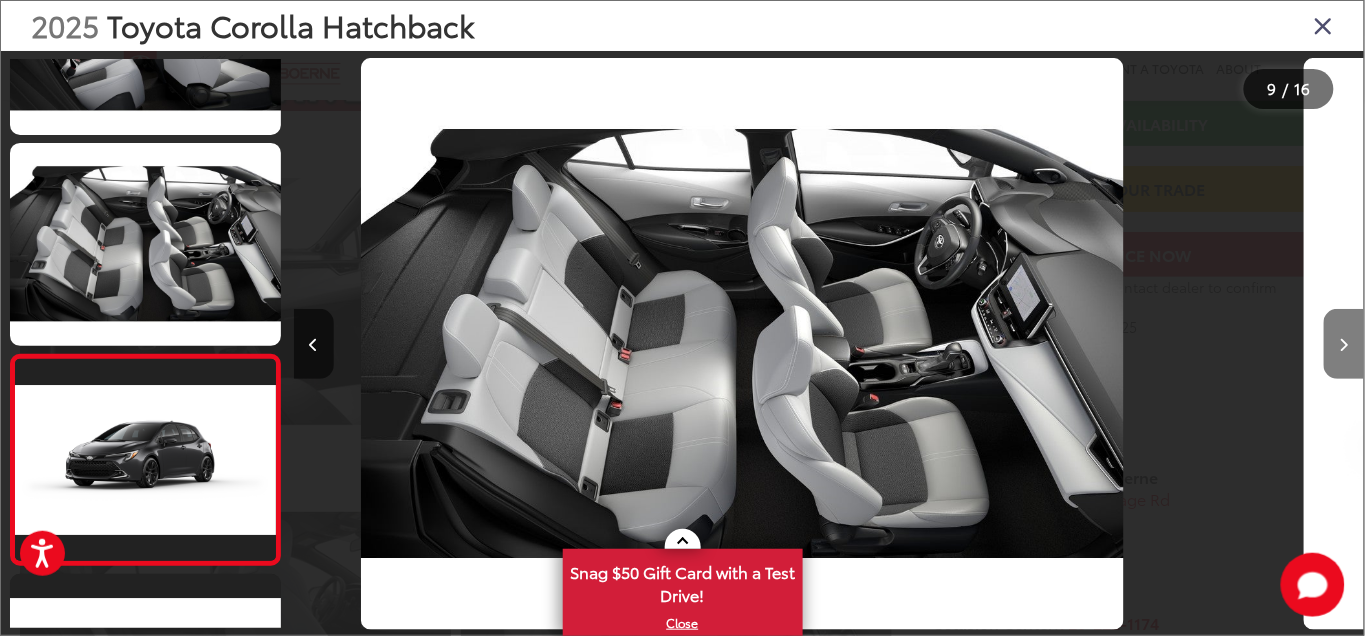 scroll, scrollTop: 1461, scrollLeft: 0, axis: vertical 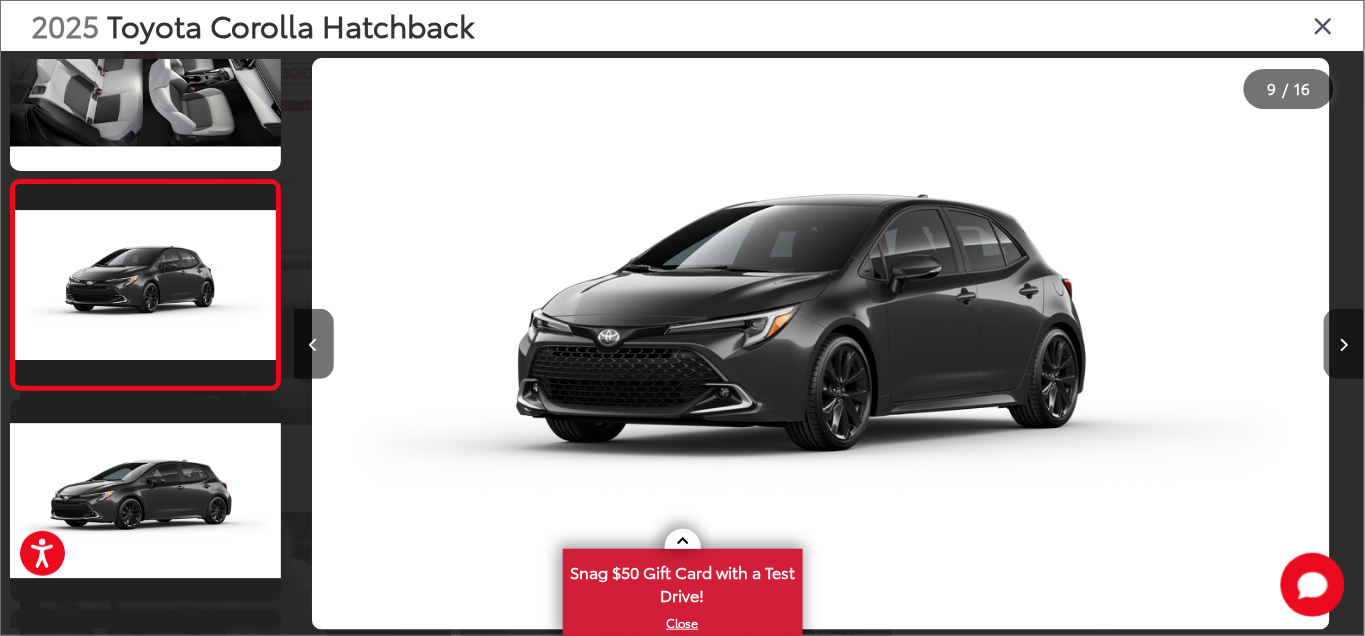 click at bounding box center [1344, 344] 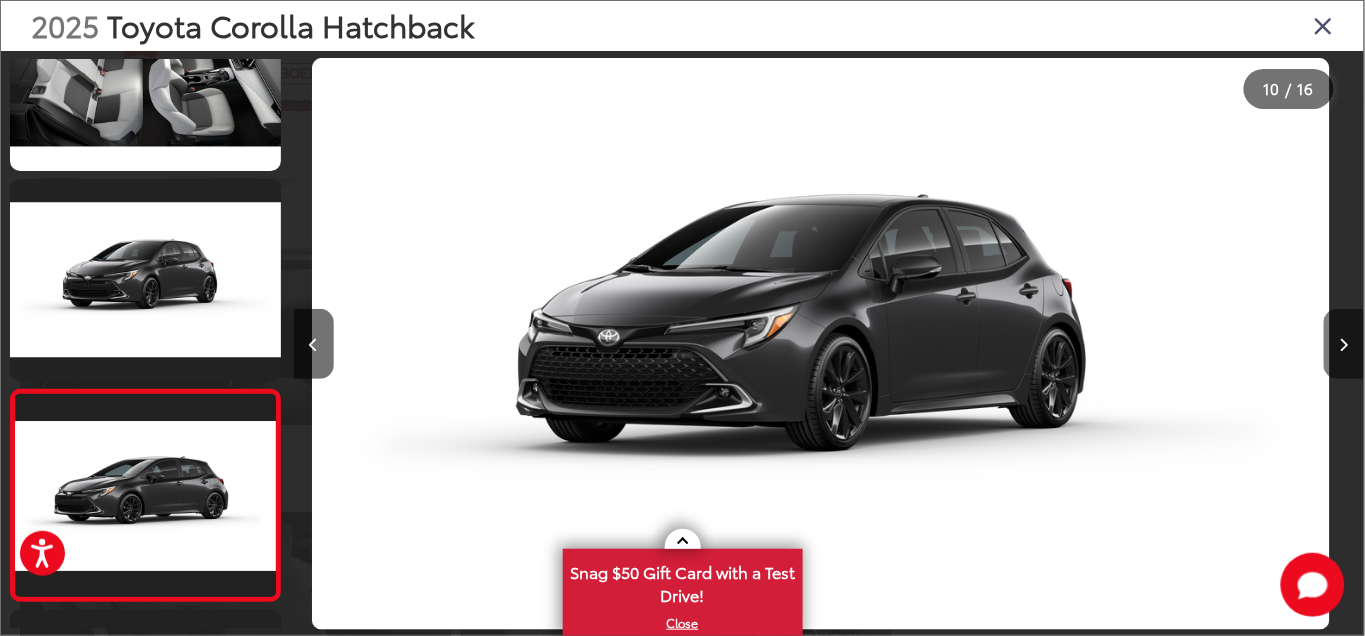 scroll 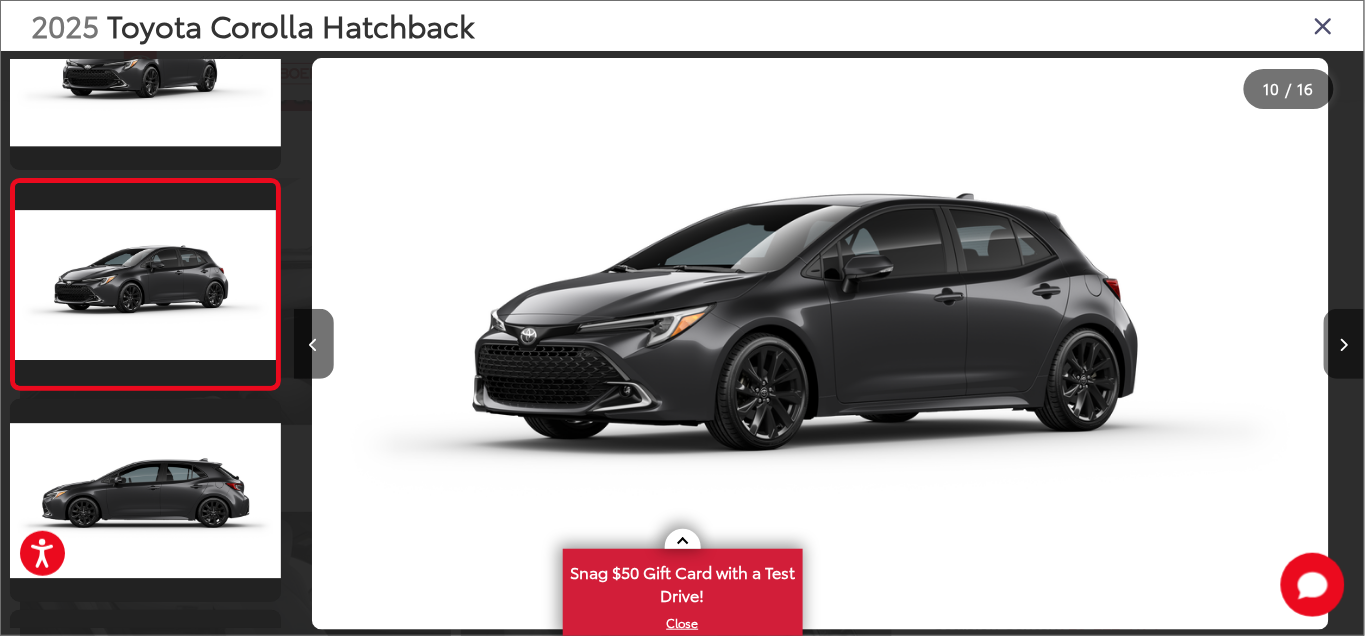 click at bounding box center (1344, 344) 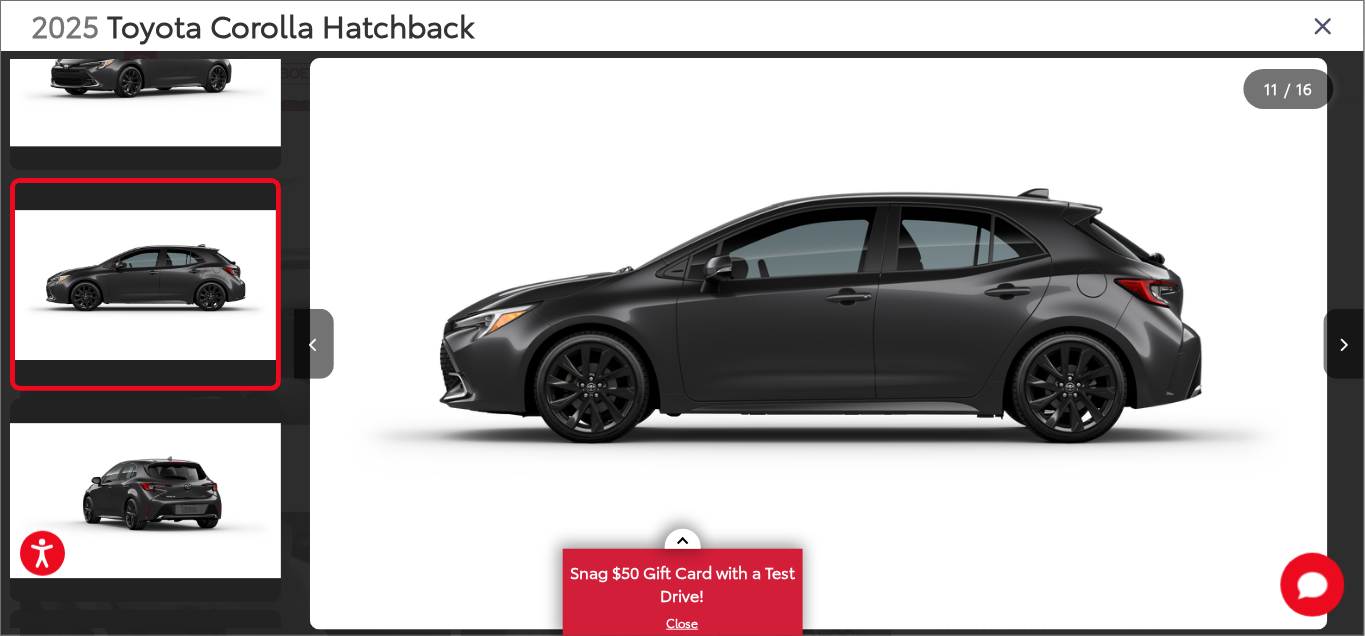 click at bounding box center [1344, 344] 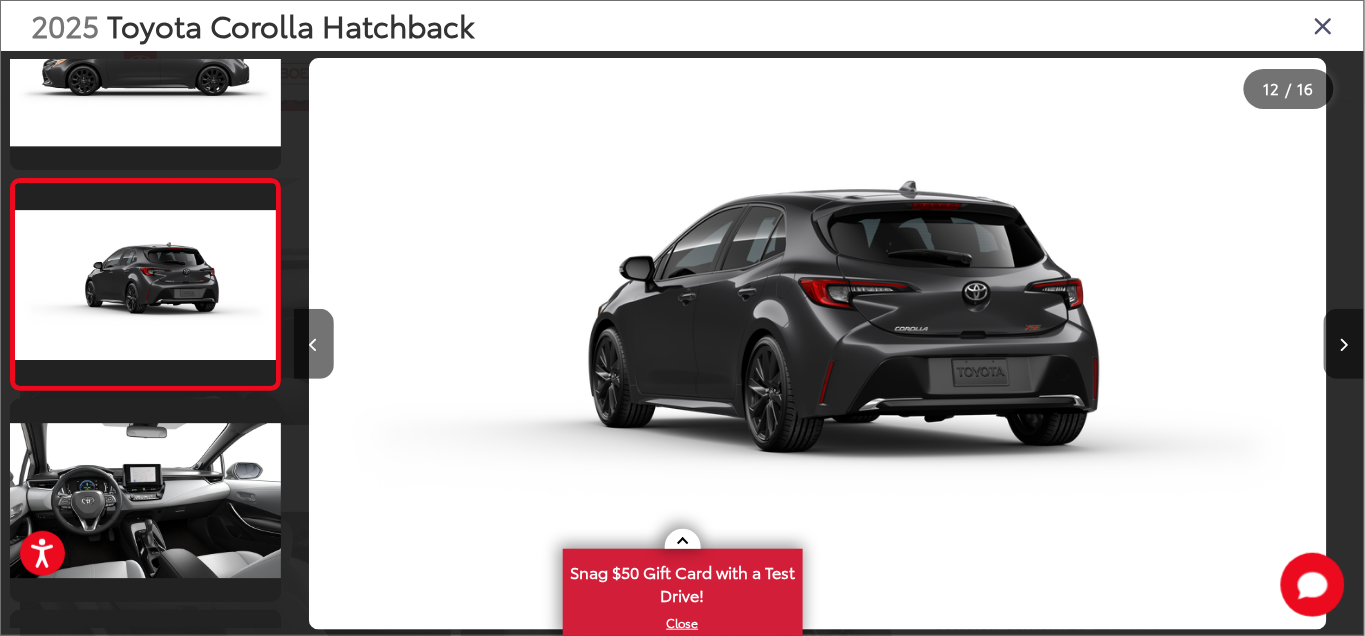 click at bounding box center [1344, 344] 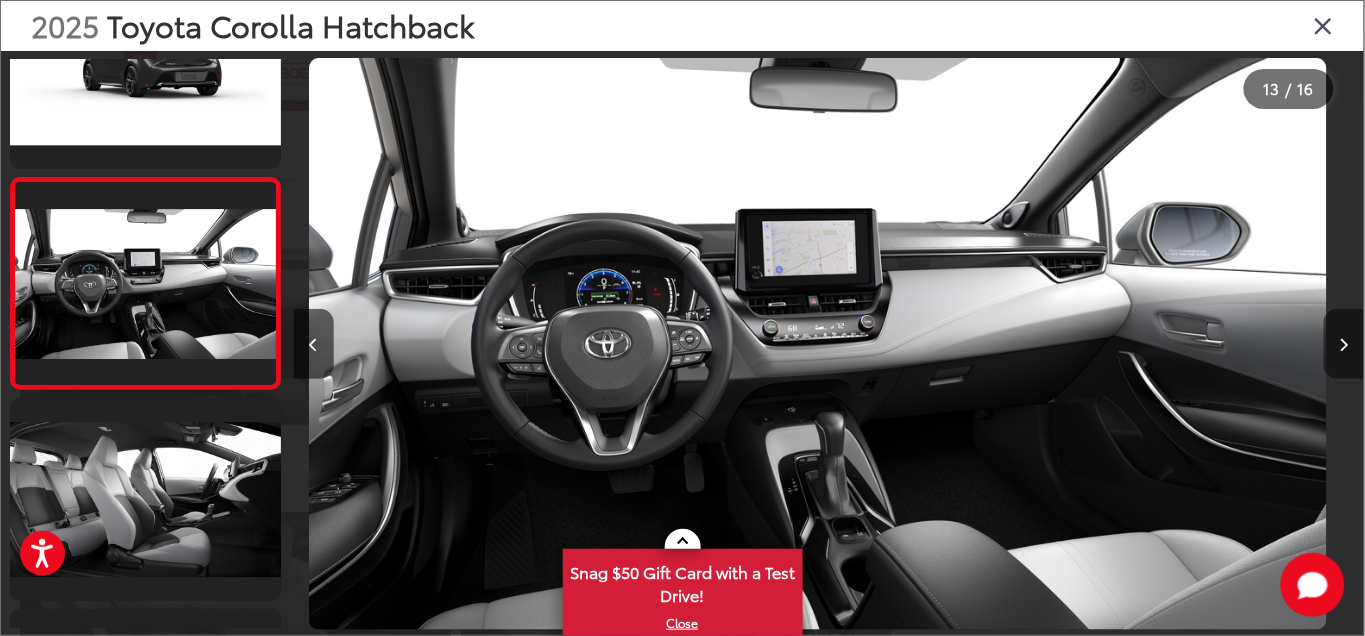 click at bounding box center [1344, 344] 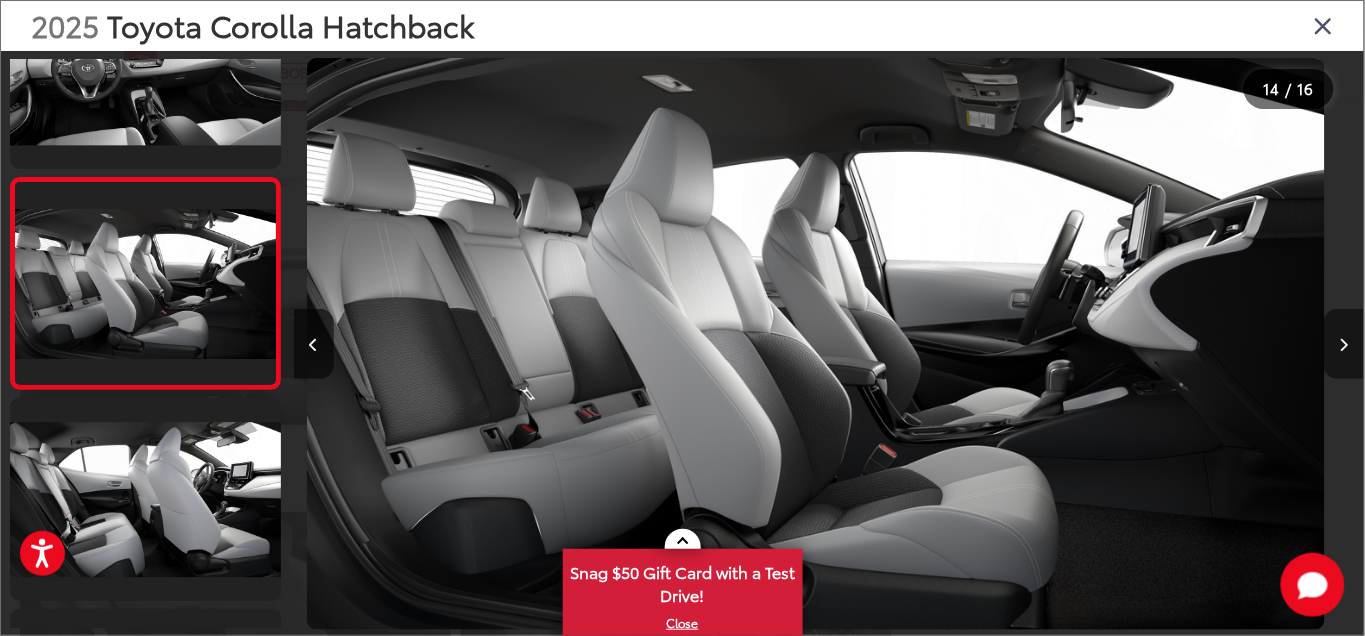 click at bounding box center (1344, 344) 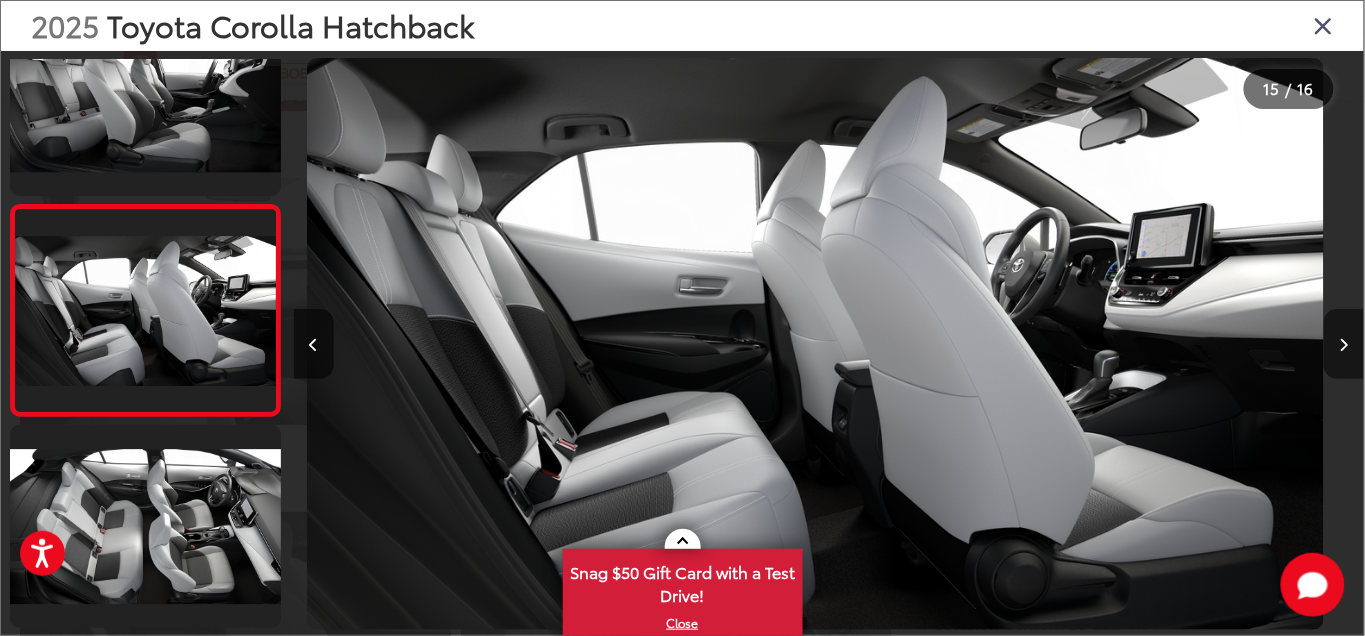 click at bounding box center [1344, 345] 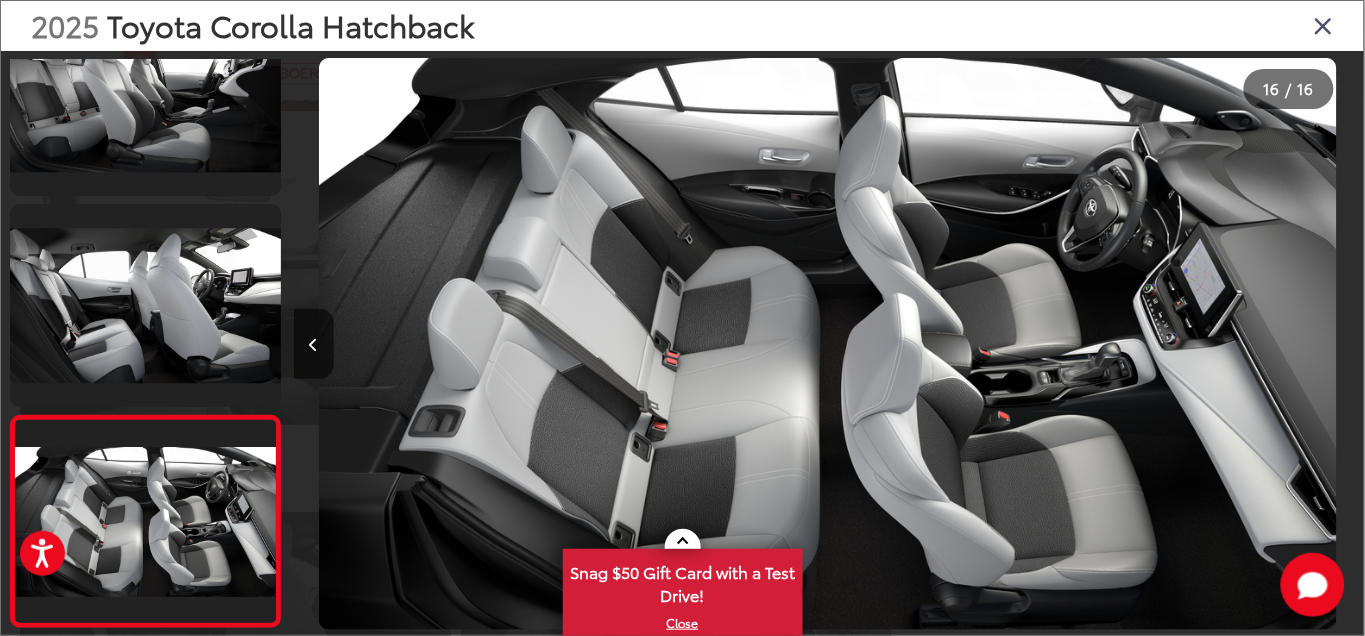 click at bounding box center [1230, 344] 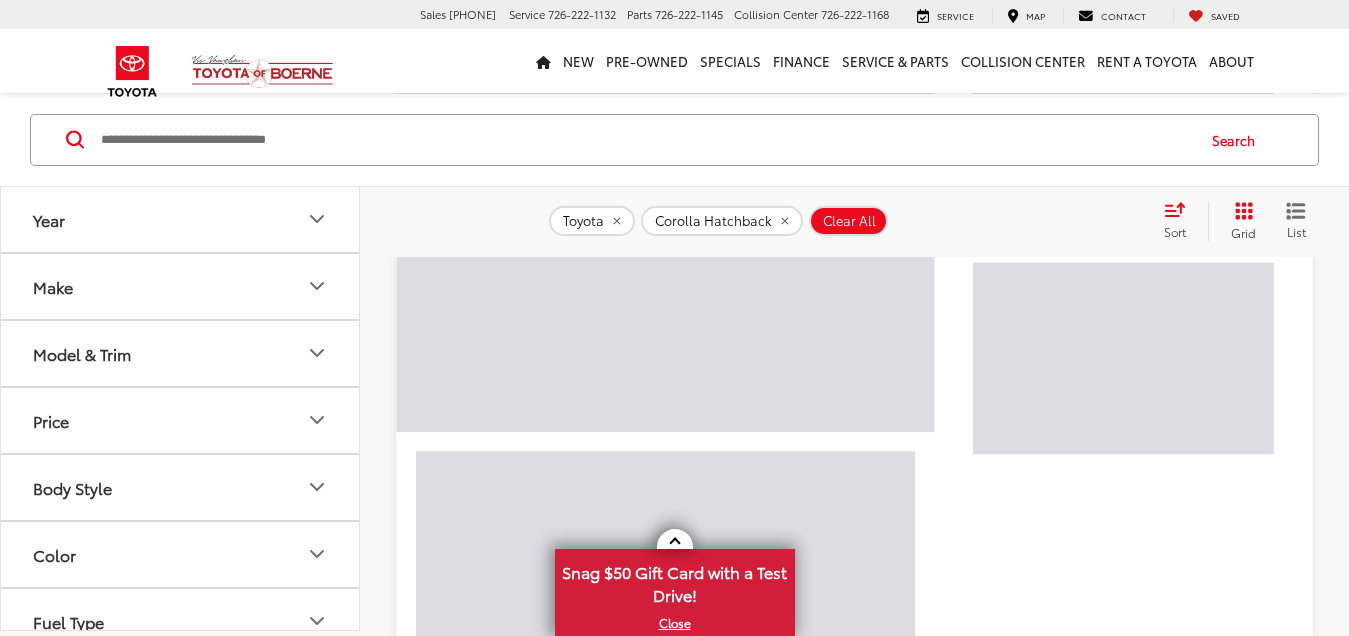 scroll, scrollTop: 0, scrollLeft: 0, axis: both 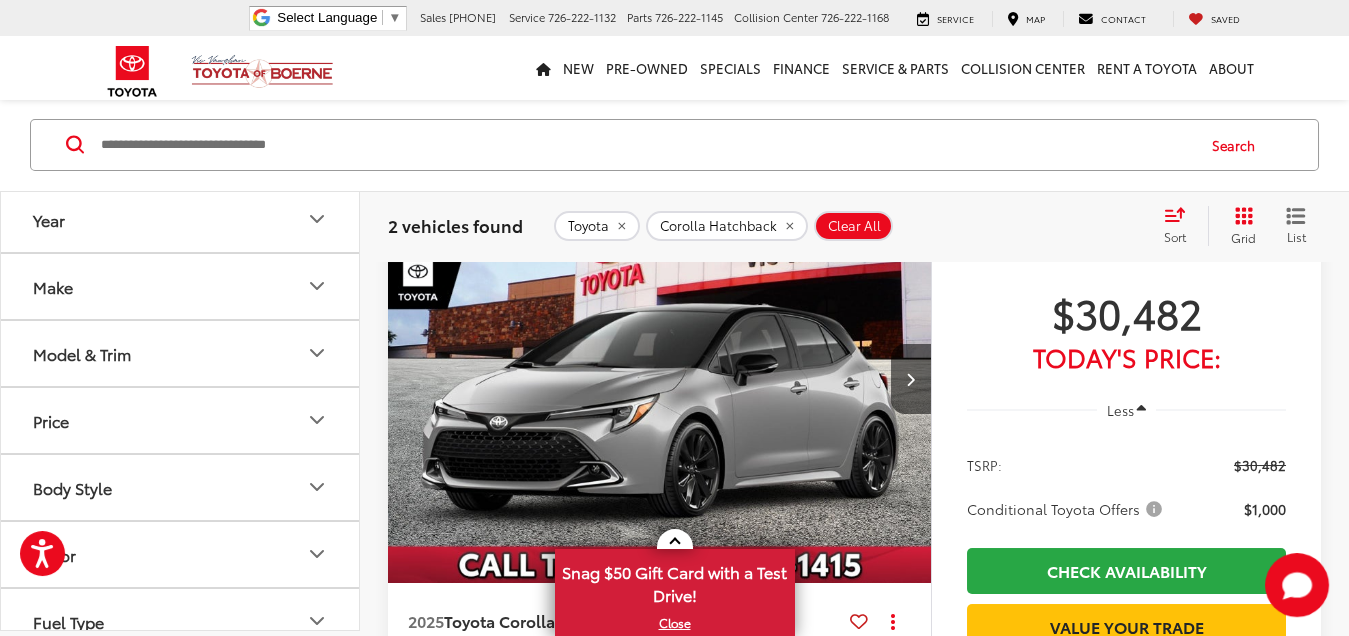 click at bounding box center [660, 379] 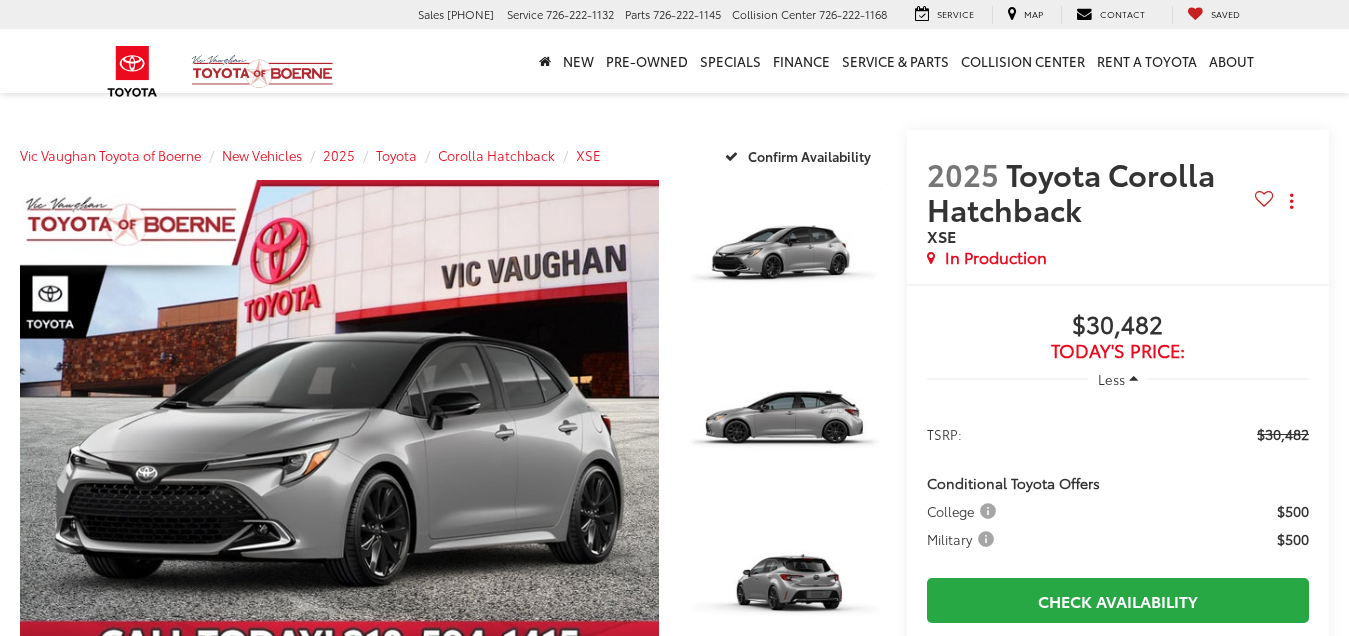 scroll, scrollTop: 0, scrollLeft: 0, axis: both 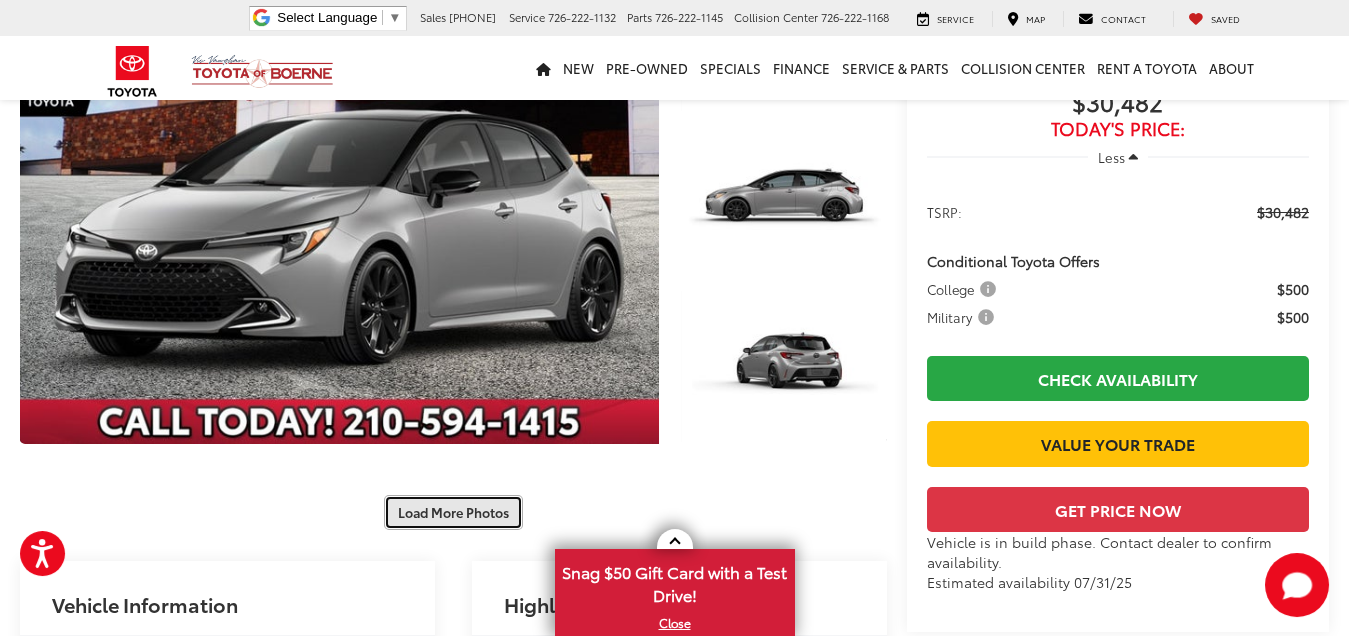 click on "Load More Photos" at bounding box center (453, 512) 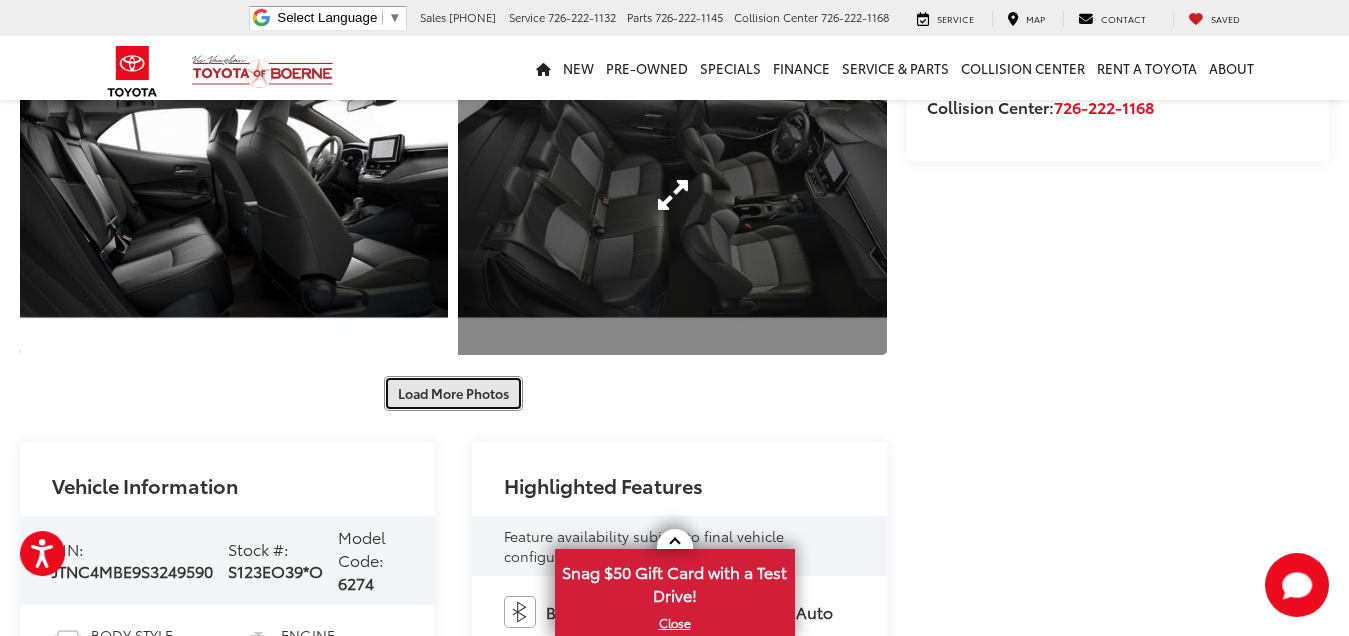 scroll, scrollTop: 1000, scrollLeft: 0, axis: vertical 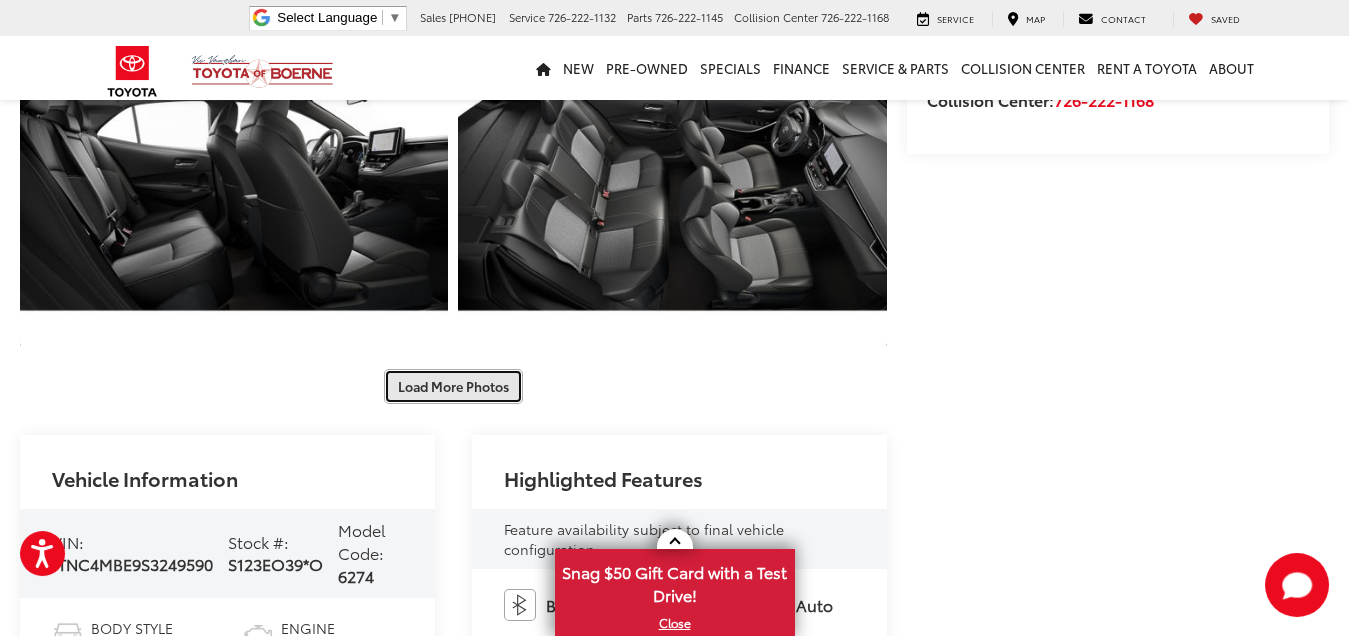 click on "Load More Photos" at bounding box center (453, 386) 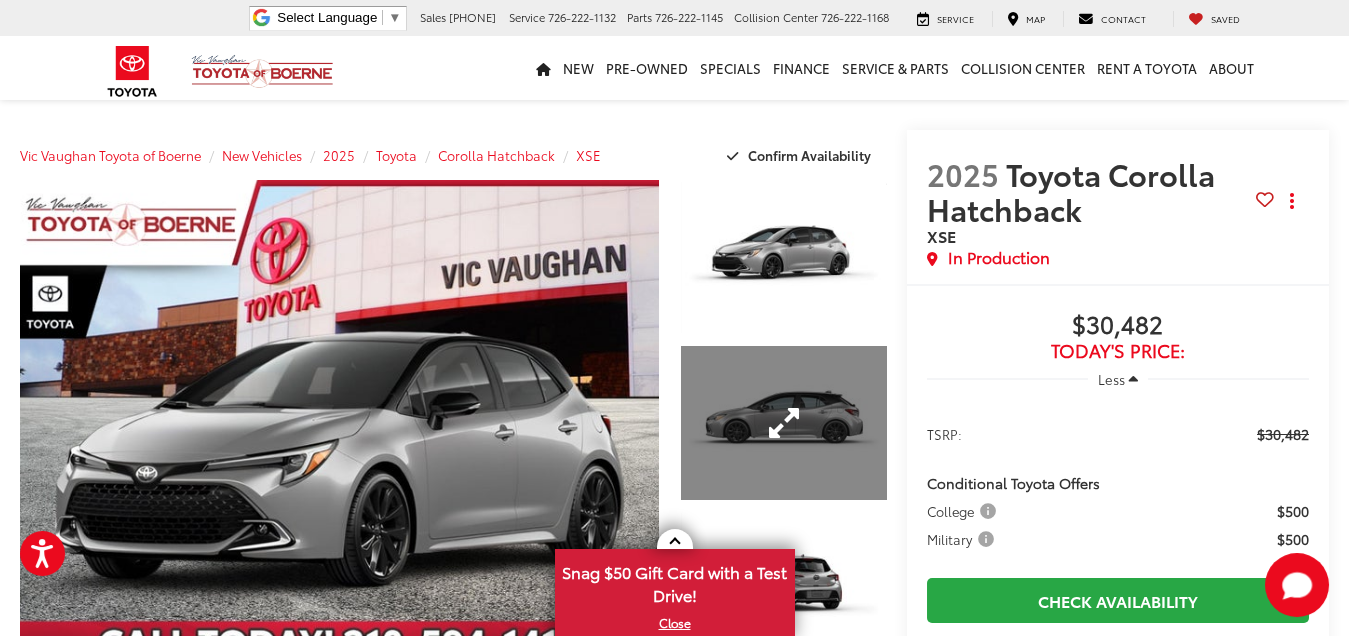 scroll, scrollTop: 111, scrollLeft: 0, axis: vertical 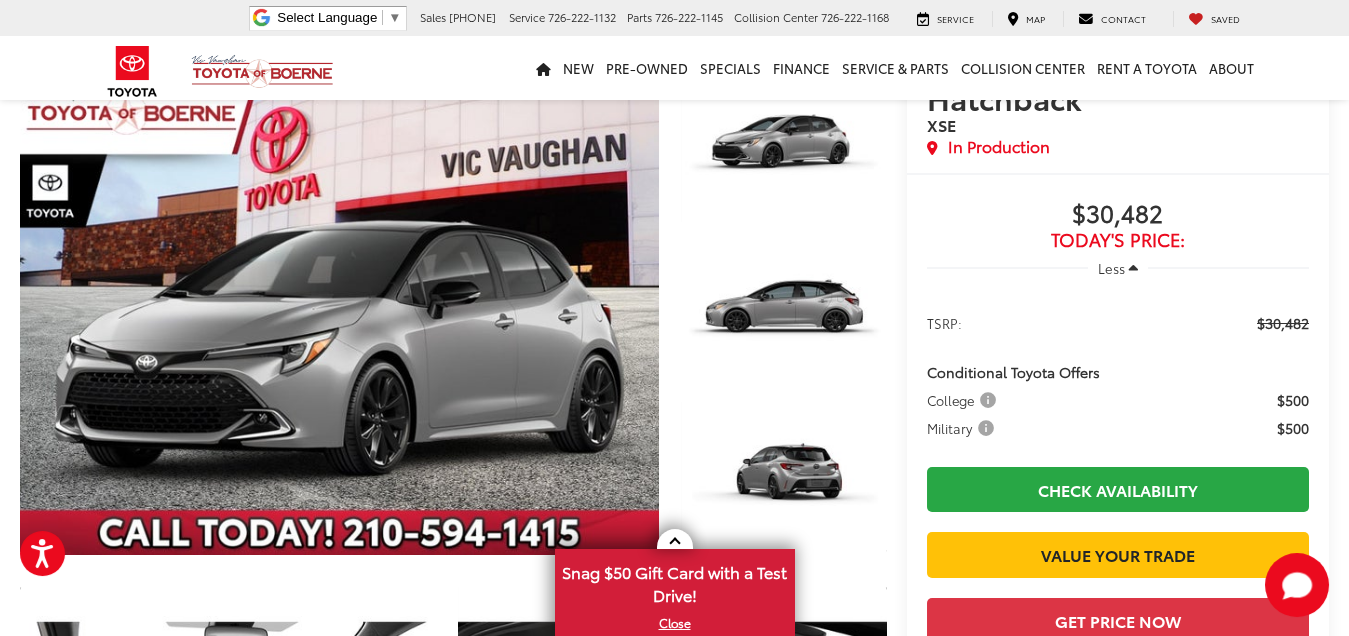 click on "New
New Vehicles
New Specials
New Tundra Inventory
Schedule Test Drive
ToyotaCare
Toyota Safety Sense
Model Research
Toyota Reviews
Toyota Comparisons
Pre-Owned
Pre-Owned Vehicles
Pre-owned Specials
Toyota Certified Pre-Owned Vehicles
Vehicles Under 15k
Toyota Certified Program Overview
OffSite Group Inventory
Specials
New Specials
Pre-owned Specials
Service and Parts Specials
College Rebates
Military Rebate
Manufacturer Specials
Finance
Finance Department
Get Pre-Approved
Get Pre-Qualified
Value Your Trade
Payment Calculator
Toyota Lease Deals near Me
Get Pre-qualified with Capital One
Service & Parts
Service & Parts
Service Scheduling Options
Parts Specials & Coupons" at bounding box center (674, 68) 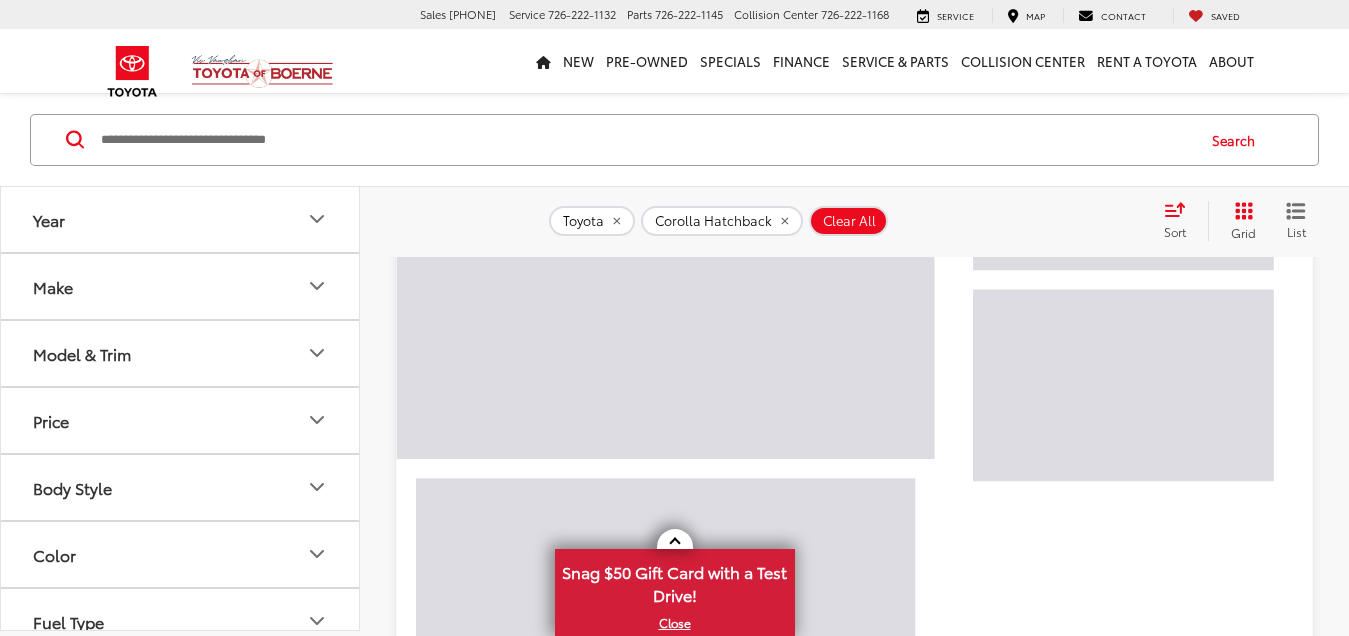 scroll, scrollTop: 1011, scrollLeft: 0, axis: vertical 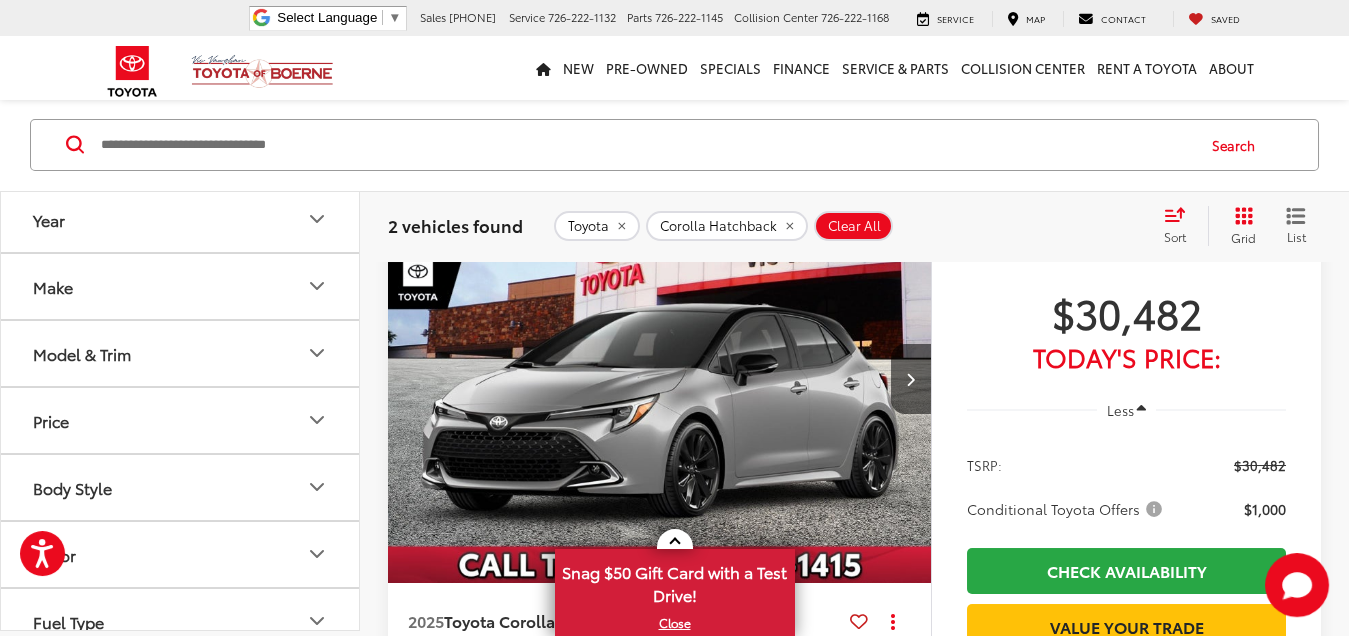 click on "Model & Trim" at bounding box center [181, 353] 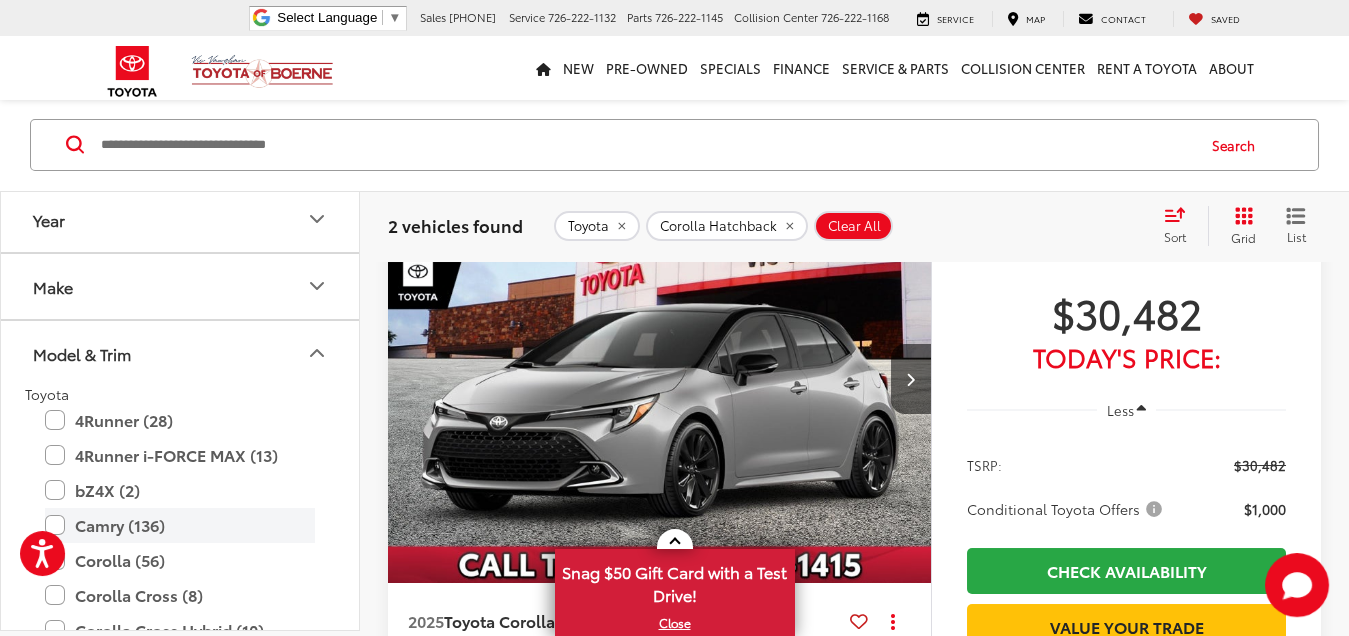 click on "Camry (136)" at bounding box center (180, 525) 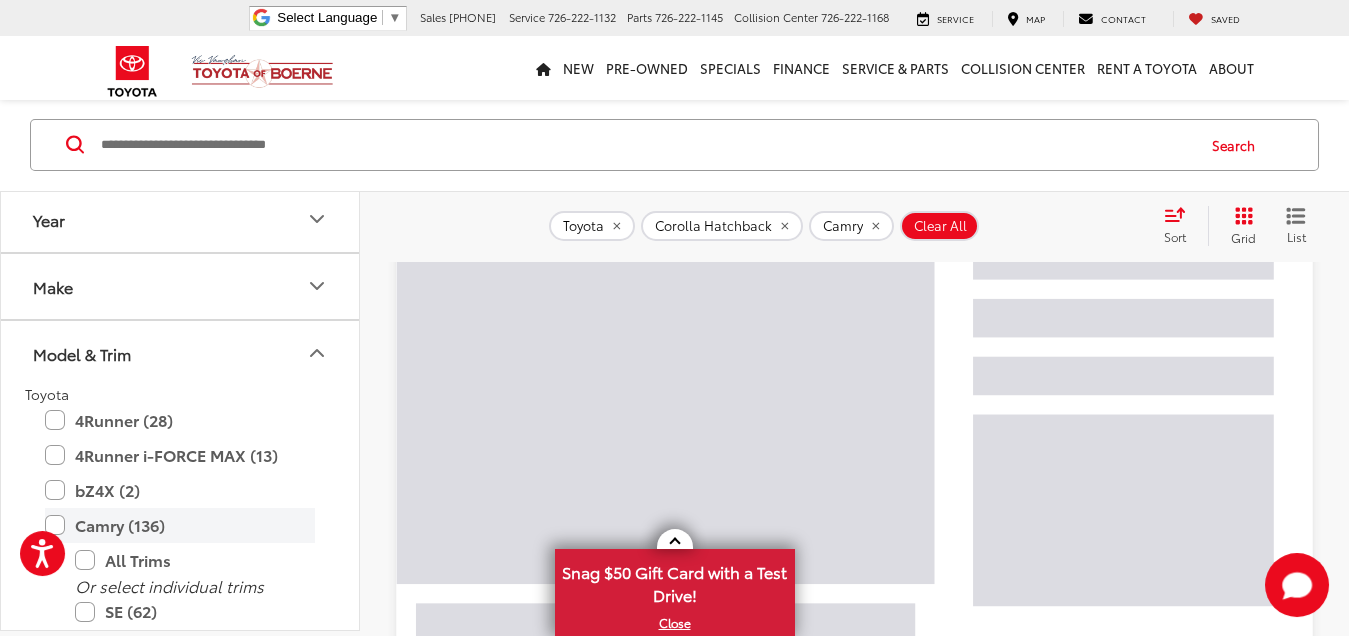 scroll, scrollTop: 166, scrollLeft: 0, axis: vertical 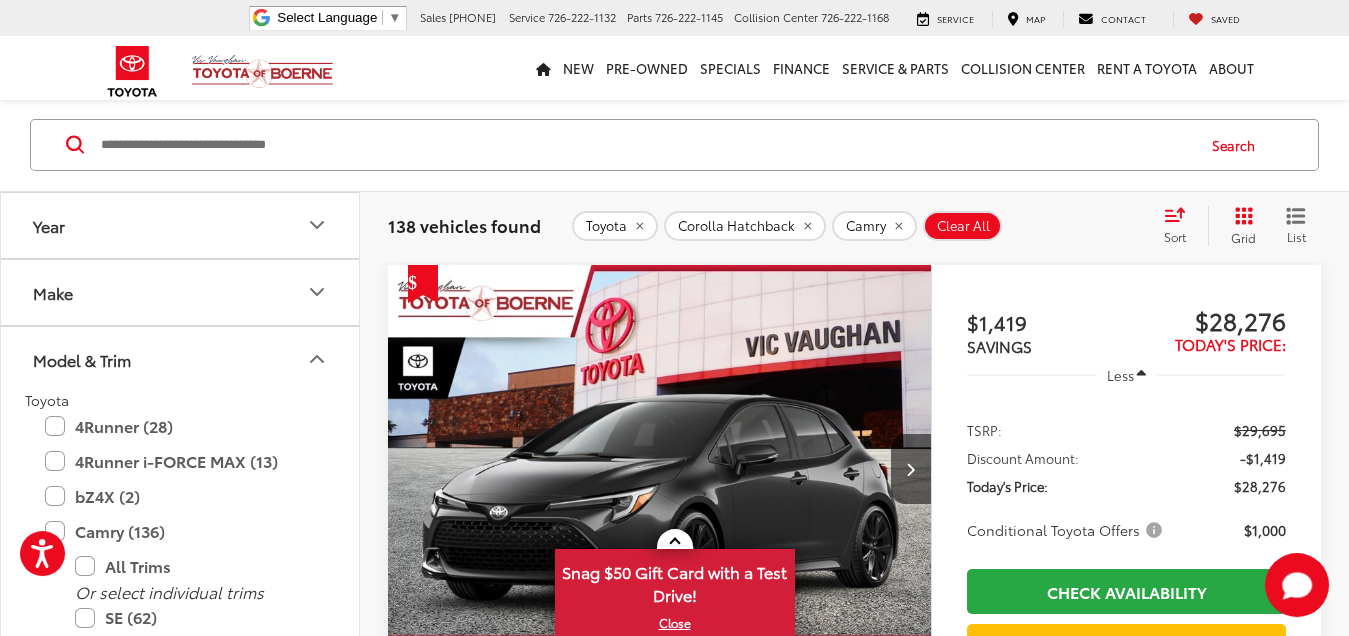 click 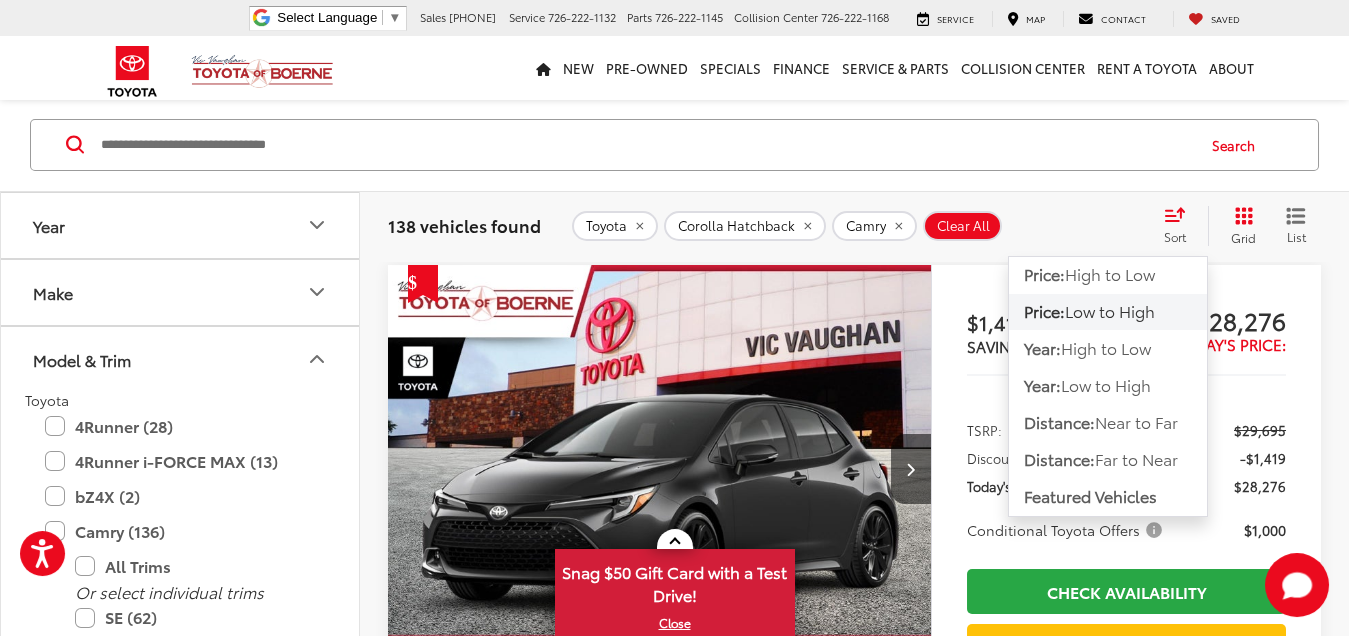 click on "Low to High" at bounding box center (1110, 311) 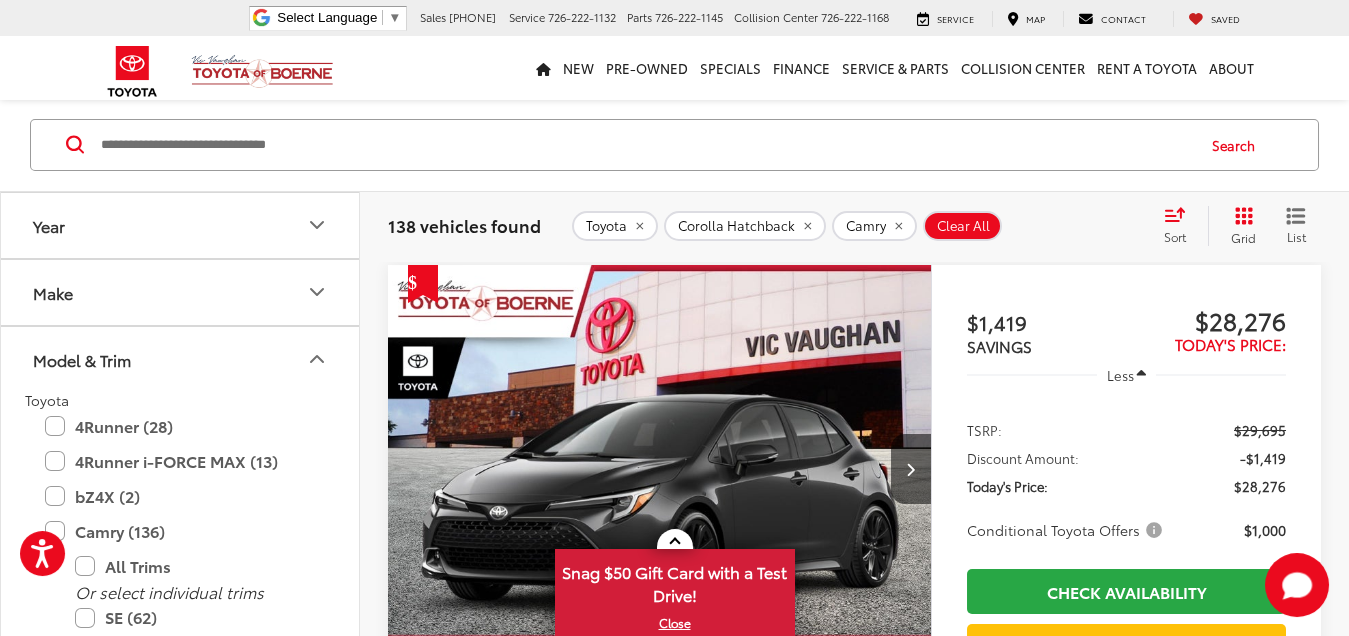click 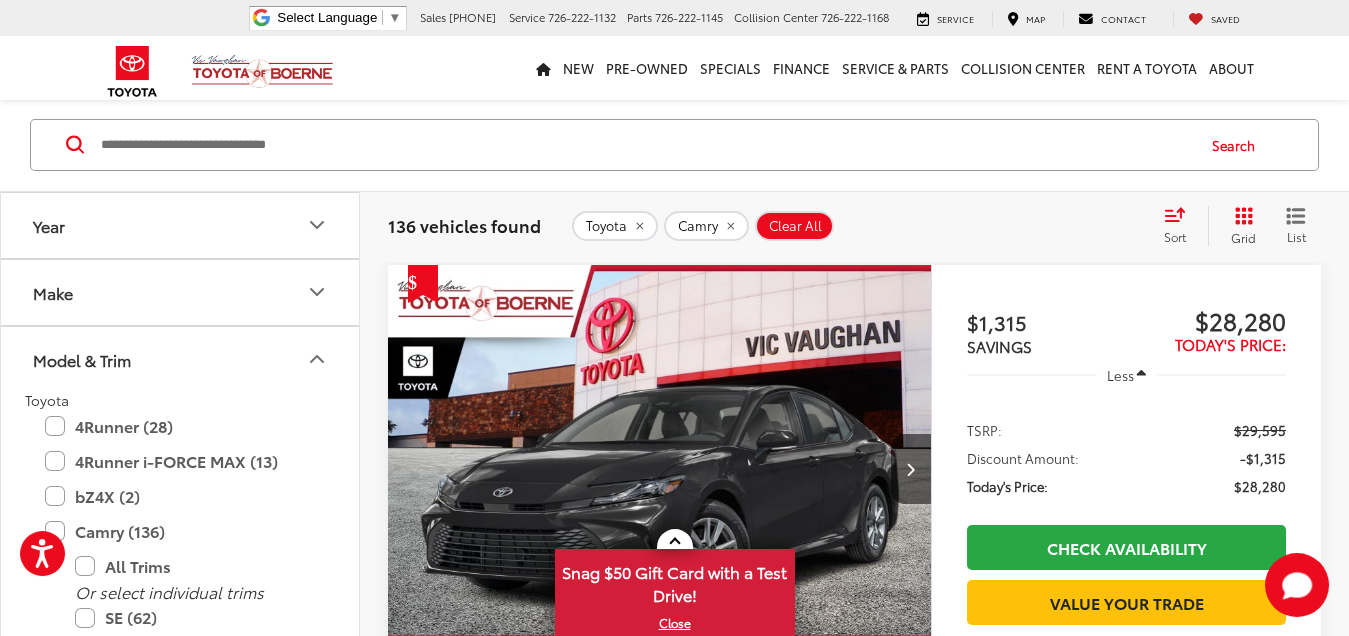 click on "Sort" at bounding box center [1181, 226] 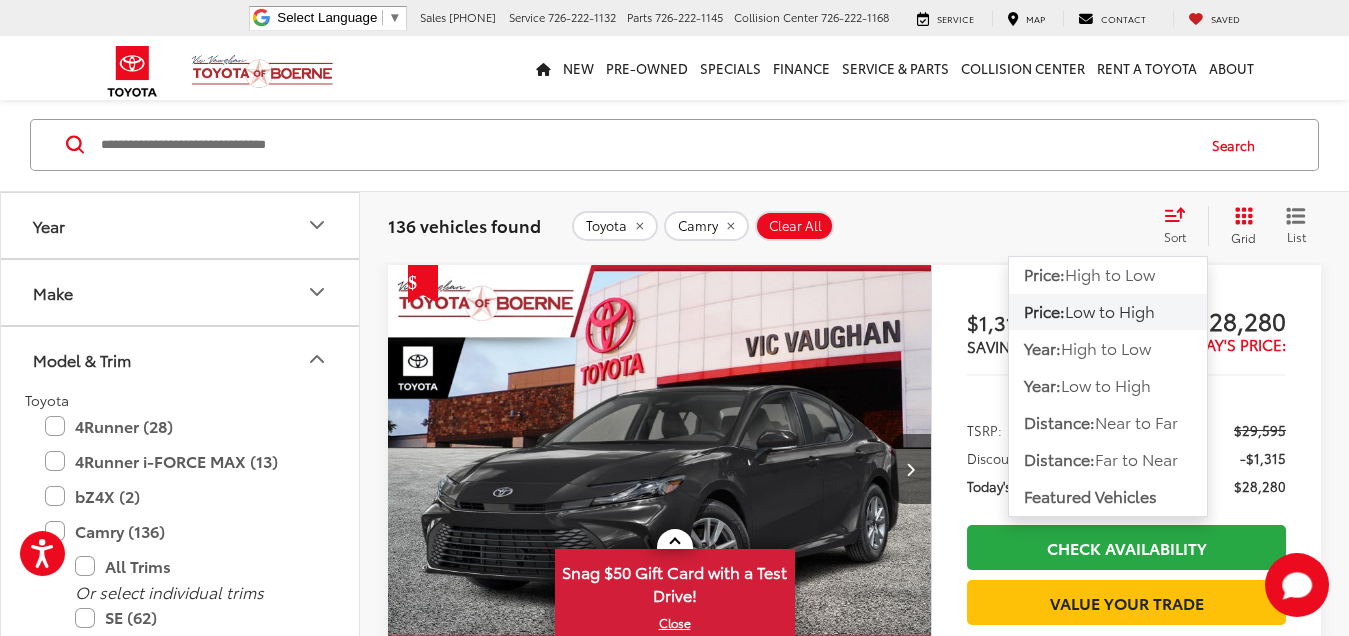click on "Low to High" at bounding box center (1110, 311) 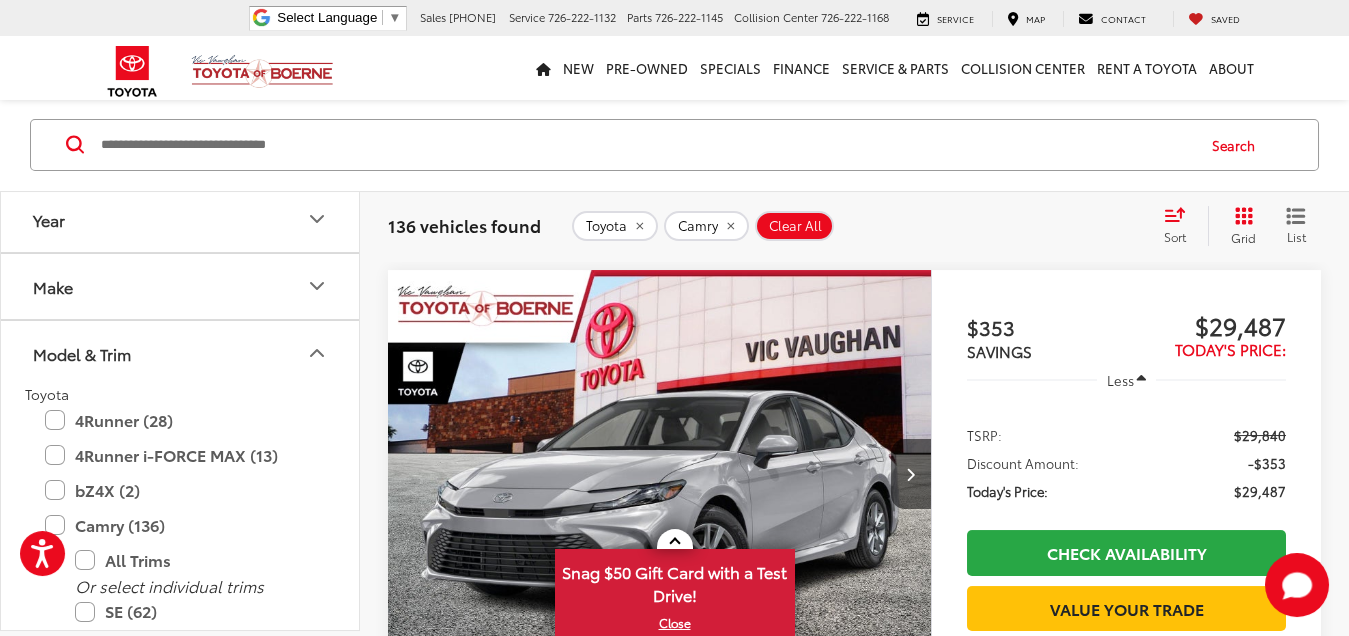scroll, scrollTop: 3166, scrollLeft: 0, axis: vertical 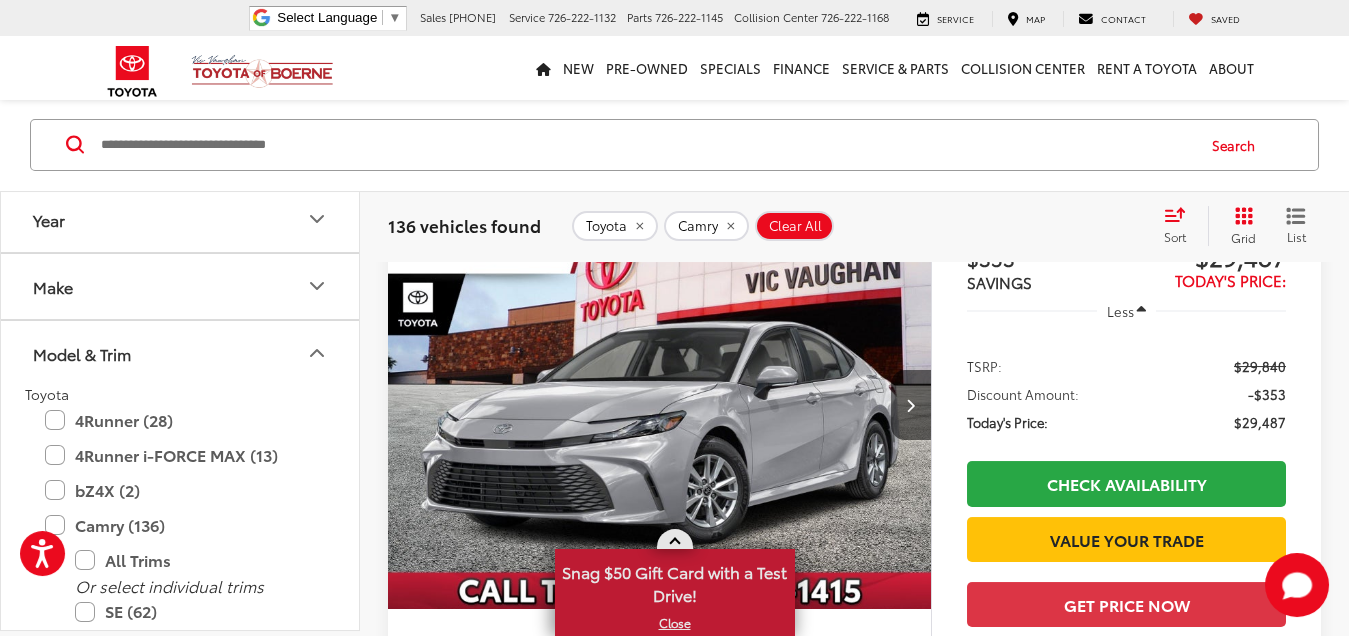 click at bounding box center [675, 539] 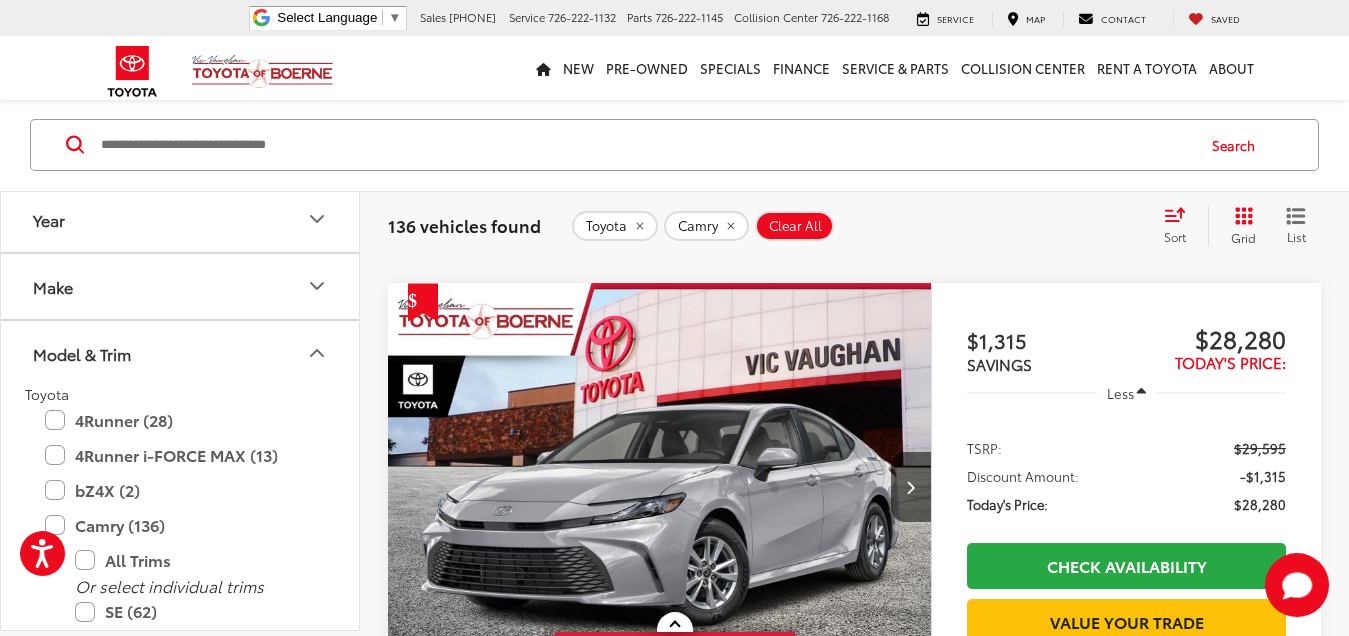 scroll, scrollTop: 888, scrollLeft: 0, axis: vertical 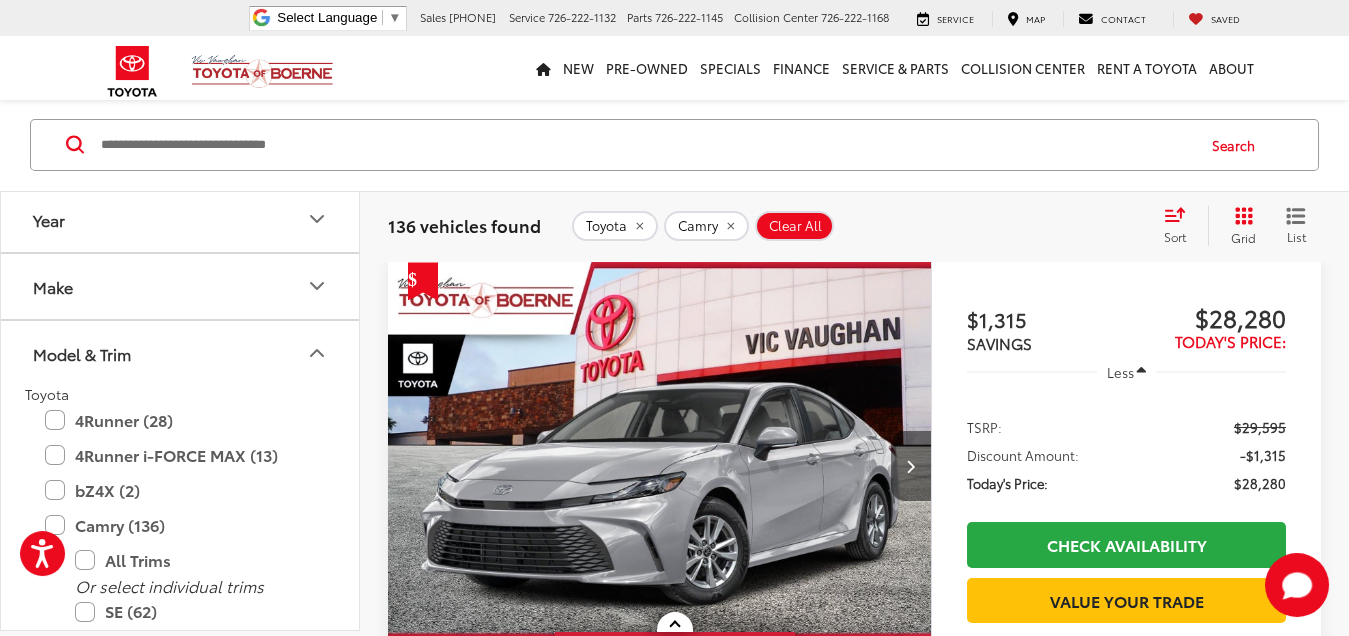 click at bounding box center [910, 466] 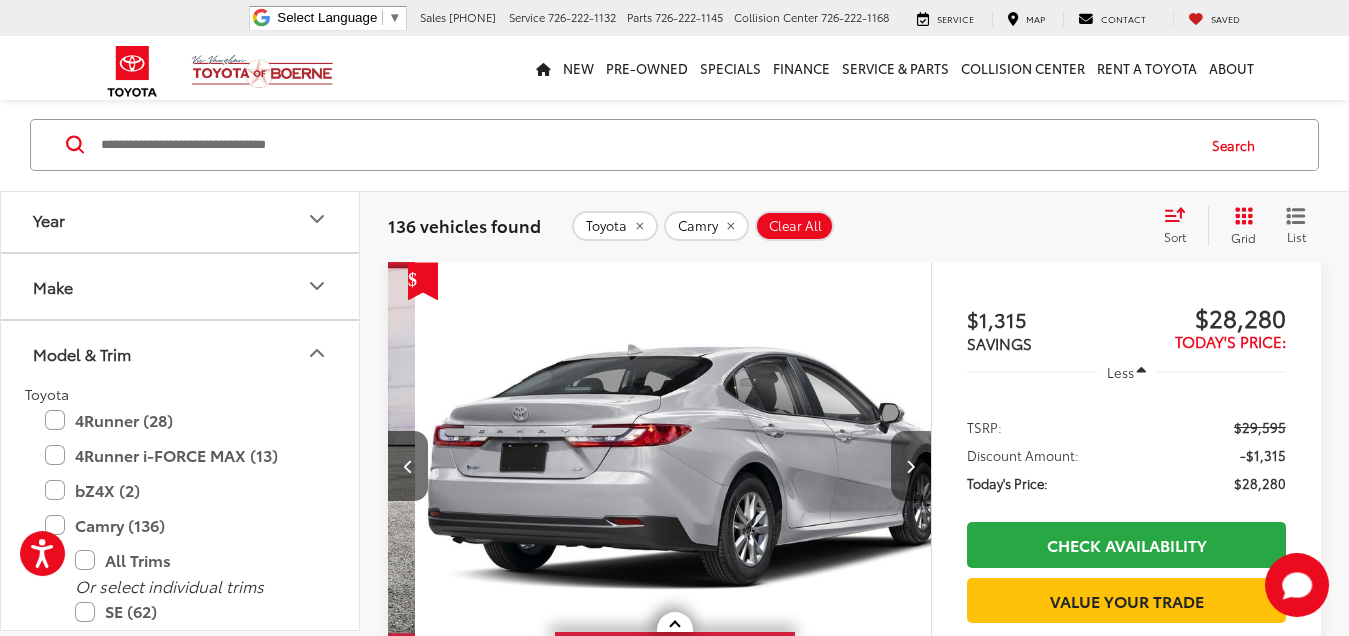 scroll, scrollTop: 0, scrollLeft: 546, axis: horizontal 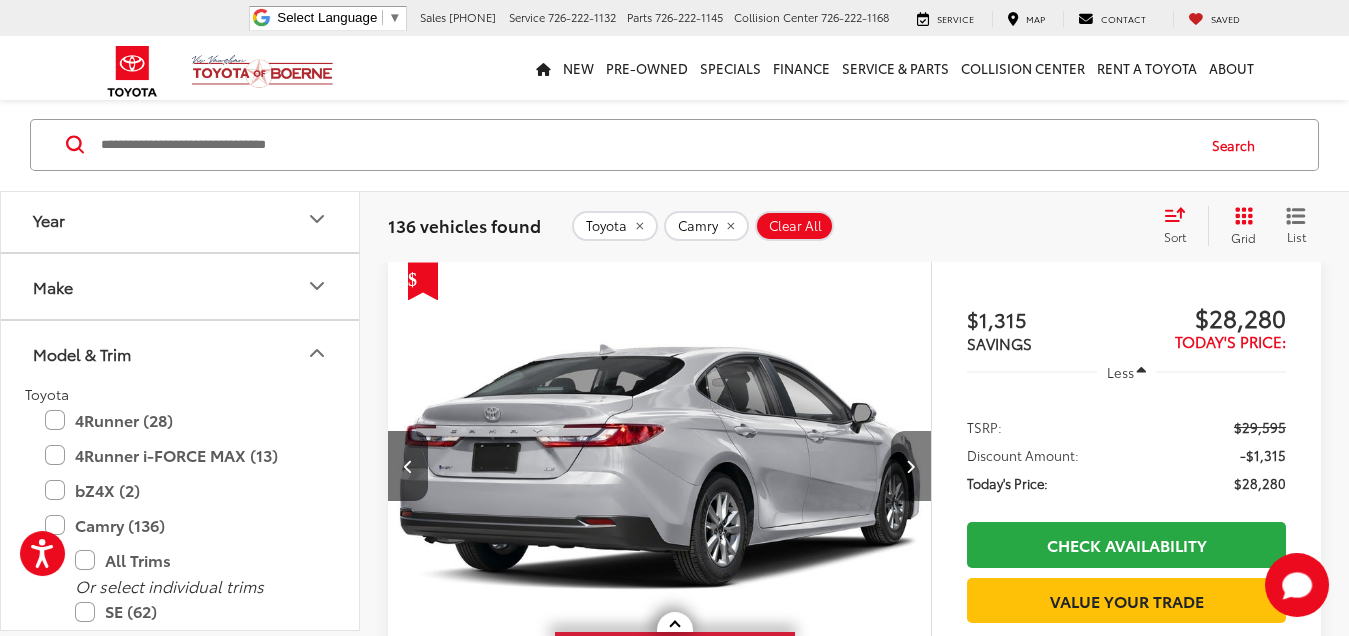 click at bounding box center (910, 466) 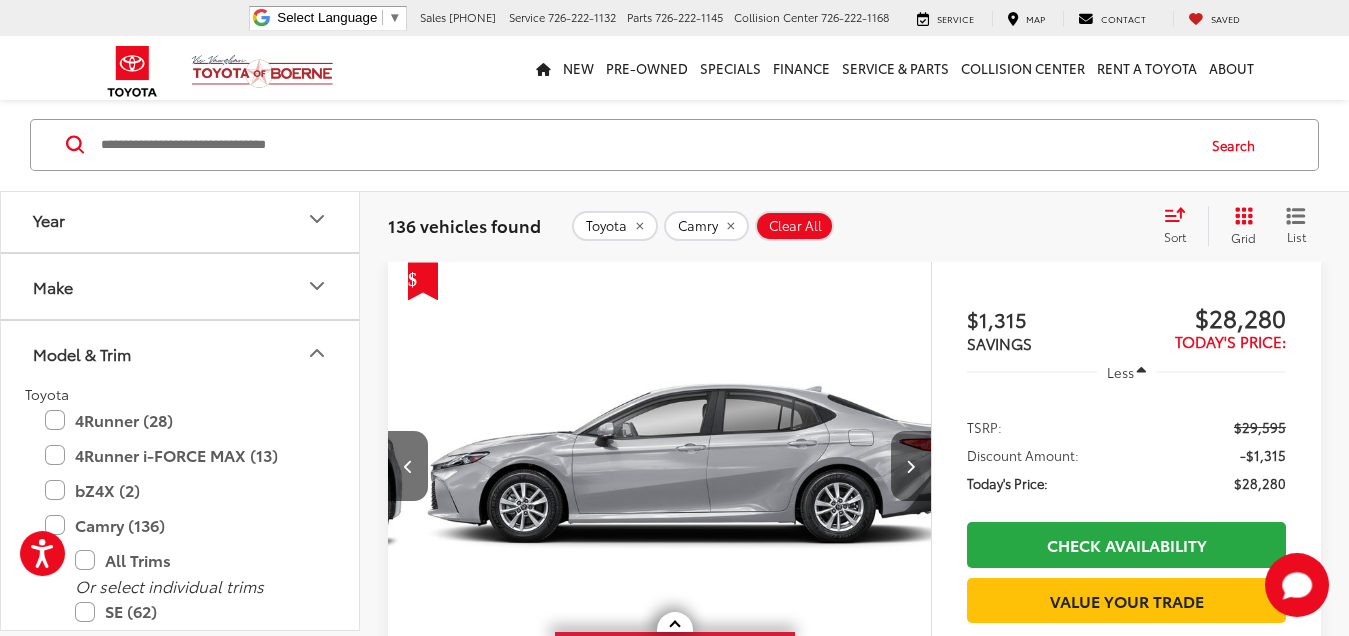 scroll, scrollTop: 0, scrollLeft: 1091, axis: horizontal 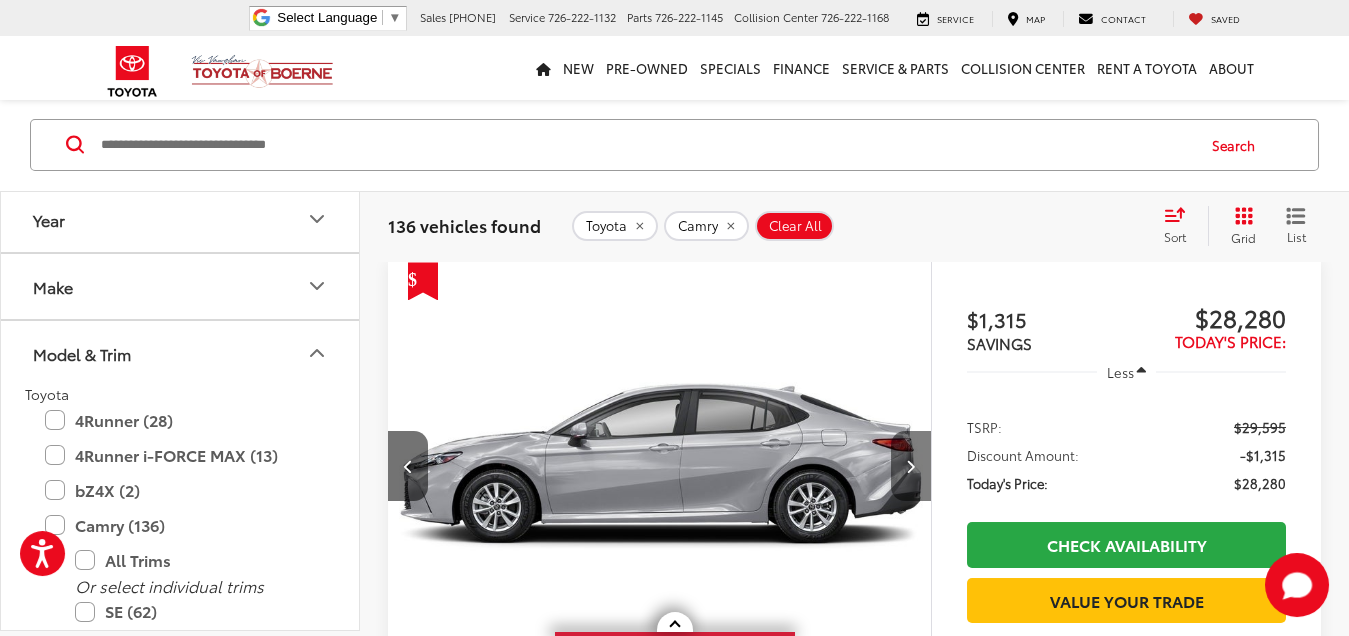click at bounding box center (910, 466) 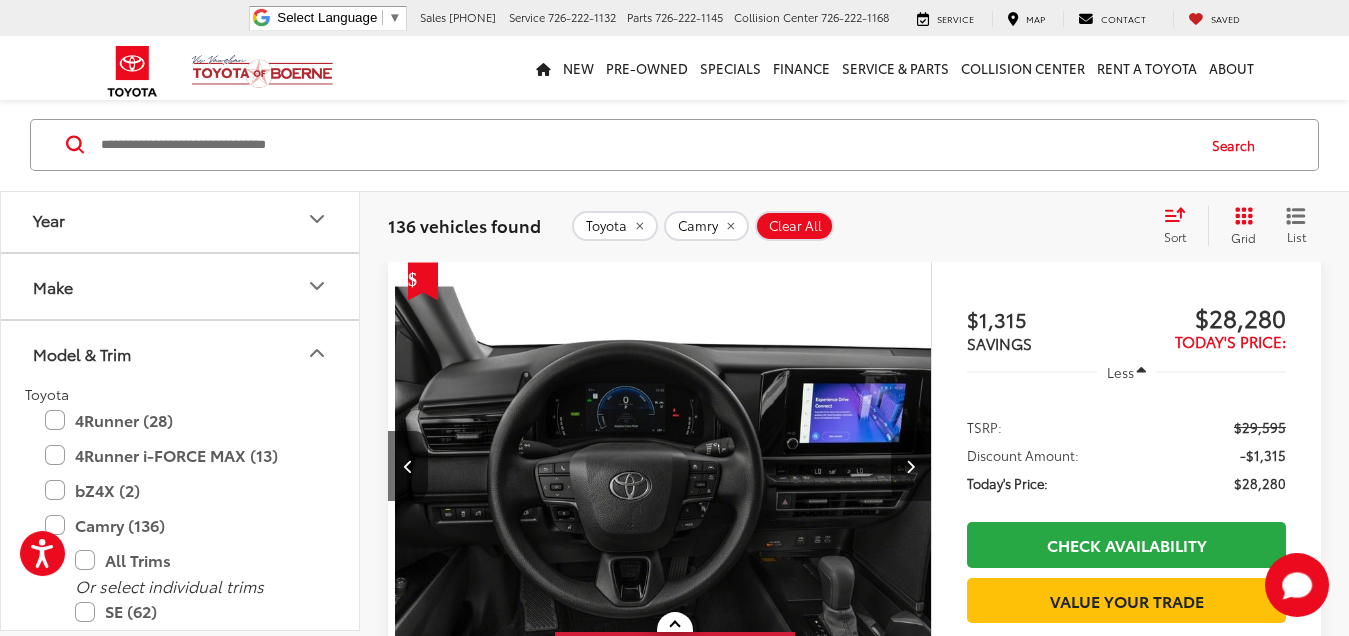 scroll, scrollTop: 0, scrollLeft: 1638, axis: horizontal 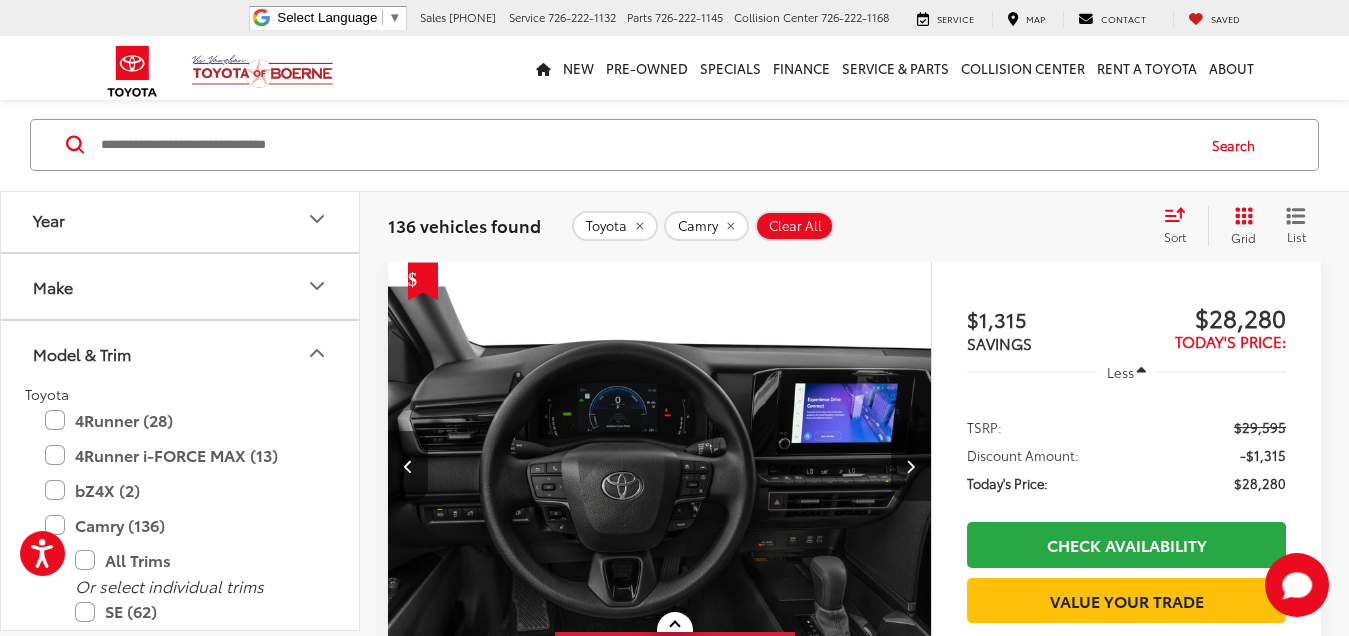 click at bounding box center (910, 466) 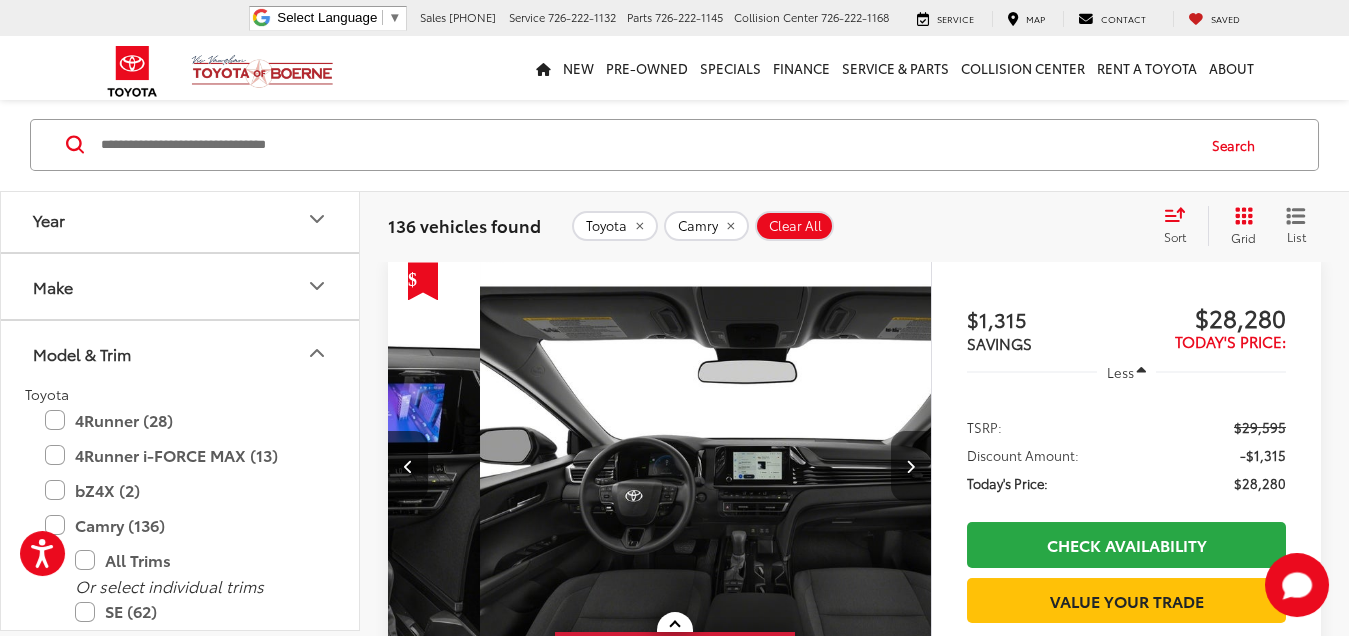 scroll, scrollTop: 0, scrollLeft: 2184, axis: horizontal 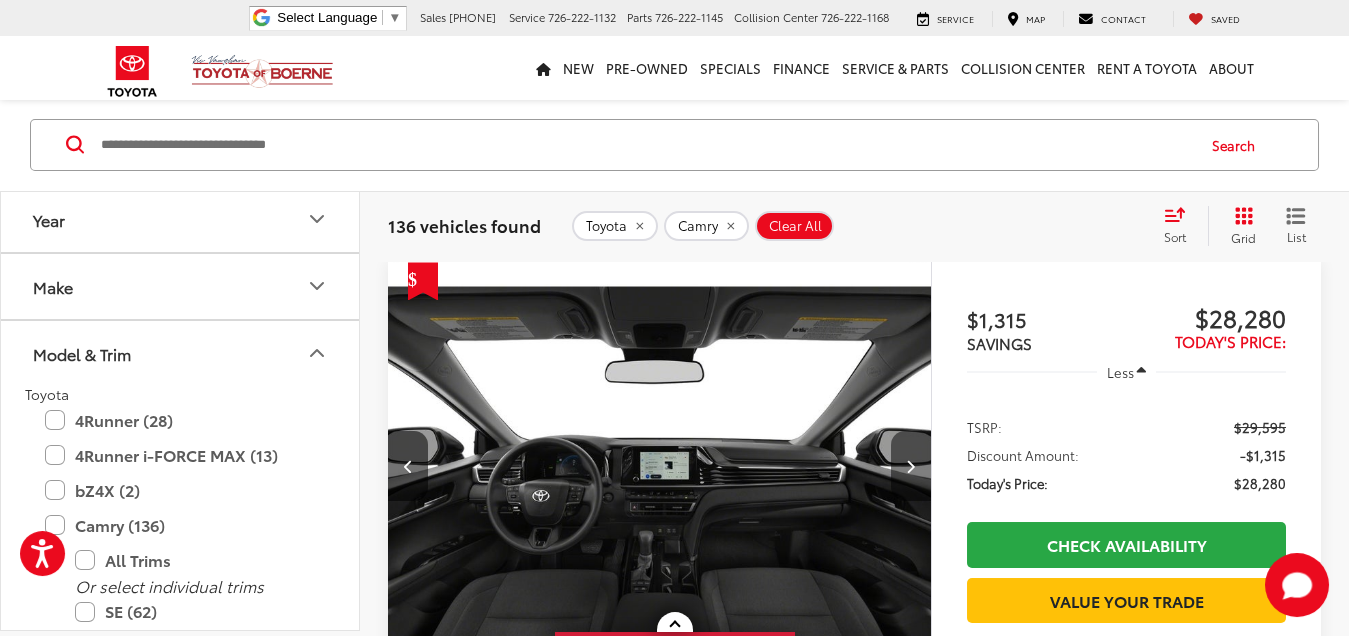 click at bounding box center (910, 466) 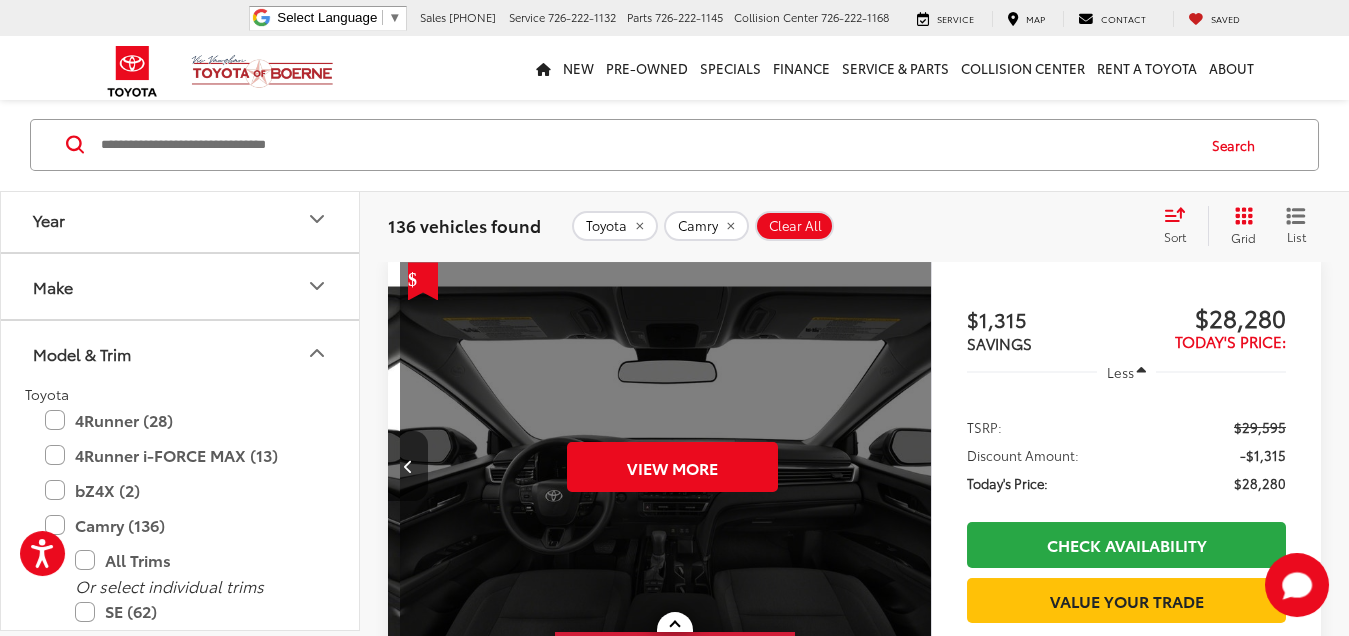 scroll, scrollTop: 0, scrollLeft: 2729, axis: horizontal 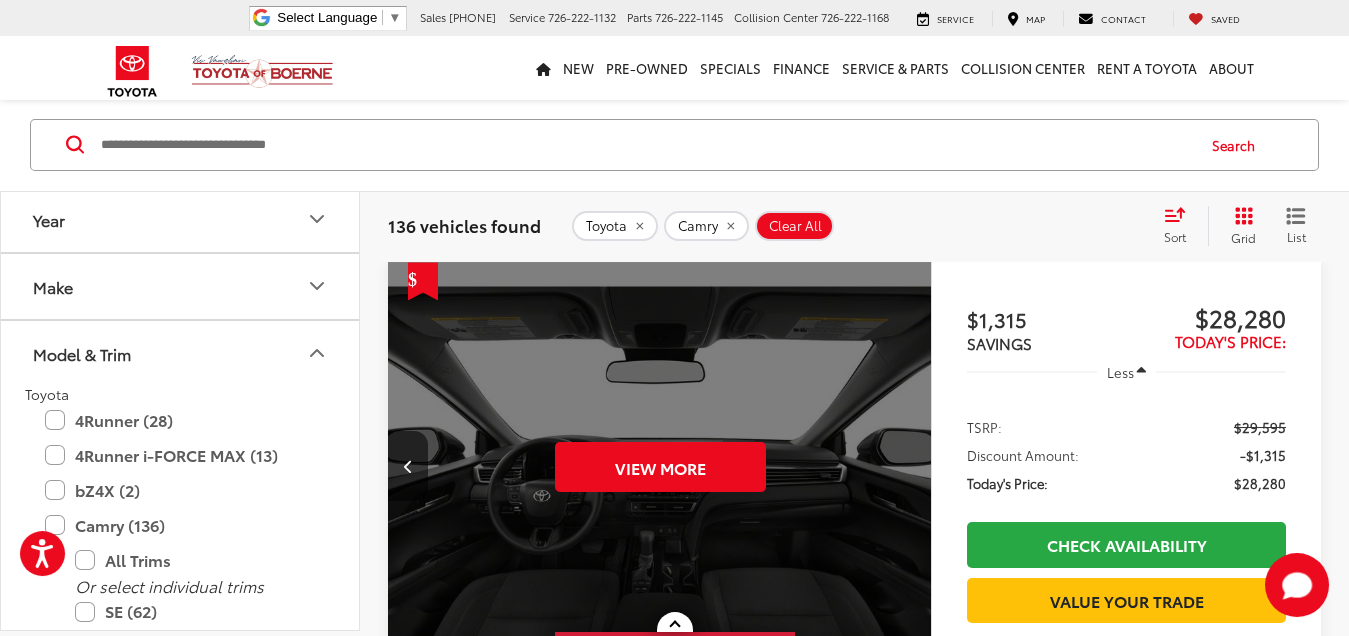 click on "View More" at bounding box center [661, 466] 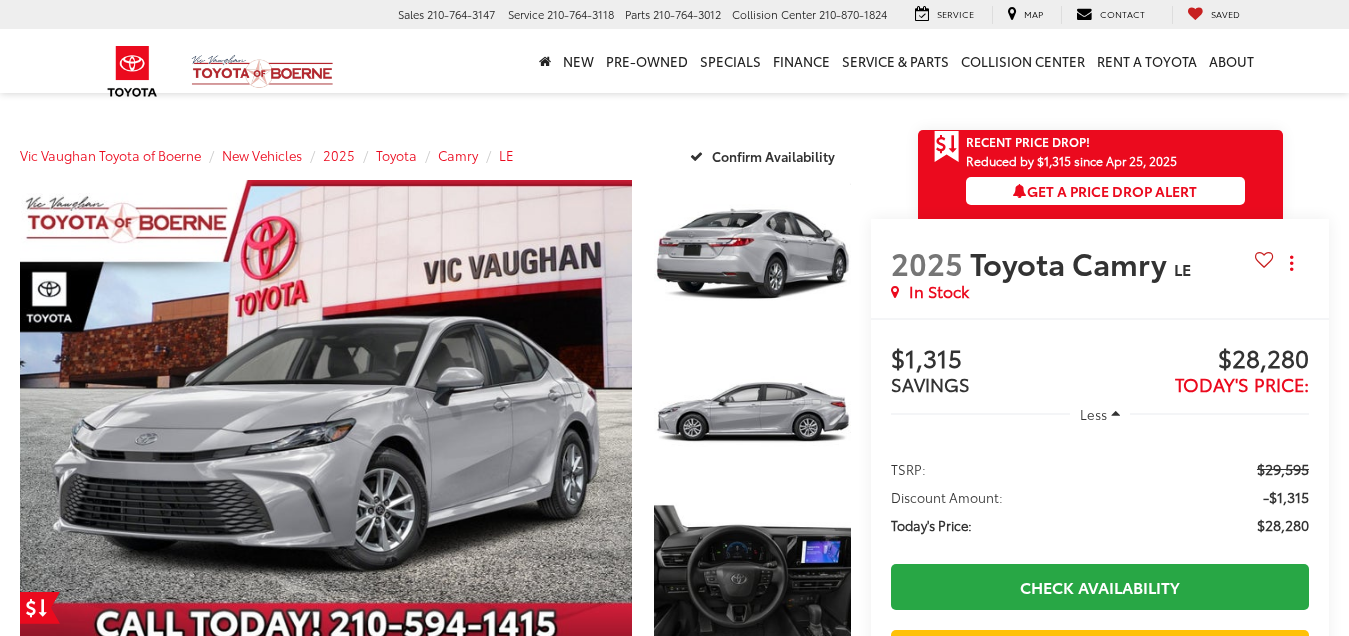 scroll, scrollTop: 0, scrollLeft: 0, axis: both 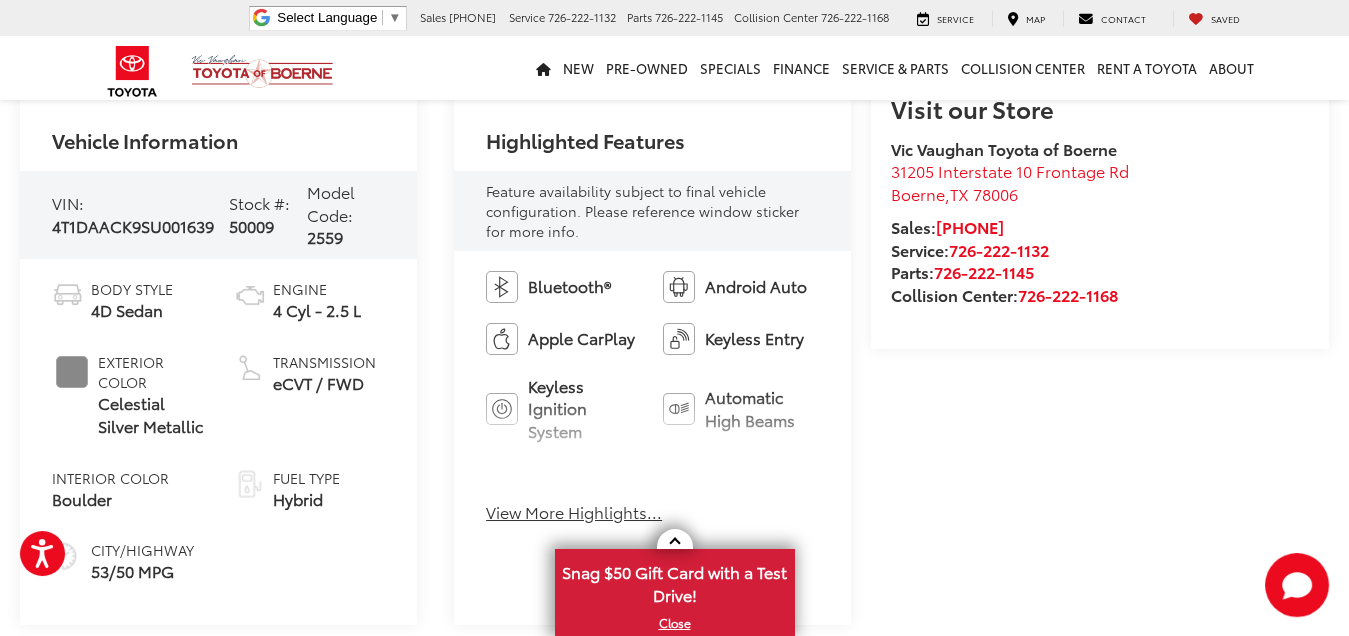 click on "4T1DAACK9SU001639" at bounding box center (133, 225) 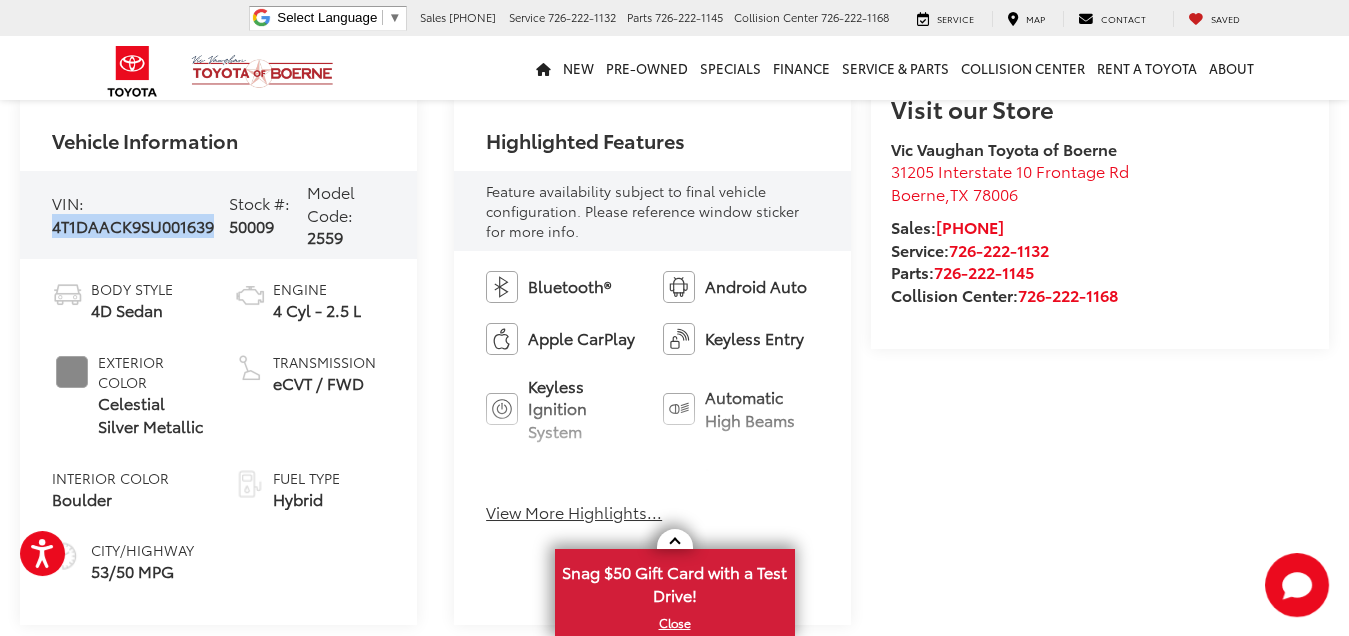 click on "4T1DAACK9SU001639" at bounding box center (133, 225) 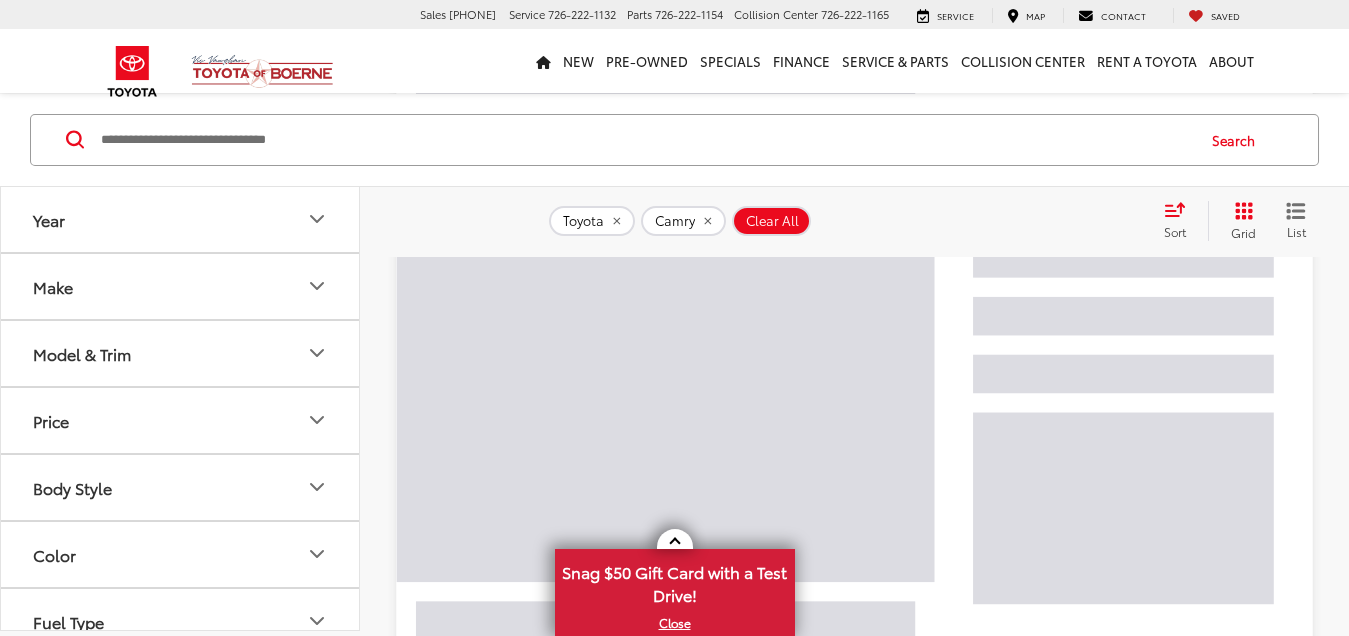 scroll, scrollTop: 867, scrollLeft: 0, axis: vertical 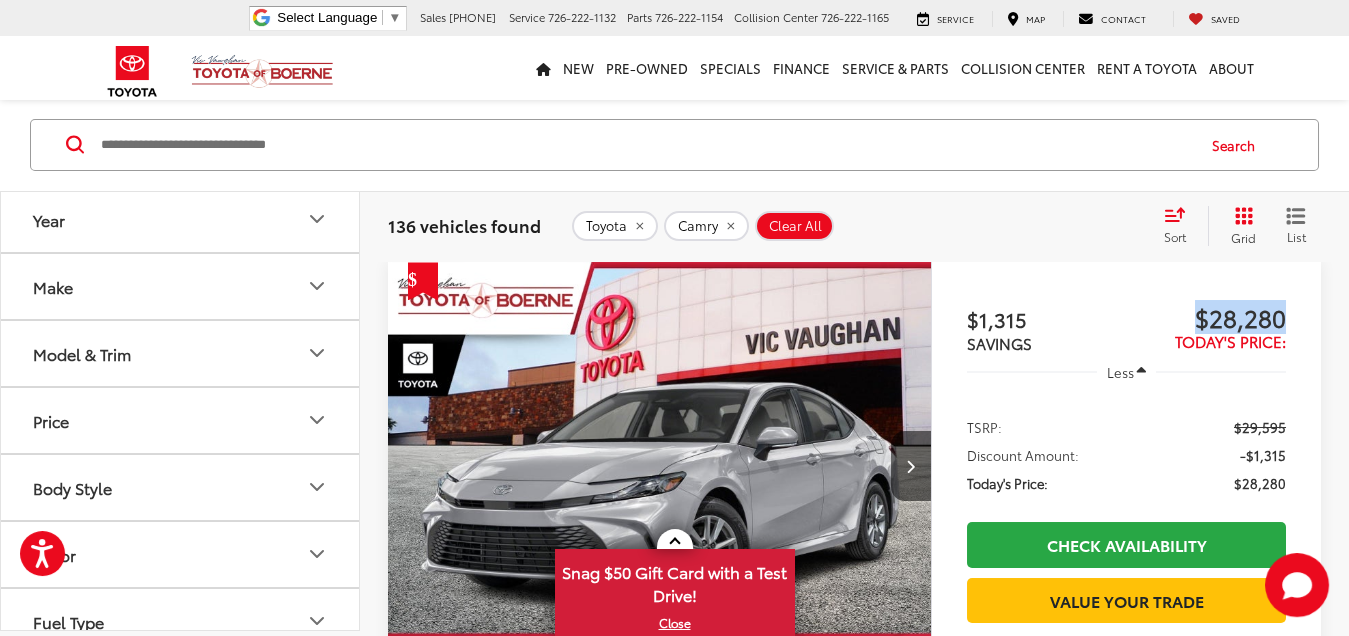 drag, startPoint x: 1199, startPoint y: 318, endPoint x: 1290, endPoint y: 320, distance: 91.02197 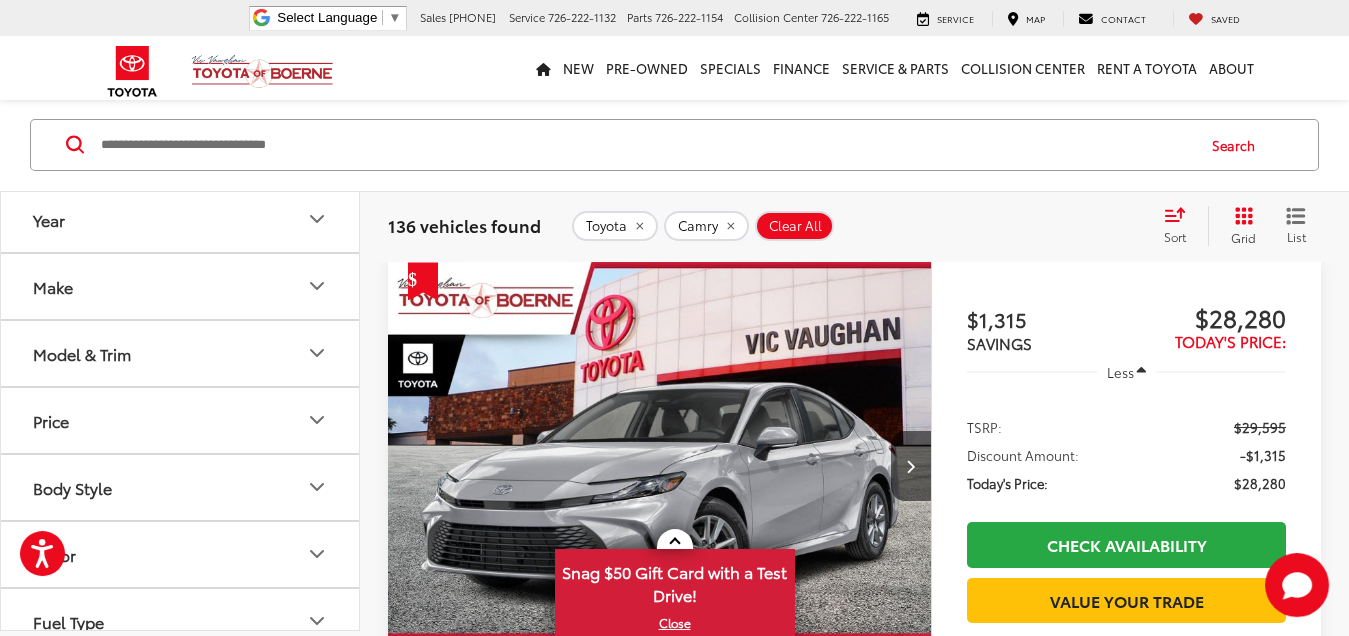 click at bounding box center [646, 145] 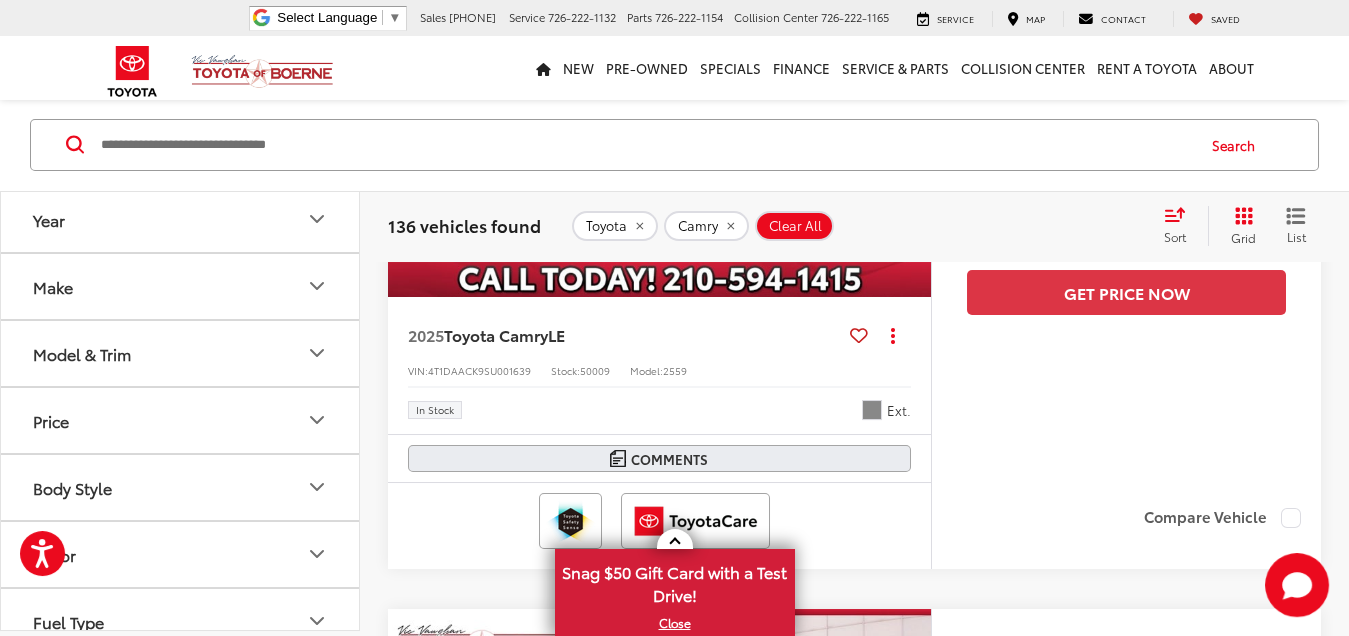 scroll, scrollTop: 1222, scrollLeft: 0, axis: vertical 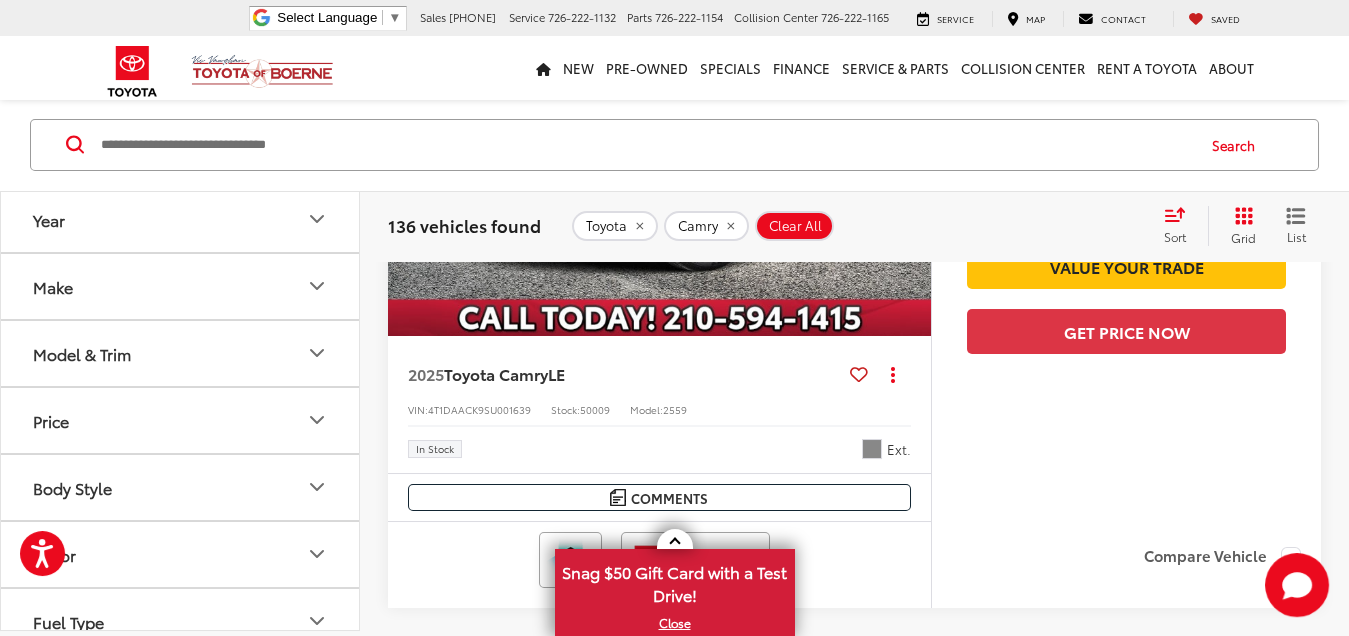 click on "136 vehicles found Toyota Camry Clear All + 0 test Sort Price:  High to Low Price:  Low to High Year:  High to Low Year:  Low to High Distance:  Near to Far Distance:  Far to Near Featured Vehicles Grid List" at bounding box center (854, 226) 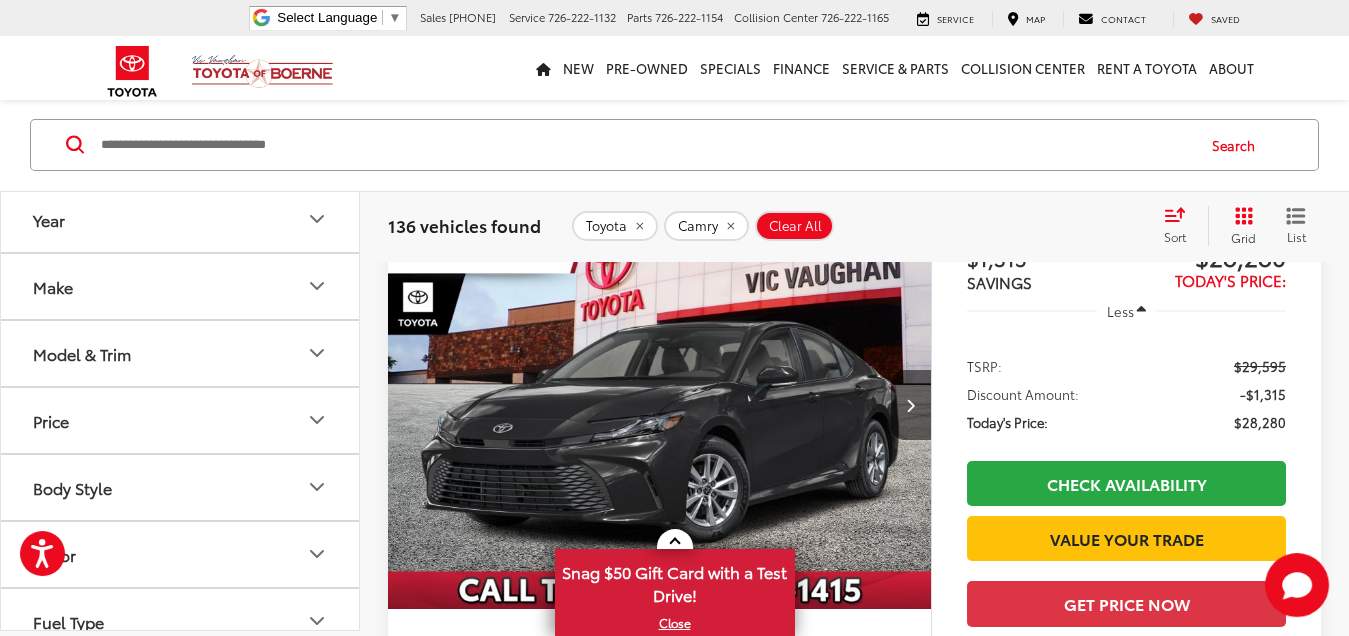 scroll, scrollTop: 222, scrollLeft: 0, axis: vertical 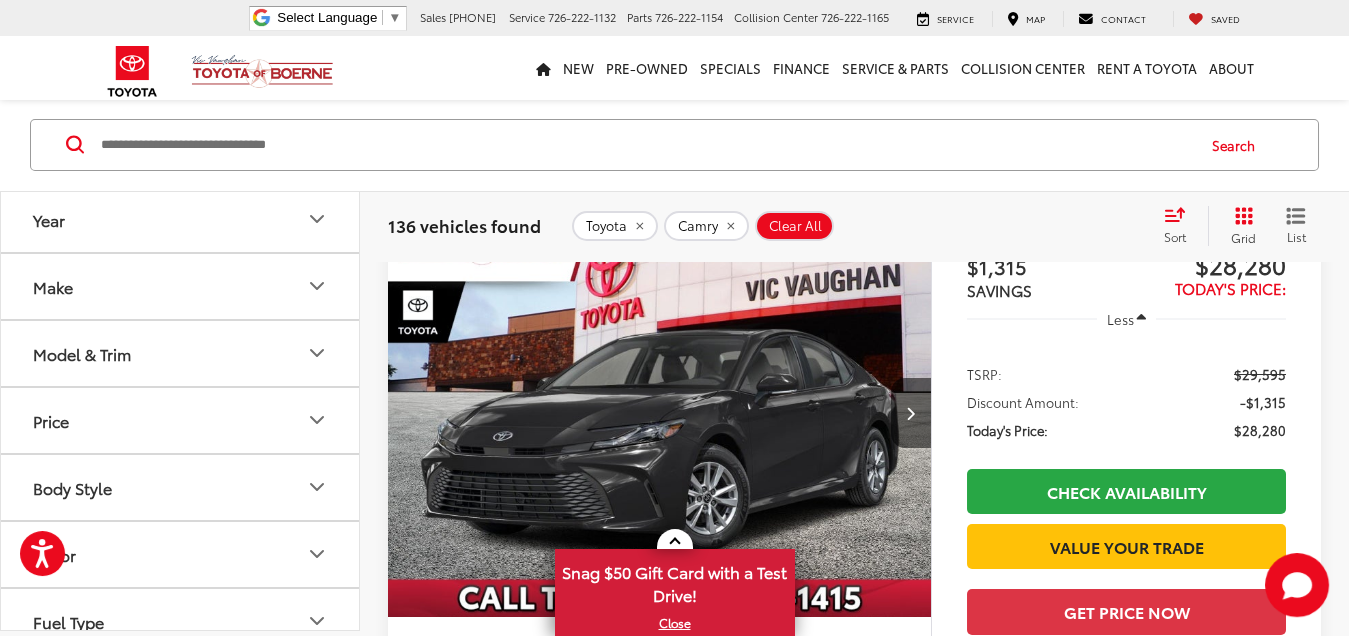 click at bounding box center (660, 413) 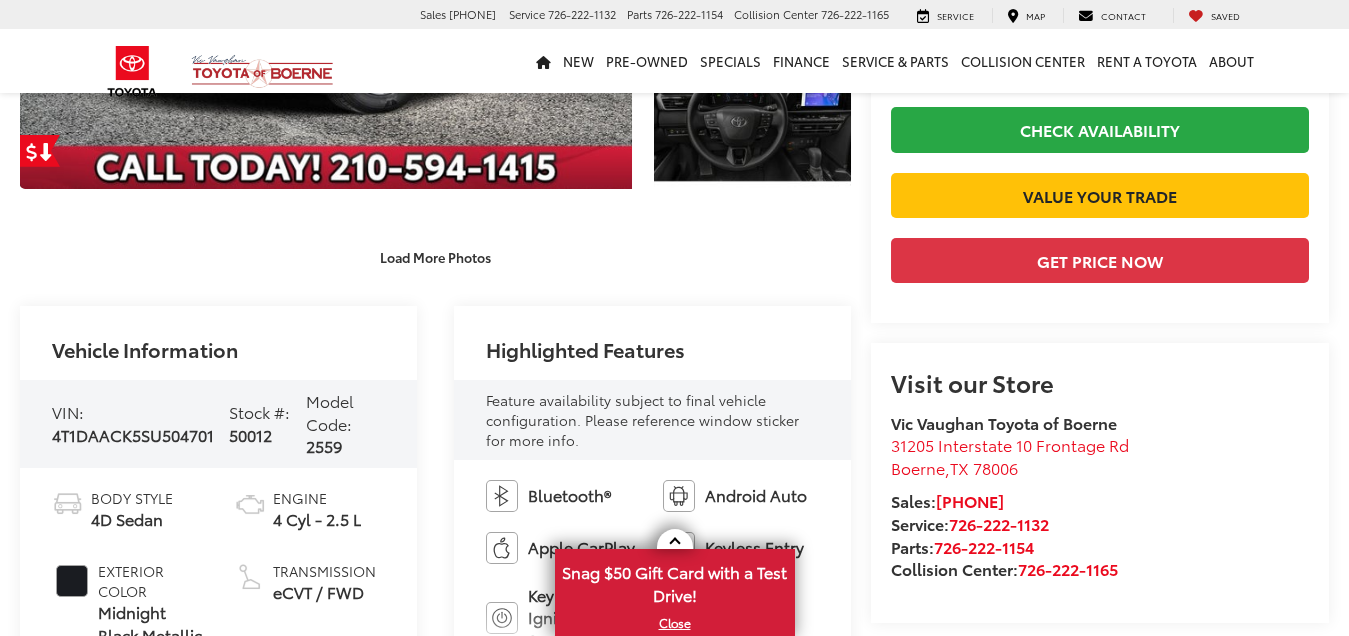 scroll, scrollTop: 594, scrollLeft: 0, axis: vertical 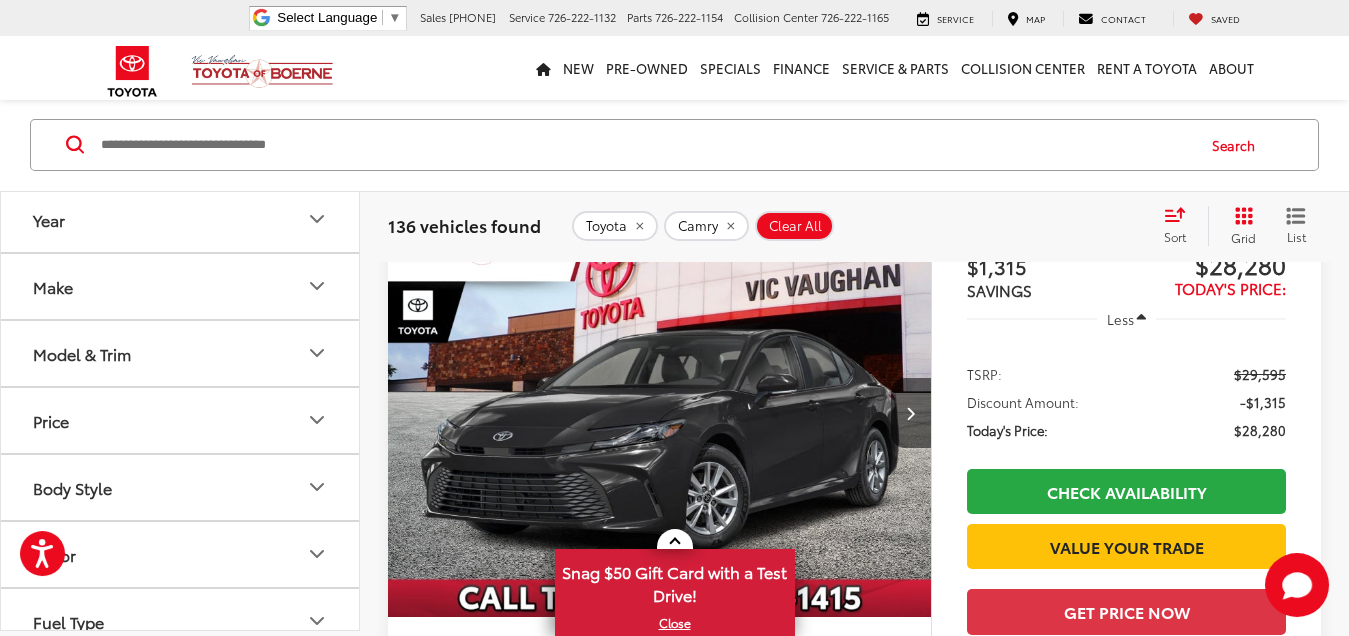click on "Make" at bounding box center (181, 286) 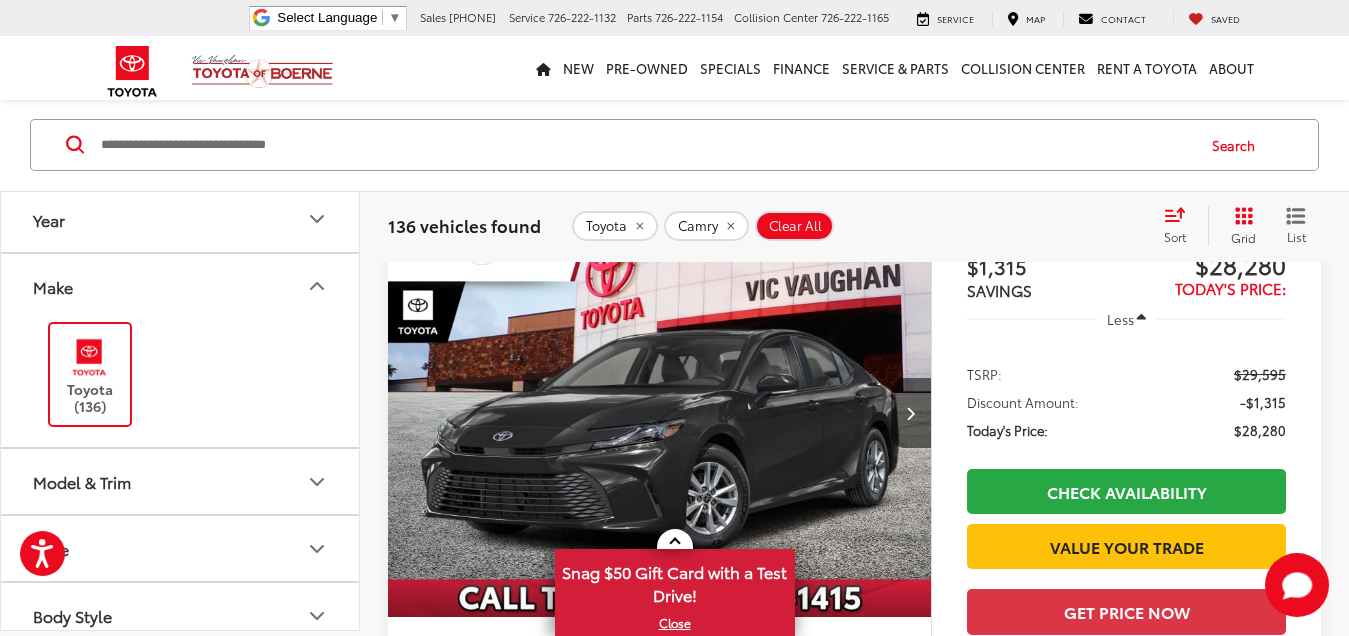 click on "Model & Trim" at bounding box center [181, 481] 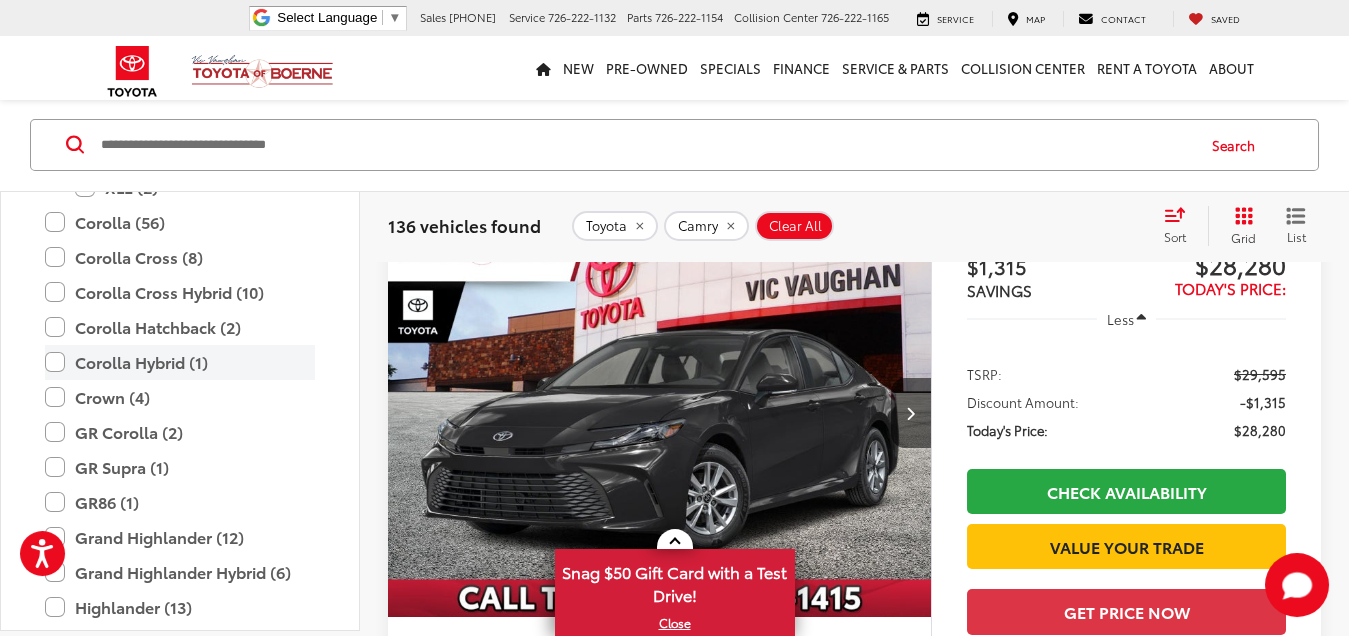 scroll, scrollTop: 666, scrollLeft: 0, axis: vertical 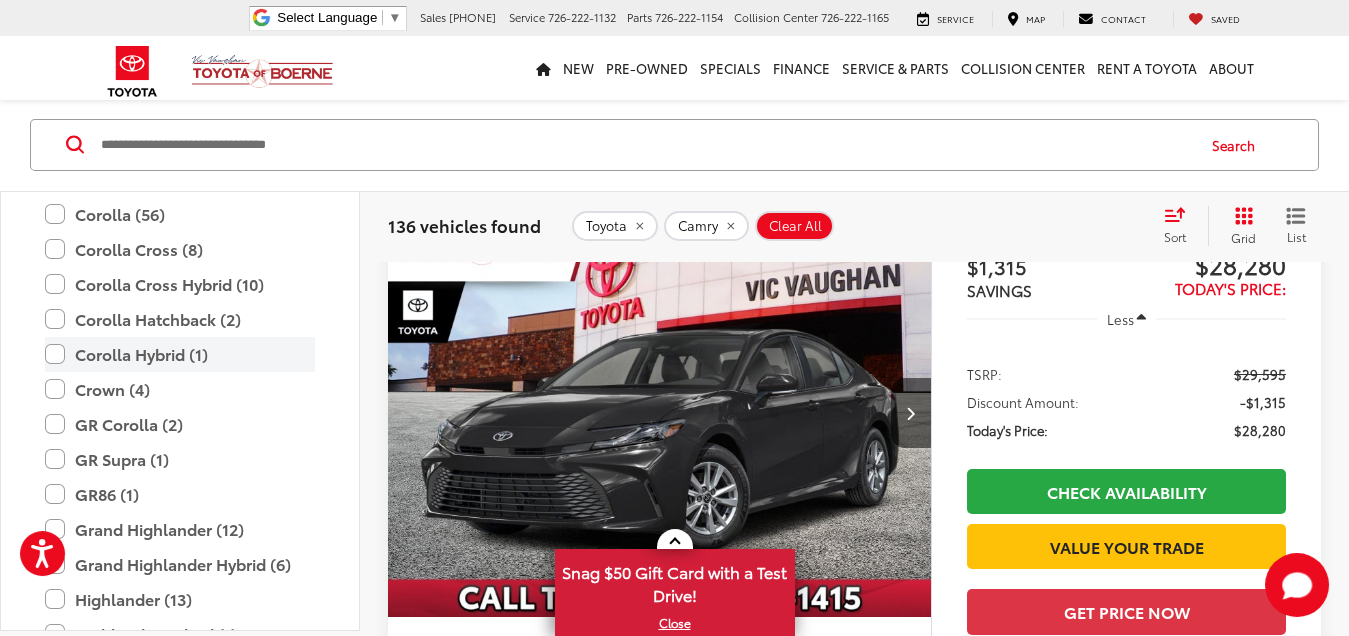 click on "Corolla Hybrid (1)" at bounding box center (180, 354) 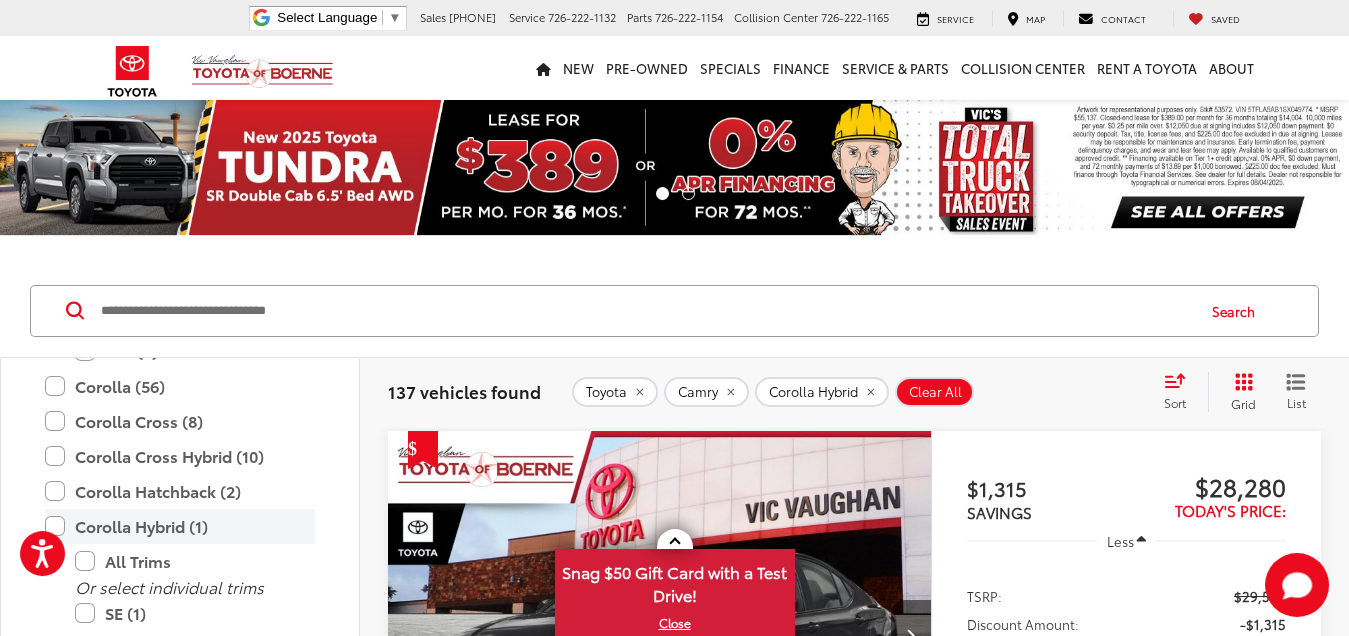 scroll, scrollTop: 222, scrollLeft: 0, axis: vertical 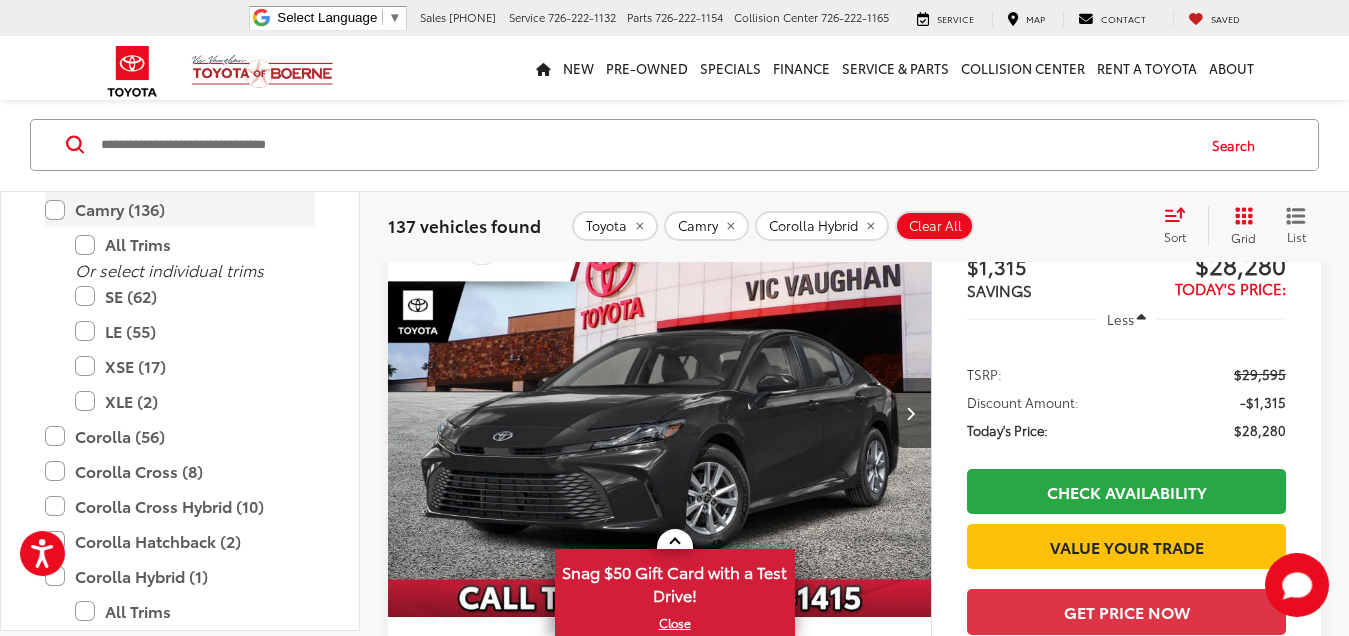 click on "Camry (136)" at bounding box center (180, 209) 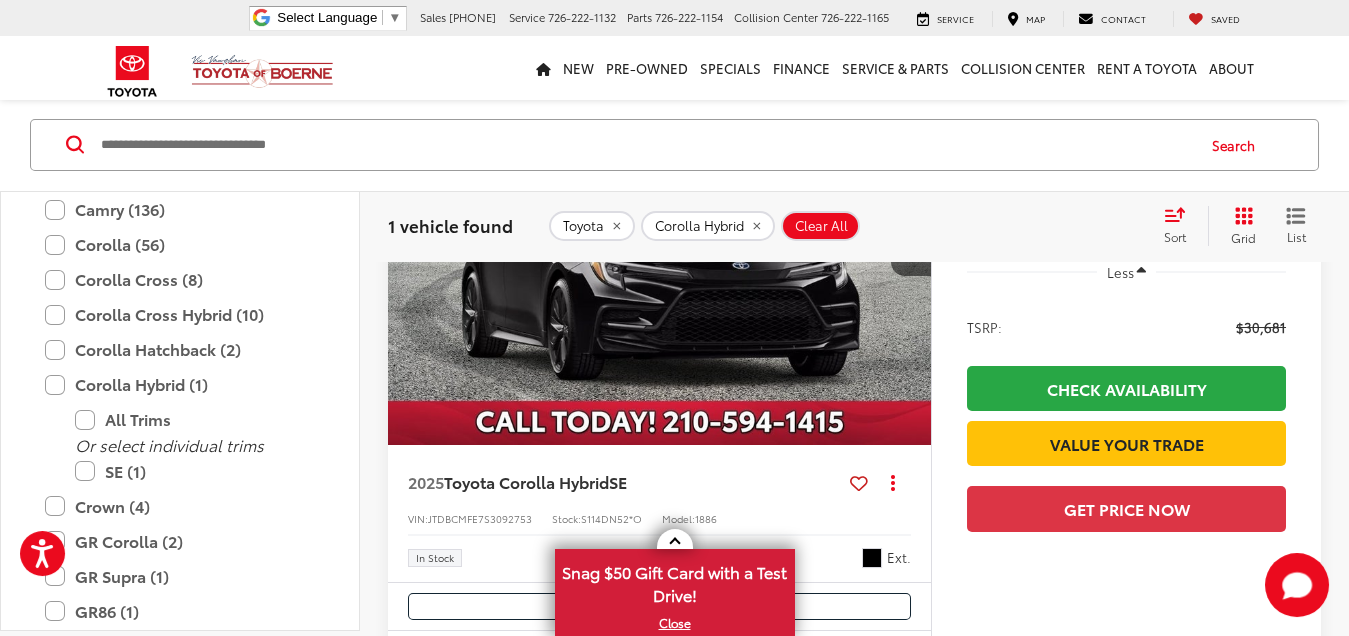 scroll, scrollTop: 277, scrollLeft: 0, axis: vertical 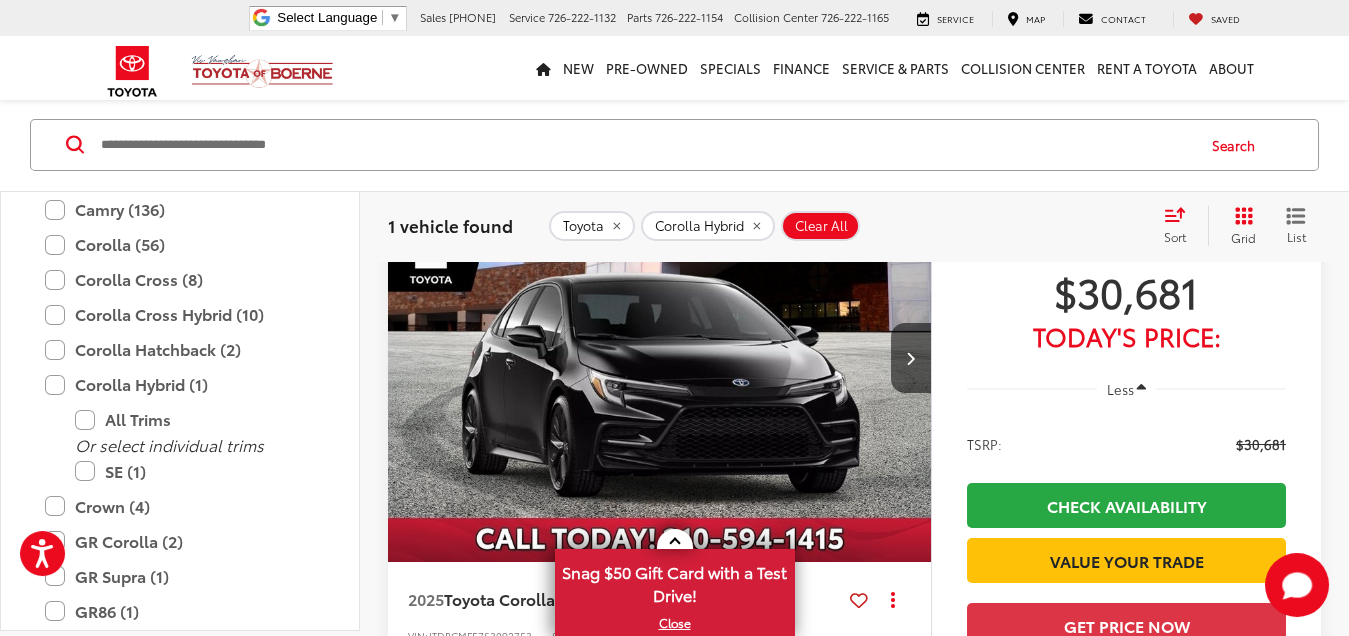 click at bounding box center [660, 358] 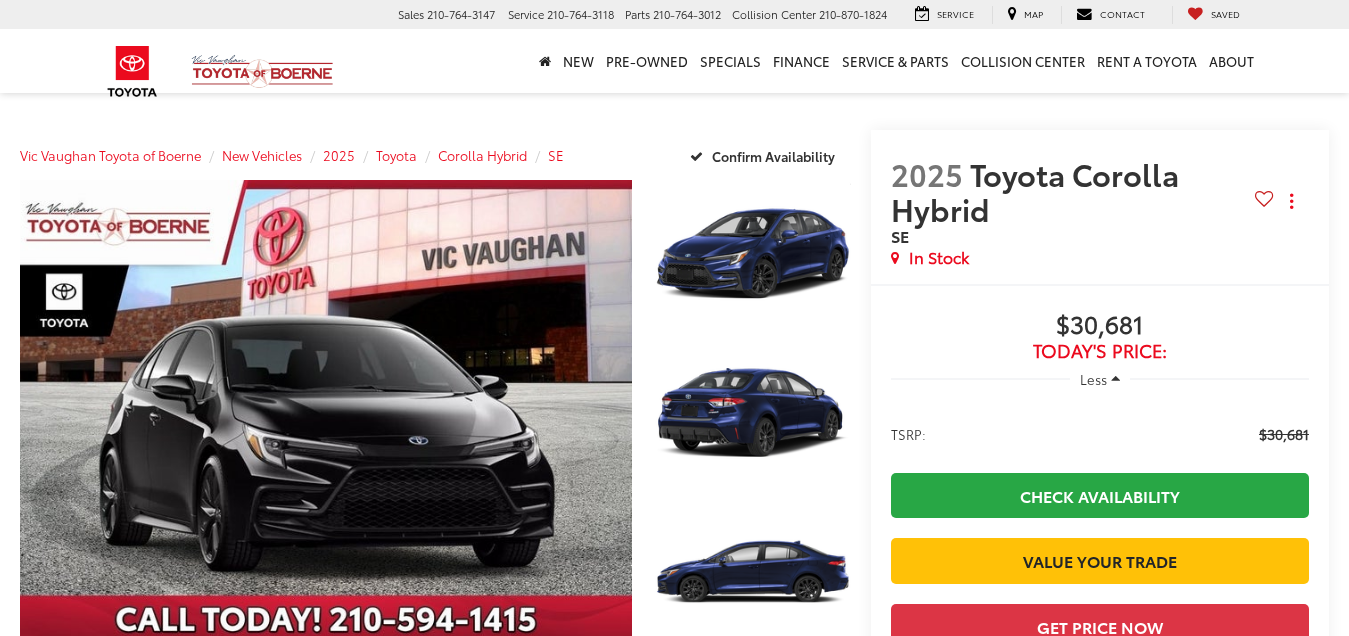 scroll, scrollTop: 0, scrollLeft: 0, axis: both 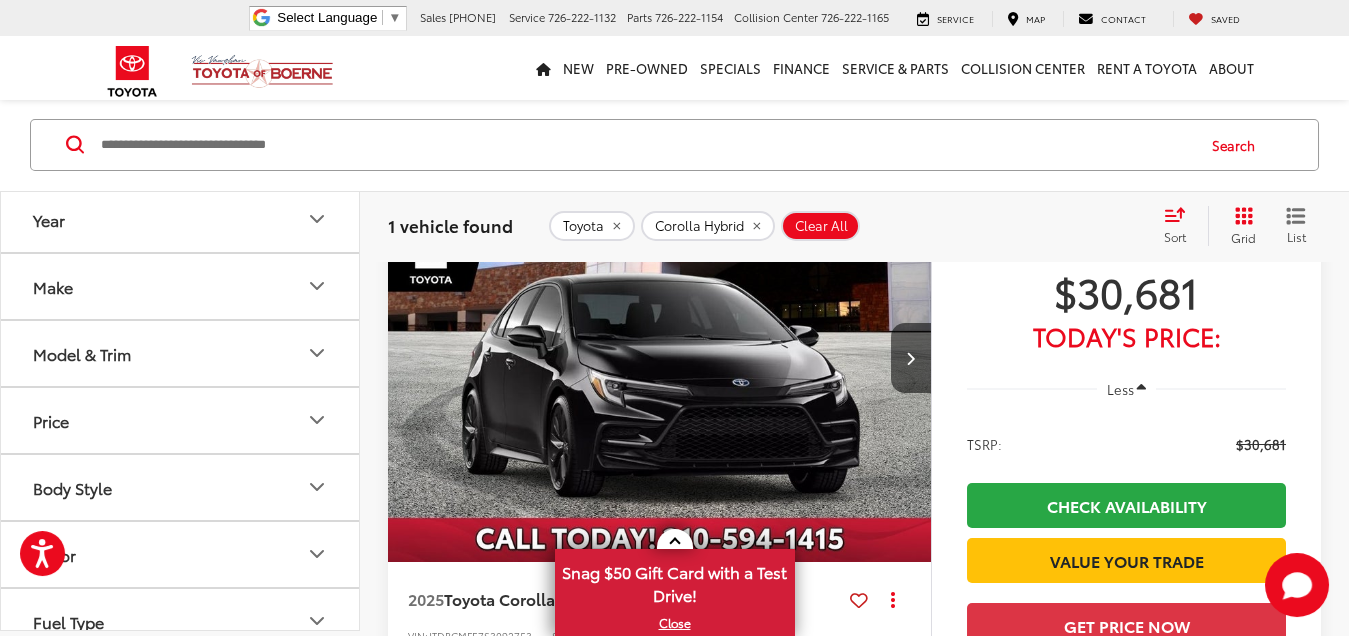 click on "Model & Trim" at bounding box center (181, 353) 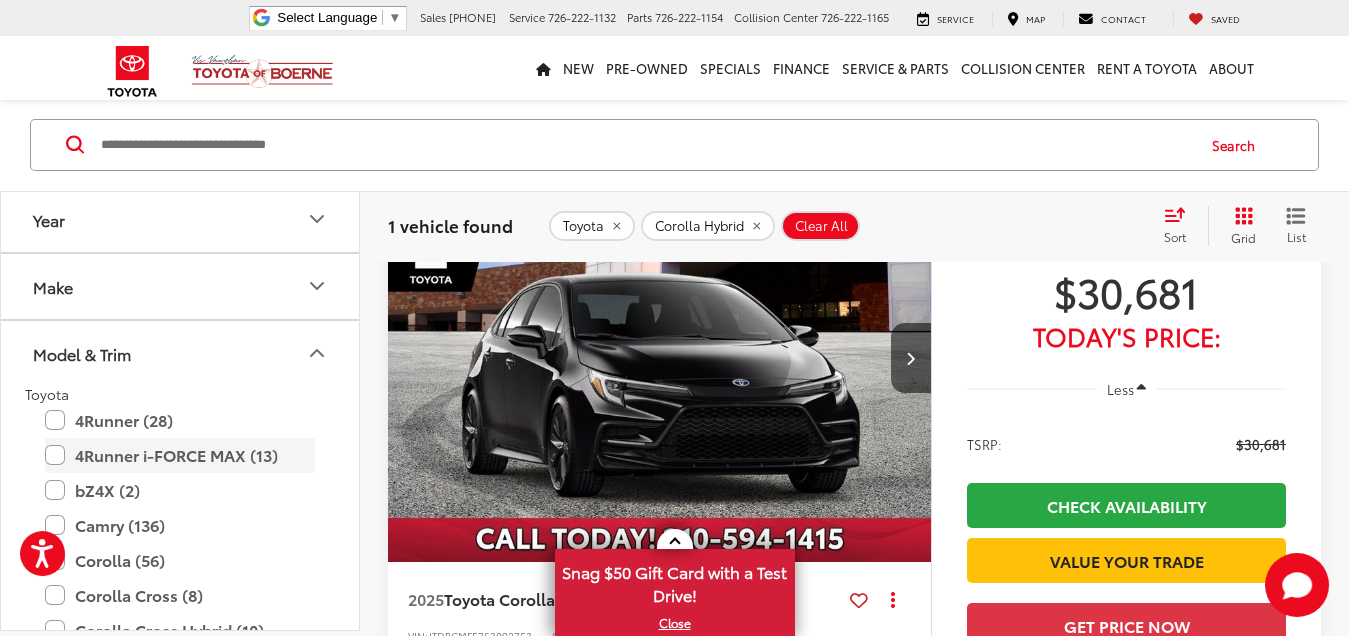 click on "4Runner i-FORCE MAX (13)" at bounding box center [180, 455] 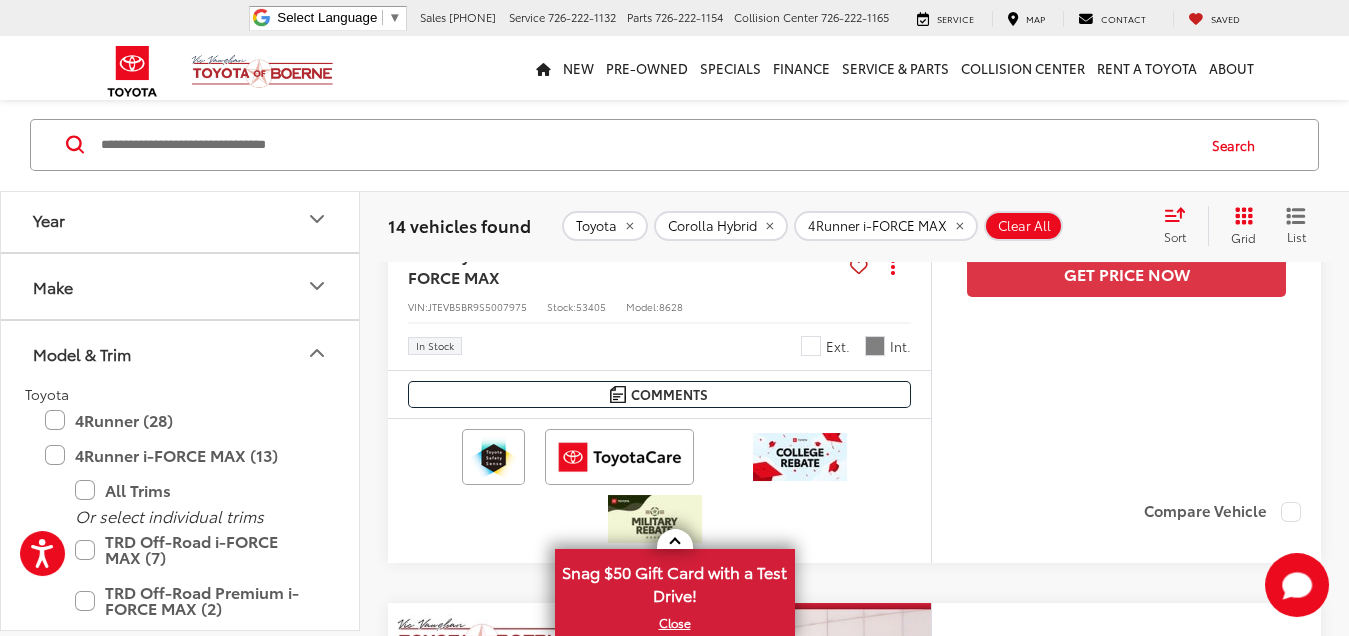 scroll, scrollTop: 2277, scrollLeft: 0, axis: vertical 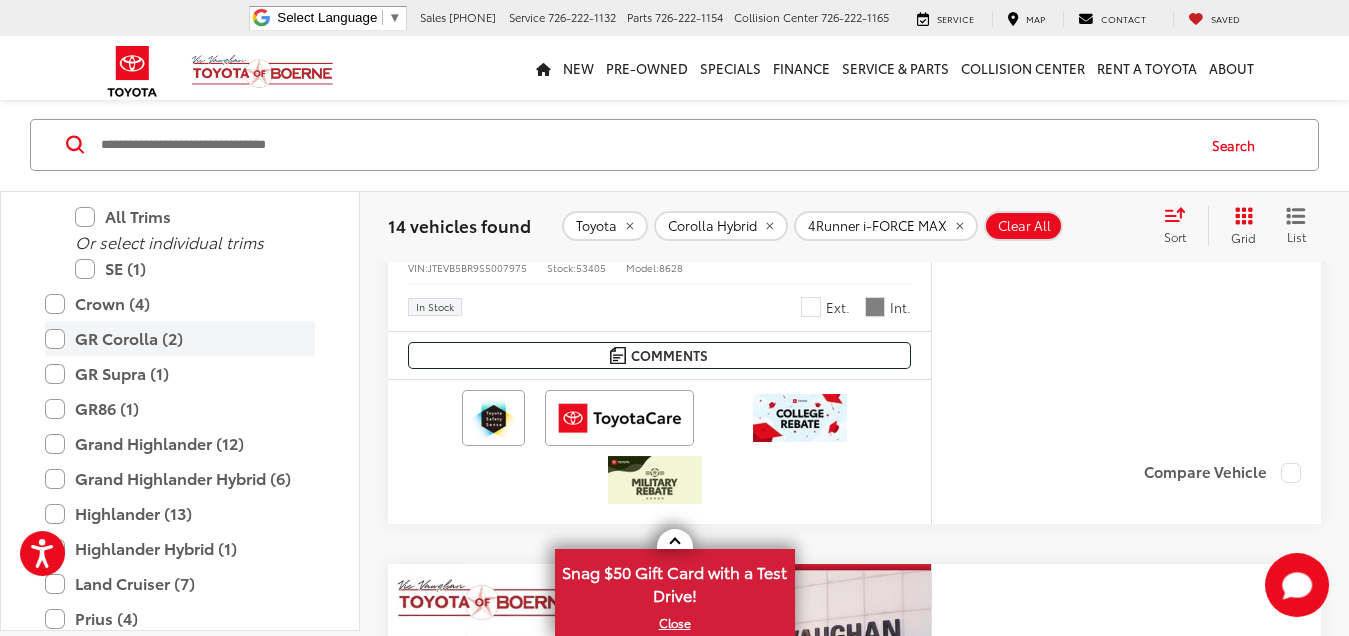 click on "GR Corolla (2)" at bounding box center [180, 338] 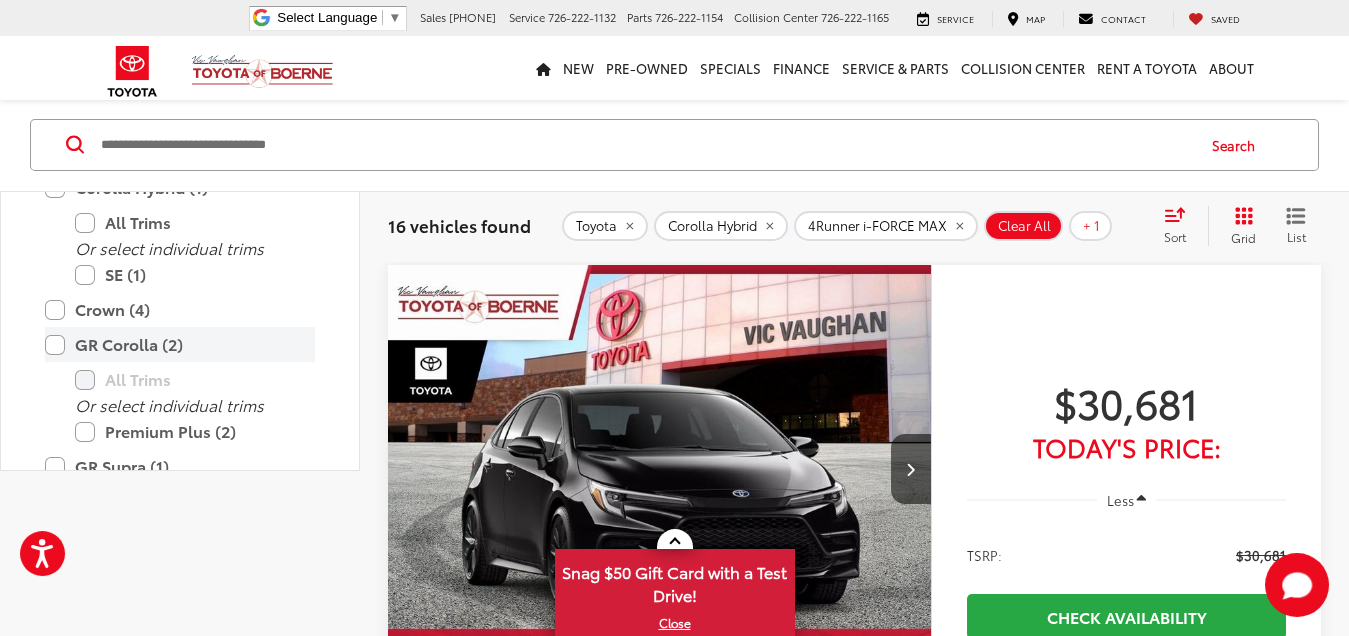 scroll, scrollTop: 0, scrollLeft: 0, axis: both 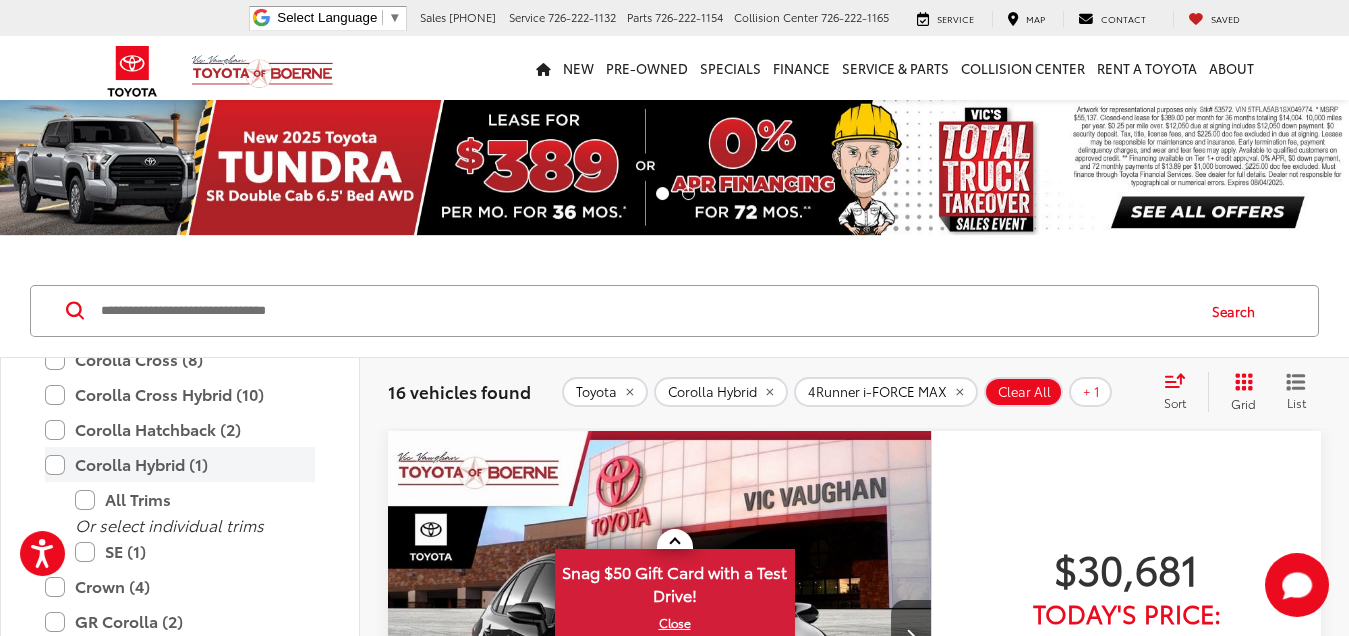 click on "Corolla Hybrid (1)" at bounding box center [180, 464] 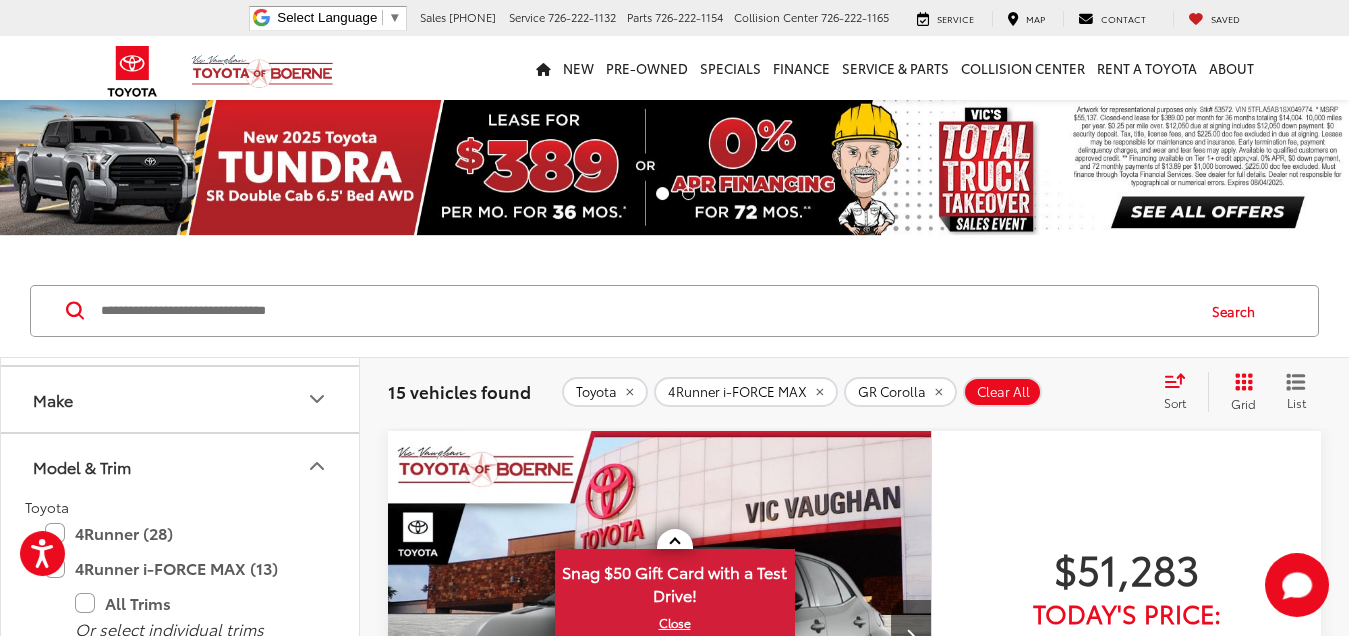 scroll, scrollTop: 0, scrollLeft: 0, axis: both 